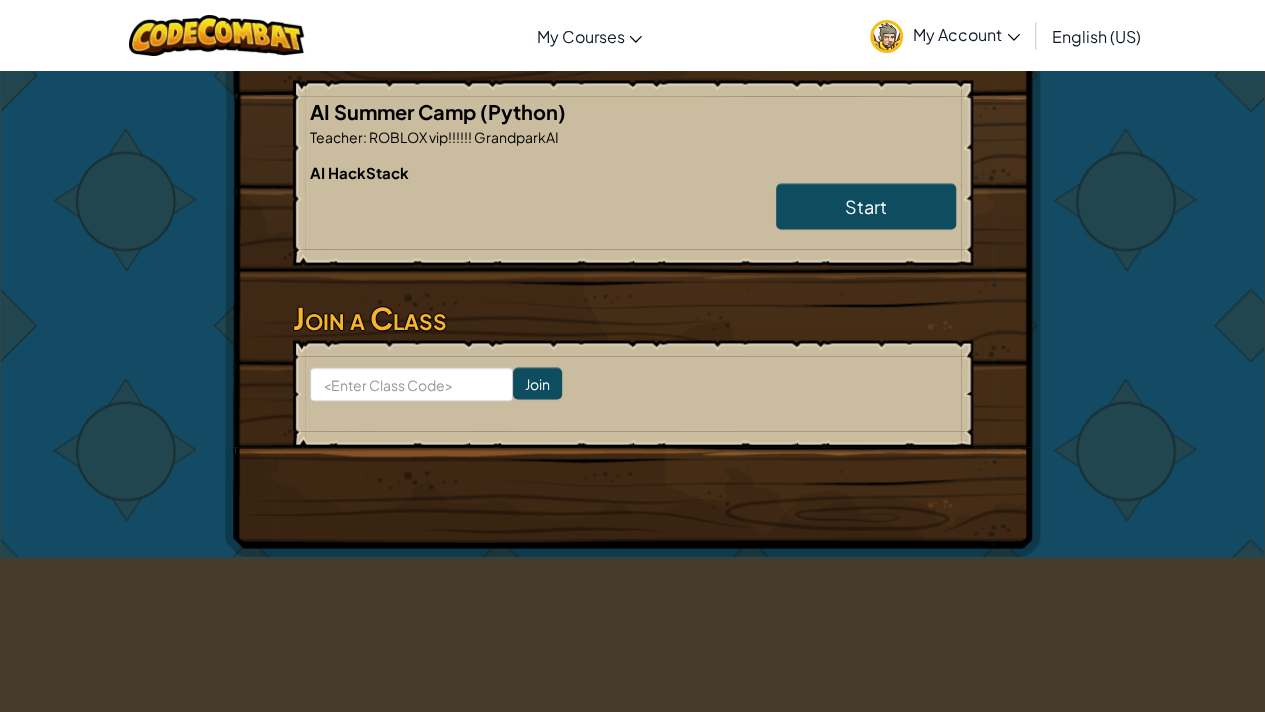 scroll, scrollTop: 1742, scrollLeft: 0, axis: vertical 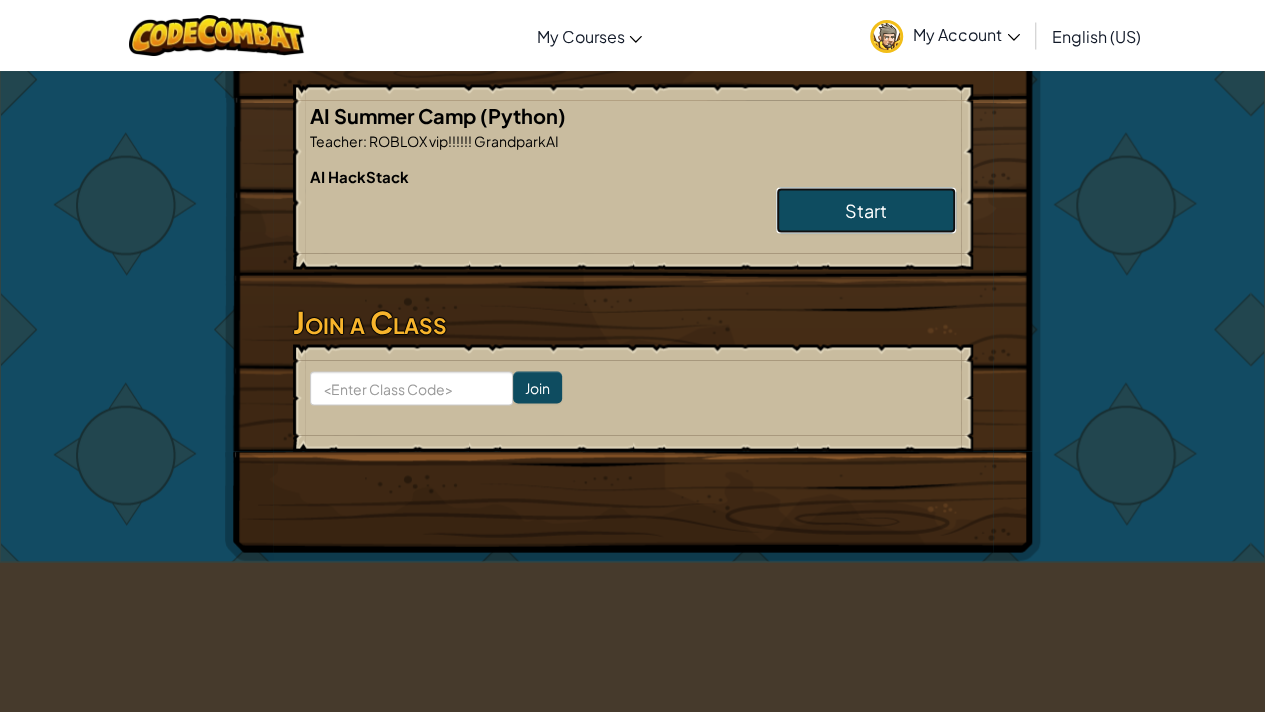 click on "Start" at bounding box center [866, 210] 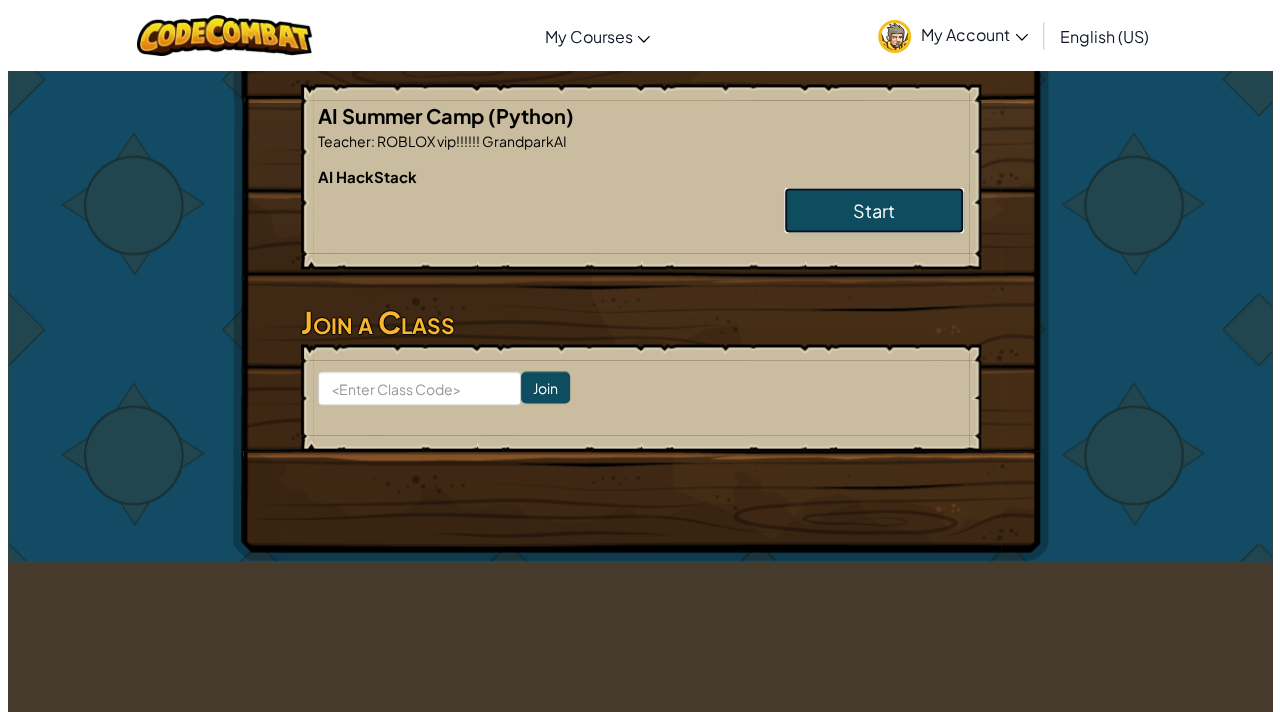 scroll, scrollTop: 0, scrollLeft: 0, axis: both 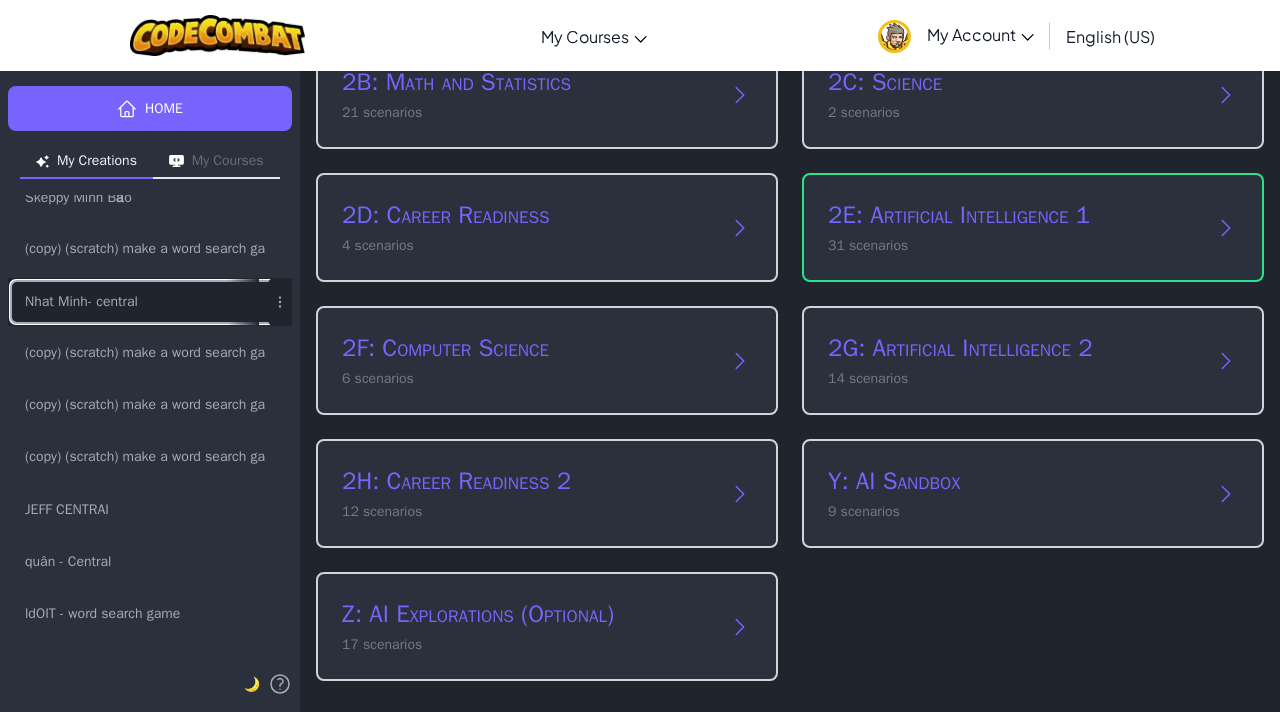 click on "Nhat Minh- central" at bounding box center [81, 302] 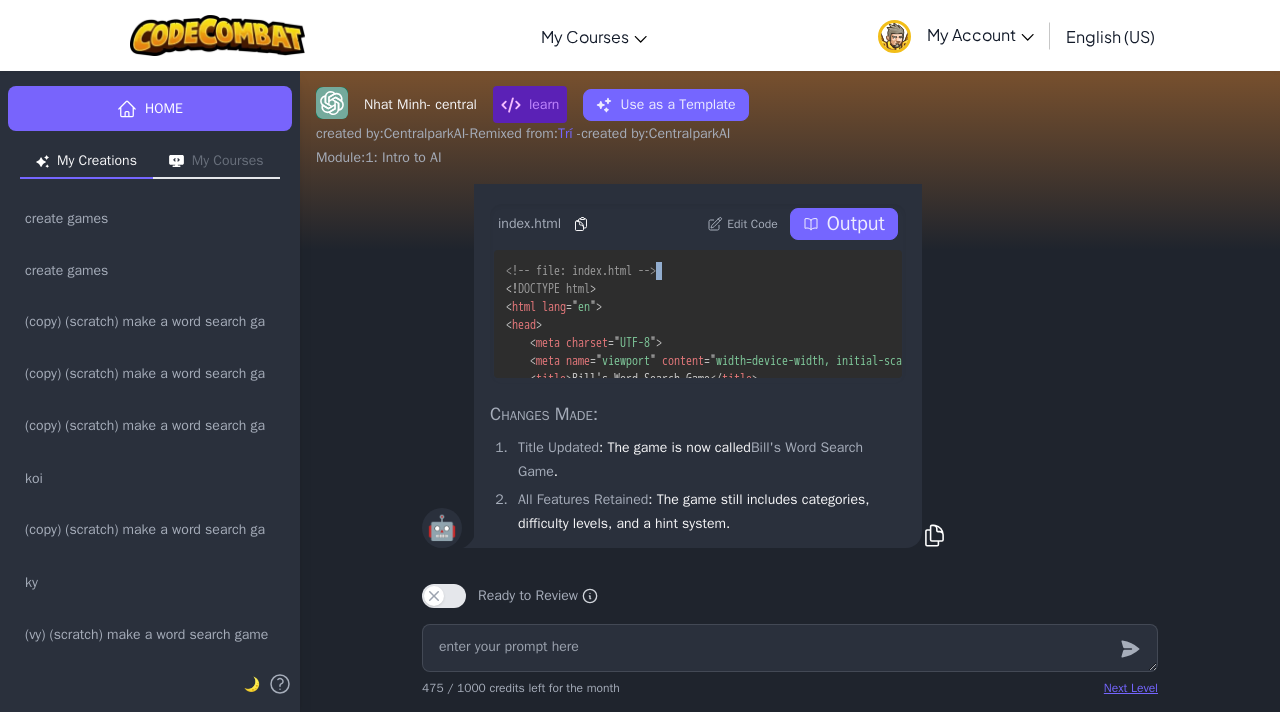 scroll, scrollTop: 0, scrollLeft: 0, axis: both 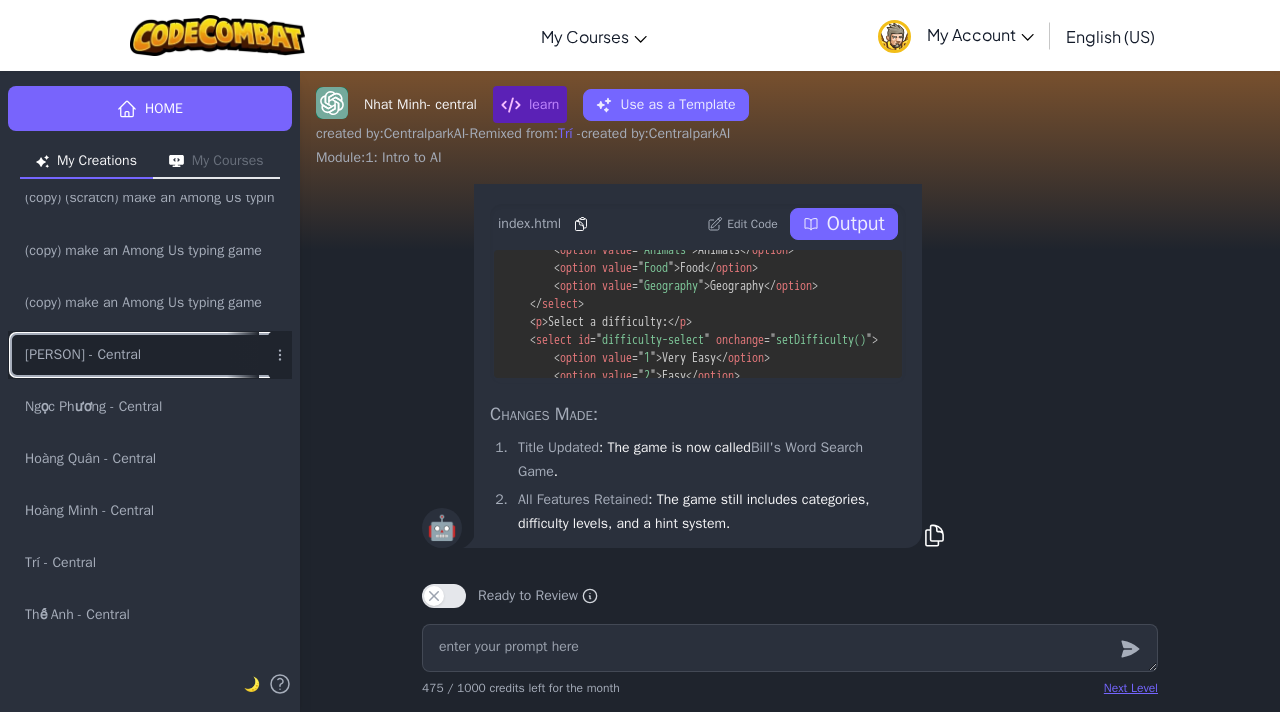click on "[PERSON] - Central" at bounding box center (150, 355) 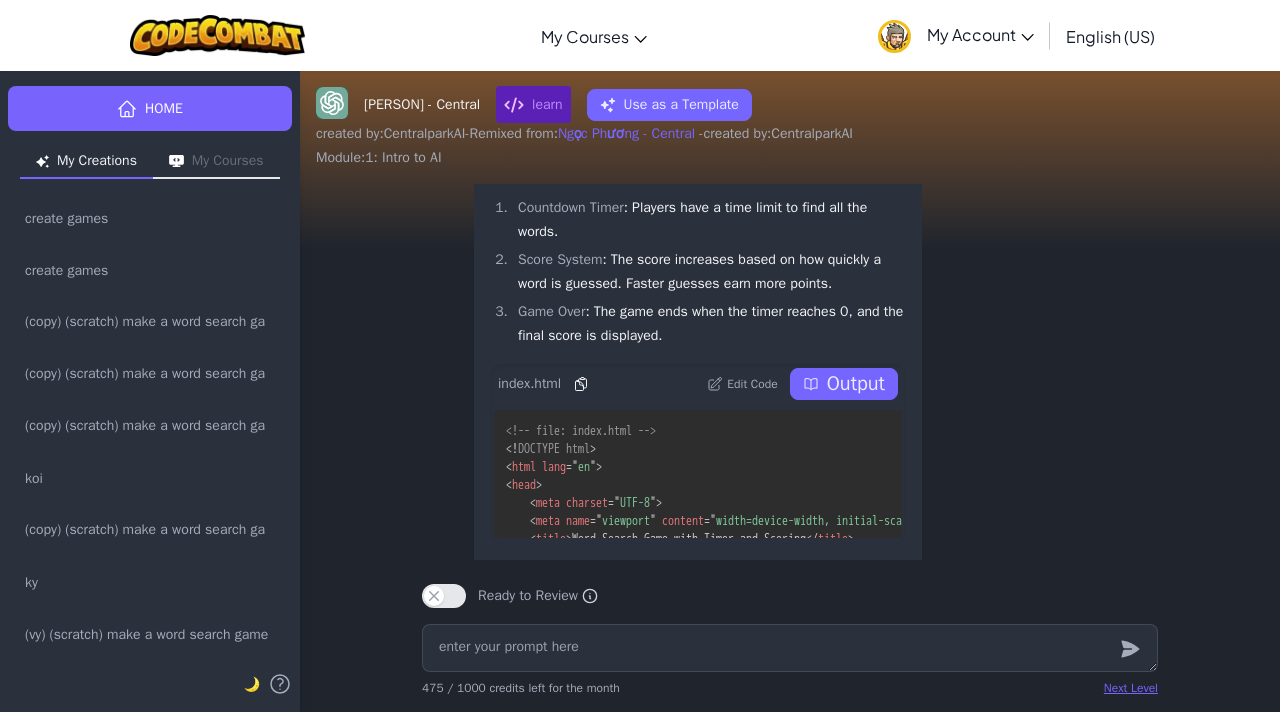 scroll, scrollTop: -868, scrollLeft: 0, axis: vertical 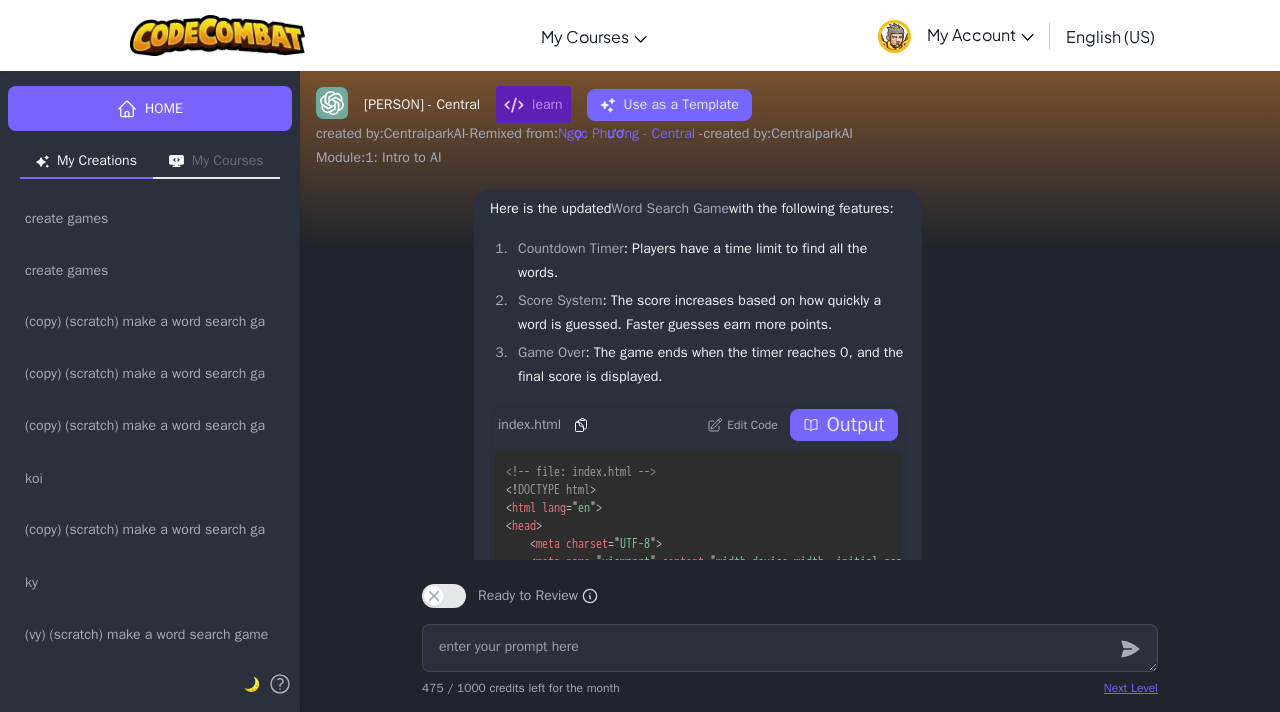 click on "Output" at bounding box center [856, 425] 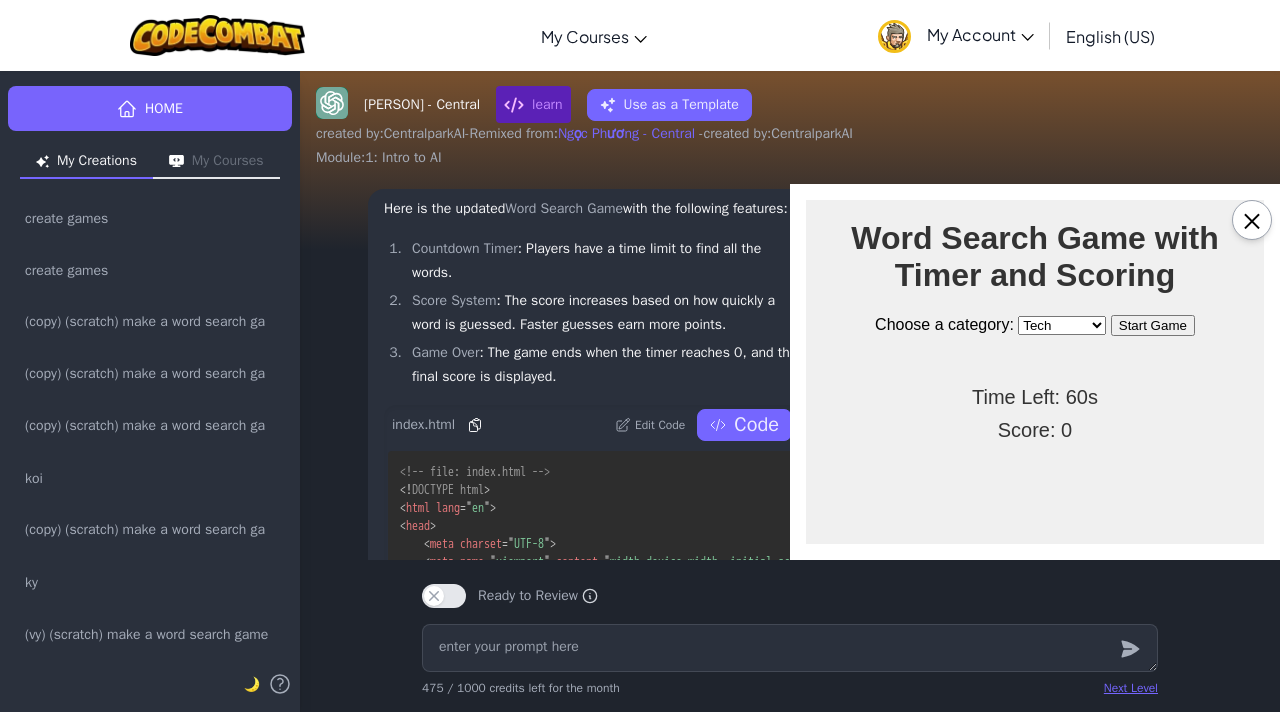 scroll, scrollTop: 0, scrollLeft: 0, axis: both 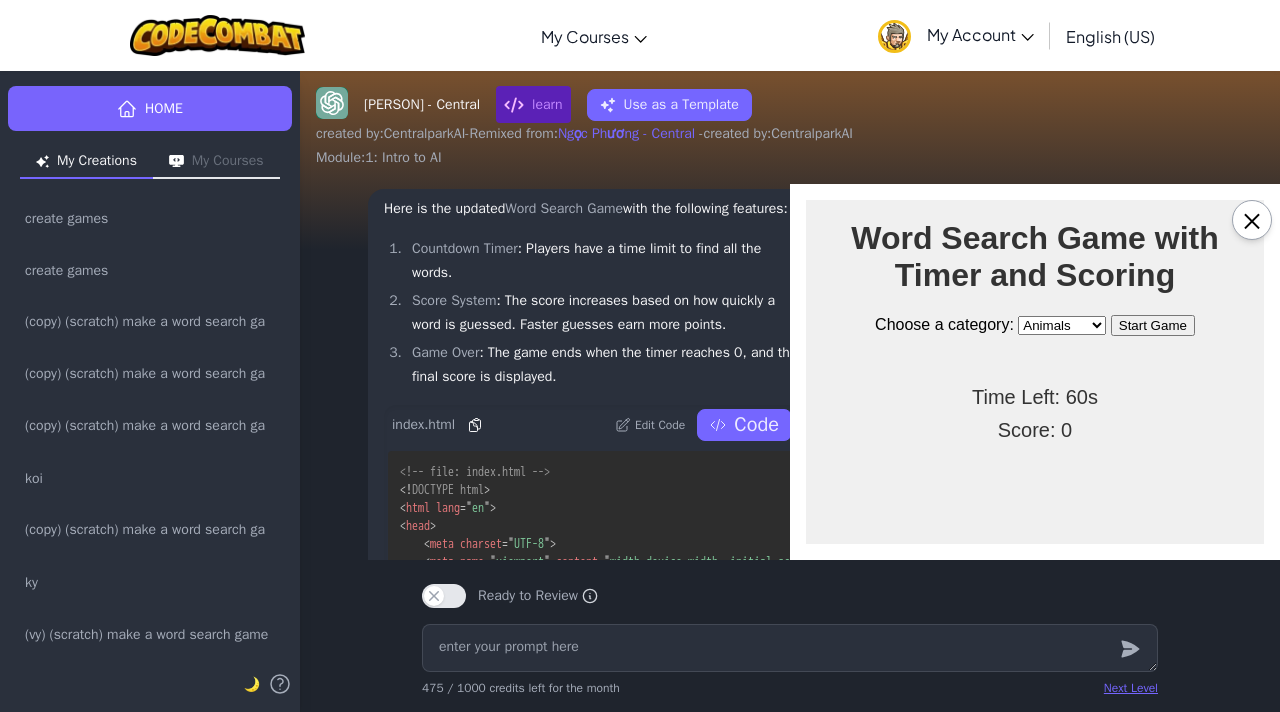 click on "Tech
Animals
Foods
Geography" at bounding box center [1062, 325] 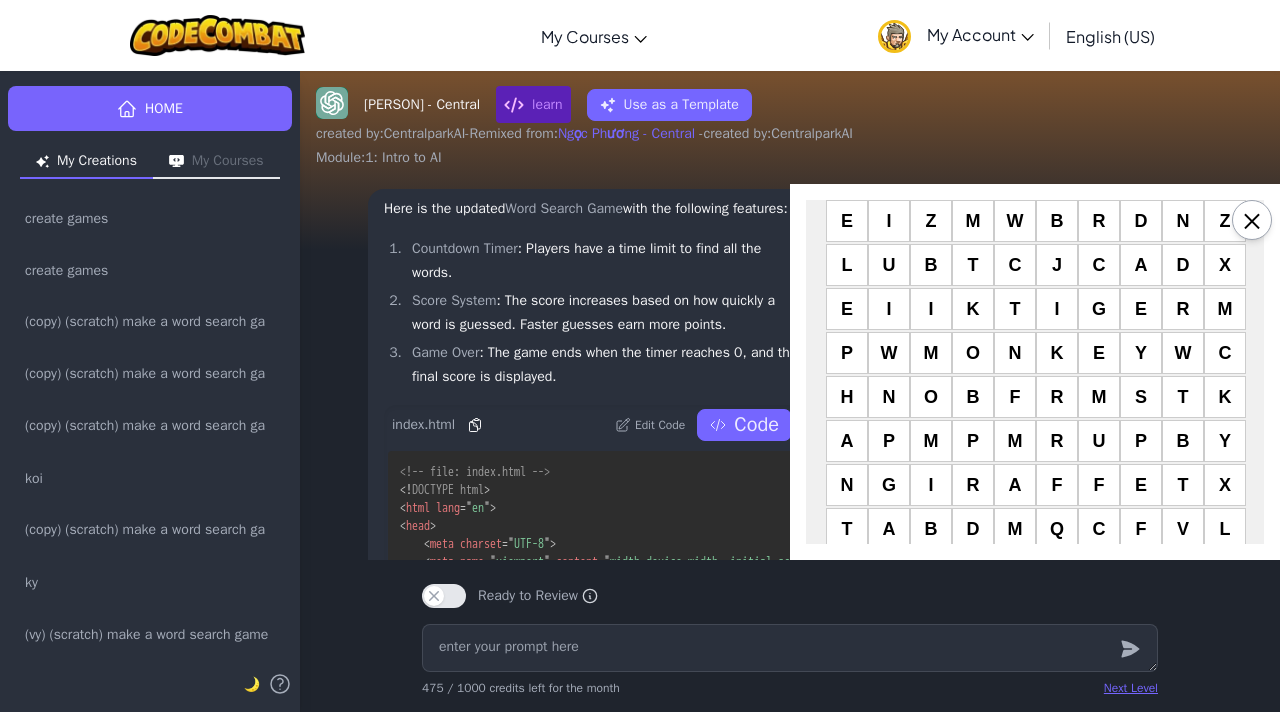 scroll, scrollTop: 261, scrollLeft: 0, axis: vertical 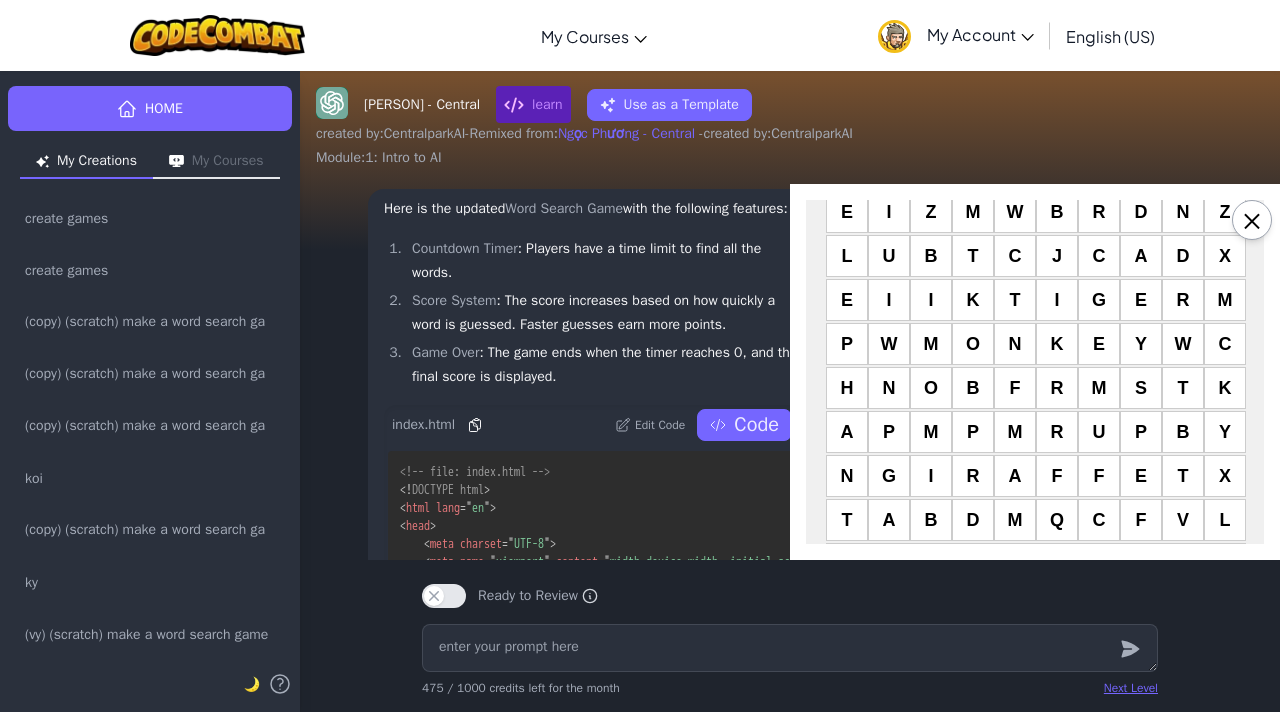 click on "N" at bounding box center [1015, 344] 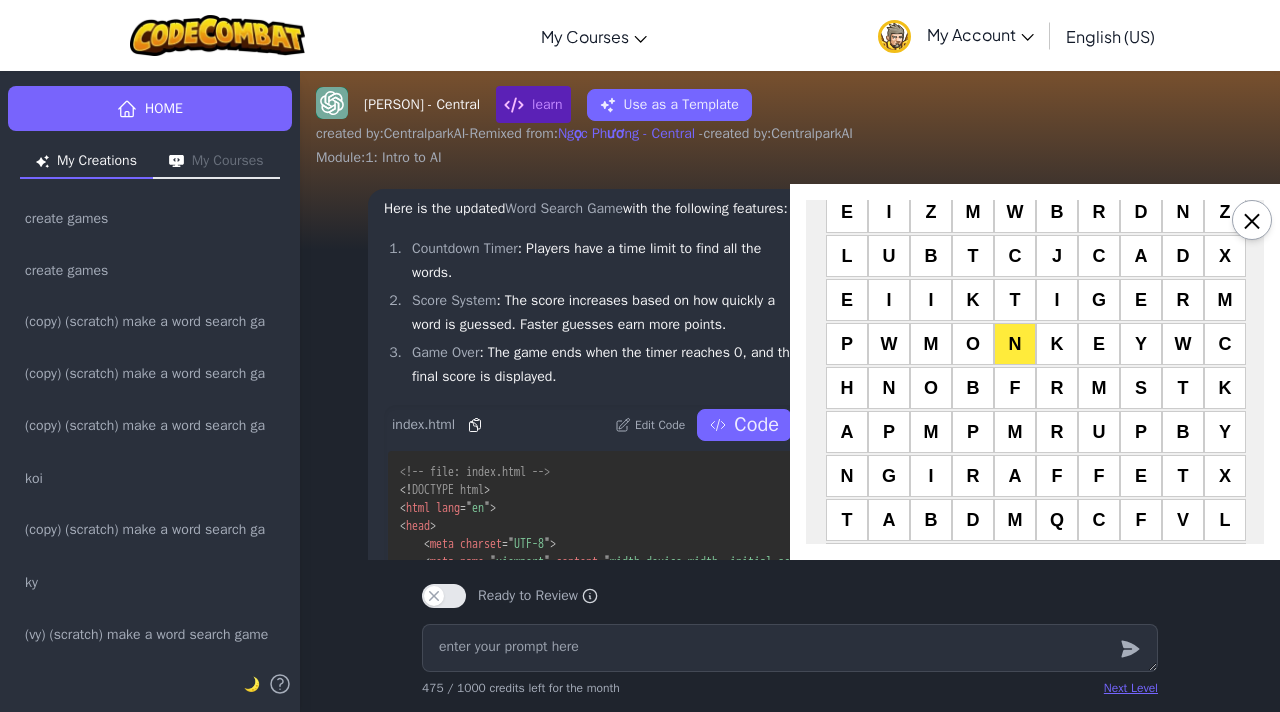 click on "O" at bounding box center (973, 344) 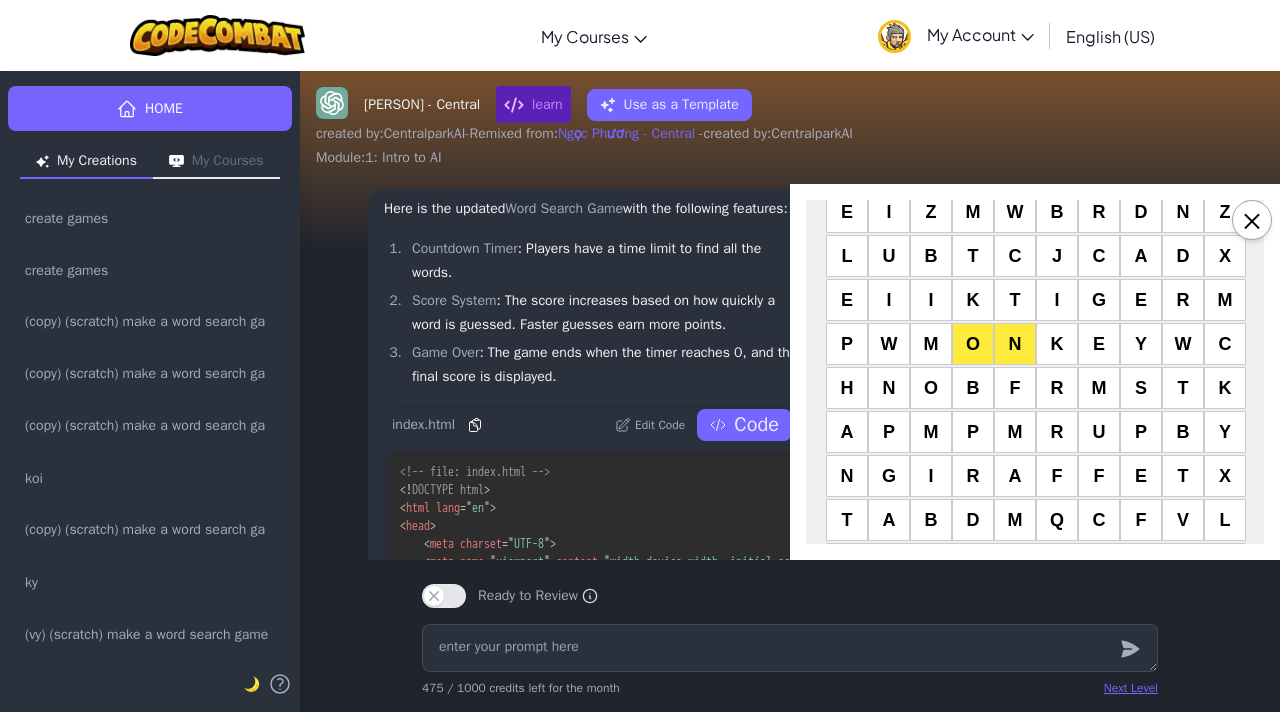 click on "M" at bounding box center (931, 344) 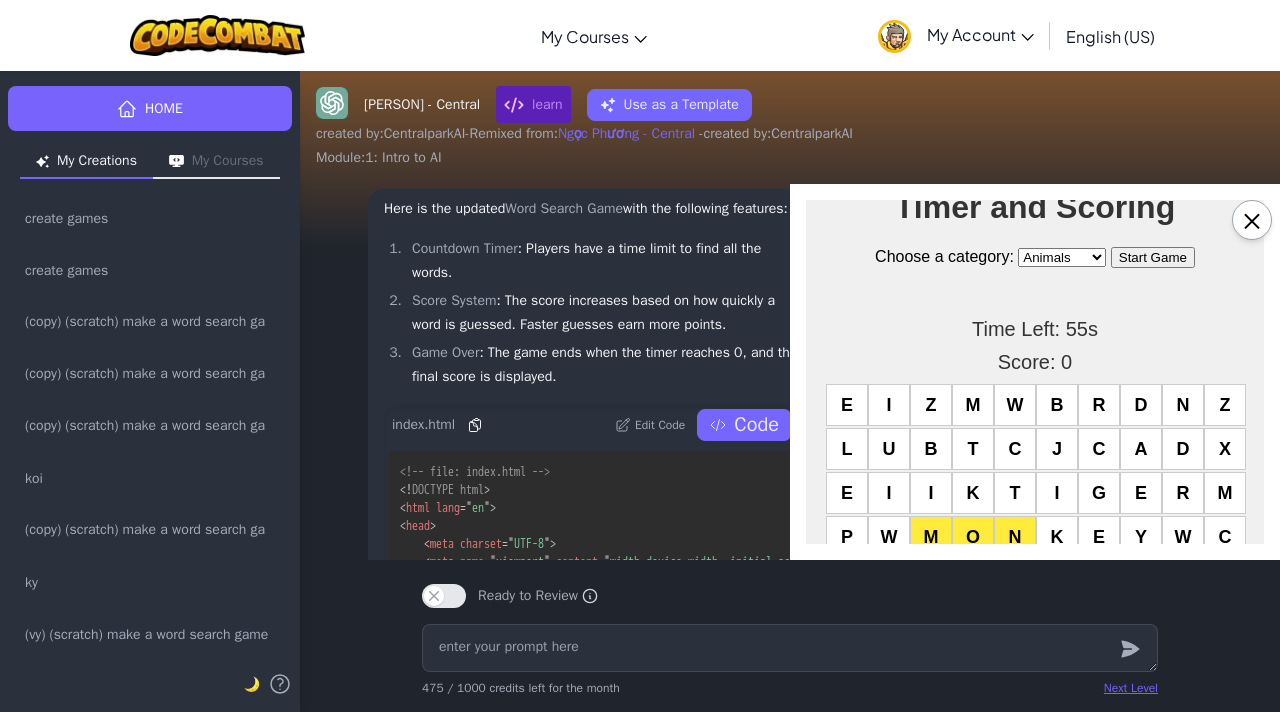 scroll, scrollTop: 65, scrollLeft: 0, axis: vertical 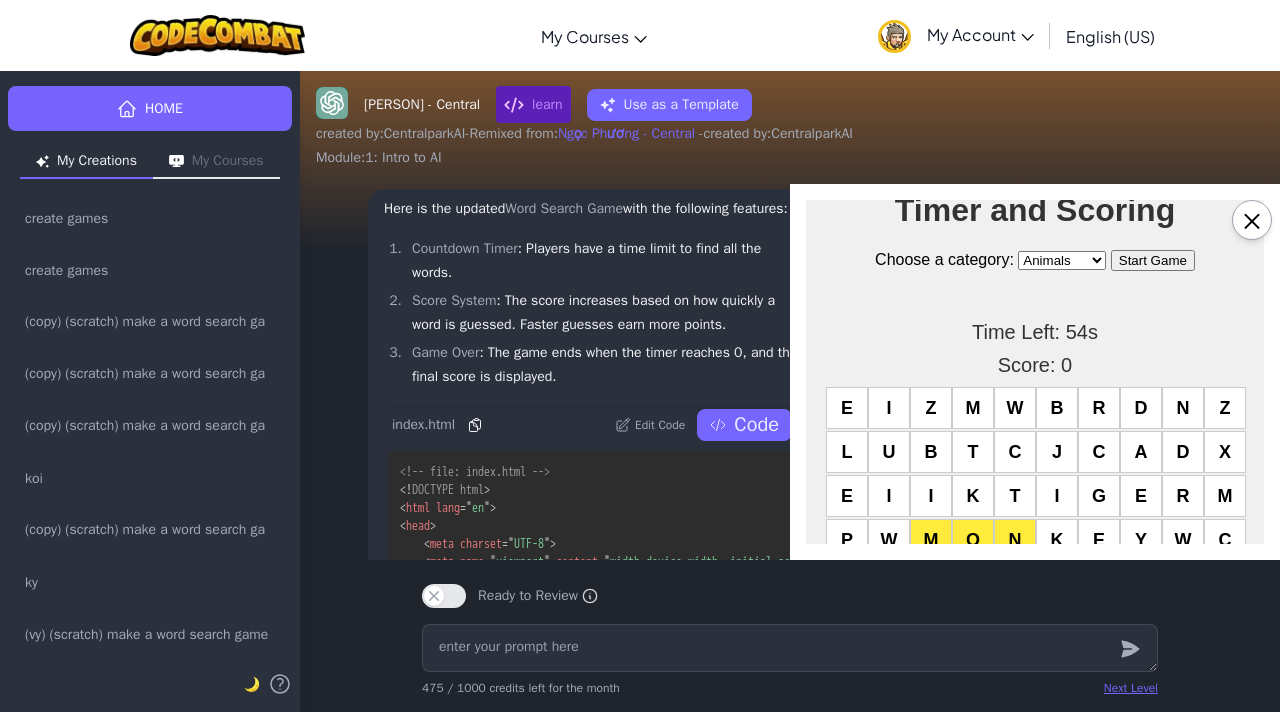 click on "E" at bounding box center [847, 408] 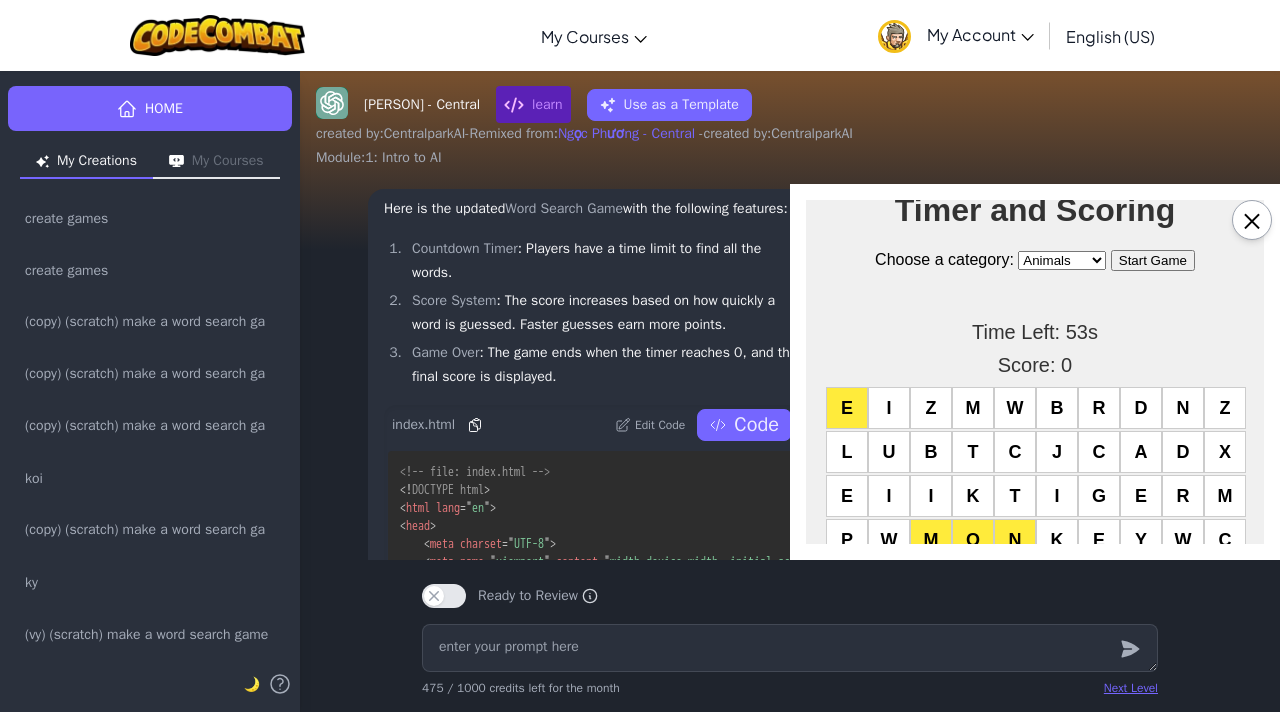click on "L" at bounding box center (847, 452) 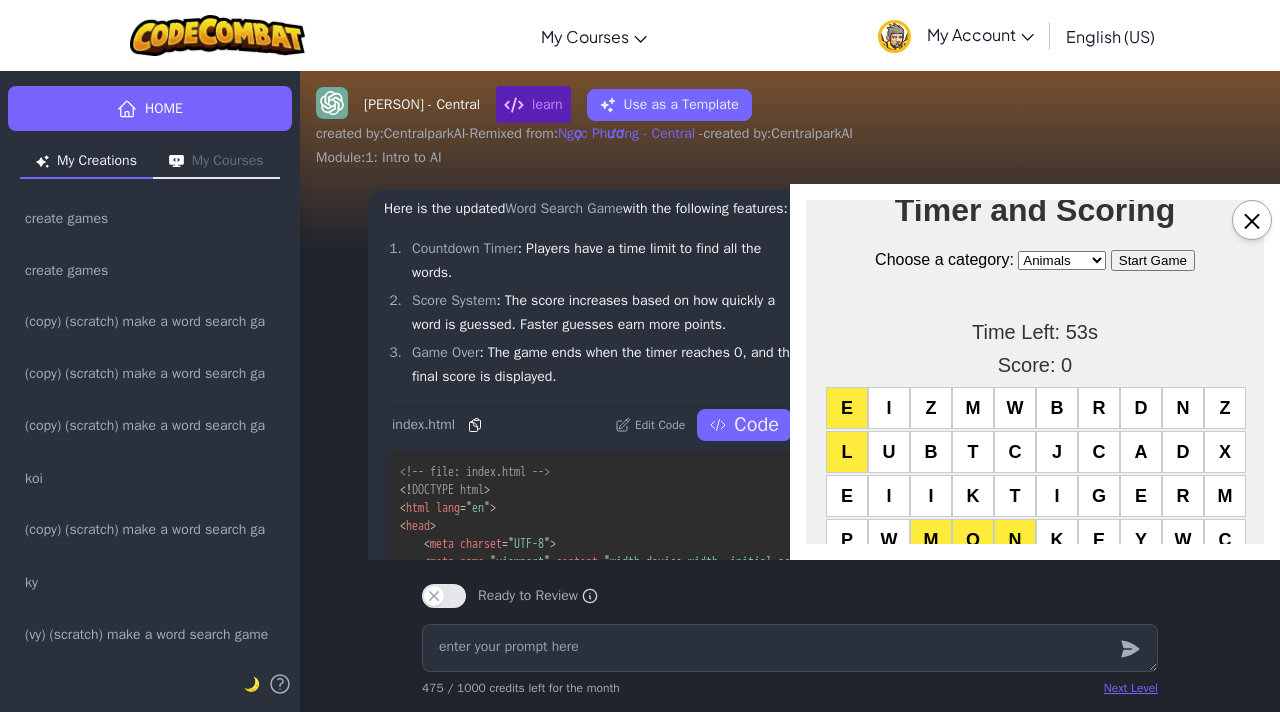 click on "E" at bounding box center (847, 496) 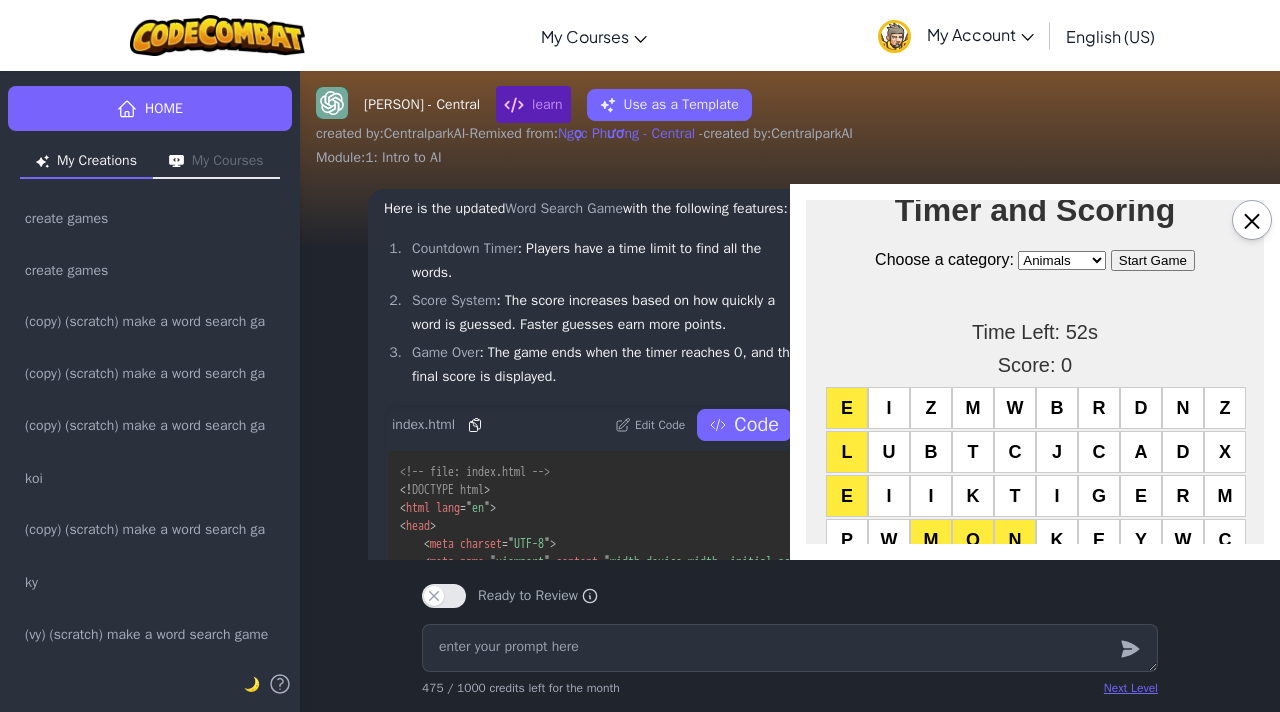scroll, scrollTop: 218, scrollLeft: 0, axis: vertical 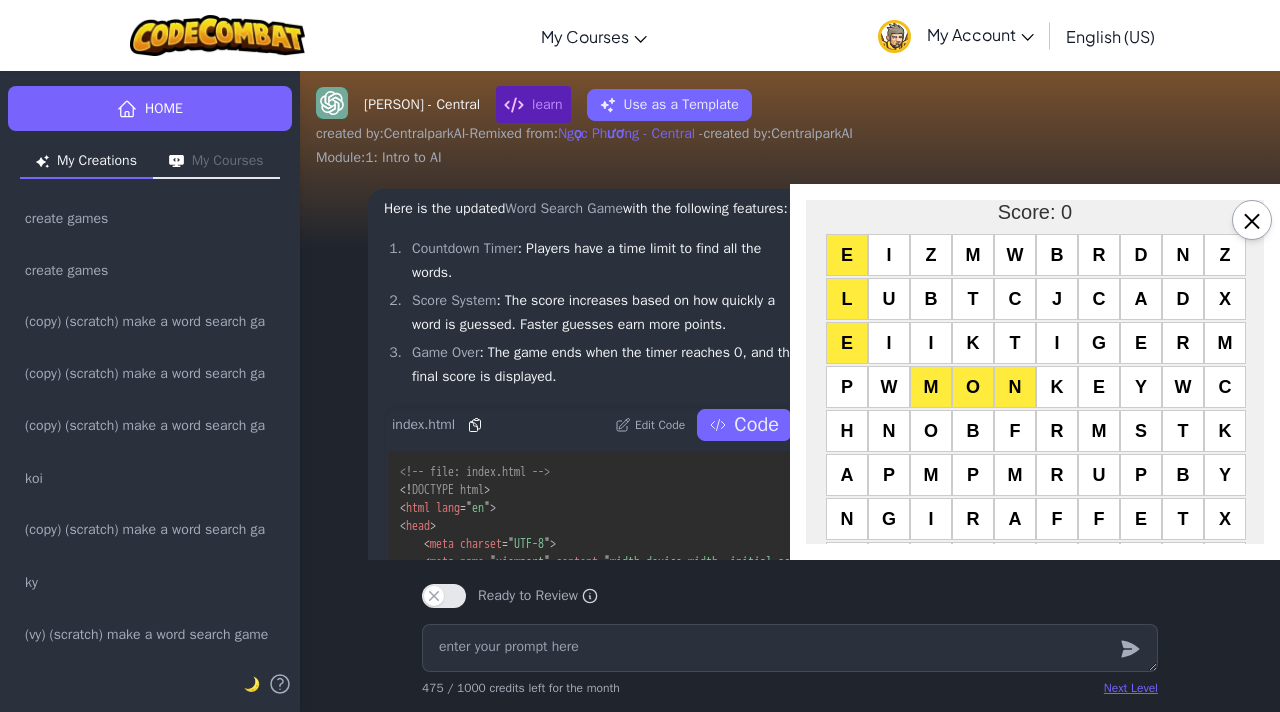 click on "P" at bounding box center [847, 387] 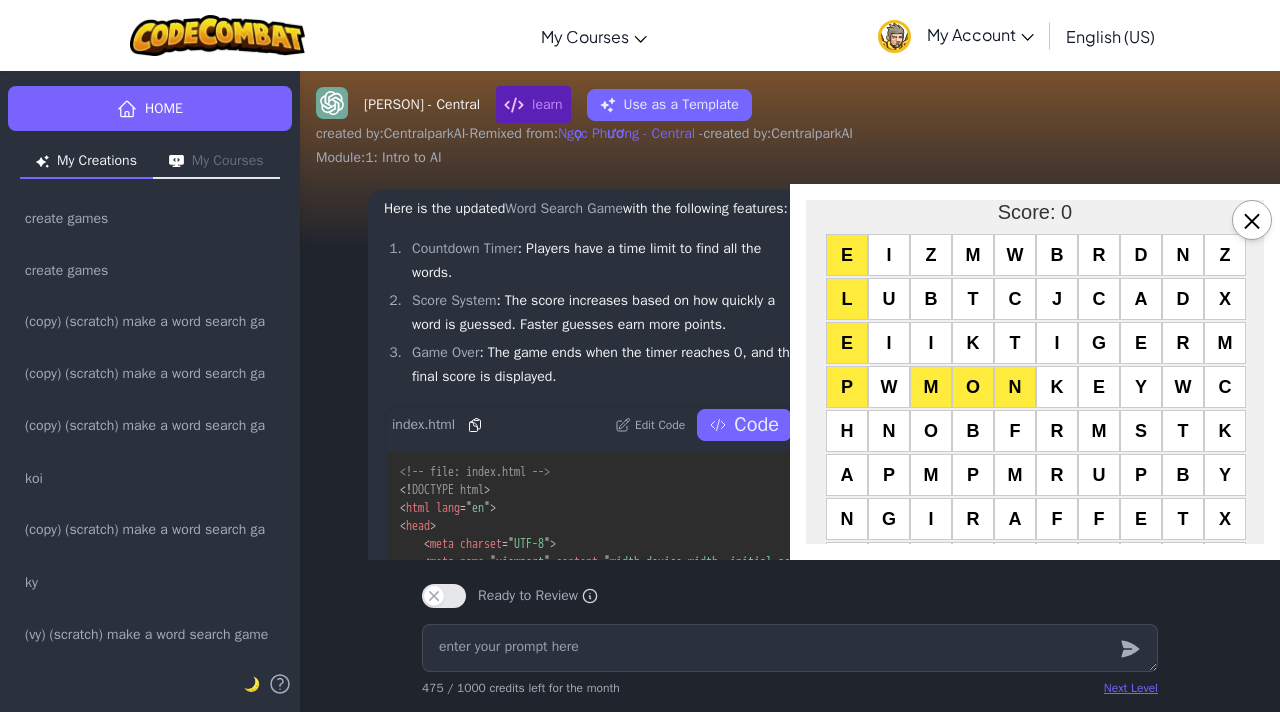 click on "H" at bounding box center (847, 431) 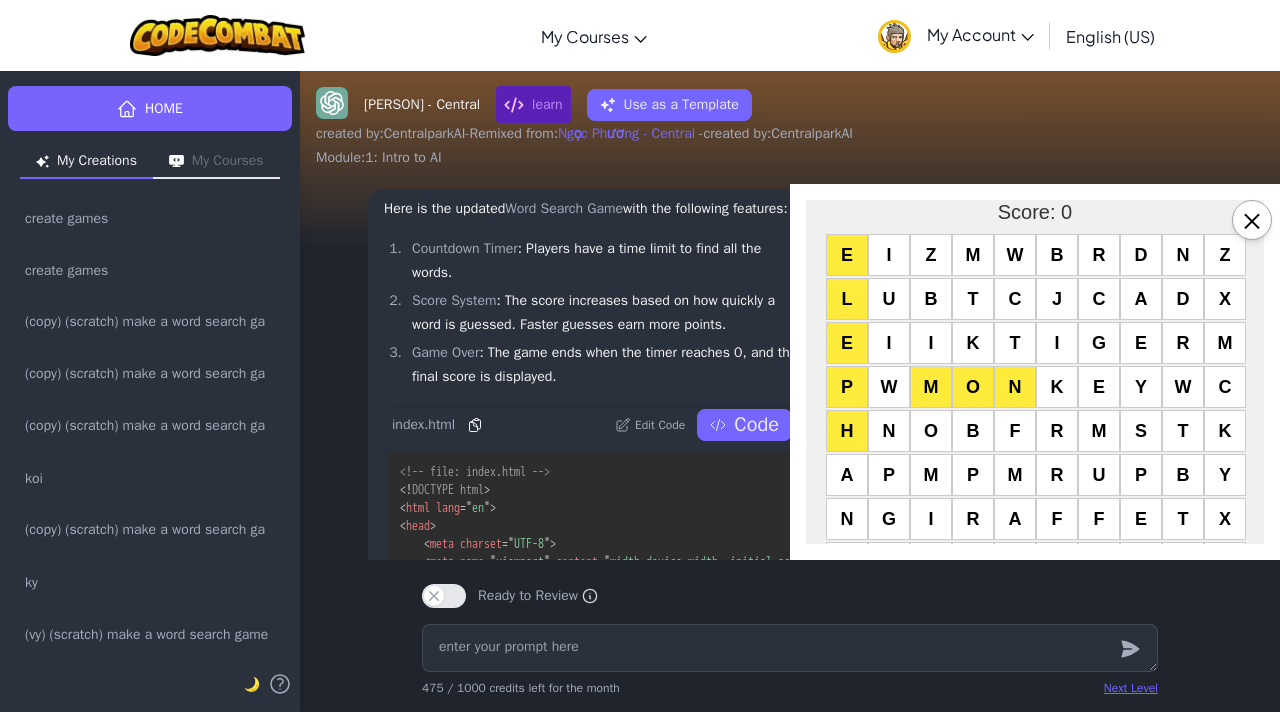 click on "A" at bounding box center [847, 475] 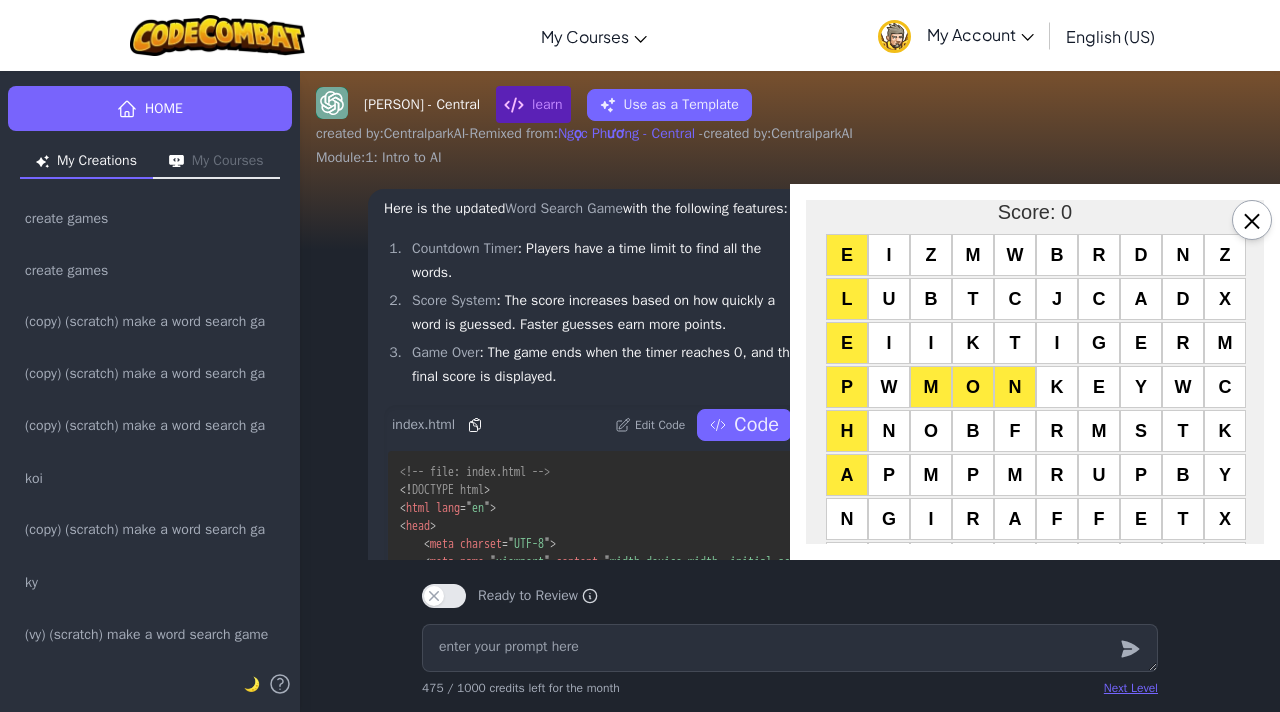 click on "N" at bounding box center [847, 519] 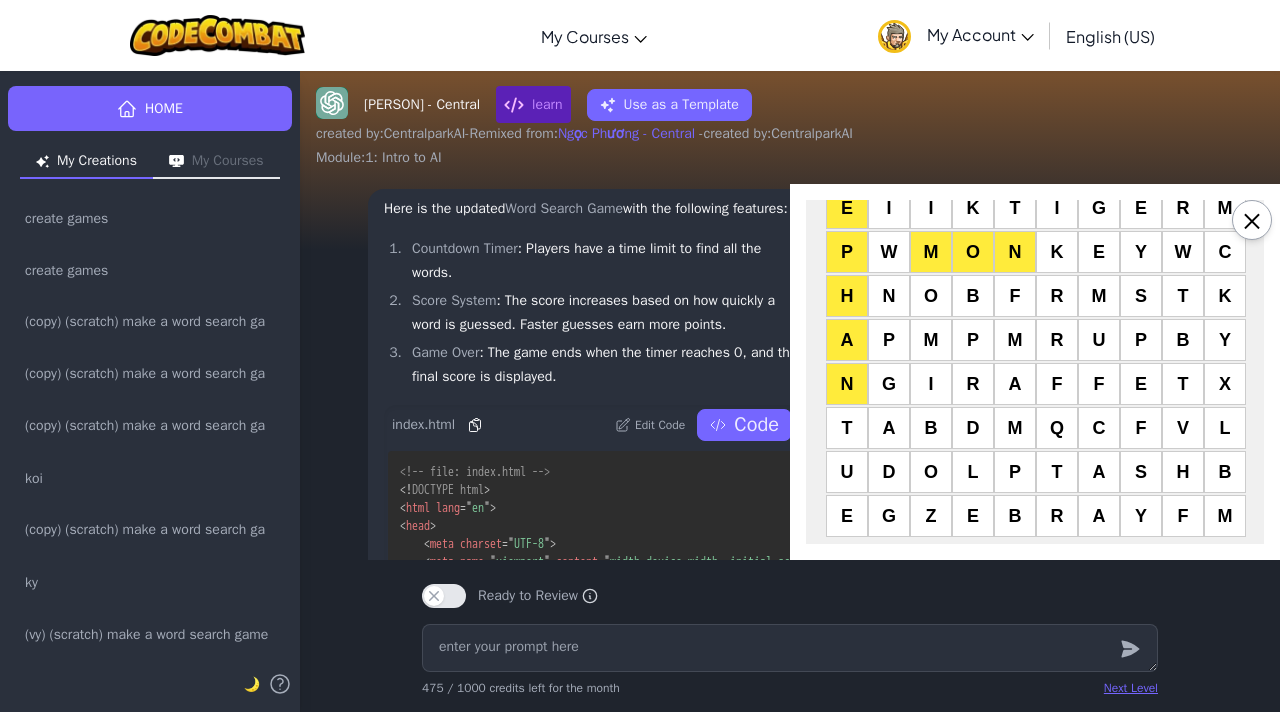 scroll, scrollTop: 354, scrollLeft: 0, axis: vertical 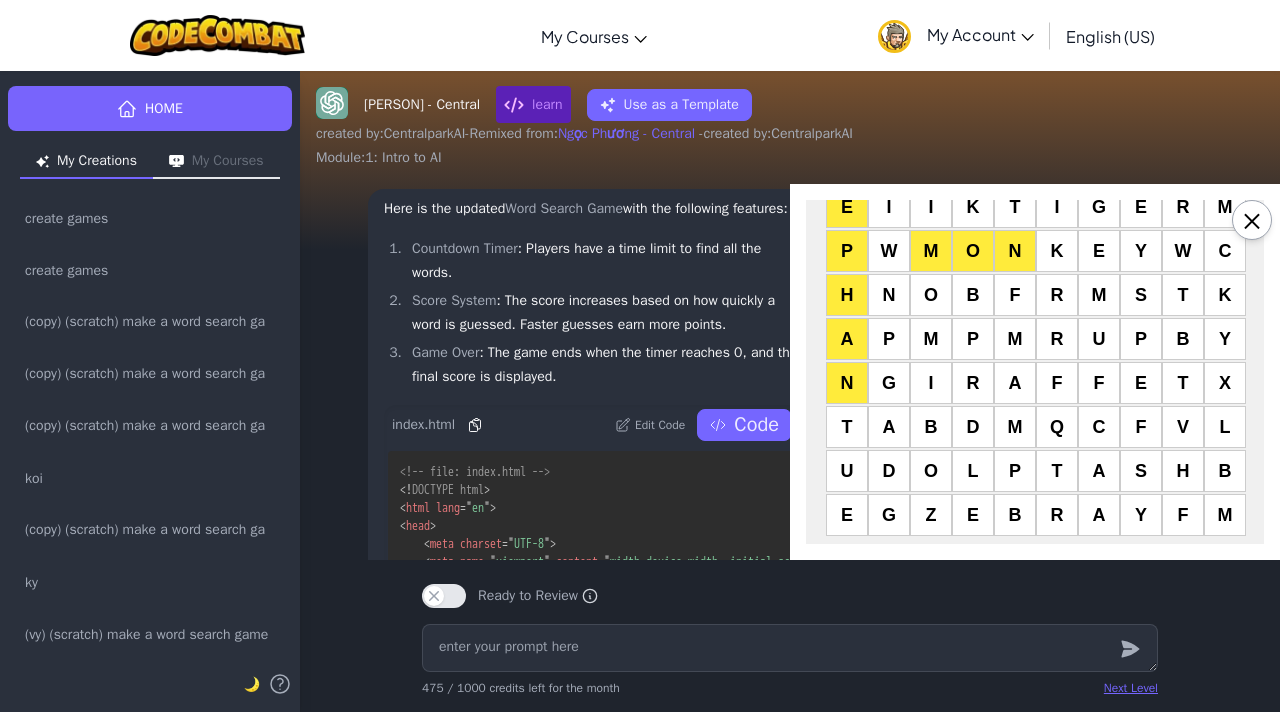 click on "T" at bounding box center (847, 427) 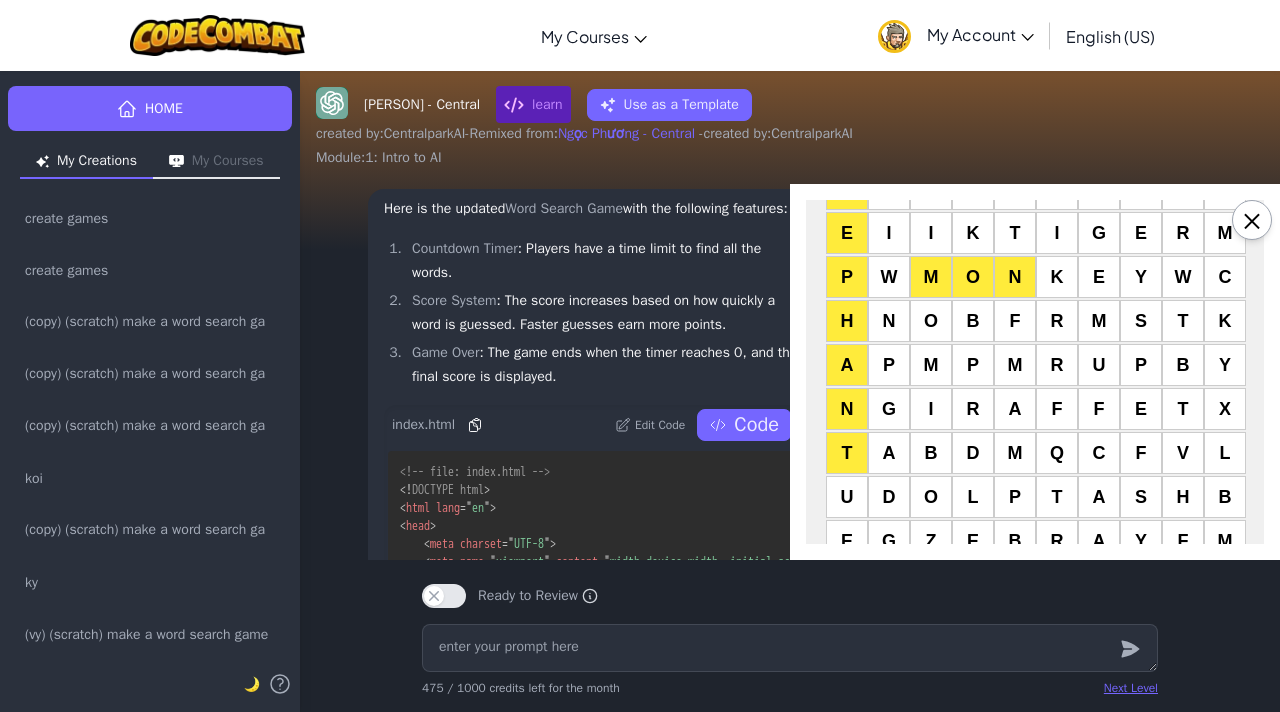 scroll, scrollTop: 188, scrollLeft: 0, axis: vertical 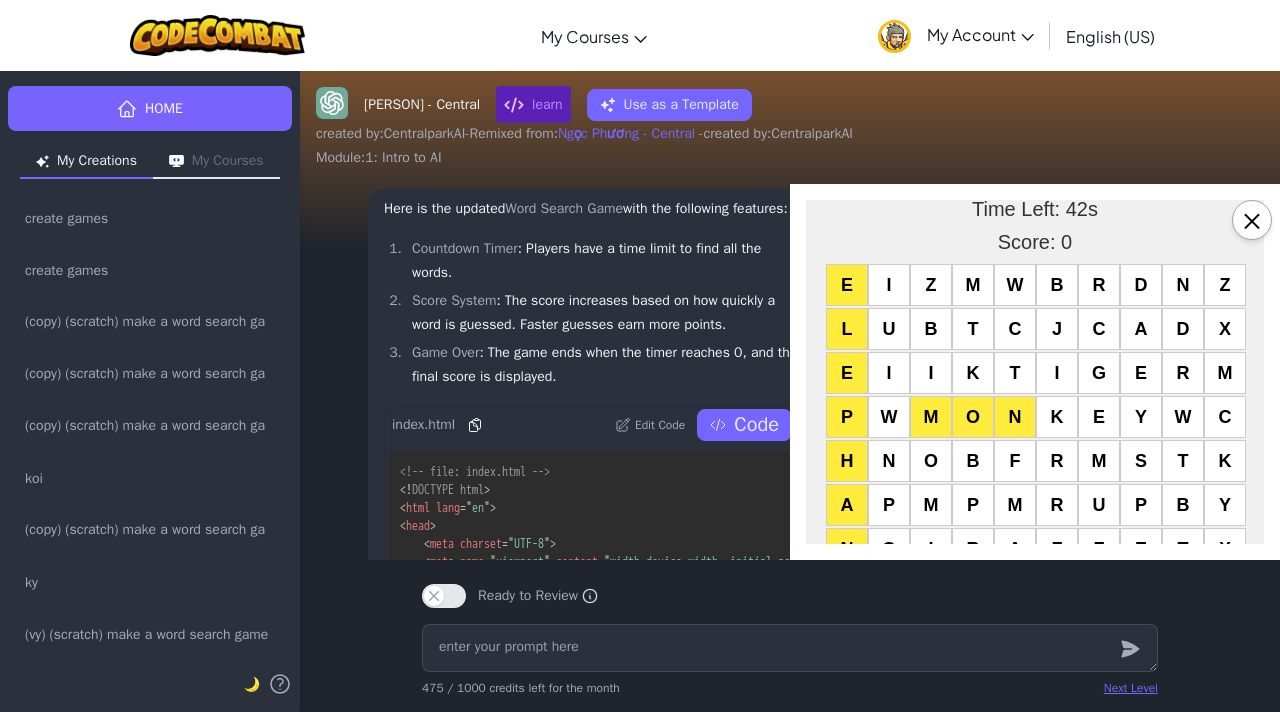click on "E" at bounding box center [847, 285] 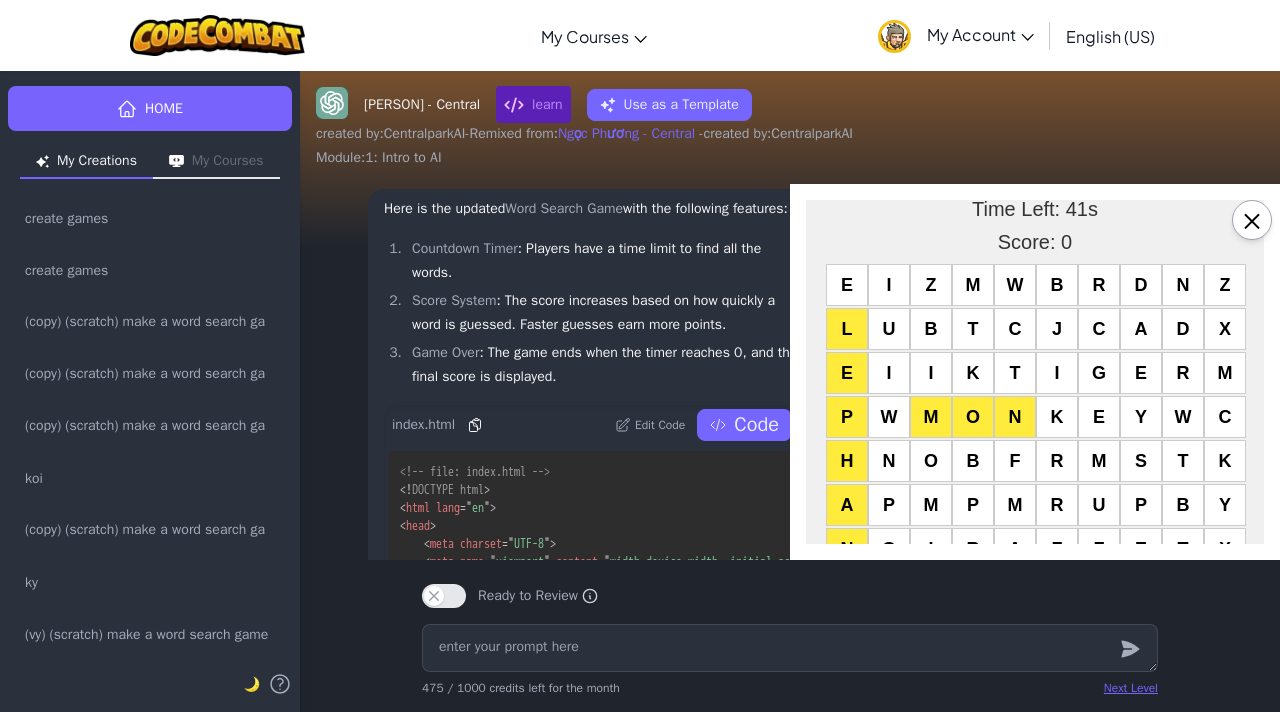 click on "E" at bounding box center (847, 285) 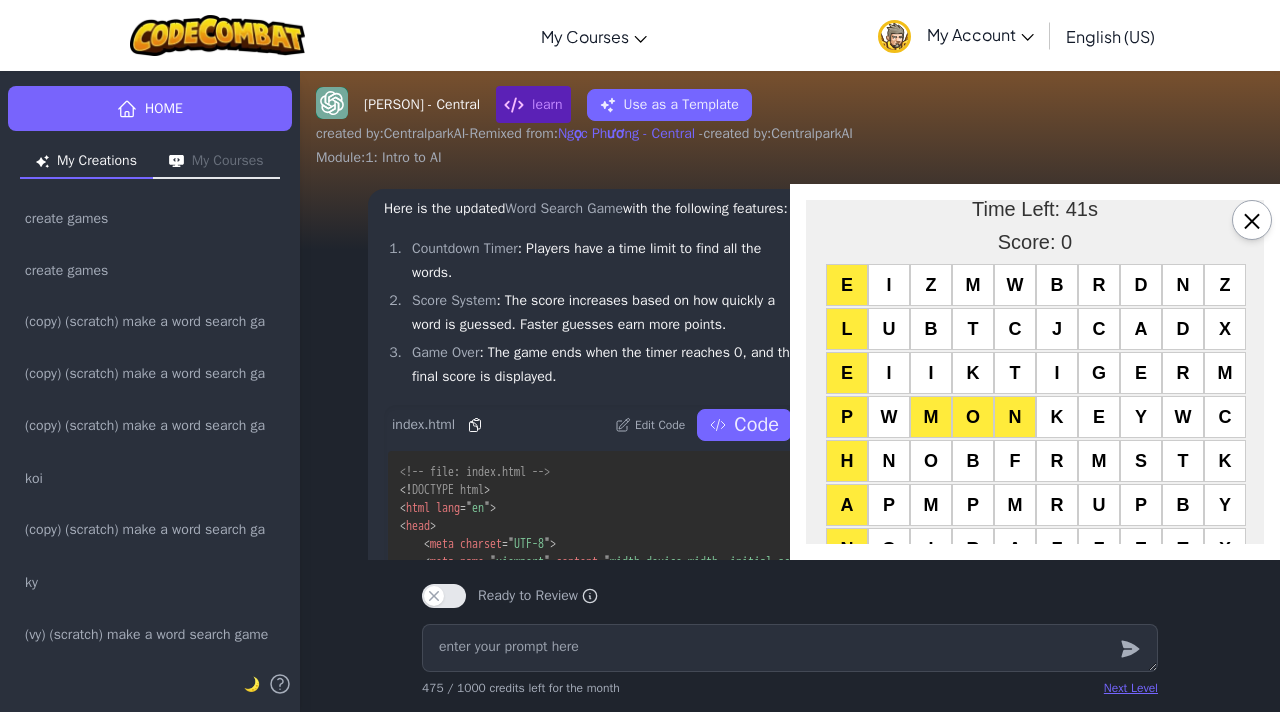 click on "L" at bounding box center [847, 329] 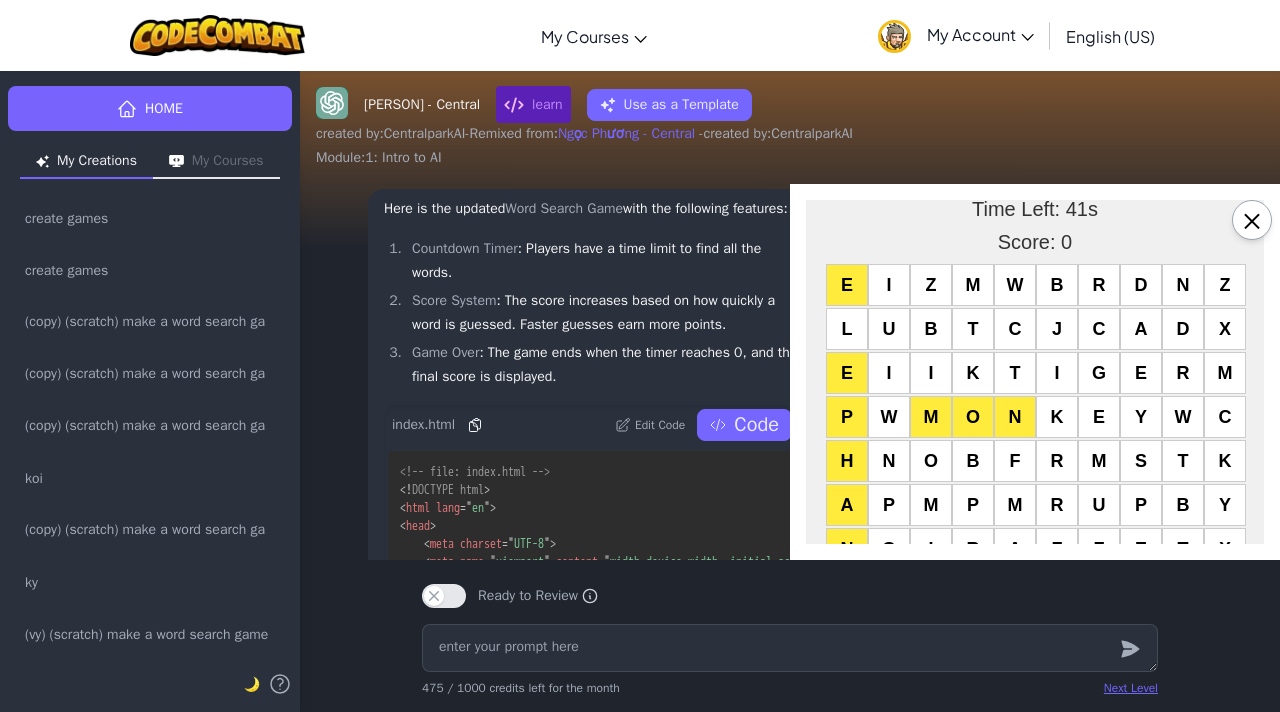 click on "L" at bounding box center (847, 329) 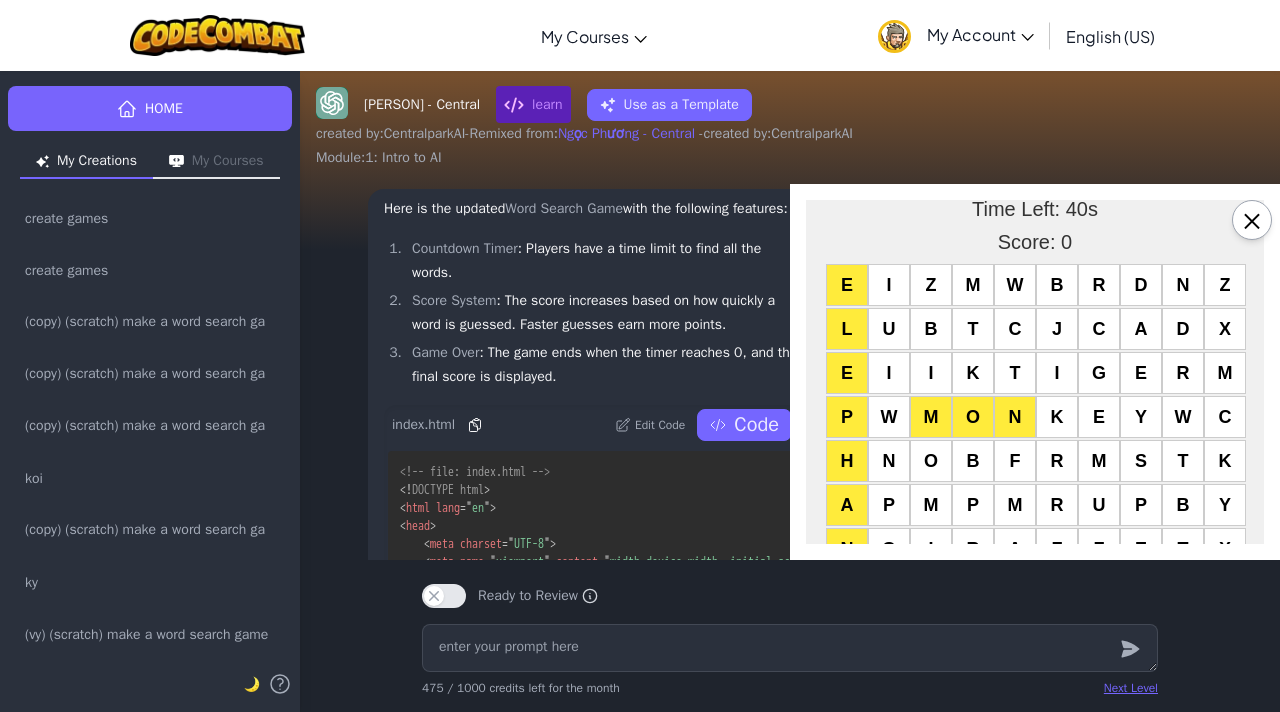 click on "E" at bounding box center (847, 373) 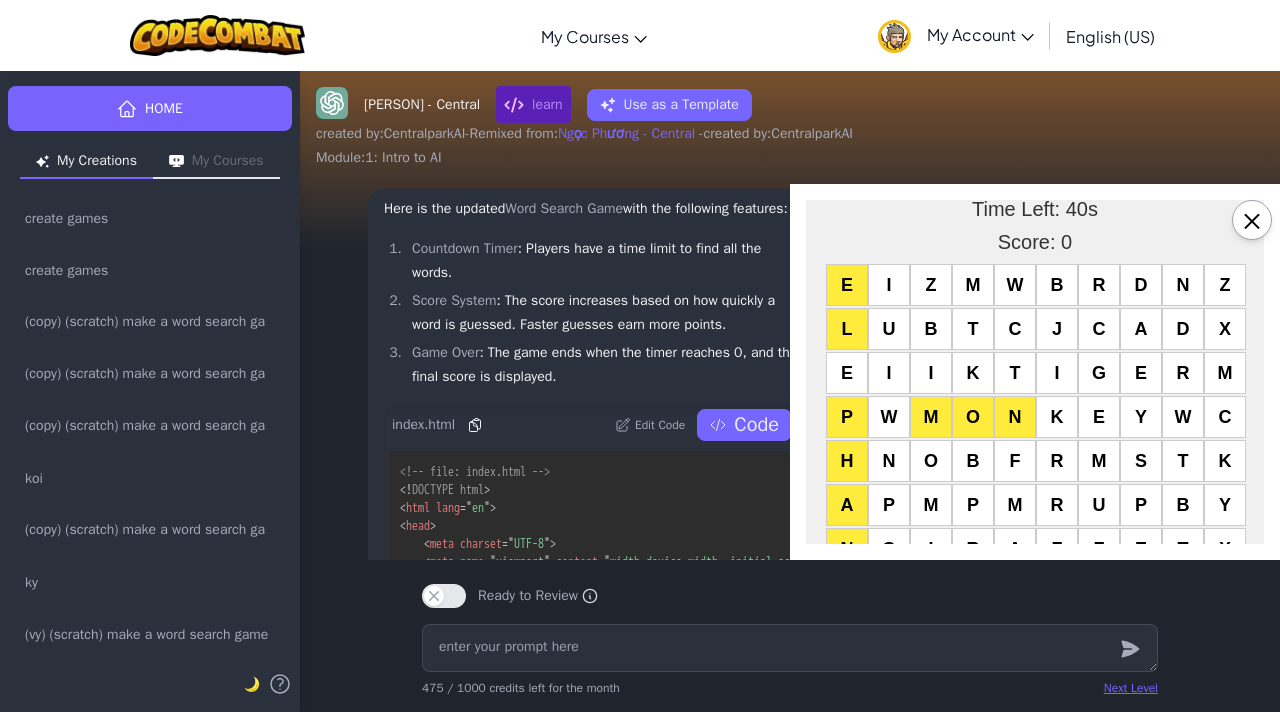 click on "E" at bounding box center (847, 373) 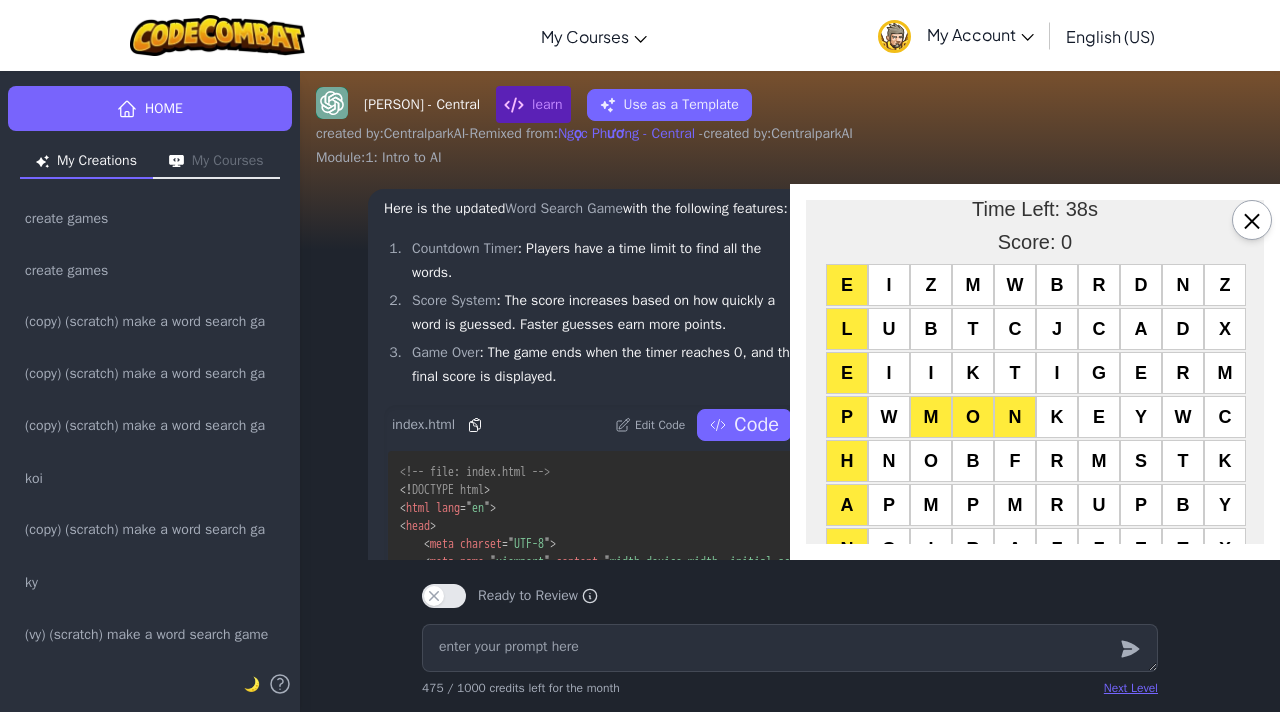 click on "P" at bounding box center [847, 417] 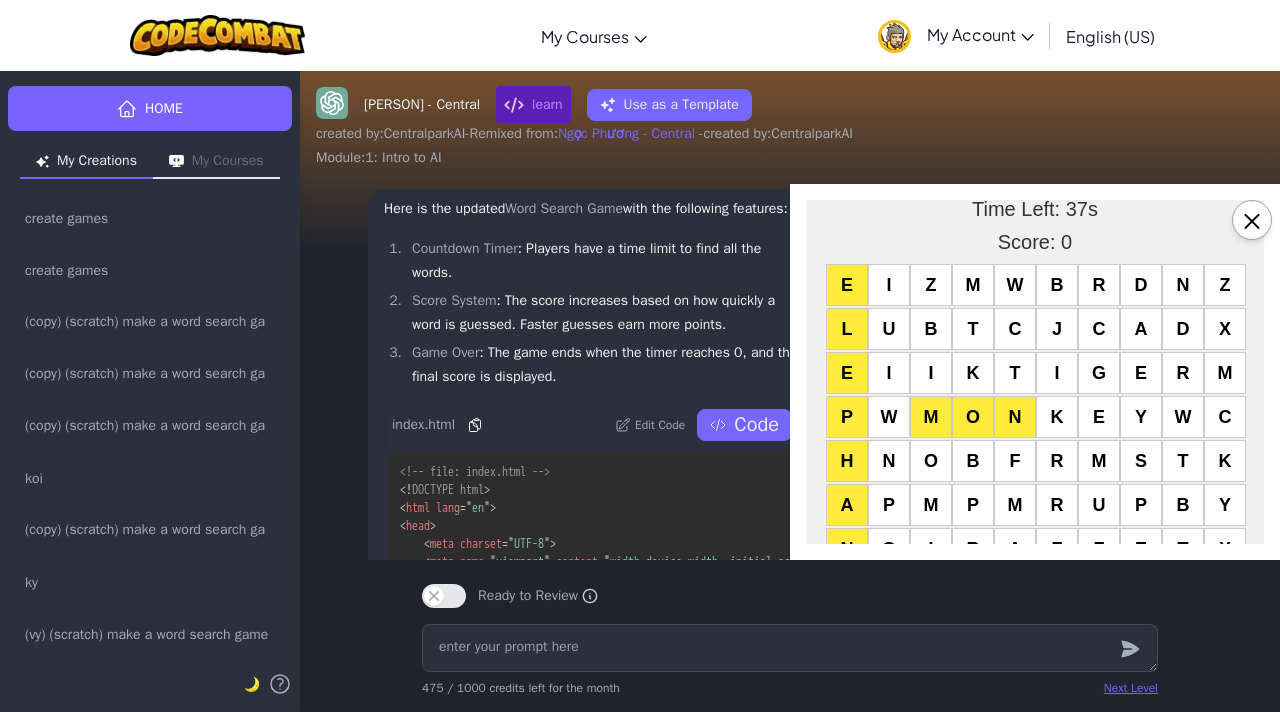 click on "H" at bounding box center (847, 461) 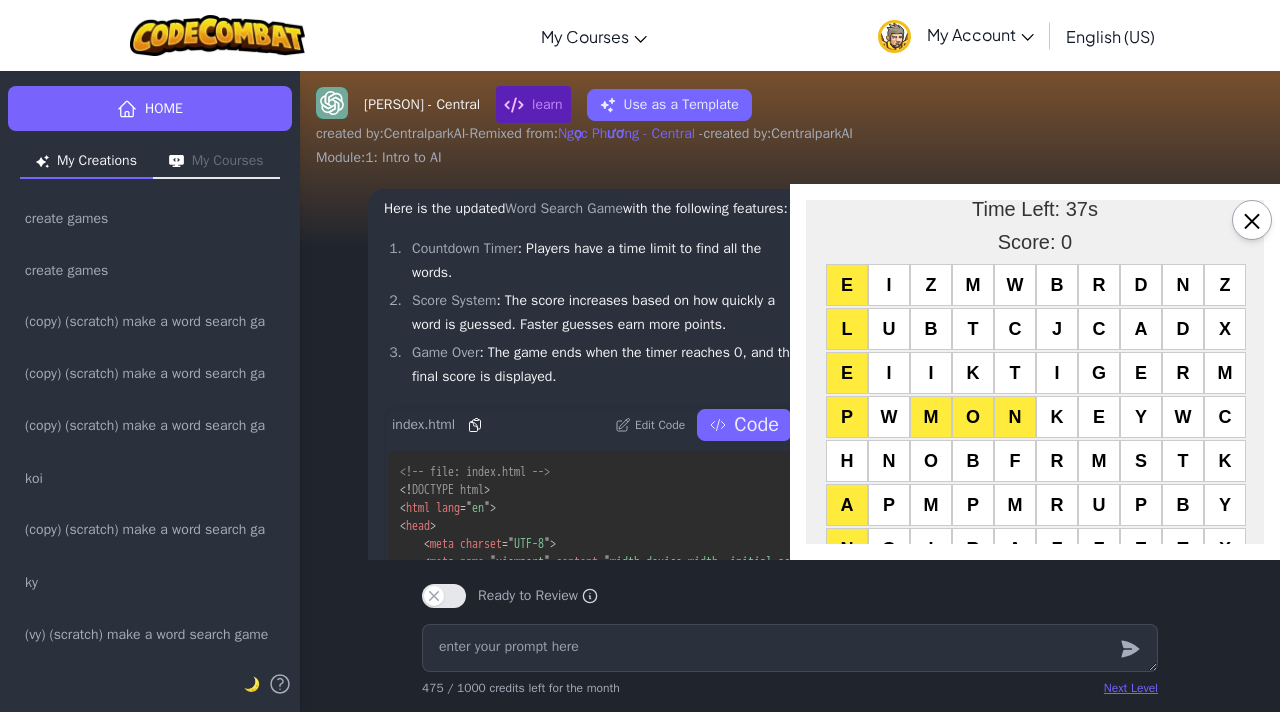 click on "H" at bounding box center [847, 461] 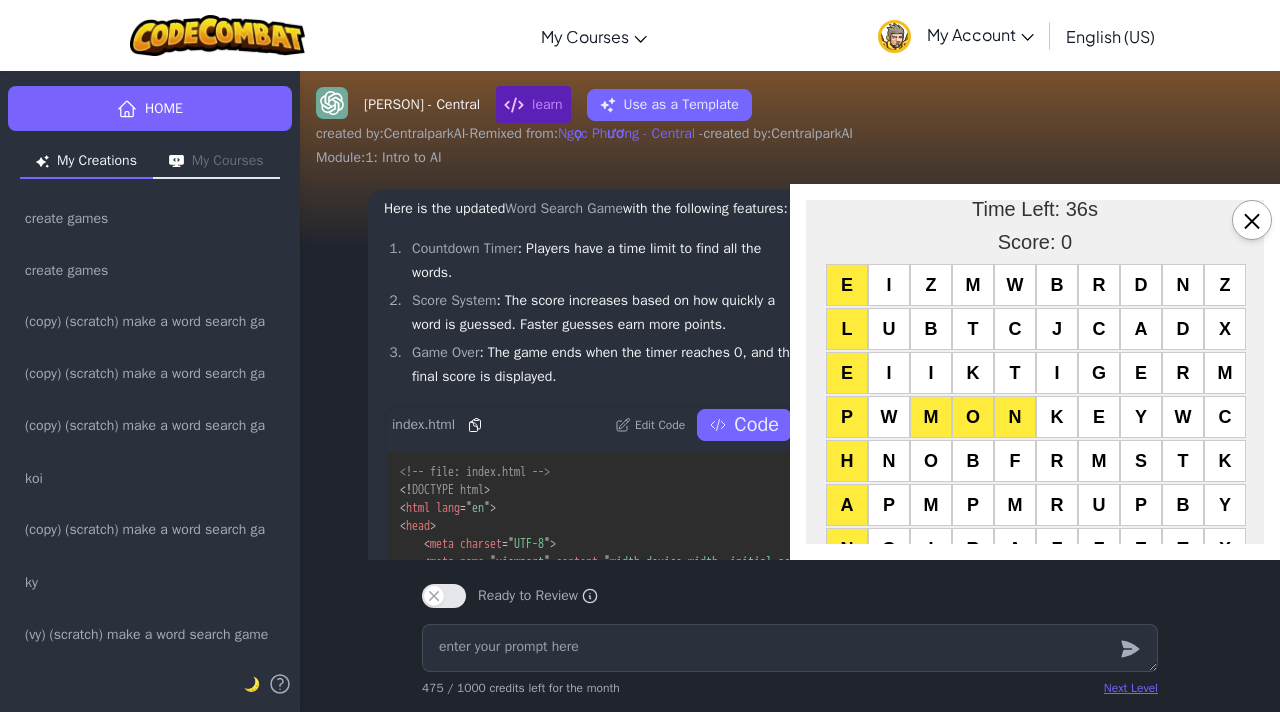 click on "A" at bounding box center [847, 505] 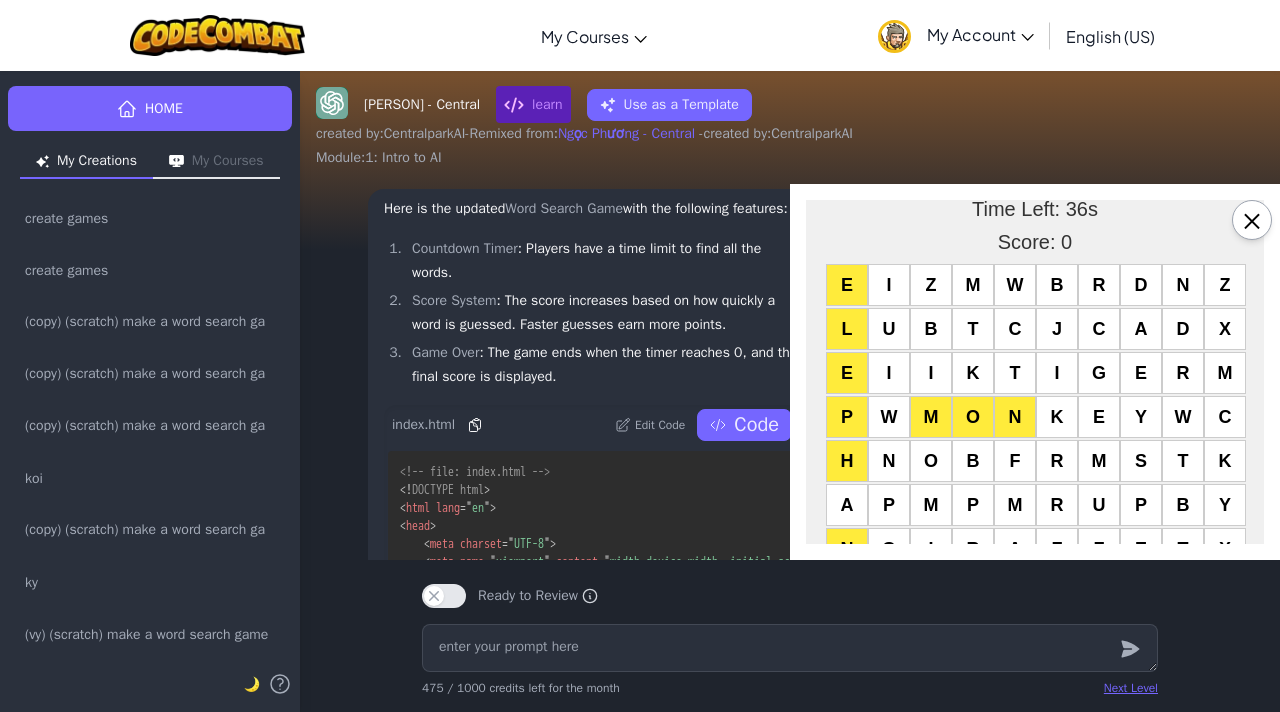 click on "A" at bounding box center [847, 505] 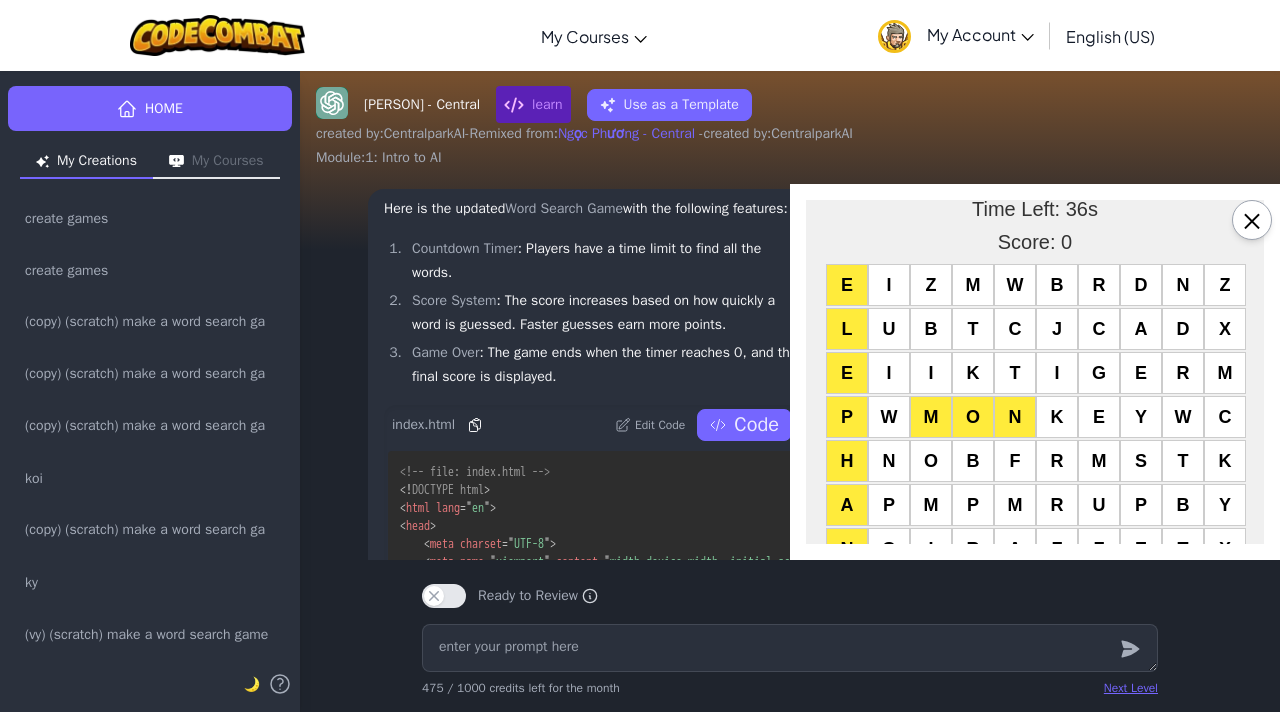 scroll, scrollTop: 350, scrollLeft: 0, axis: vertical 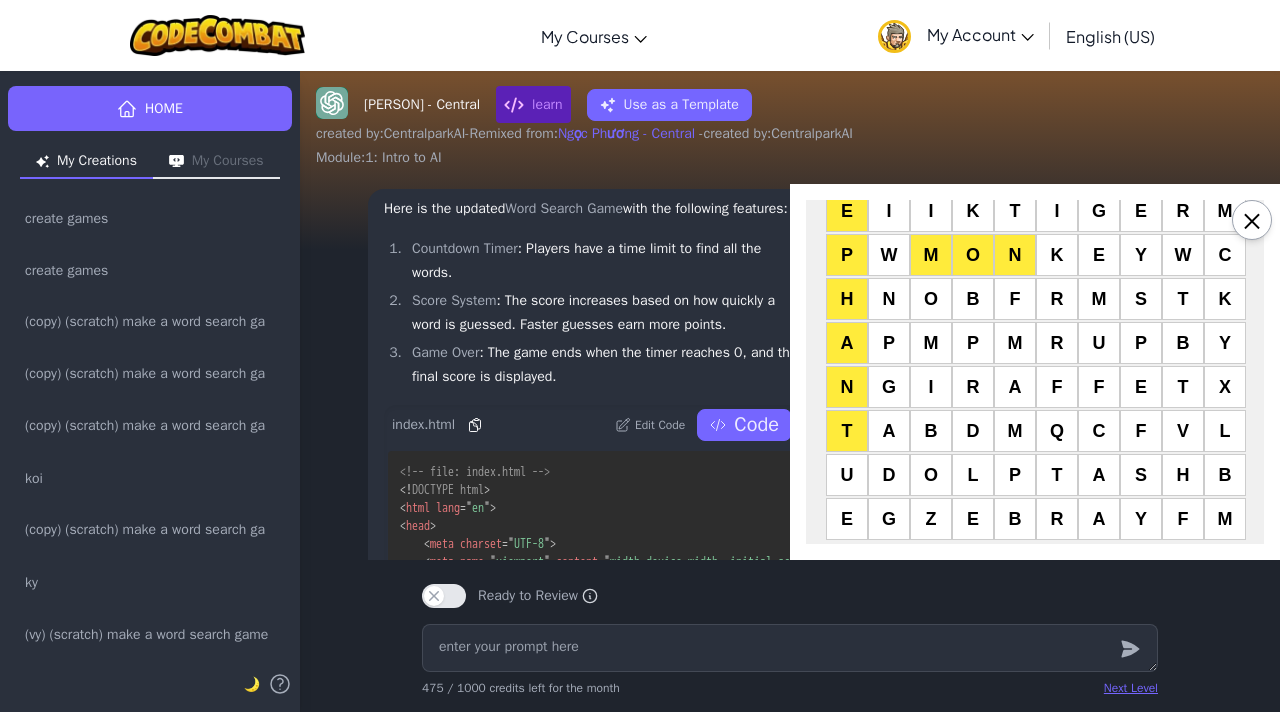 click on "N" at bounding box center [847, 387] 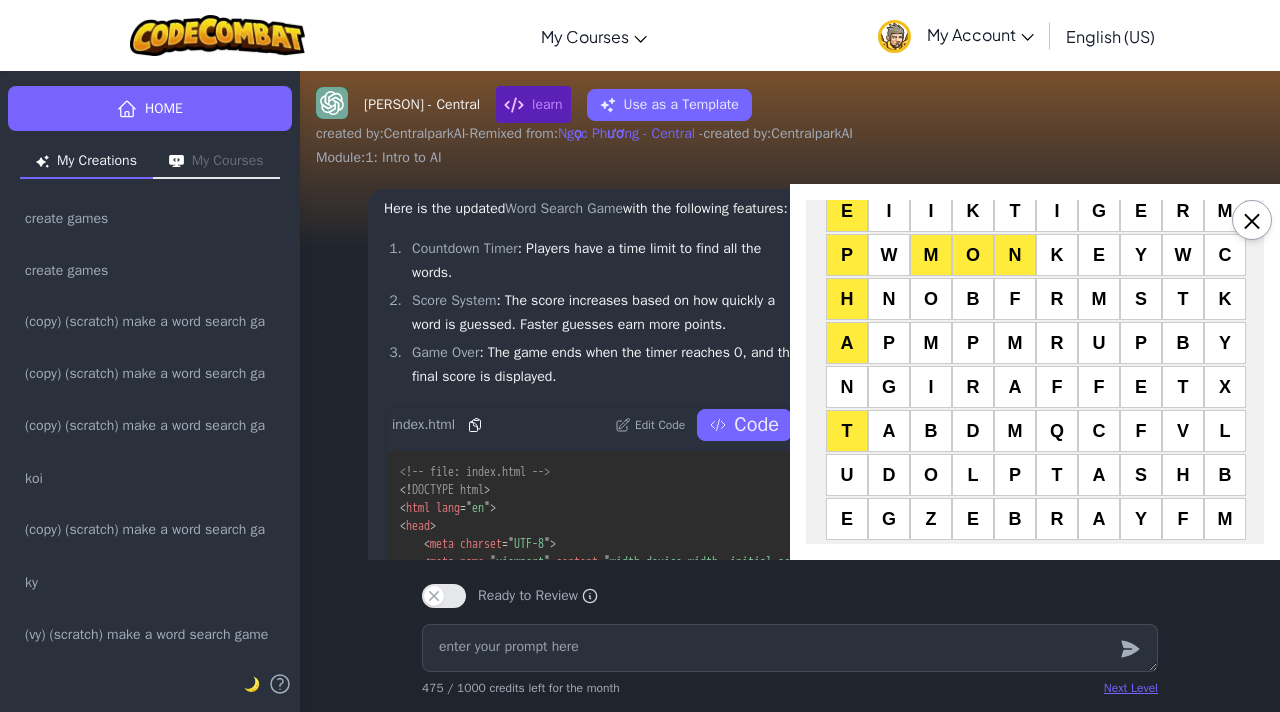 click on "N" at bounding box center (847, 387) 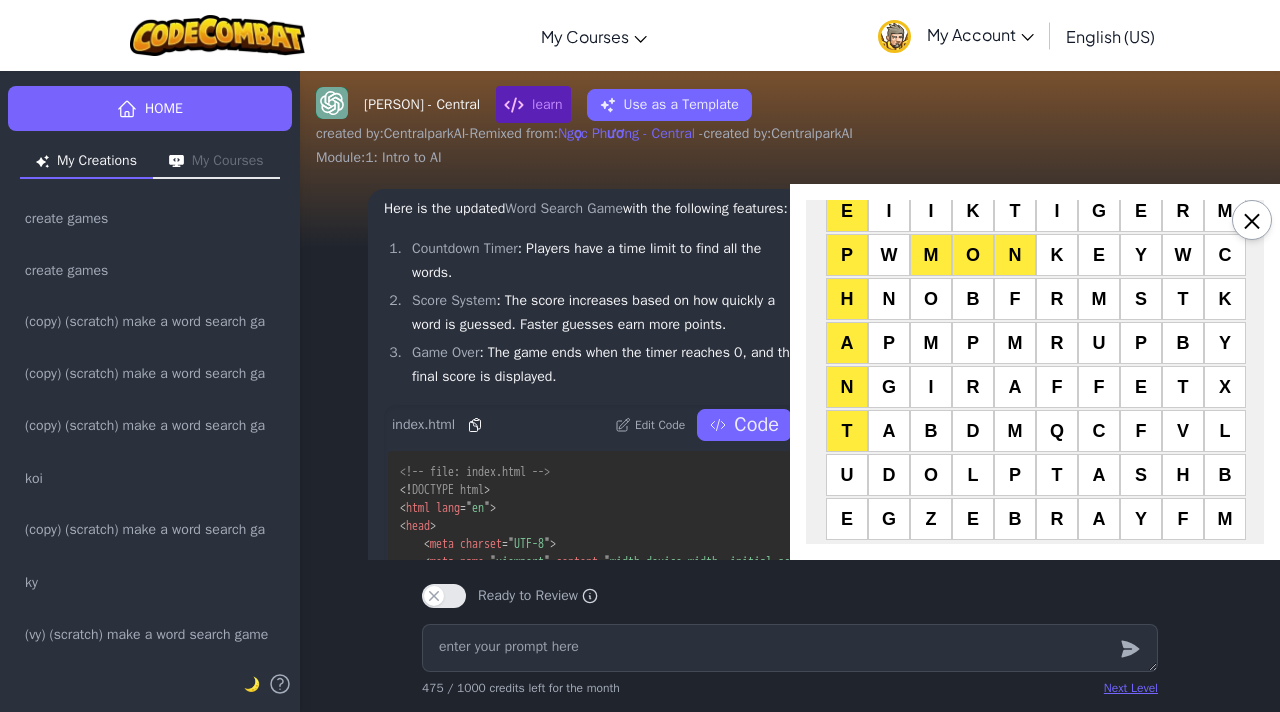 click on "T" at bounding box center (847, 431) 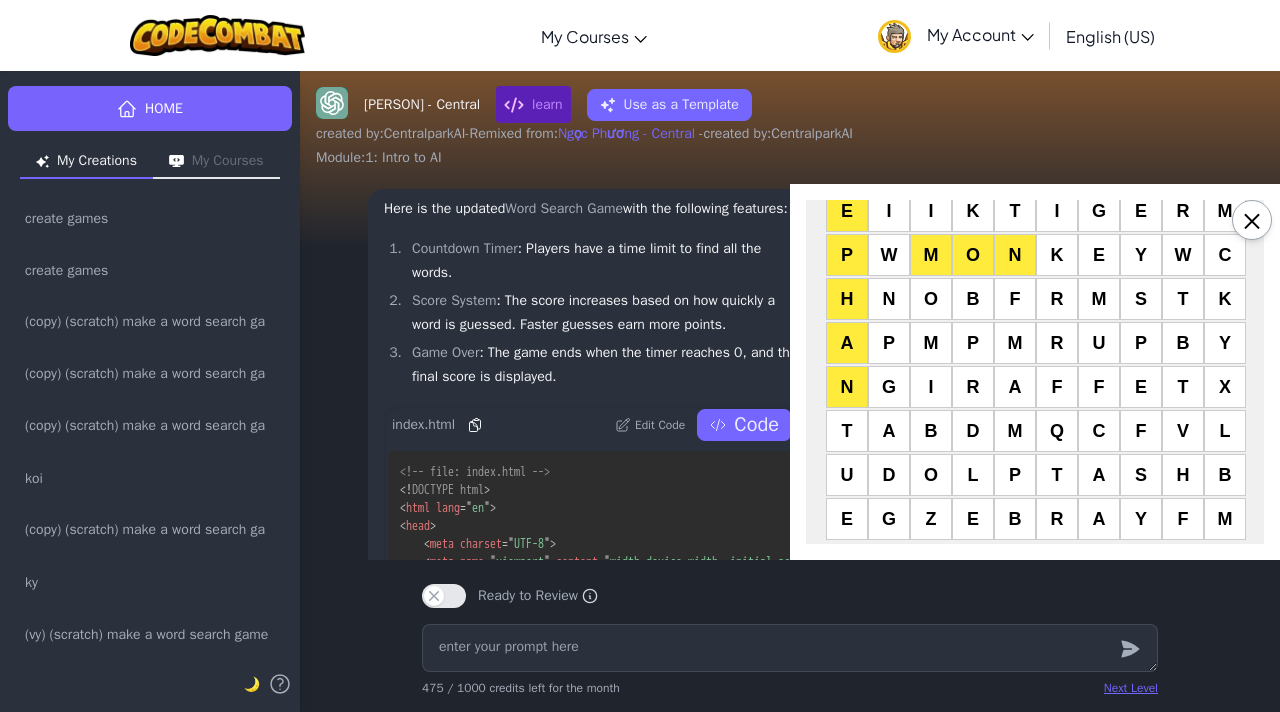 click on "T" at bounding box center [847, 431] 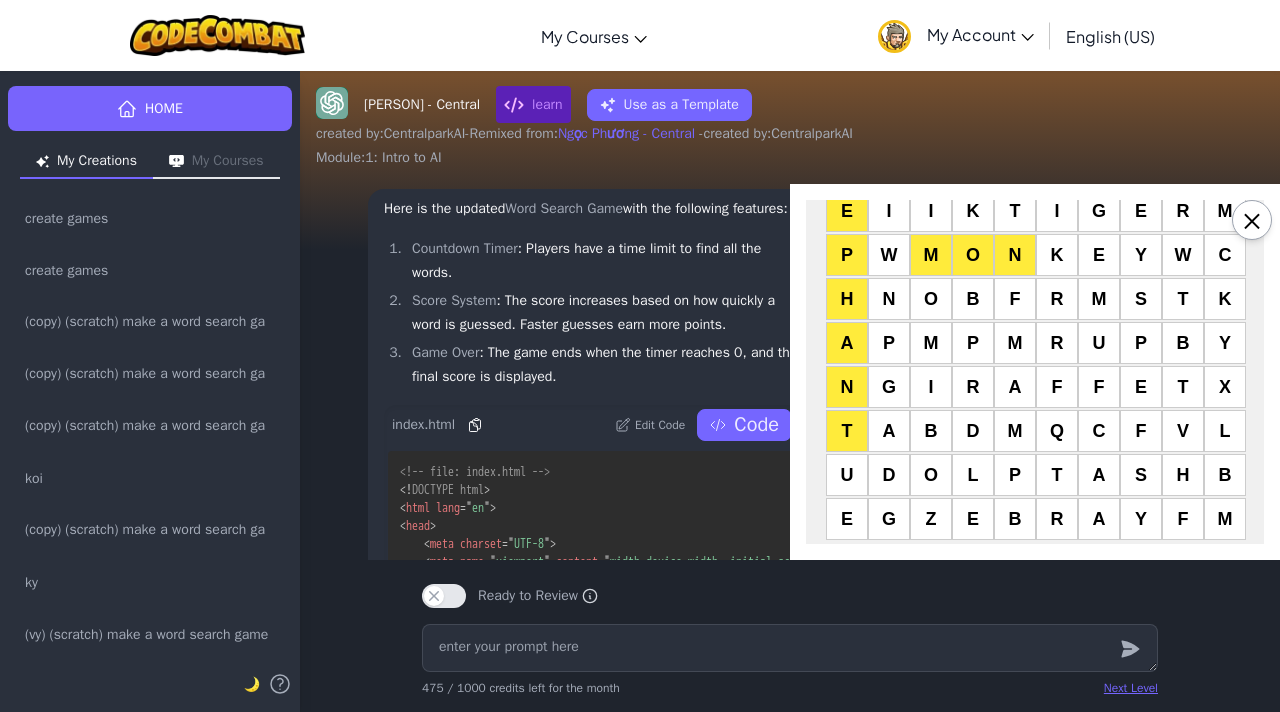 click on "M" at bounding box center [931, 255] 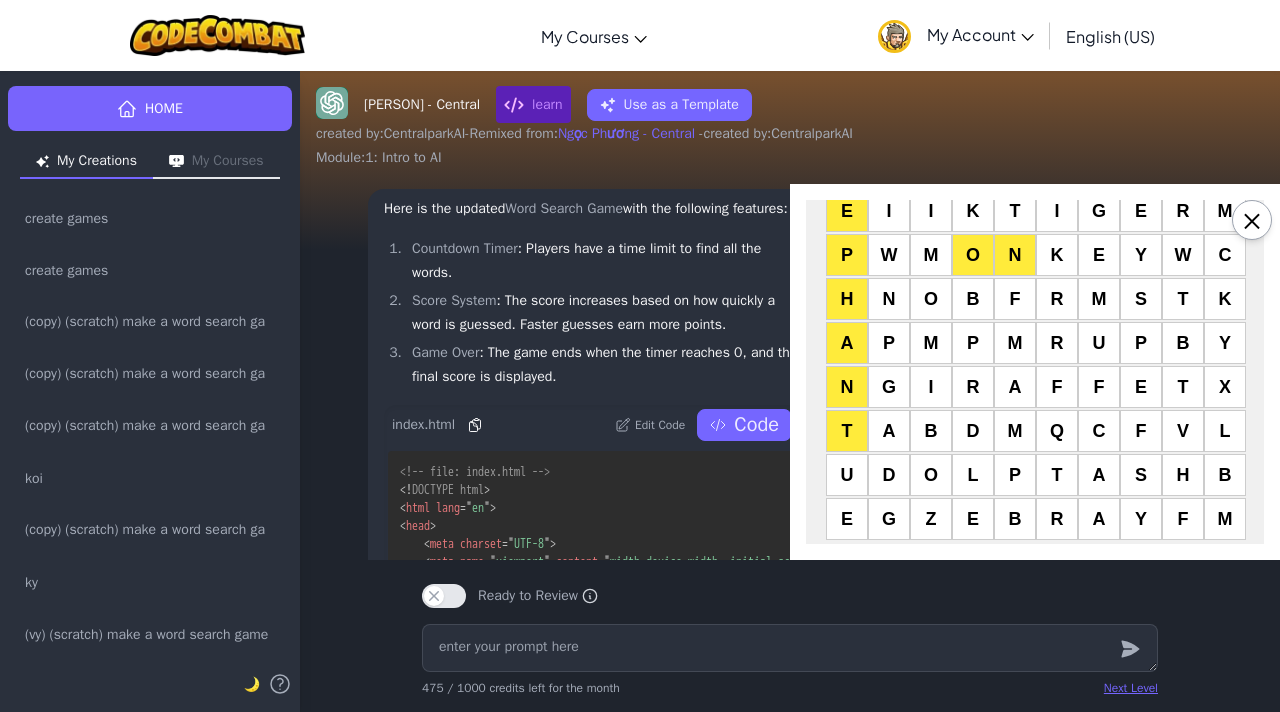 click on "M" at bounding box center (931, 255) 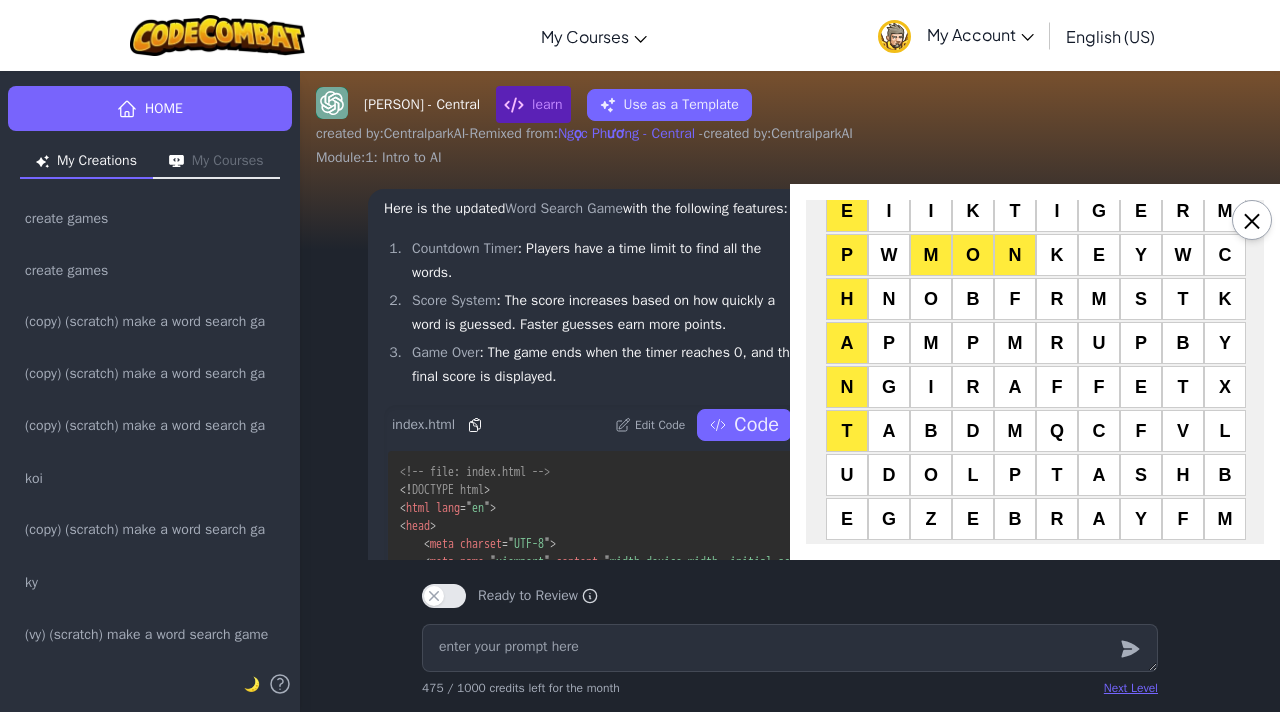 click on "M" at bounding box center [931, 255] 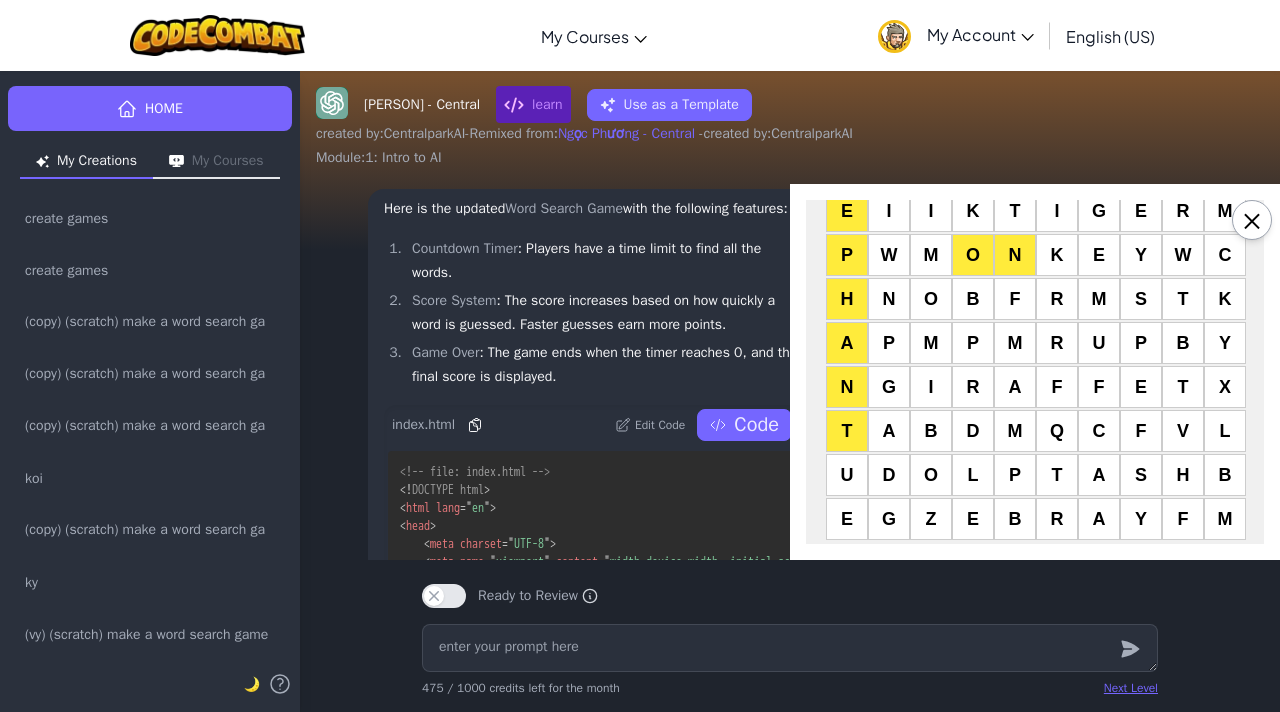 click on "O" at bounding box center (973, 255) 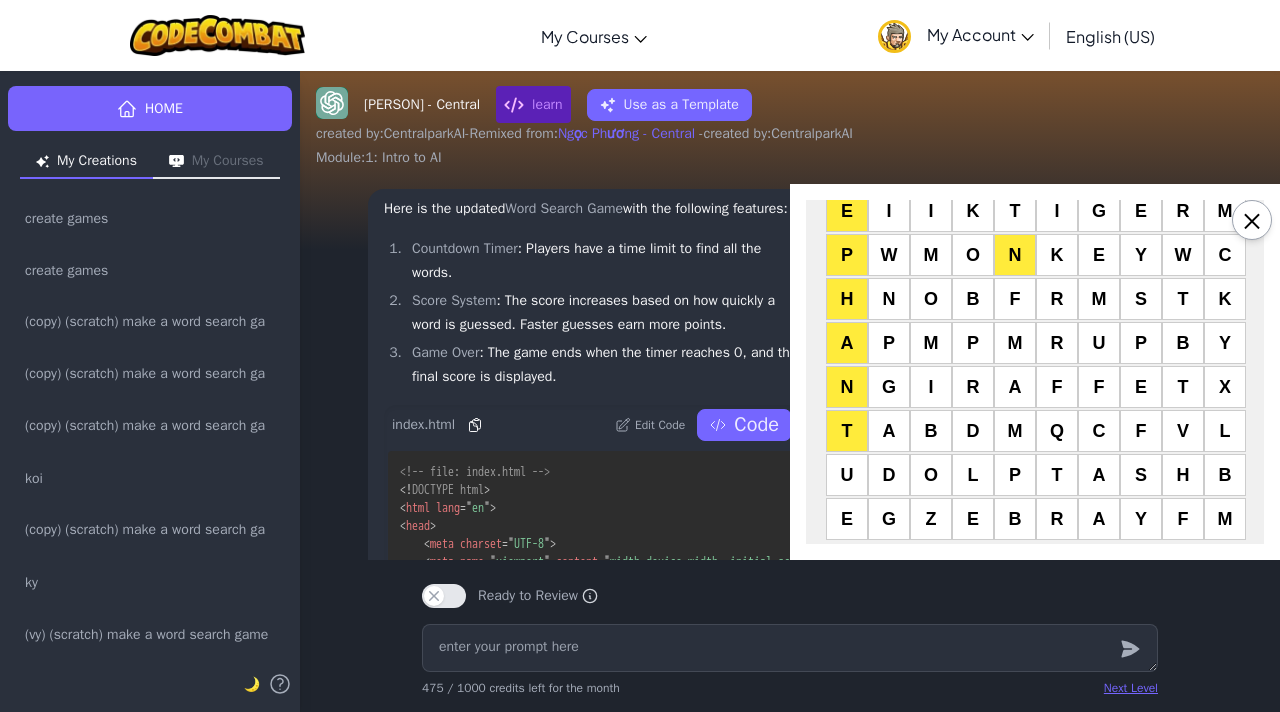 click on "N" at bounding box center [1015, 255] 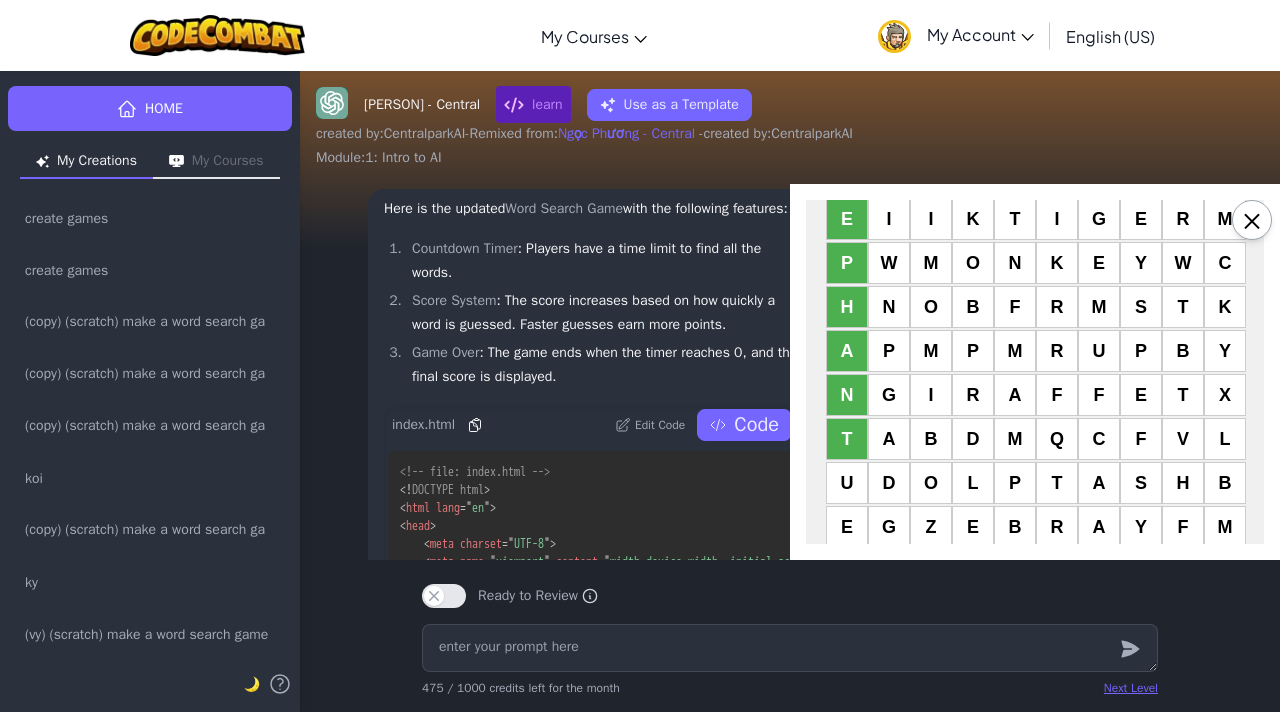 scroll, scrollTop: 341, scrollLeft: 0, axis: vertical 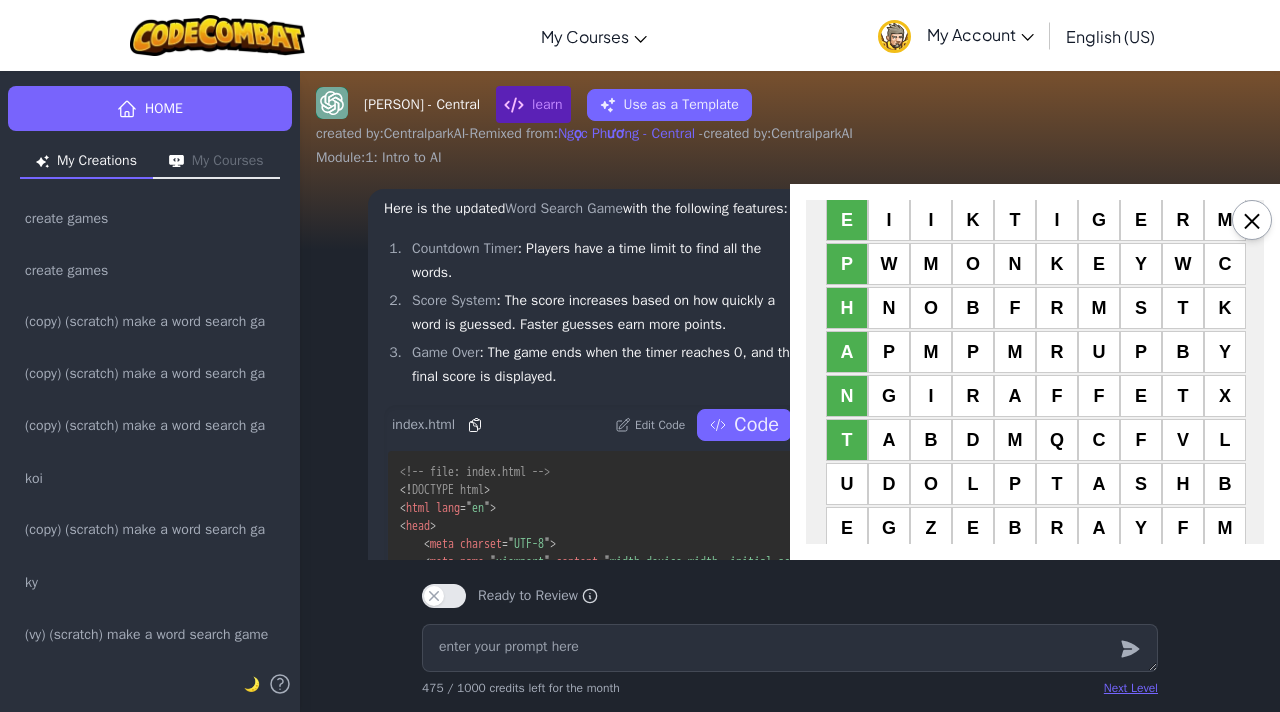 click on "T" at bounding box center (1015, 220) 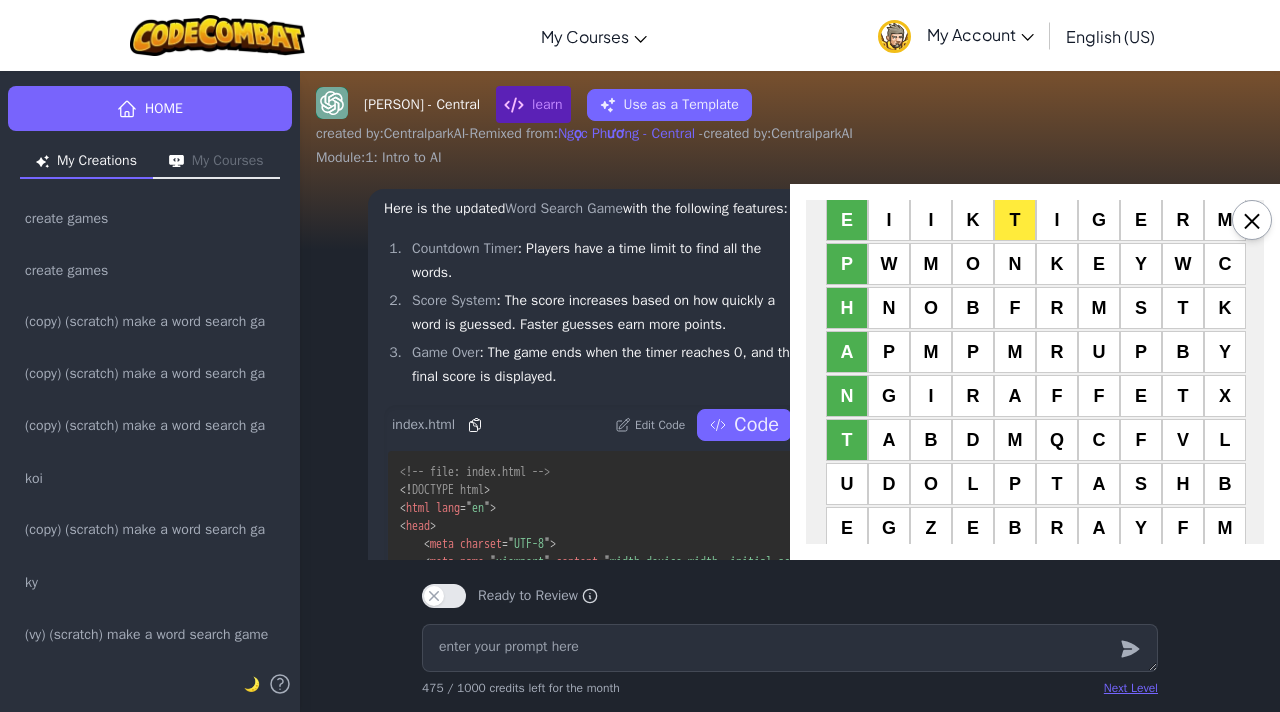 click on "I" at bounding box center [1057, 220] 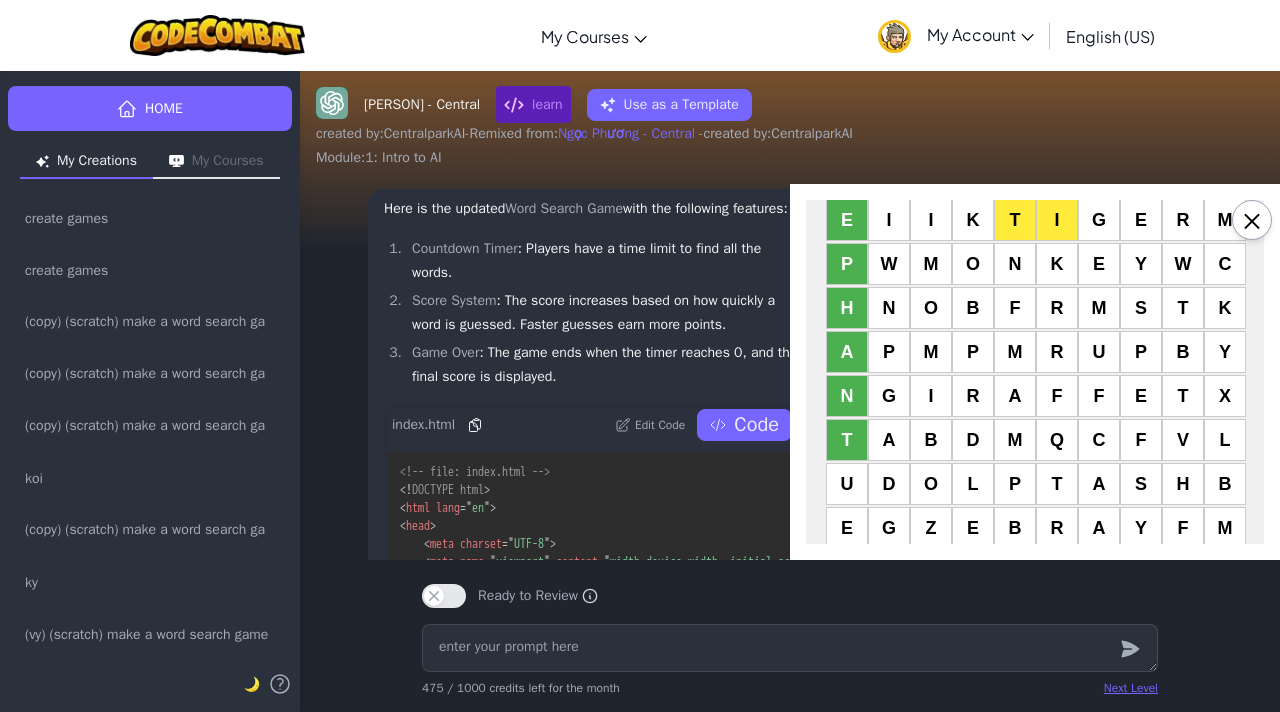 click on "G" at bounding box center (1099, 220) 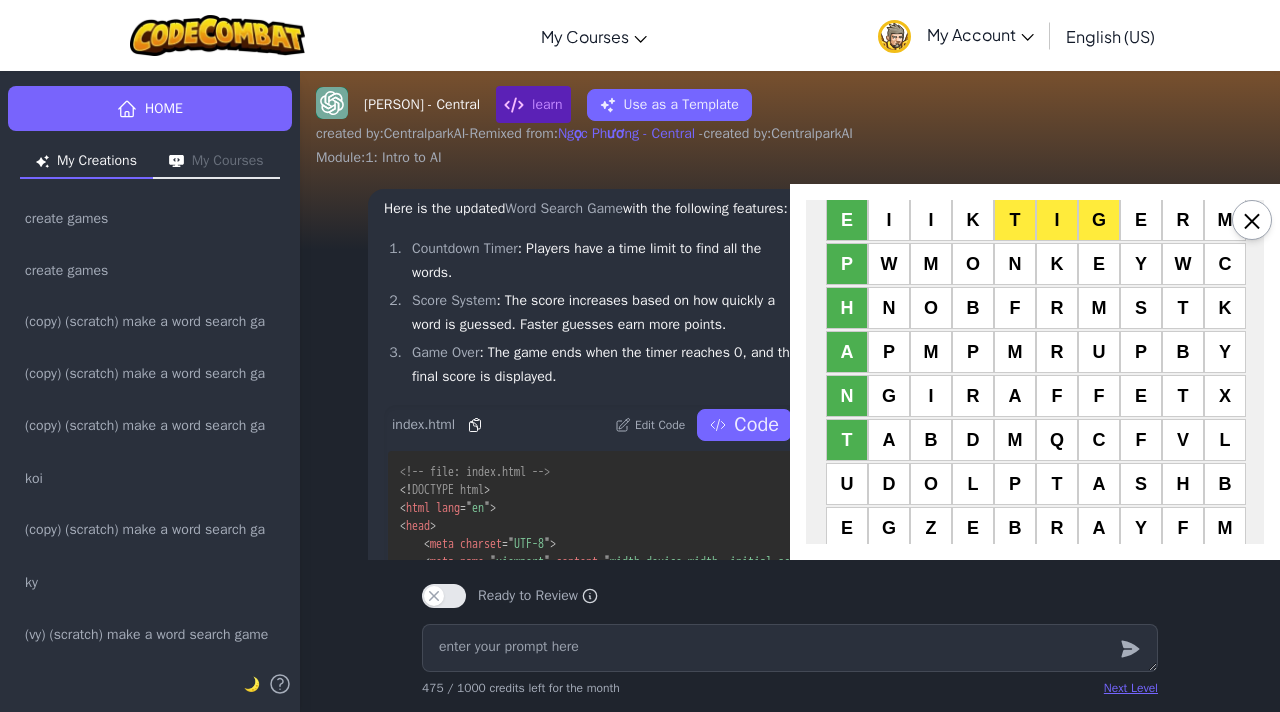 click on "E" at bounding box center (1141, 220) 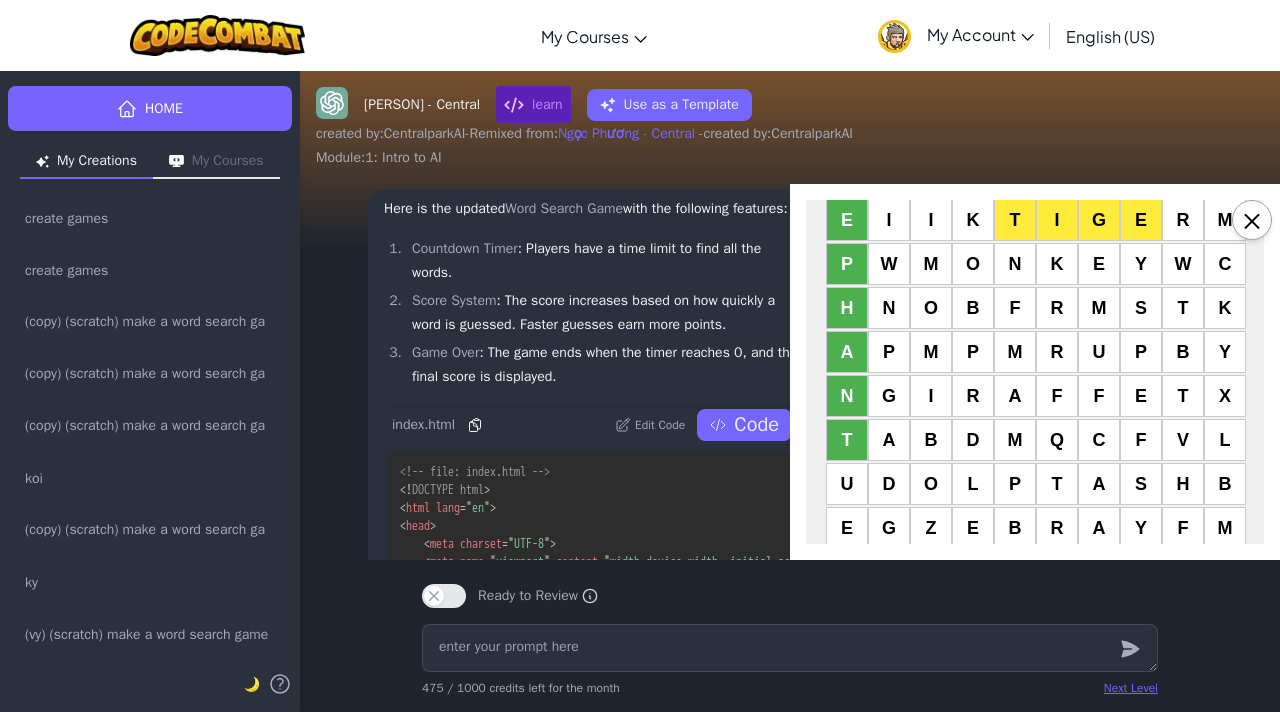 click on "R" at bounding box center [1183, 220] 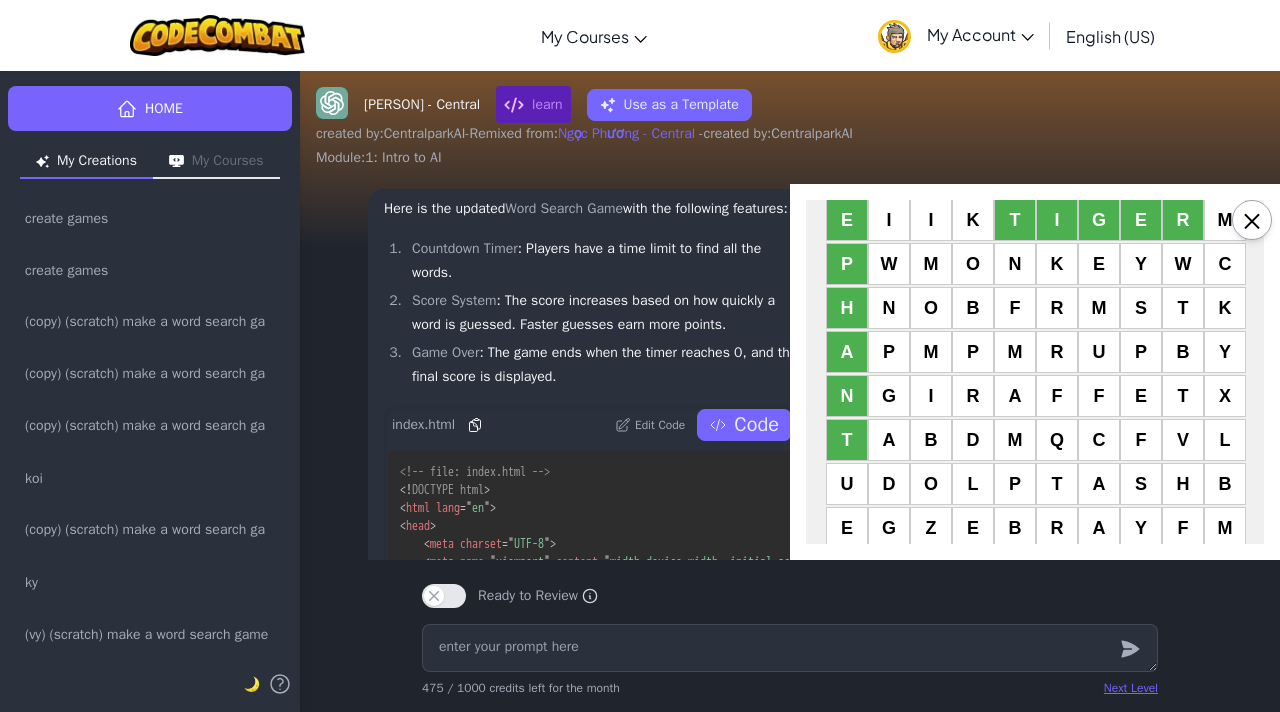 click on "×" at bounding box center (1035, 372) 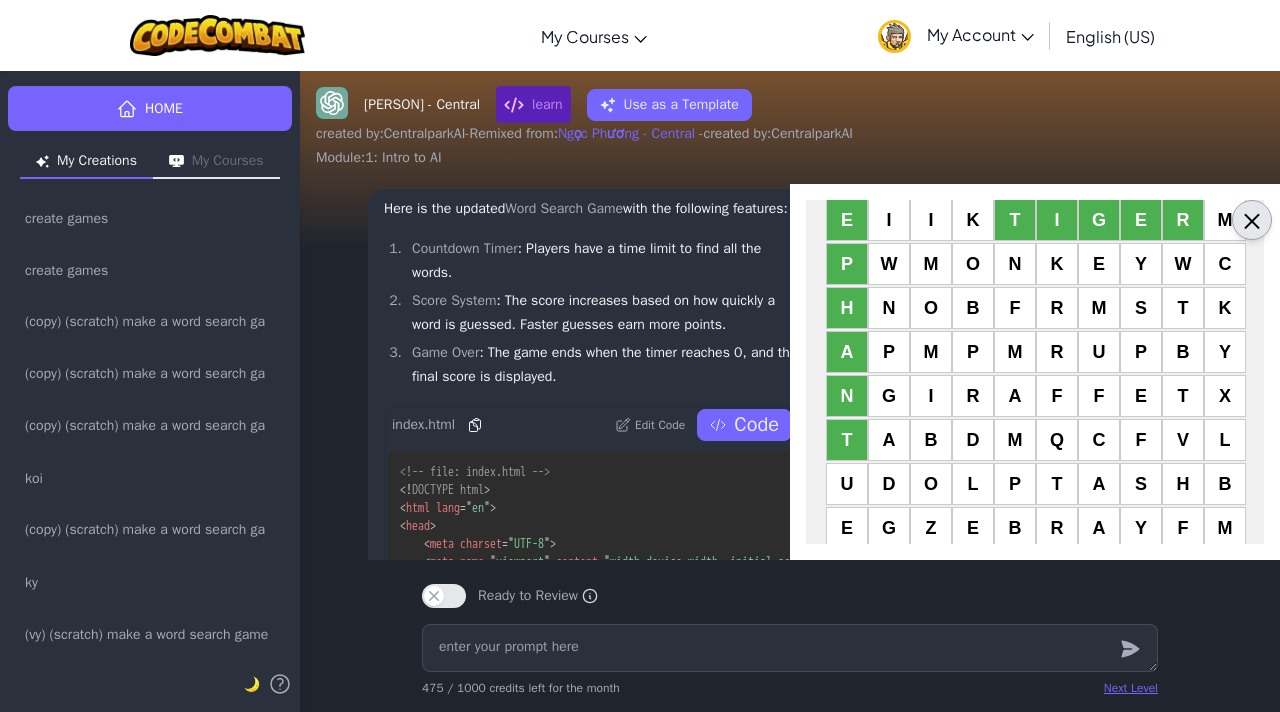 click on "×" at bounding box center [1252, 220] 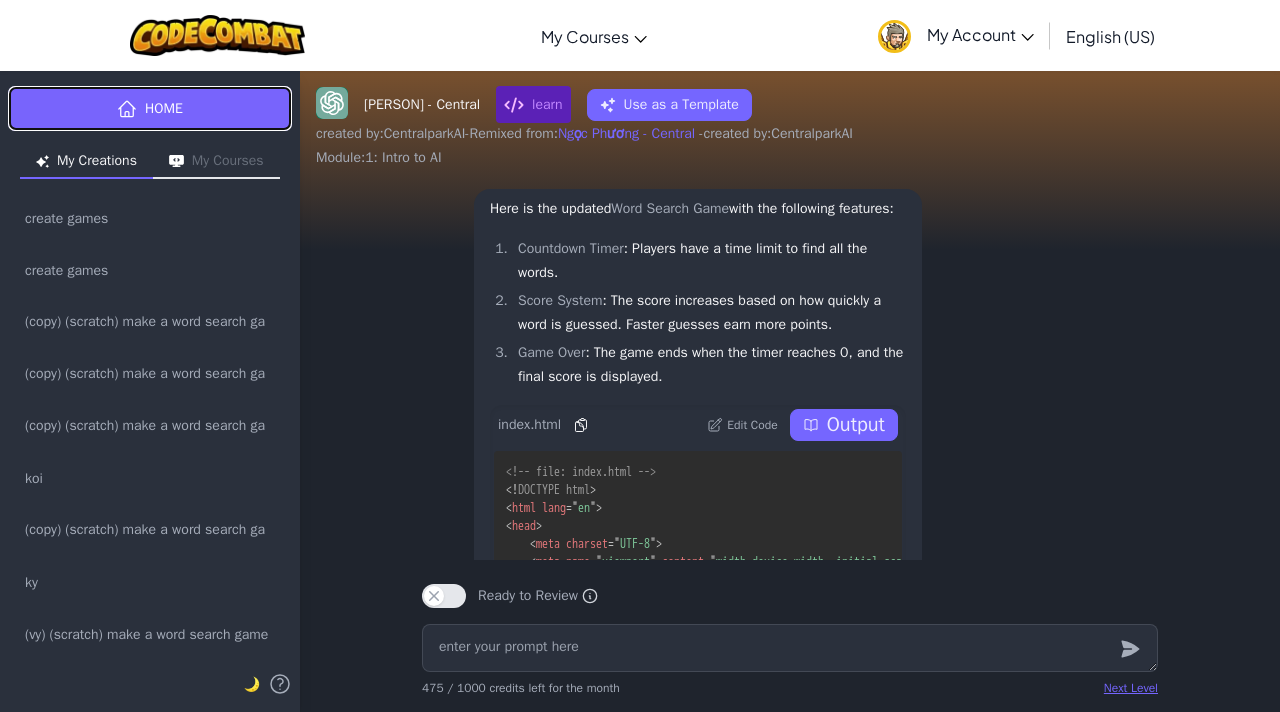 click on "Home" at bounding box center (164, 108) 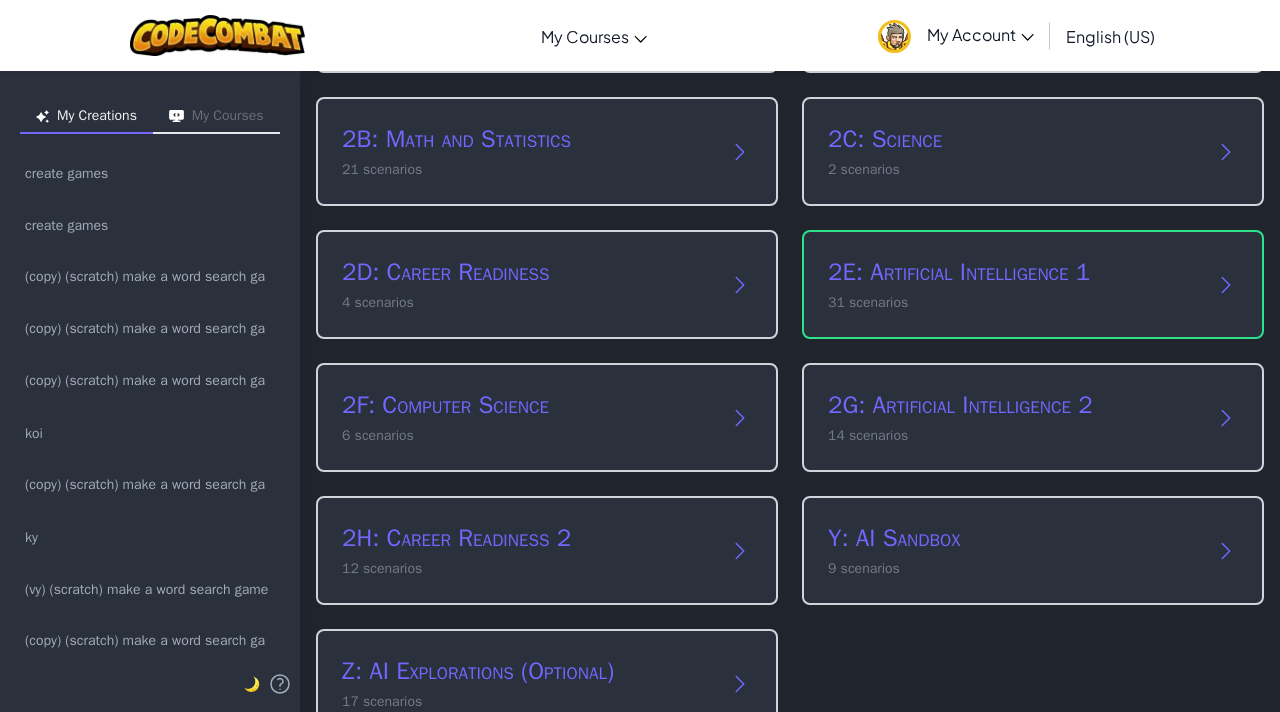scroll, scrollTop: 227, scrollLeft: 0, axis: vertical 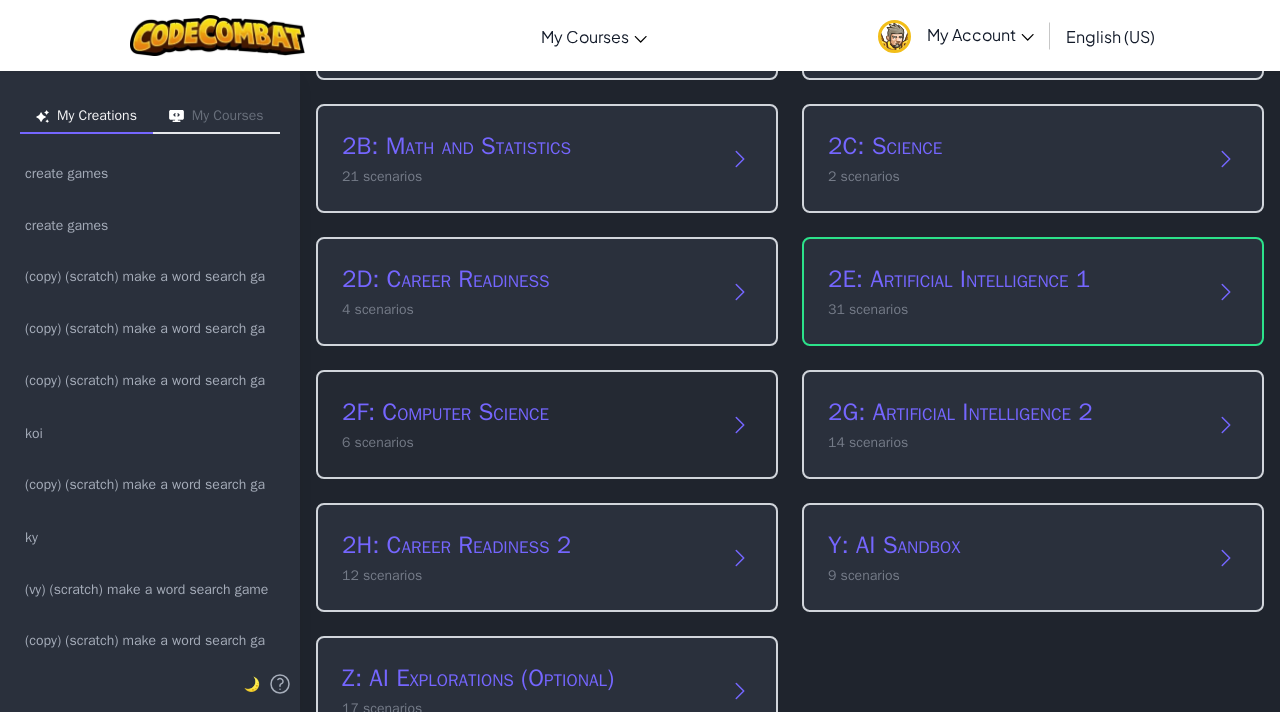 drag, startPoint x: 621, startPoint y: 418, endPoint x: 550, endPoint y: 437, distance: 73.4983 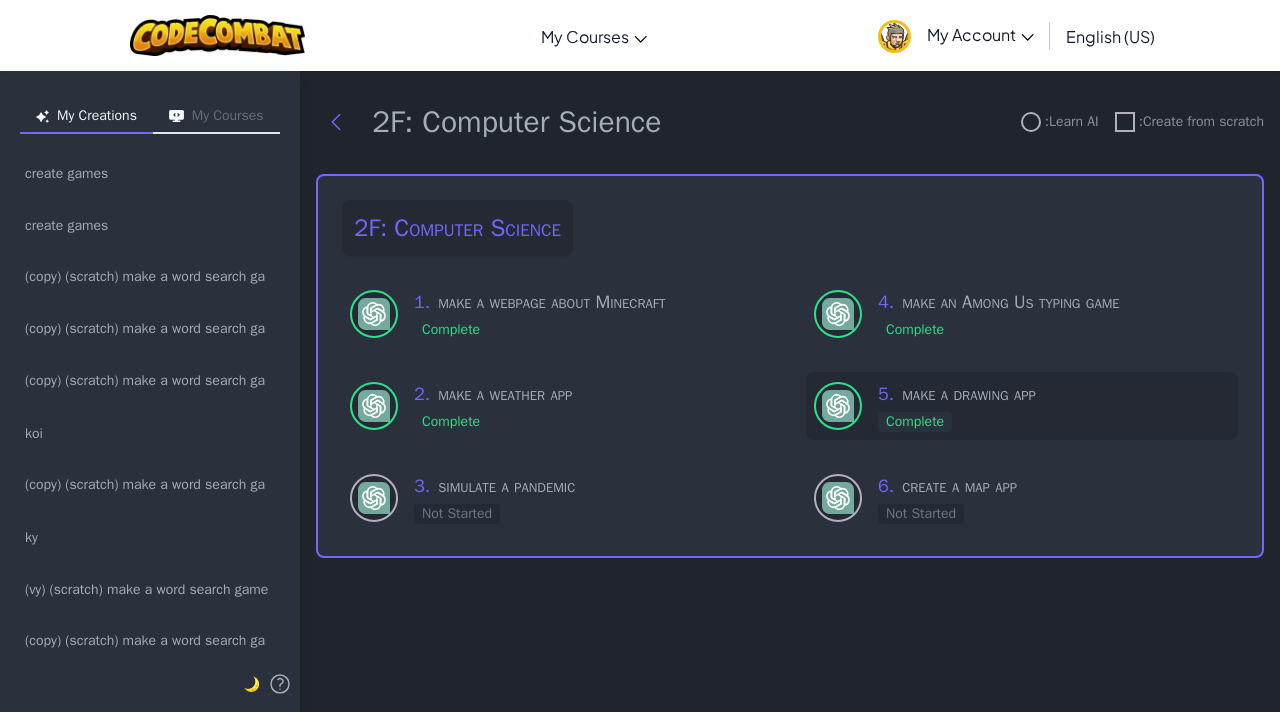 click on "5 . make a drawing app Complete" at bounding box center (1022, 406) 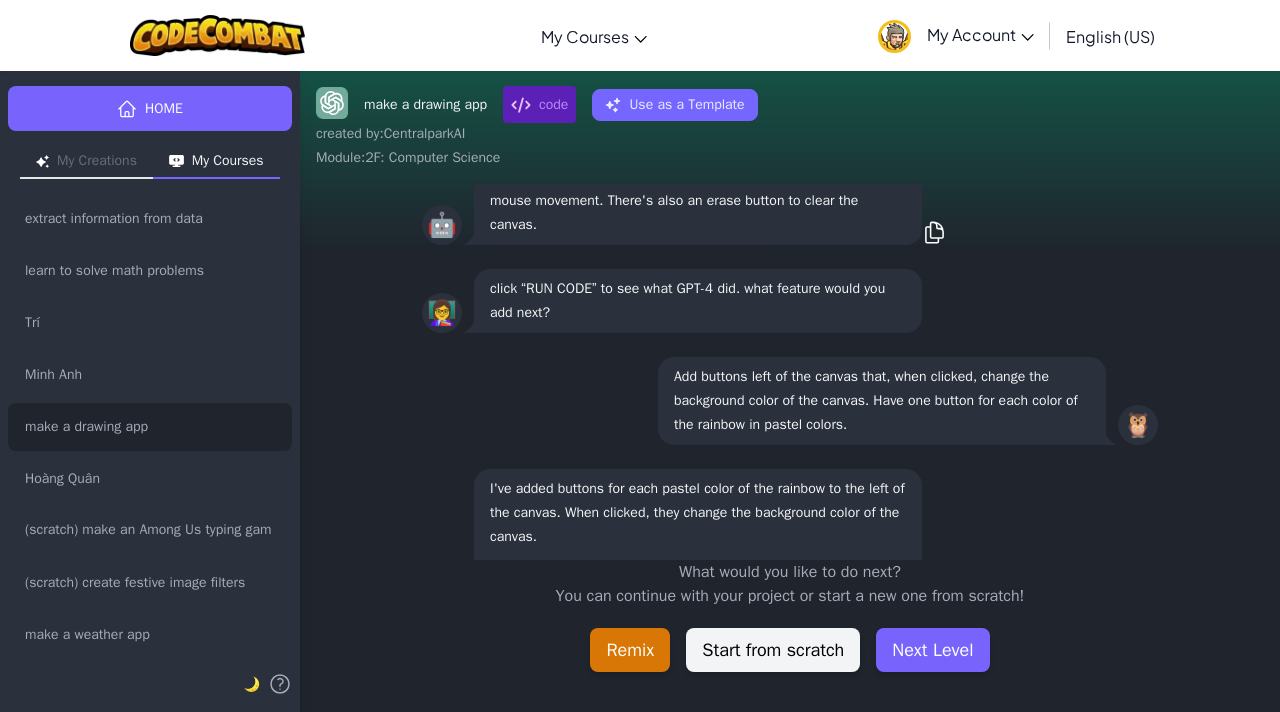 scroll, scrollTop: -1890, scrollLeft: 0, axis: vertical 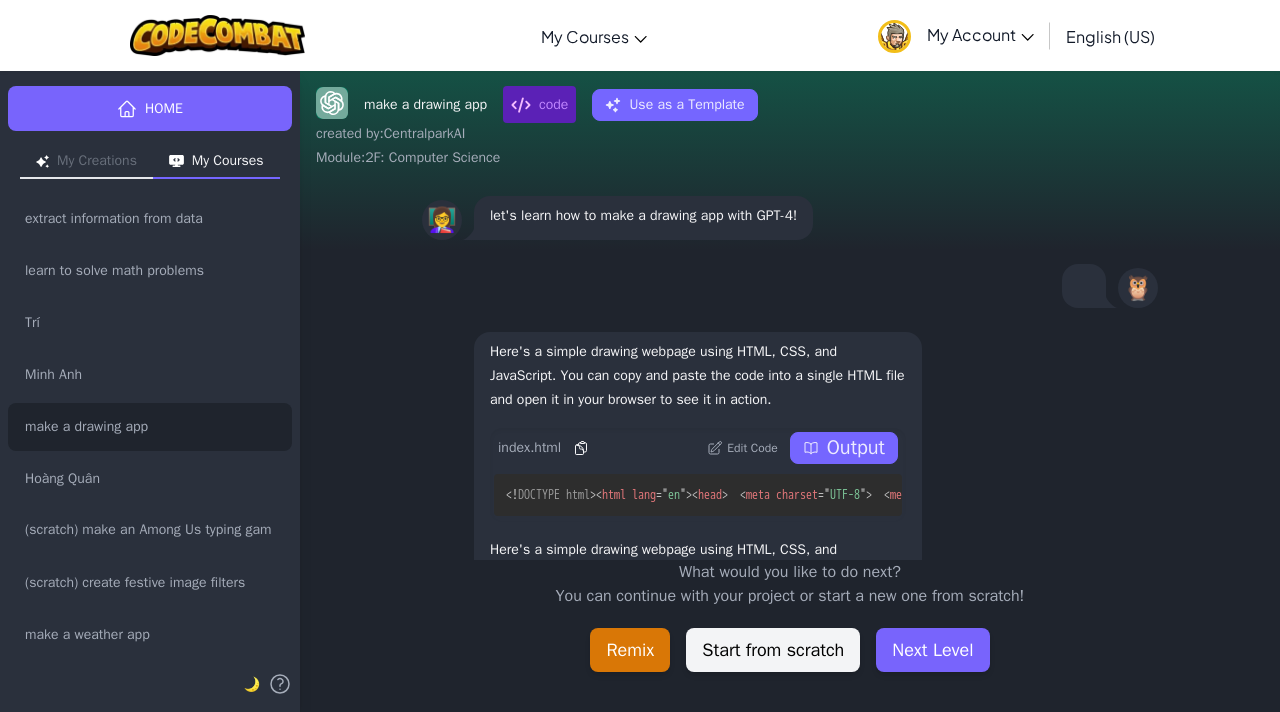 click on "extract information from data learn to solve math problems [PERSON] make a drawing app [PERSON] make an Among Us typing game (scratch) create festive image filters make a weather app create a cupcake order form model water usage in [LOCATION] record a legend record a legend (scratch) record a legend record a legend outline a Design Thinking focus group (scratch) record a legend record a legend record a legend record a legend record a legend record a legend outline a Design Thinking focus group record a legend record a legend record a legend record a legend (scratch) record a legend record a legend record a legend record a legend record a legend record a legend record a legend record a legend create a resume develop a music blog develop a music blog advertise a fundraiser make an Among Us typing game [PERSON] [PERSON] [PERSON] [PERSON] ඞ ඞ ඞ ඞ ඞ ඞඞඞඞඞඞ [PERSON]" at bounding box center [150, 425] 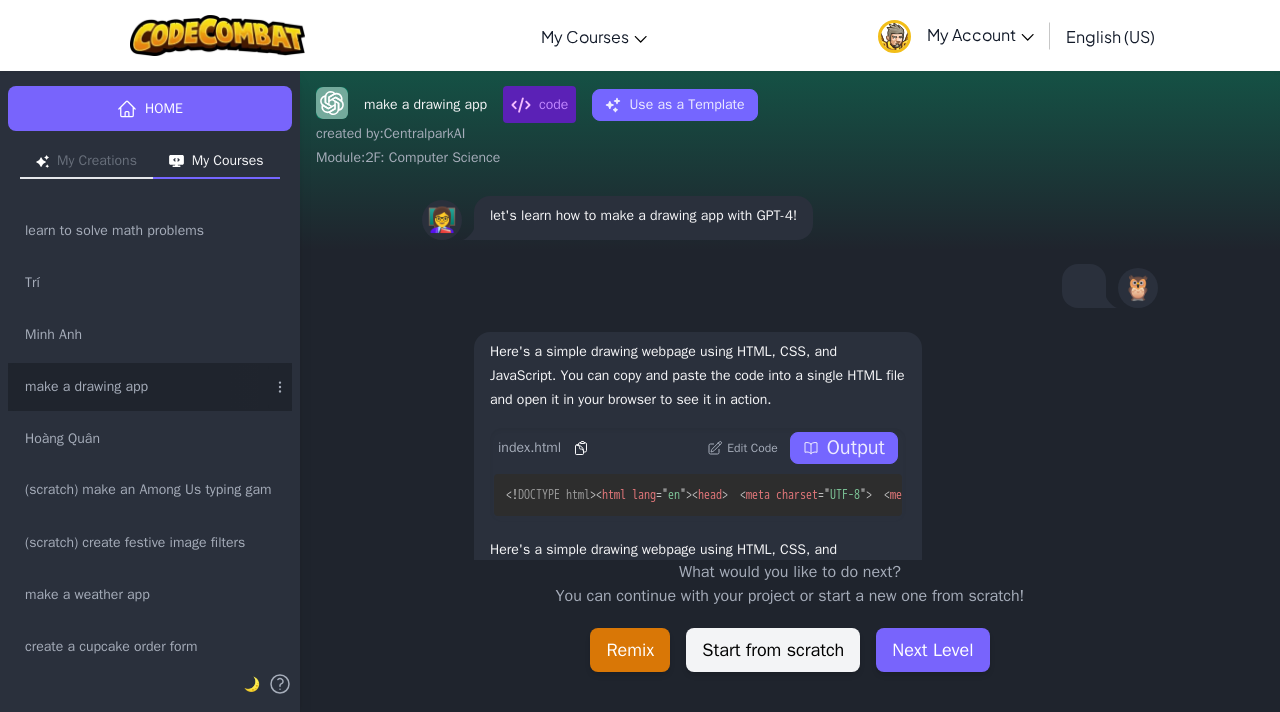 scroll, scrollTop: 0, scrollLeft: 0, axis: both 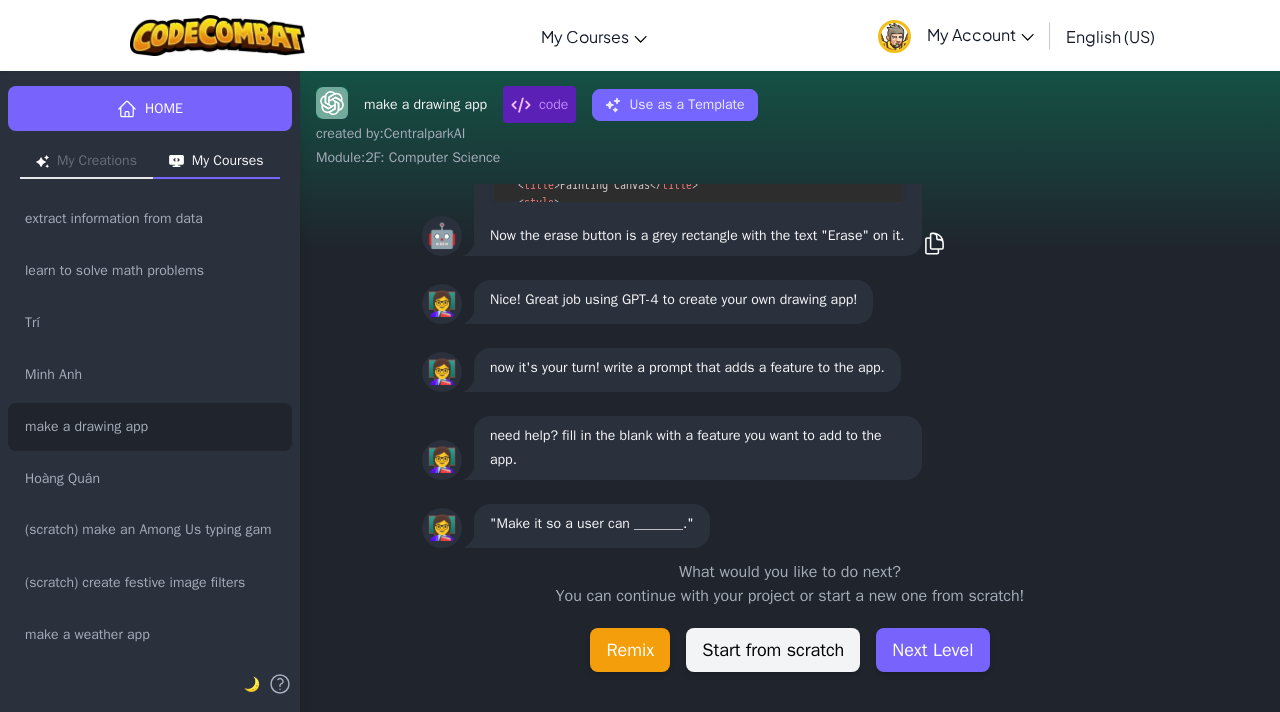 click on "Remix" at bounding box center [630, 650] 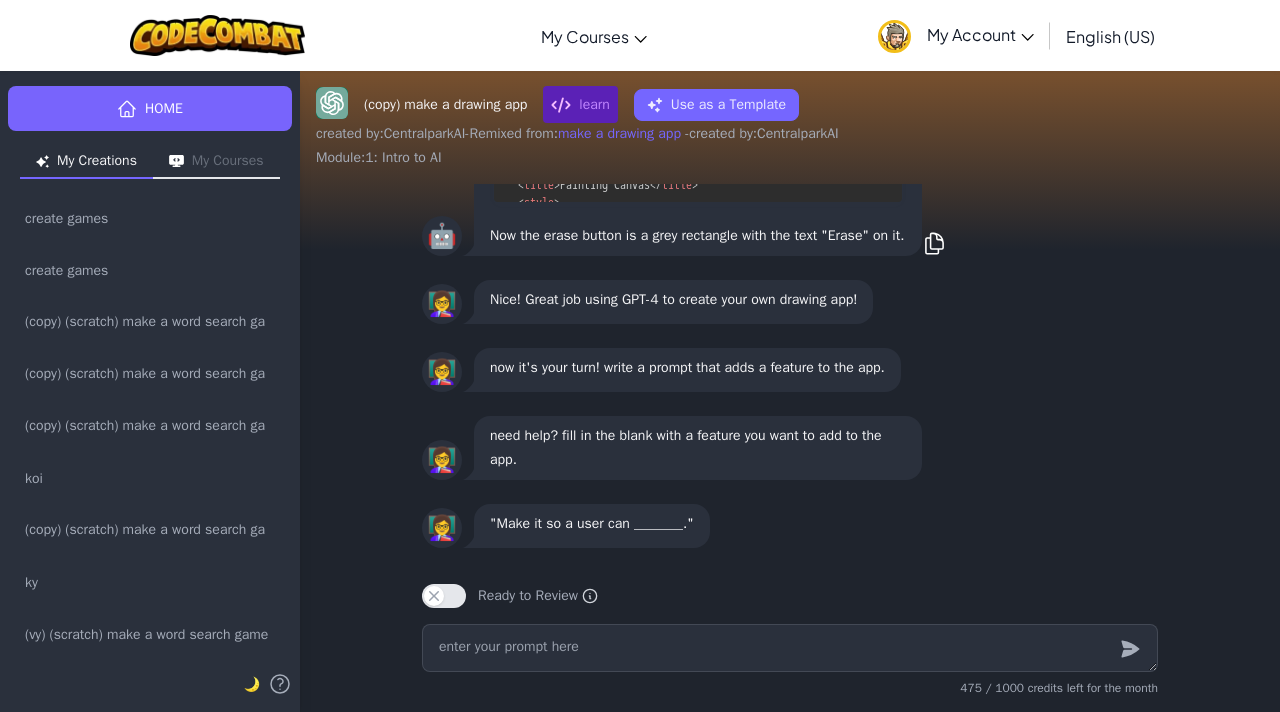 type on "x" 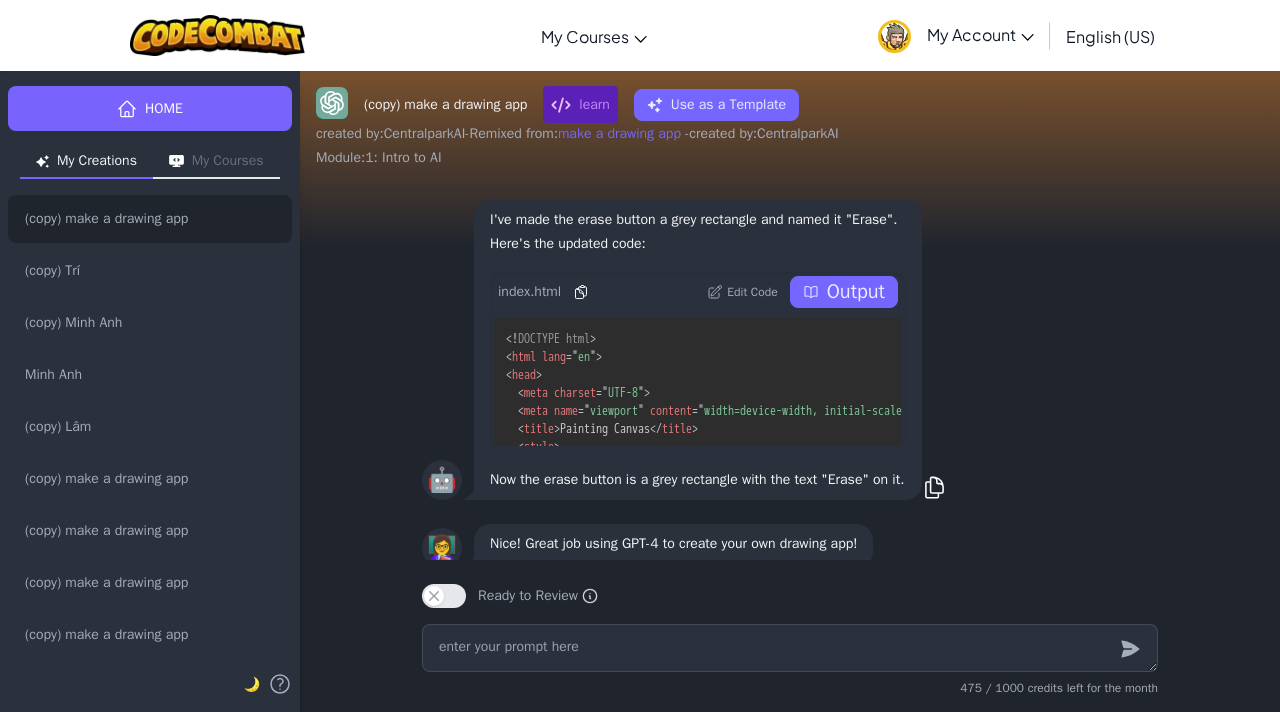 scroll, scrollTop: -246, scrollLeft: 0, axis: vertical 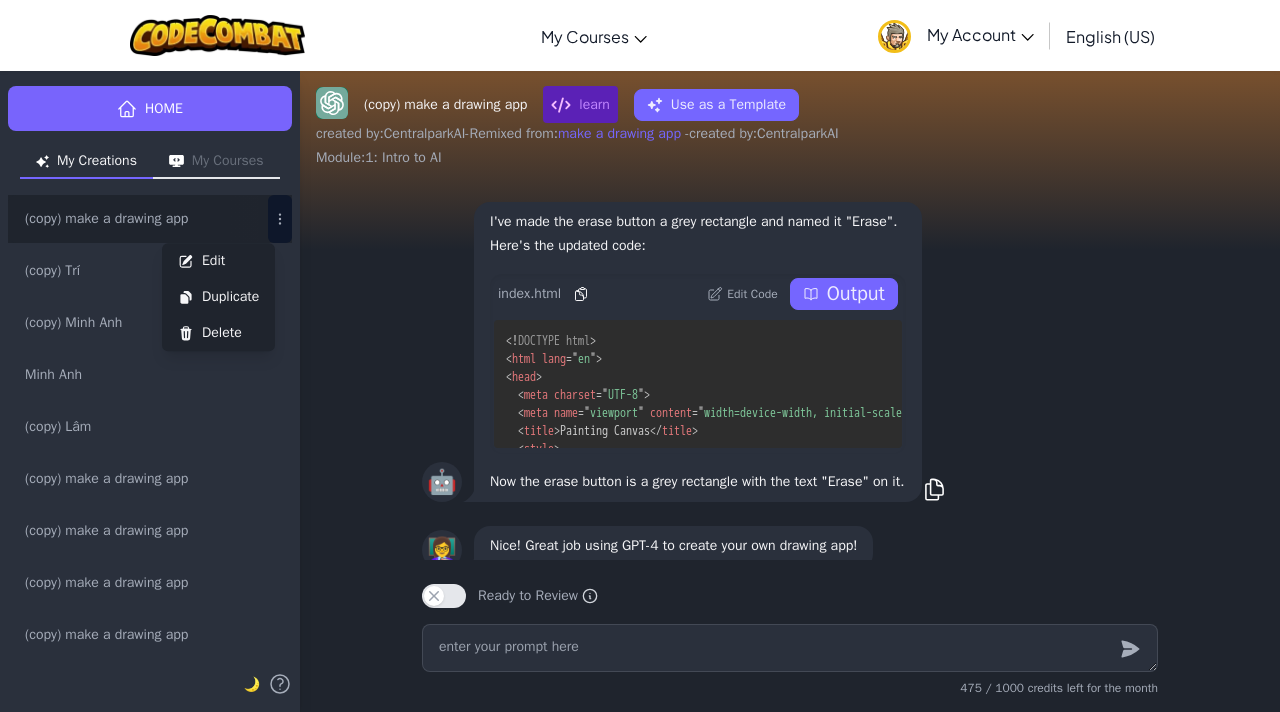 click on "Edit Duplicate Delete" at bounding box center [280, 219] 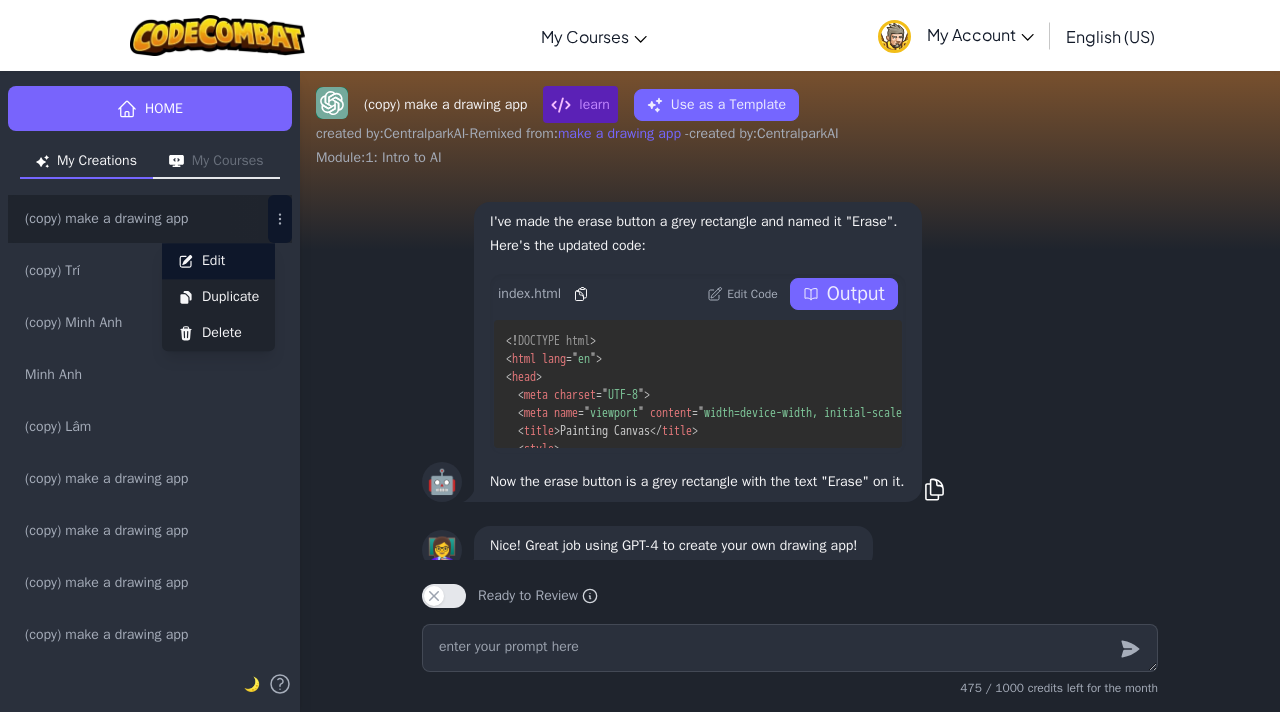 click on "Edit" at bounding box center [218, 261] 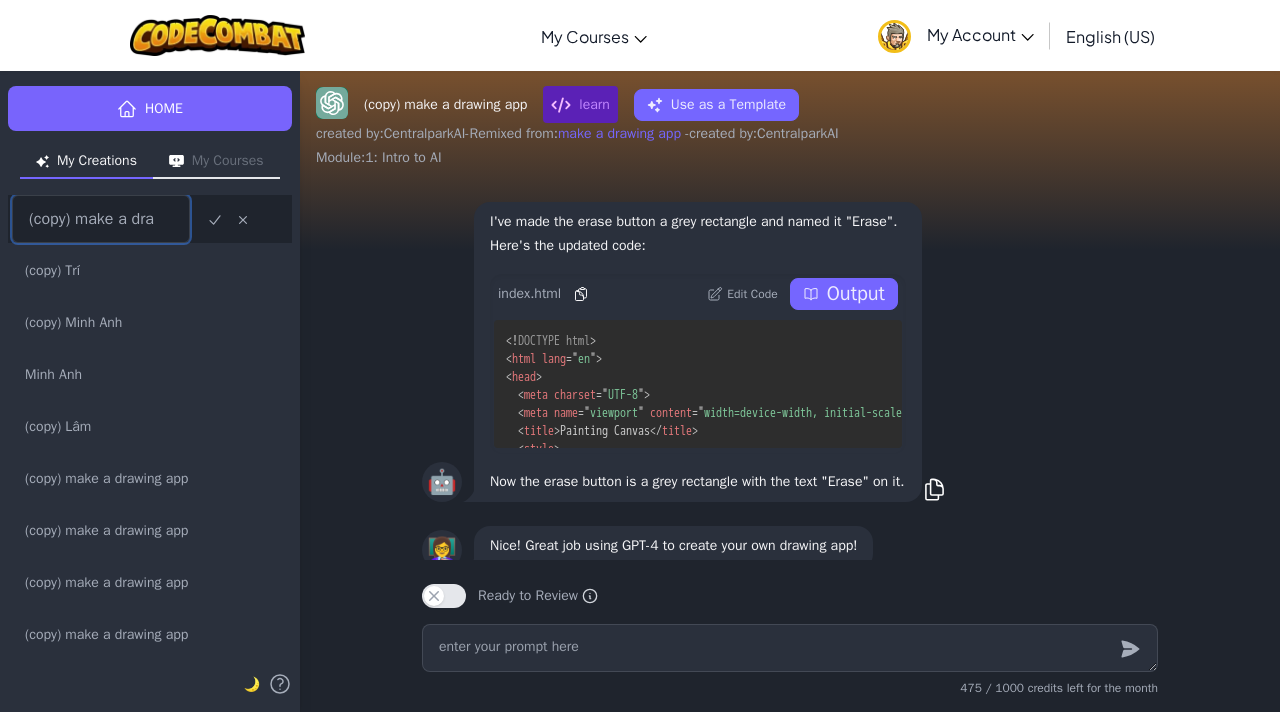 scroll, scrollTop: 0, scrollLeft: 0, axis: both 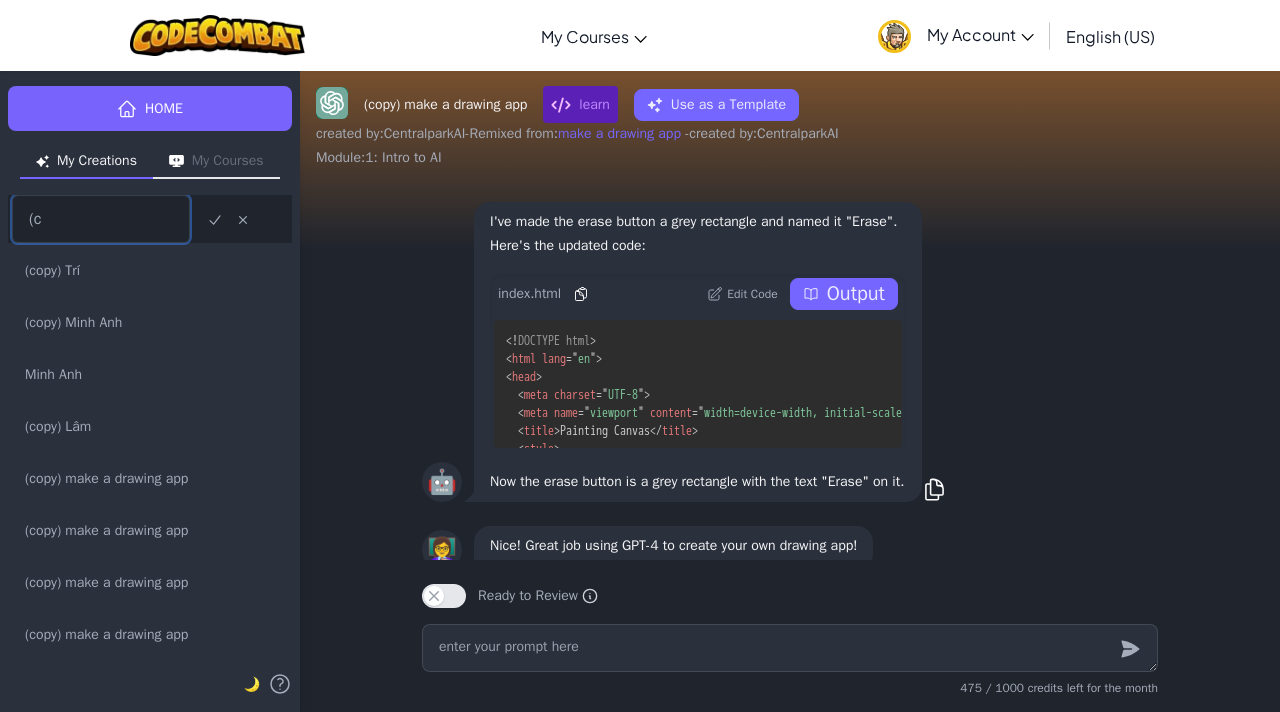 type on "(" 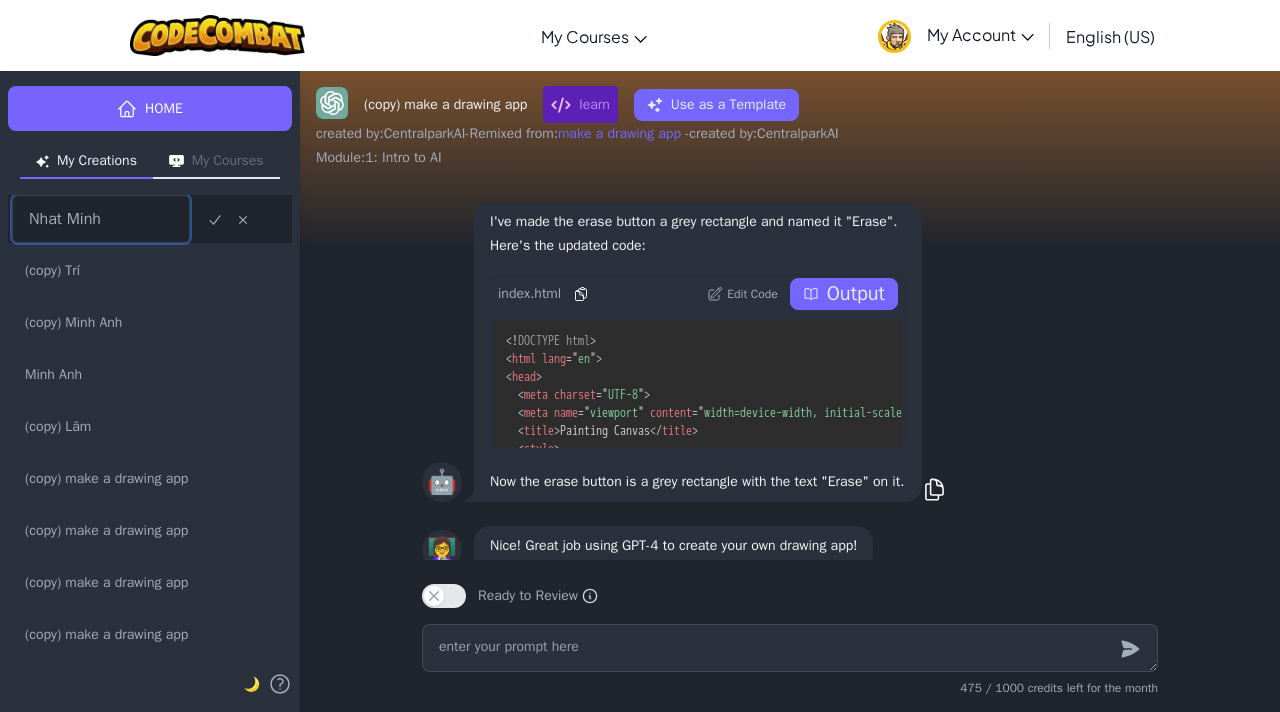 type on "Nhat Minh" 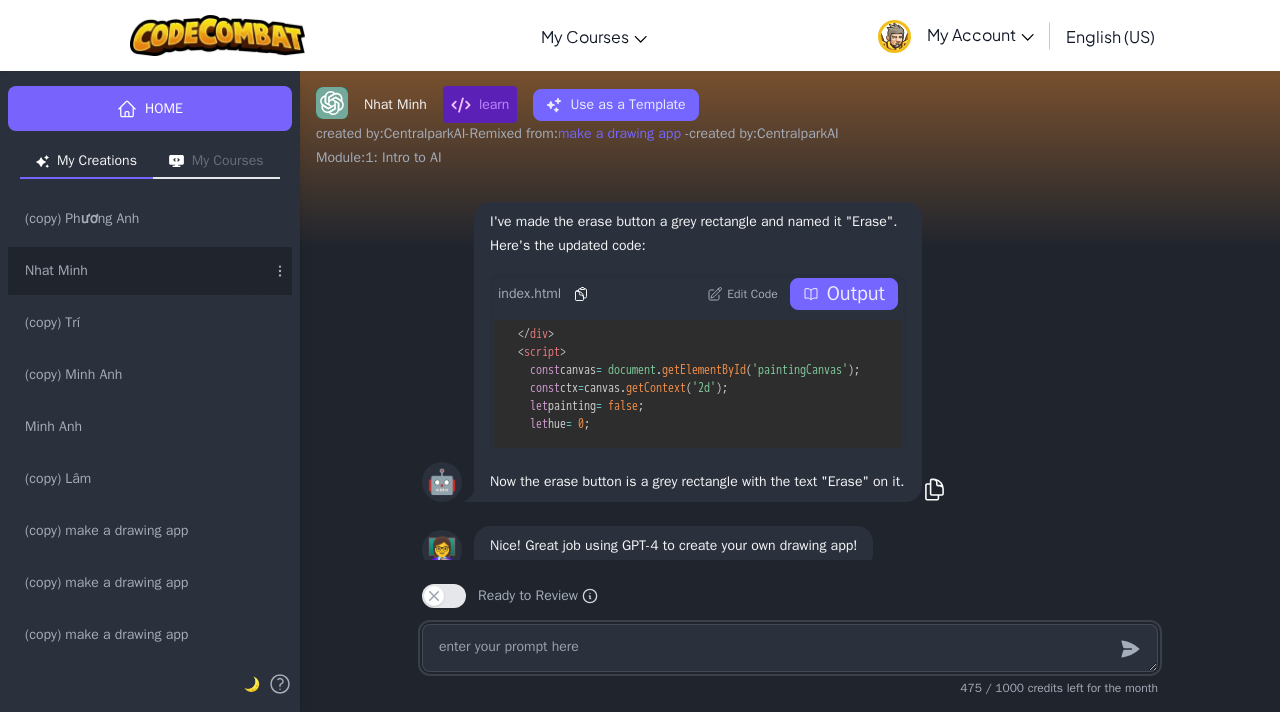scroll, scrollTop: 1088, scrollLeft: 0, axis: vertical 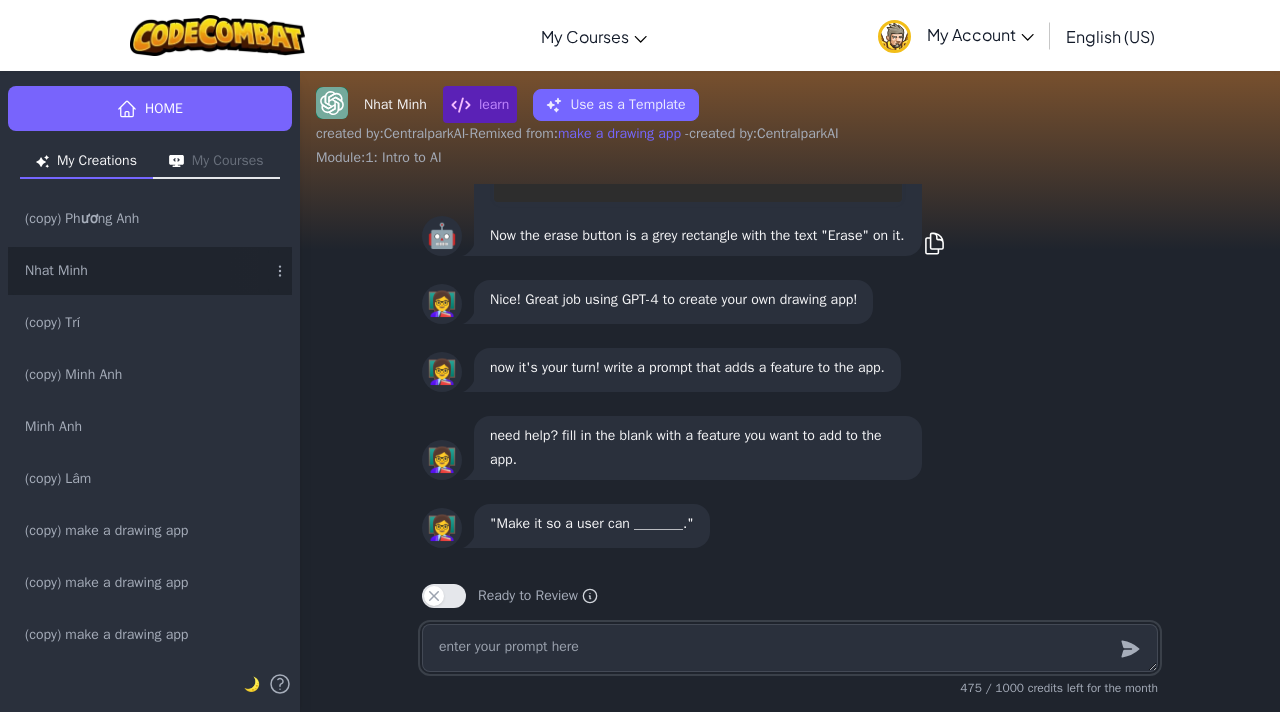 click at bounding box center (790, 648) 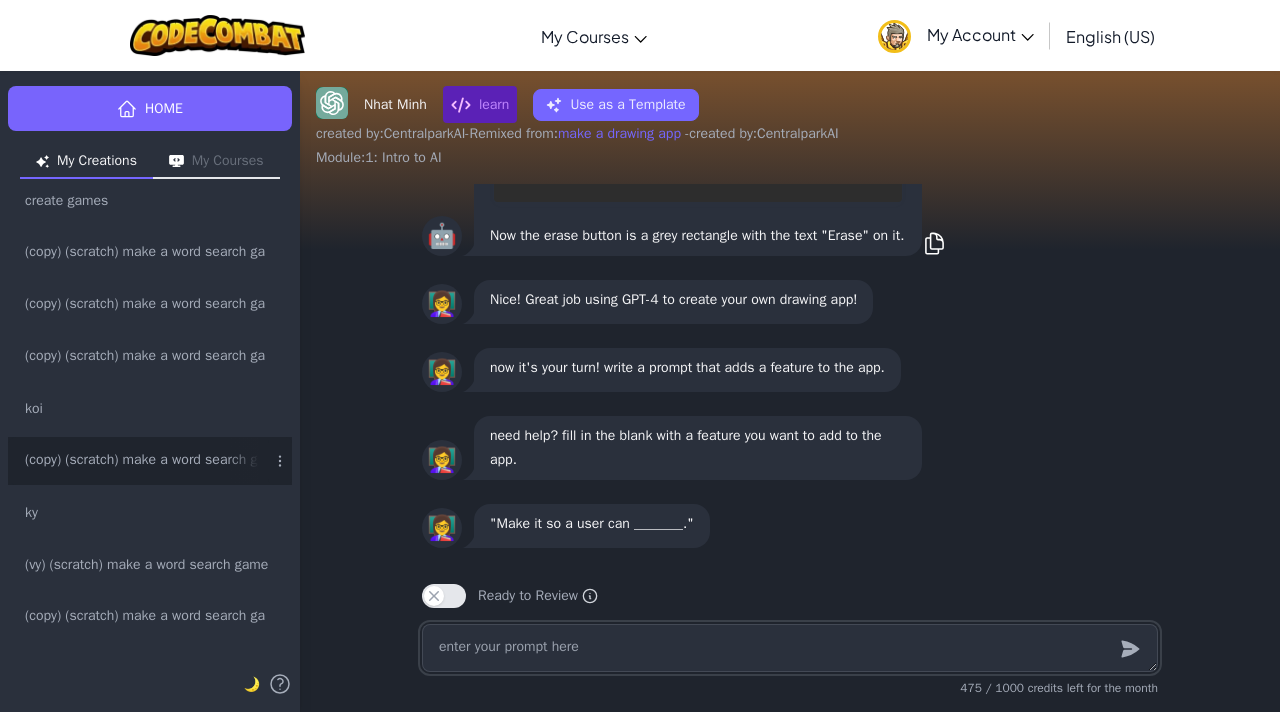 scroll, scrollTop: 0, scrollLeft: 0, axis: both 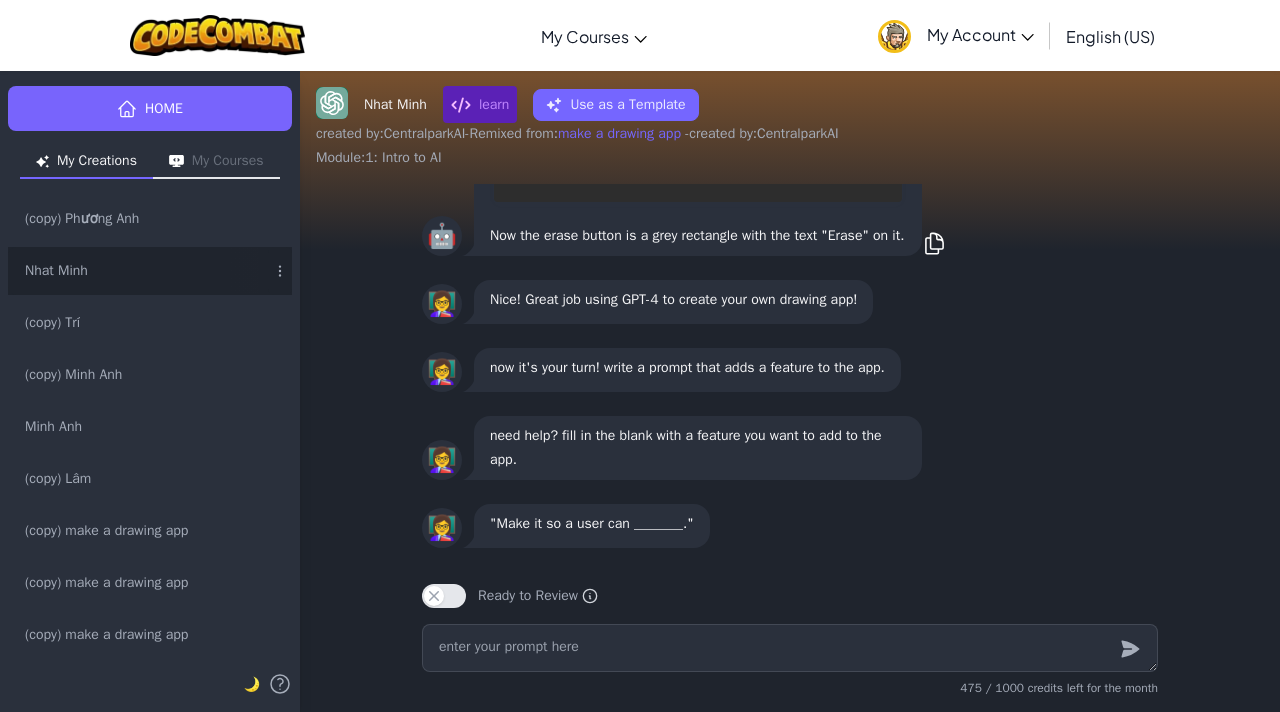 click on "Nice! Great job using GPT-4  to create your own drawing app!" at bounding box center (673, 300) 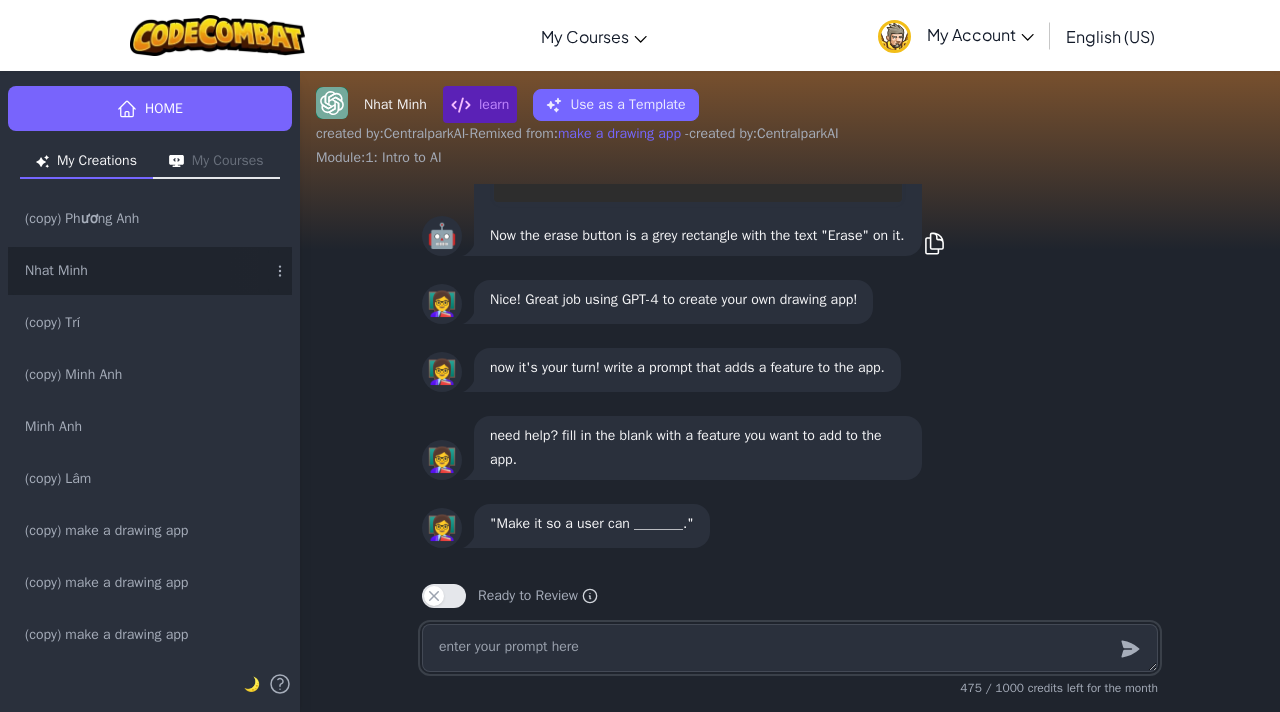 drag, startPoint x: 650, startPoint y: 655, endPoint x: 536, endPoint y: 635, distance: 115.74109 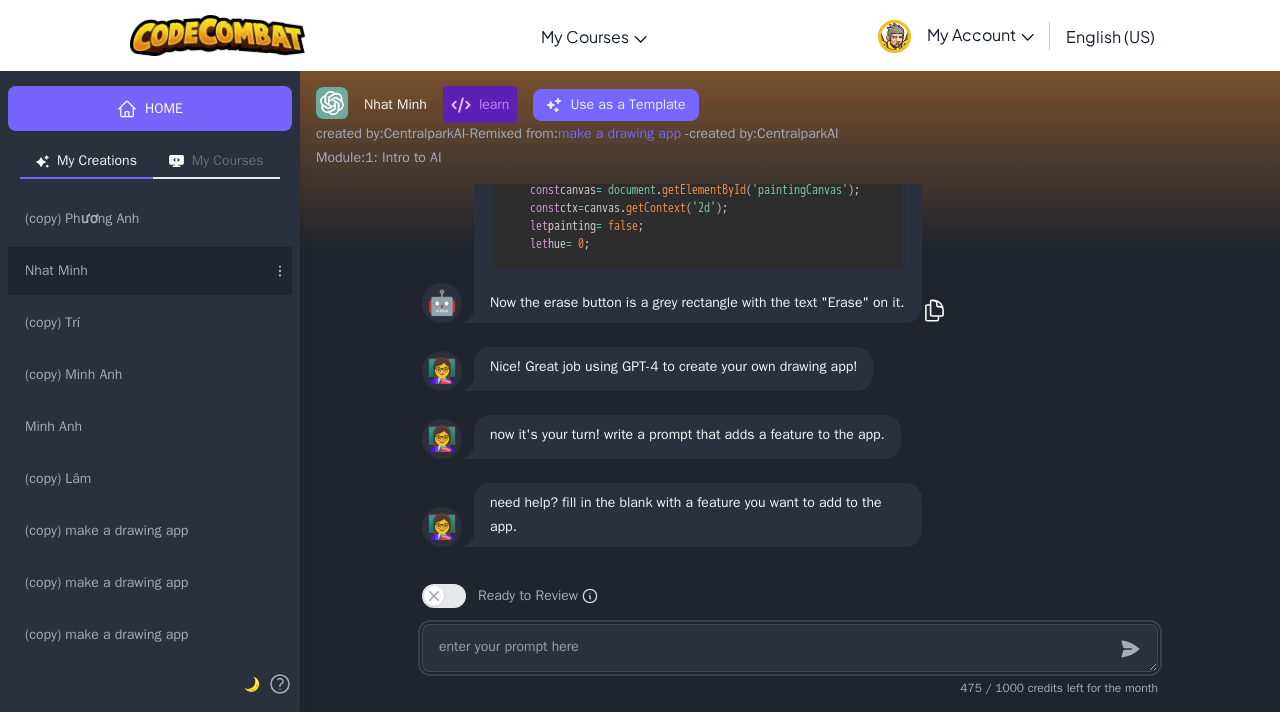 scroll, scrollTop: -68, scrollLeft: 0, axis: vertical 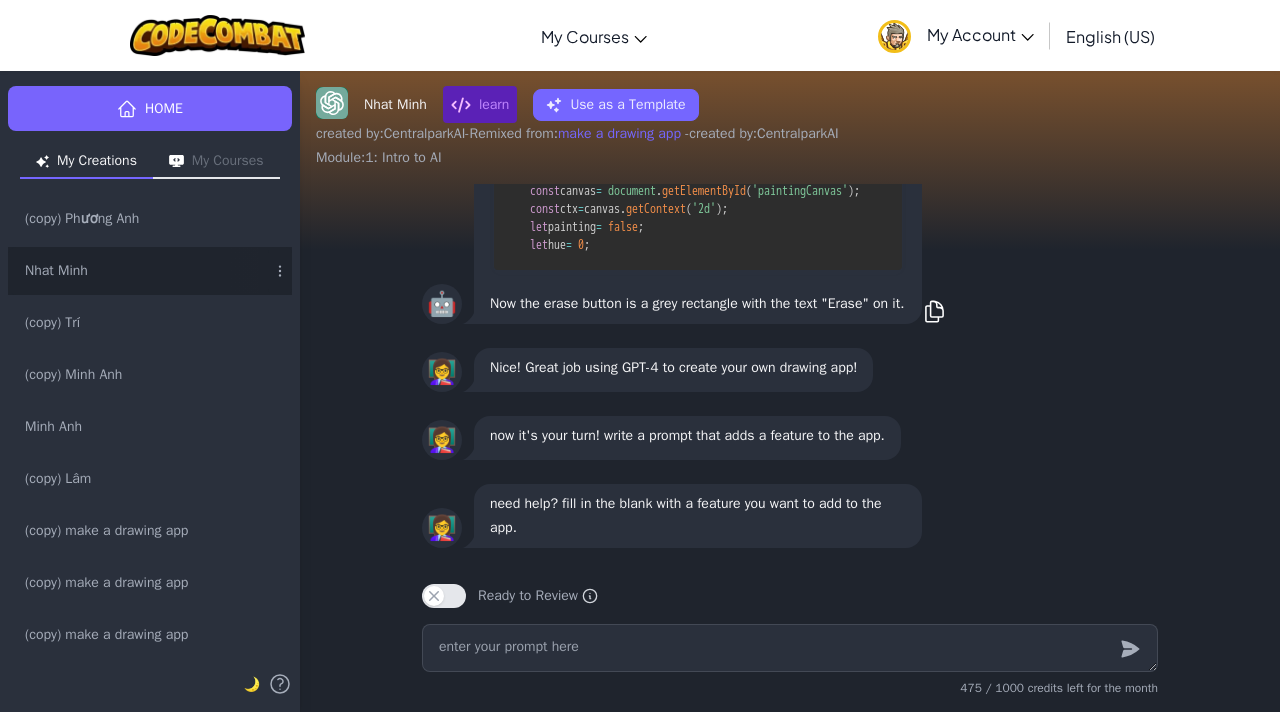 click on "Nice! Great job using GPT-4  to create your own drawing app!" at bounding box center [673, 368] 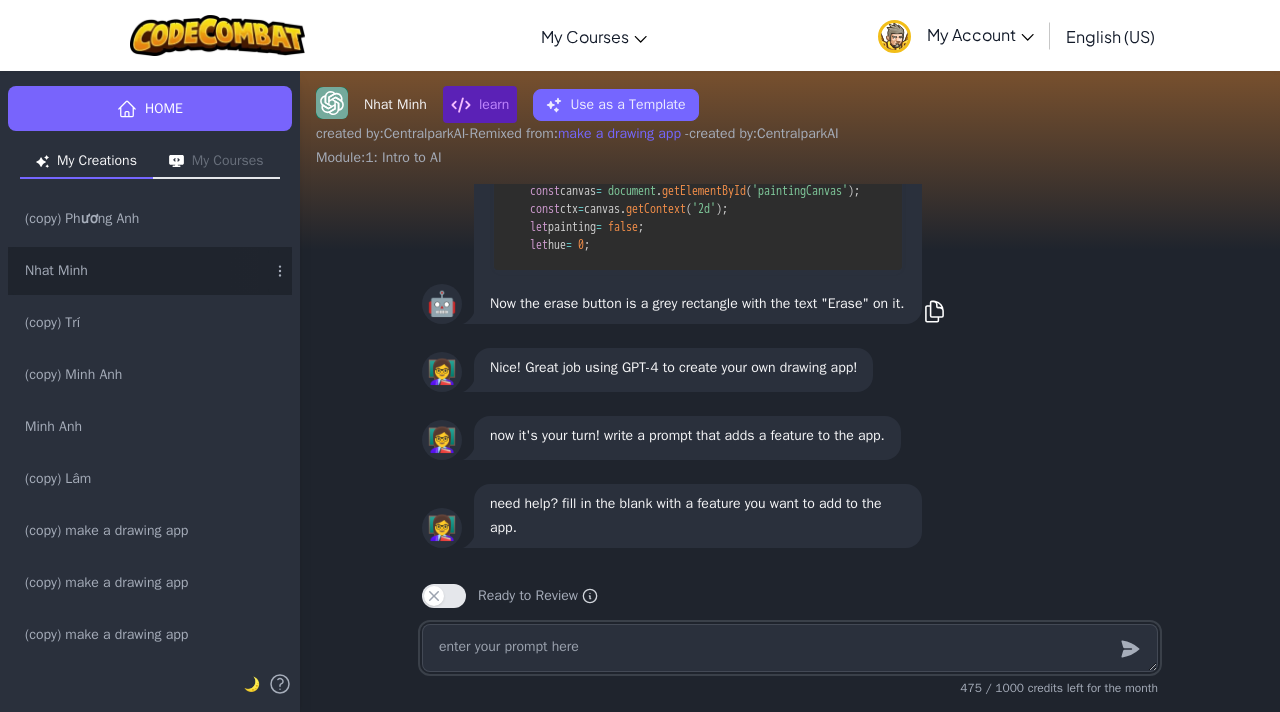 click at bounding box center [790, 648] 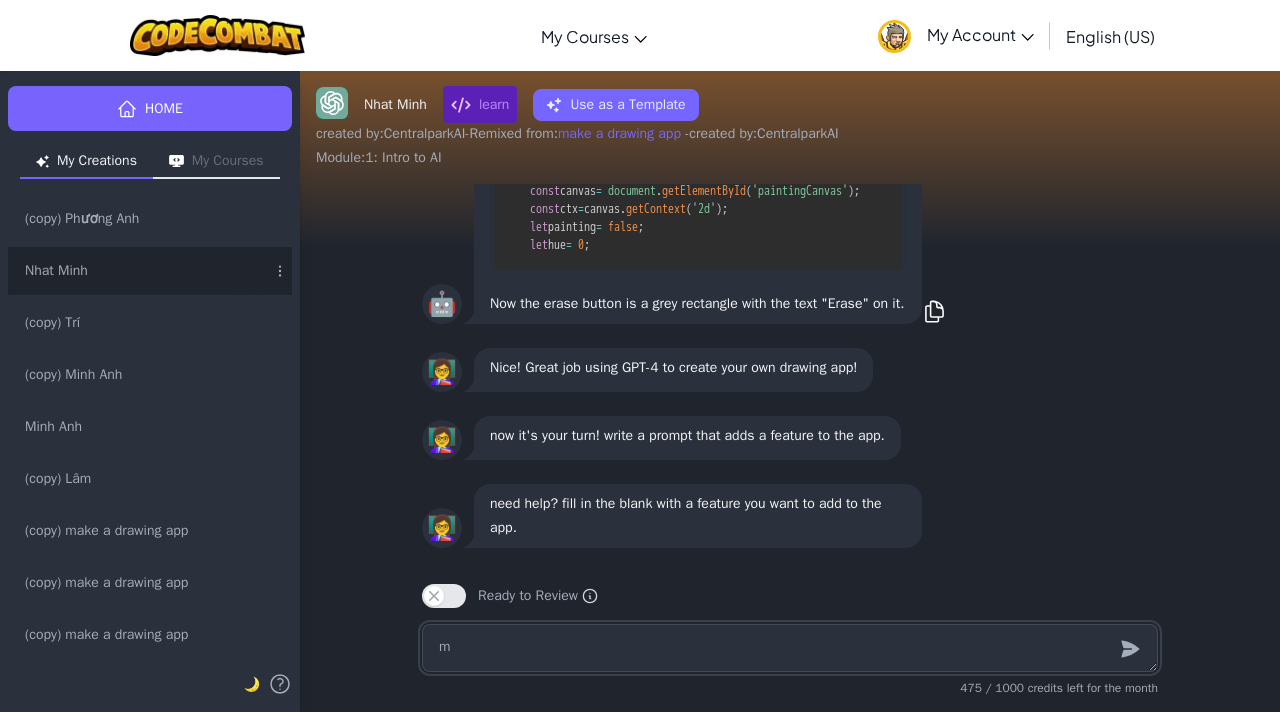 type on "x" 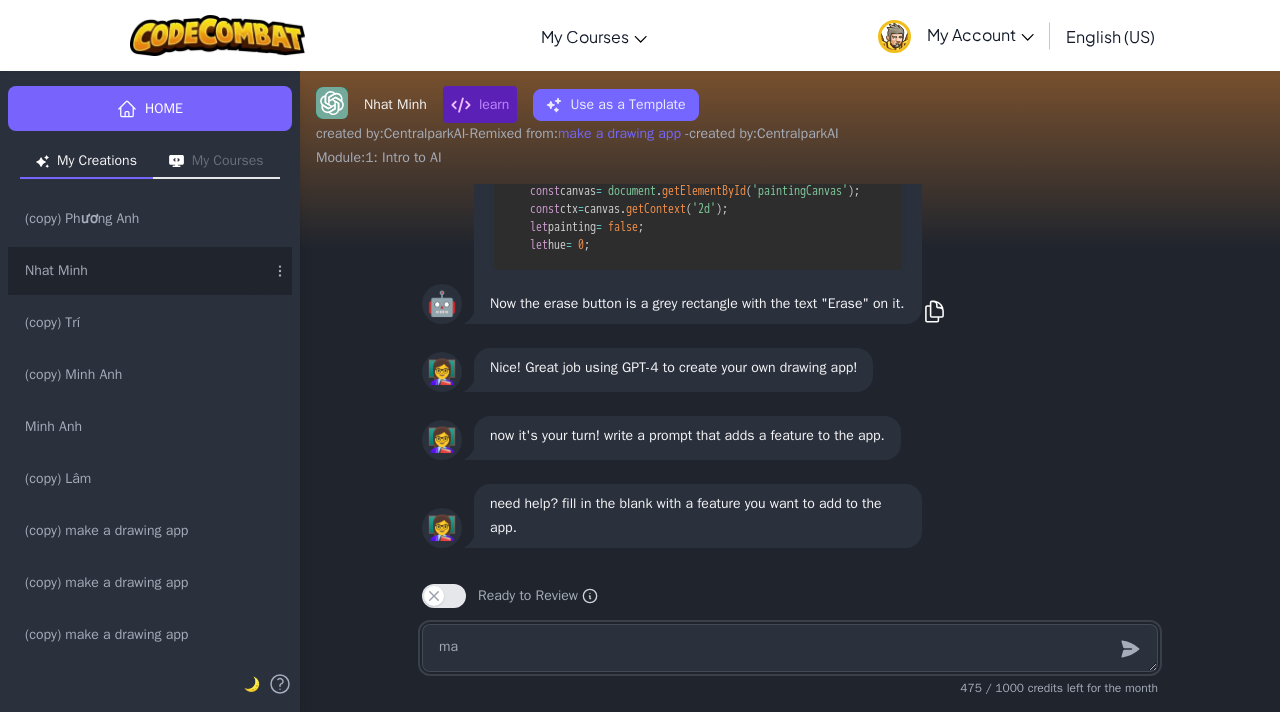 type on "x" 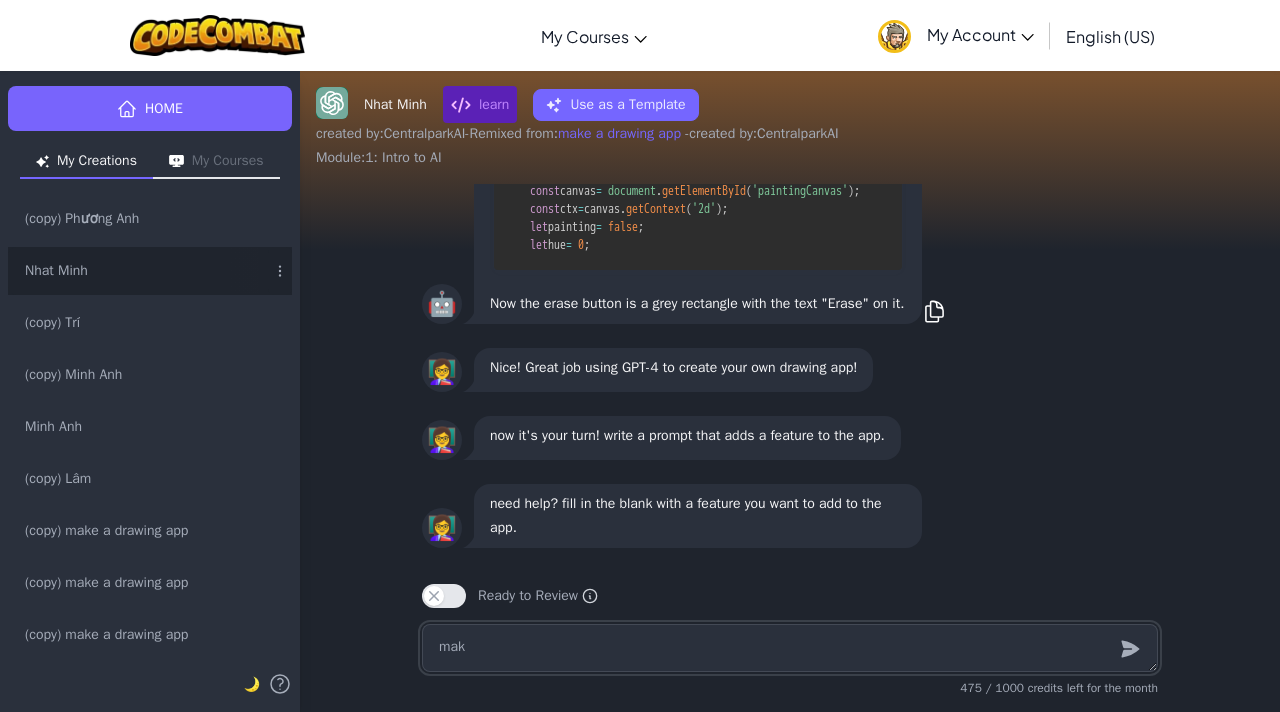 type on "x" 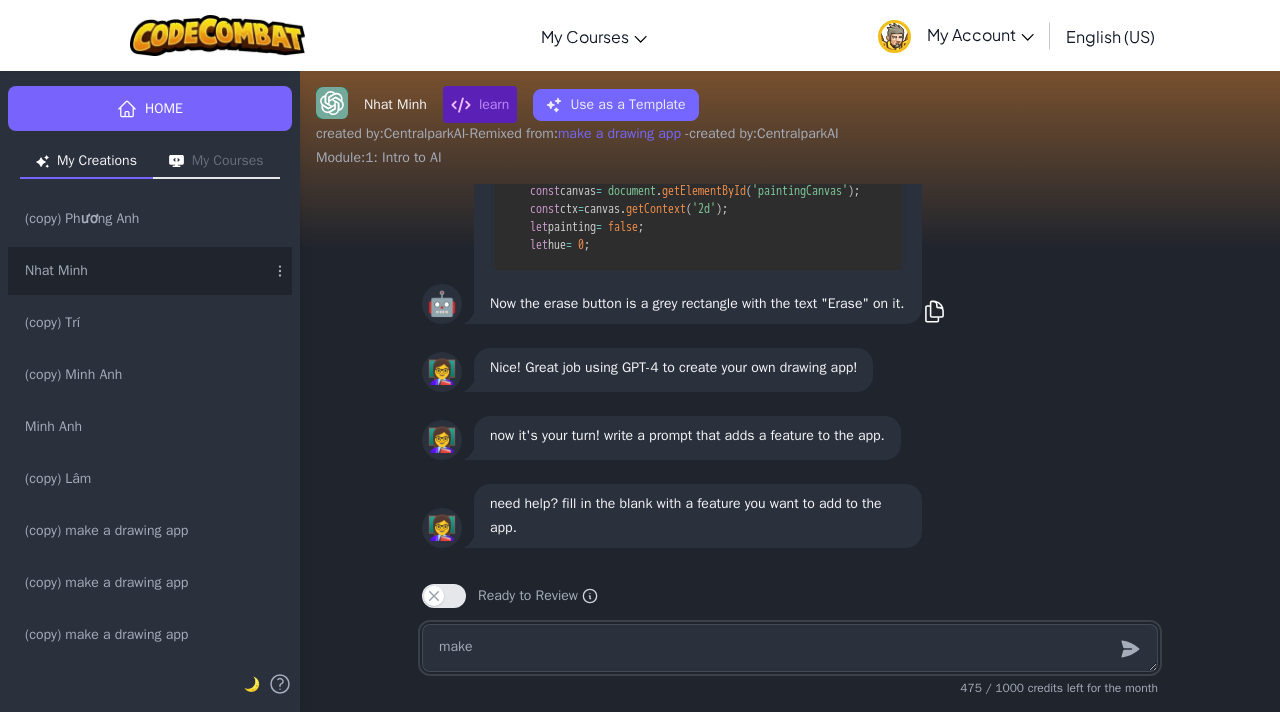 type on "x" 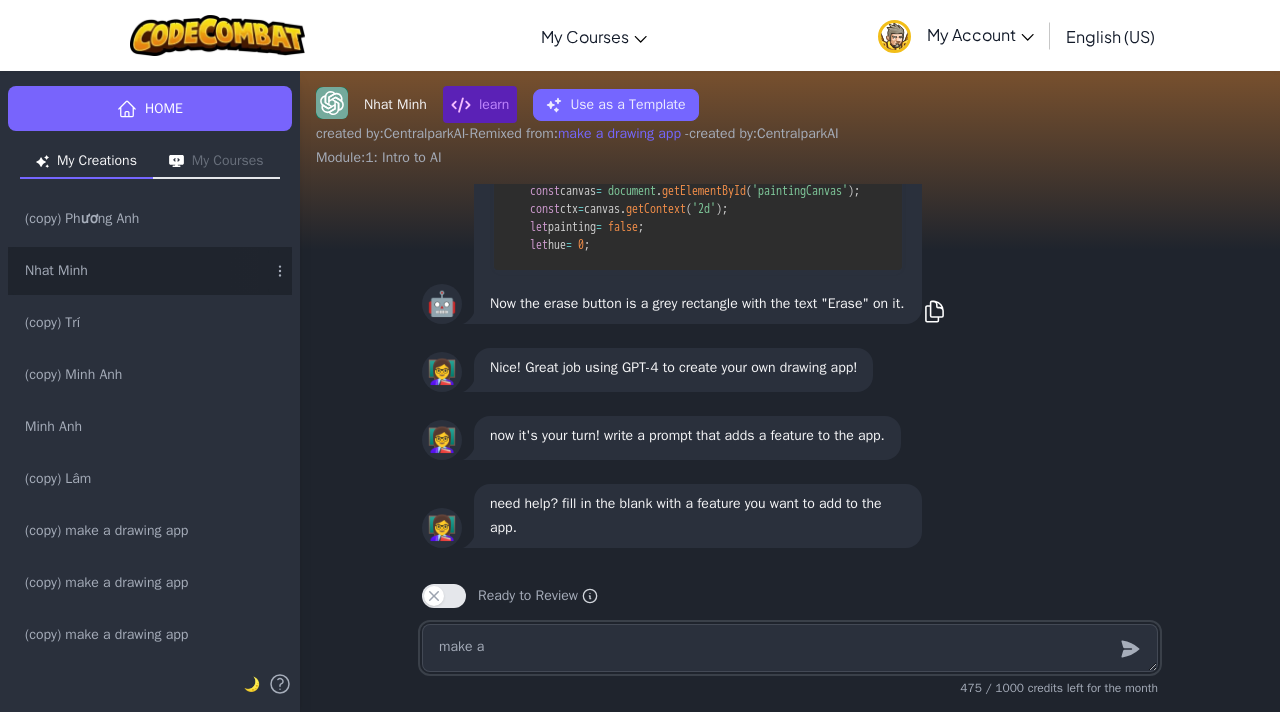type on "x" 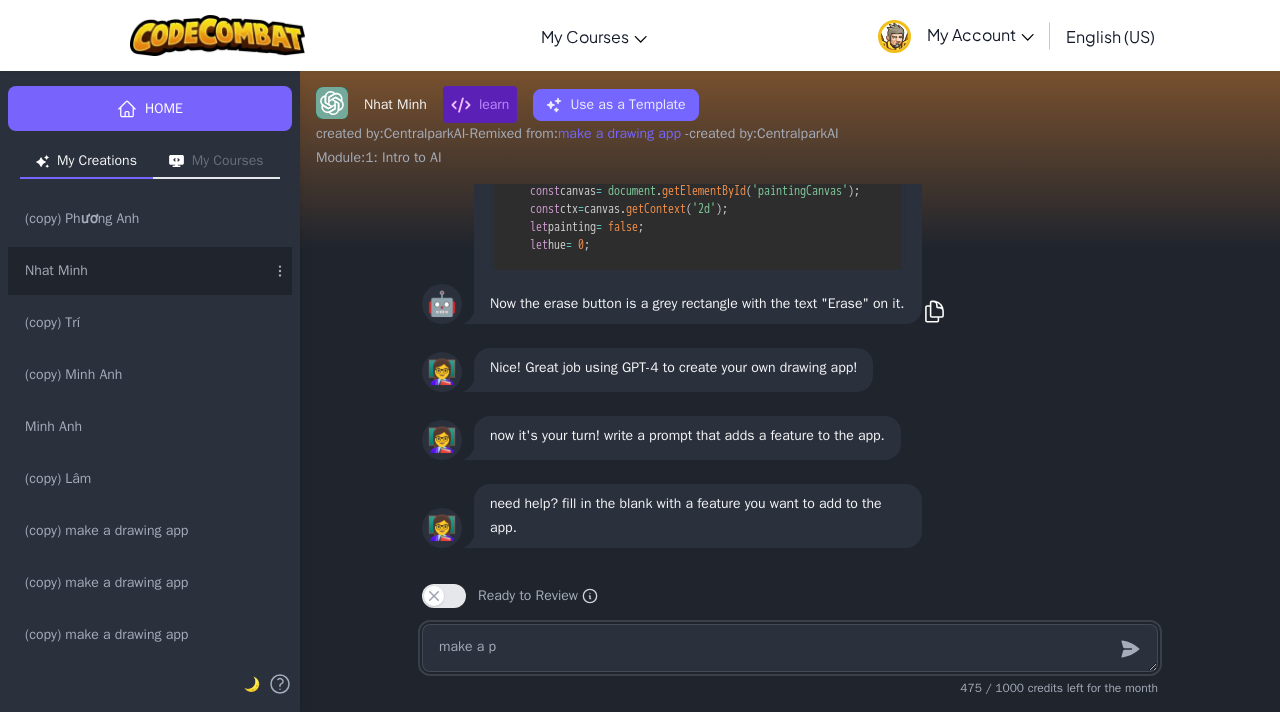 type on "x" 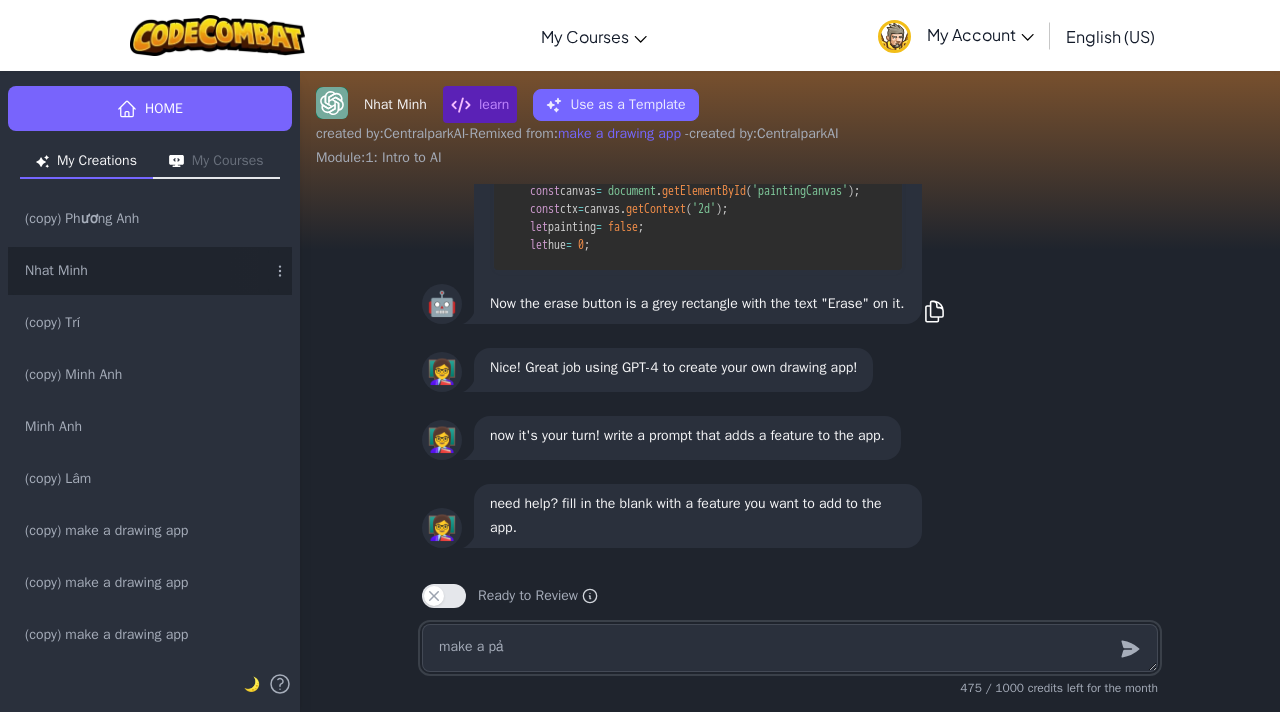 type on "x" 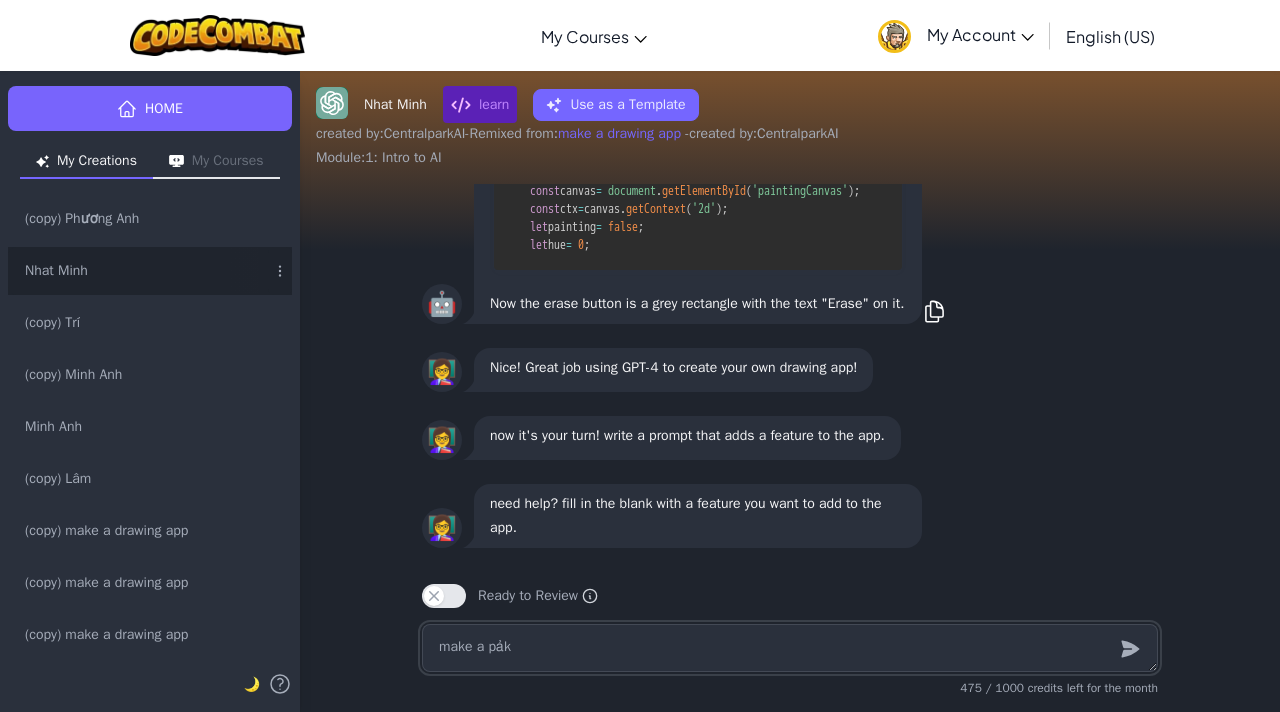 type on "x" 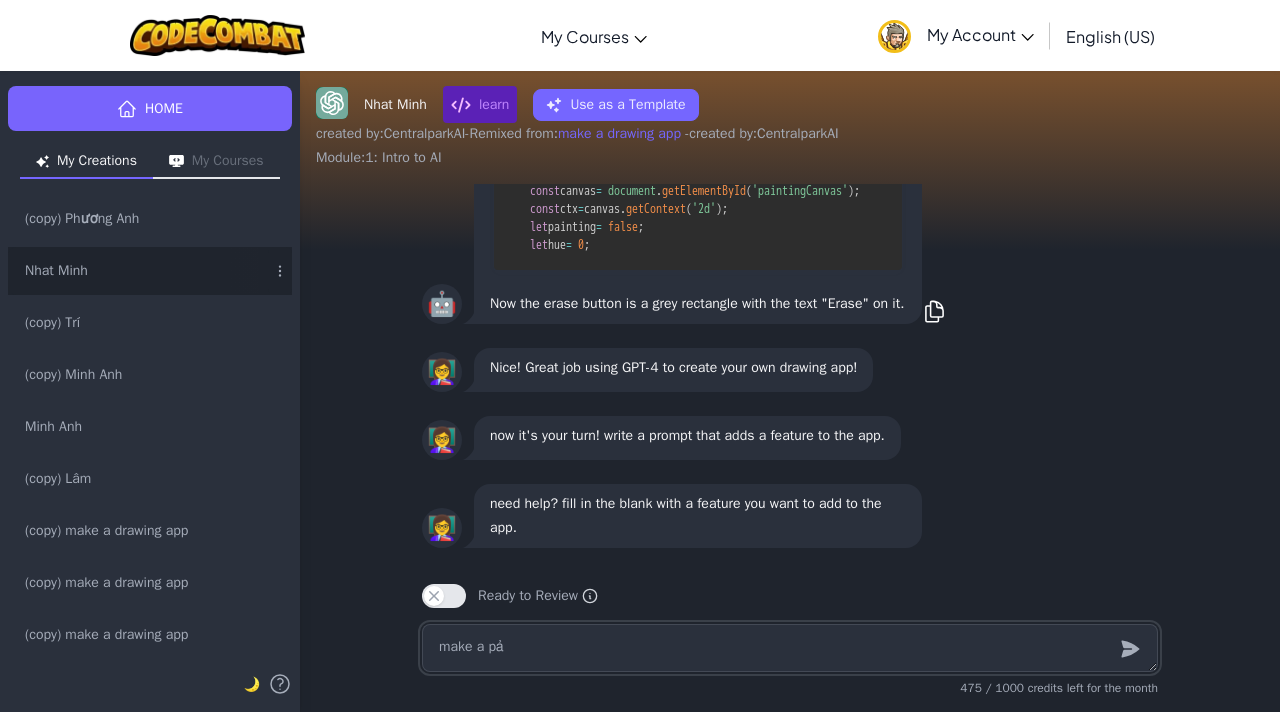 type on "x" 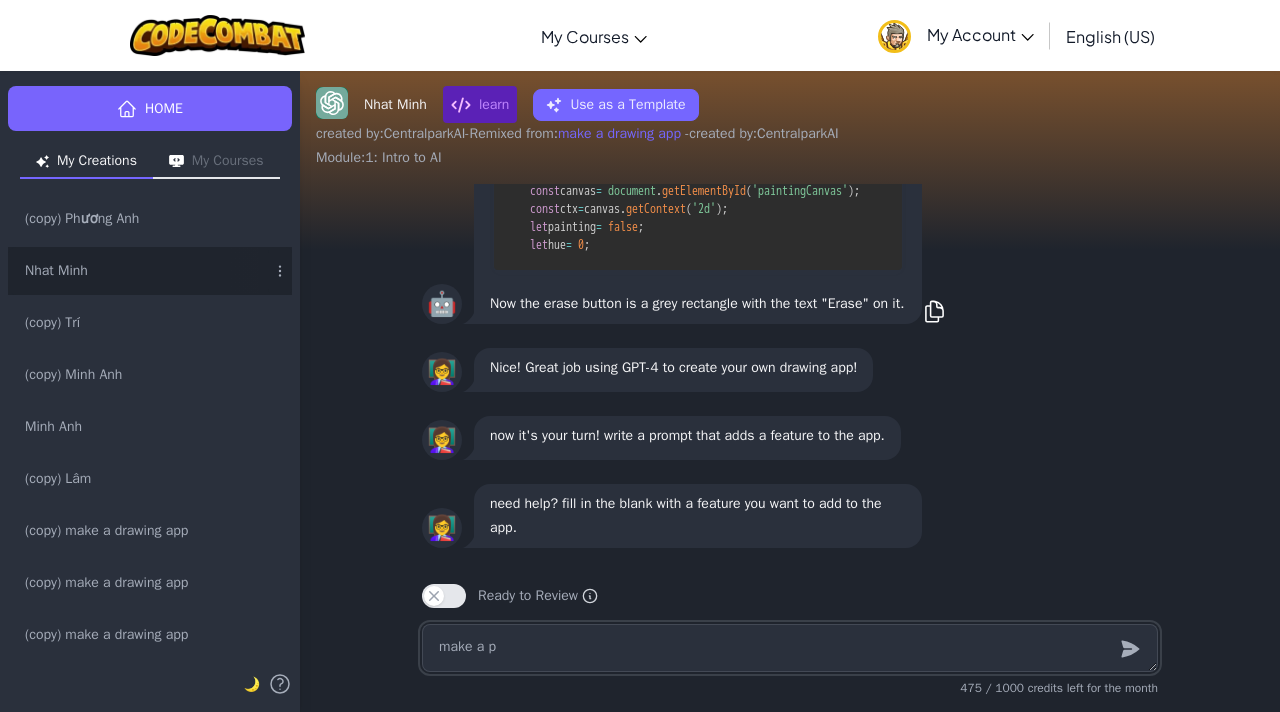 type on "x" 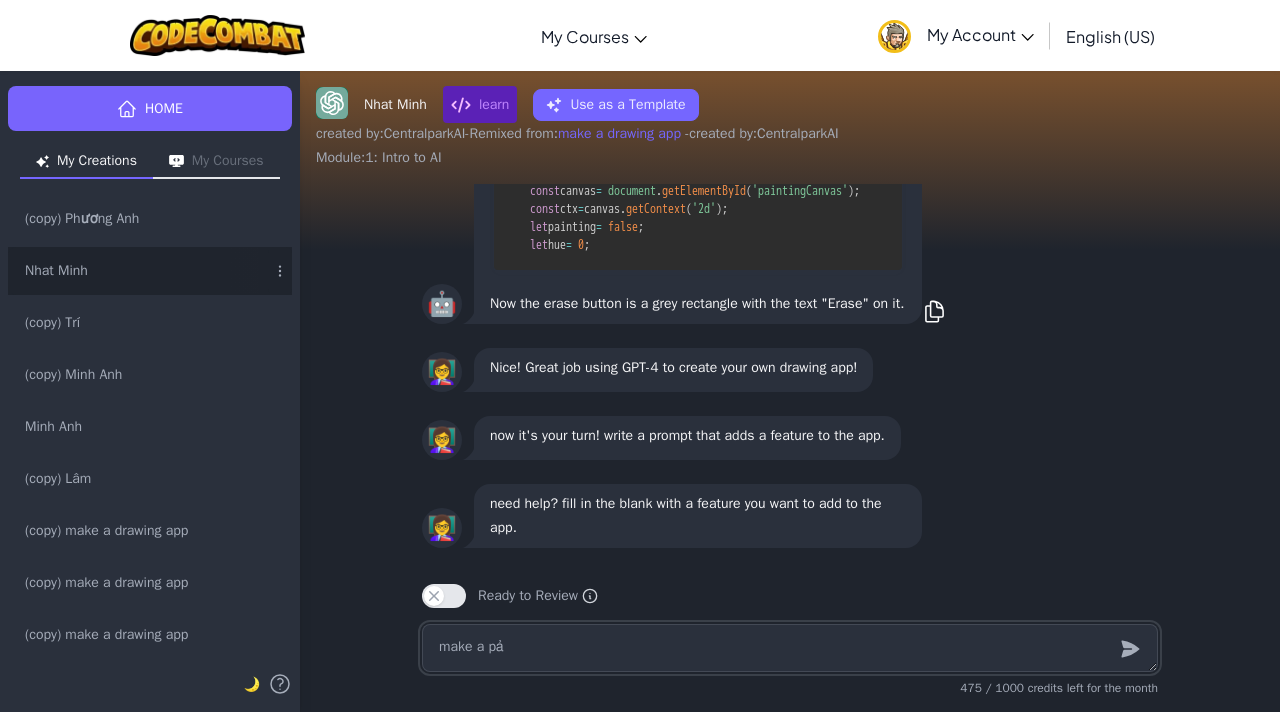 type on "x" 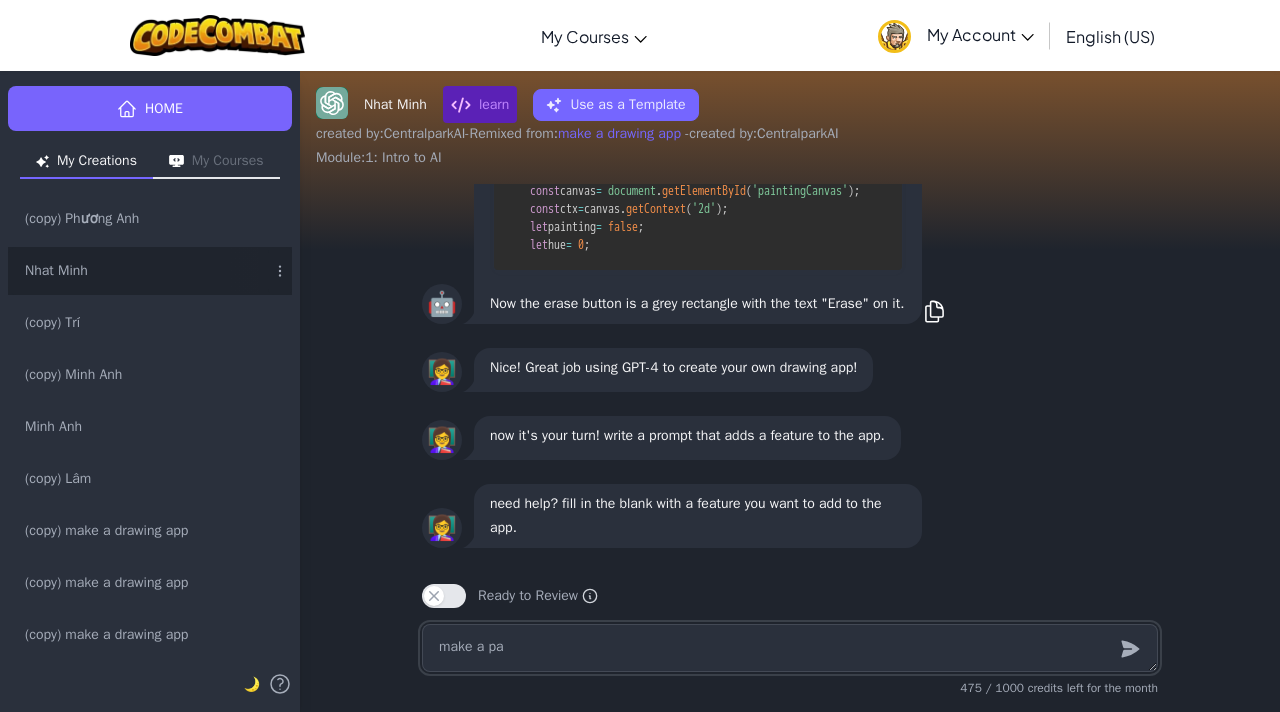 type on "make a par" 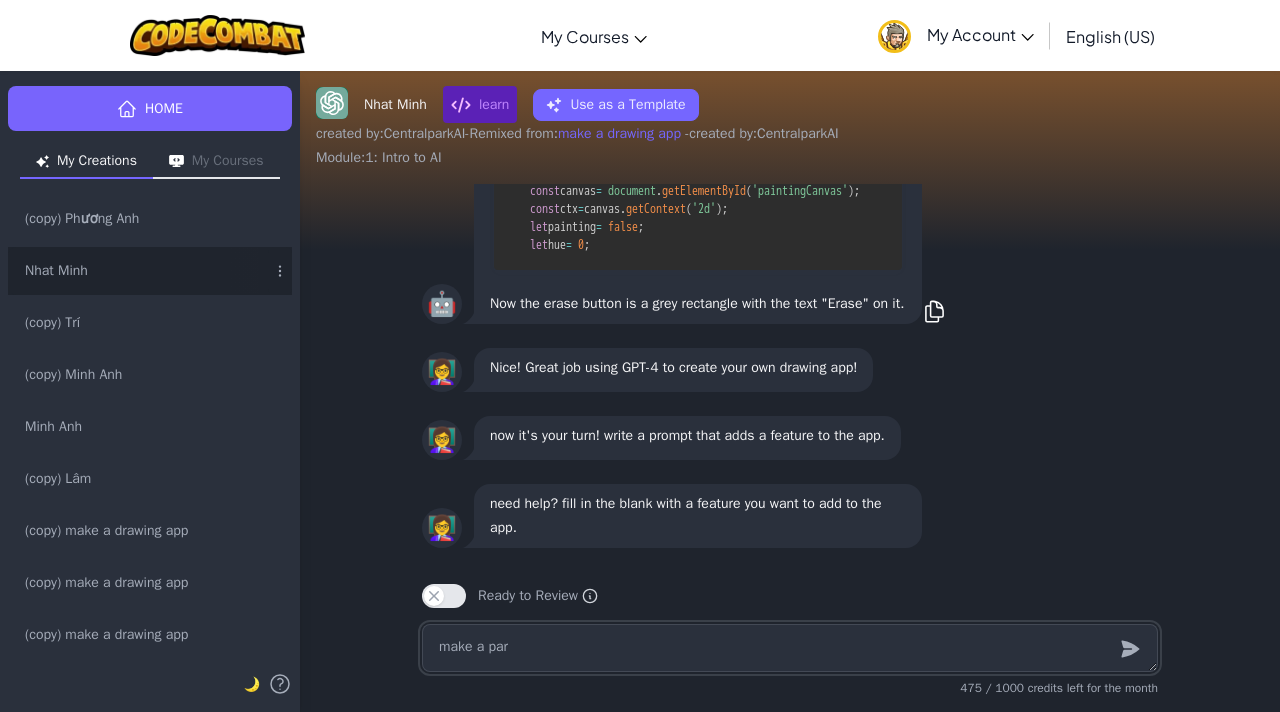 type on "x" 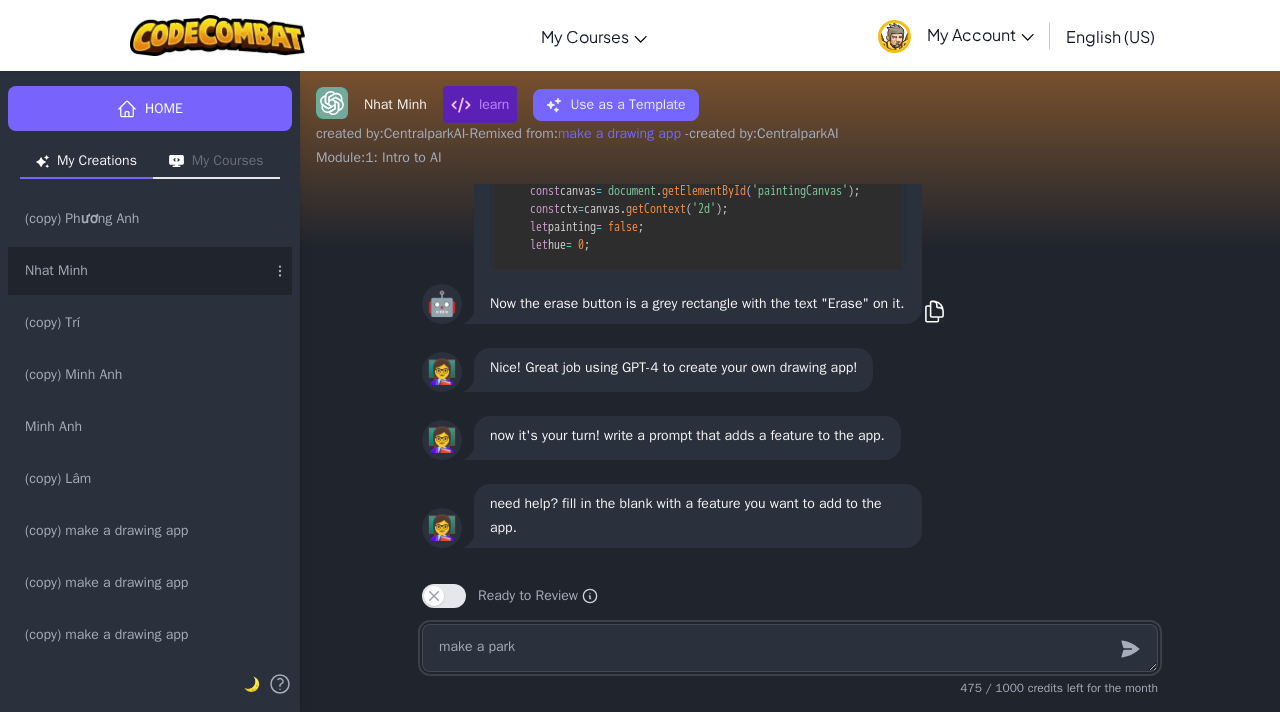 type on "x" 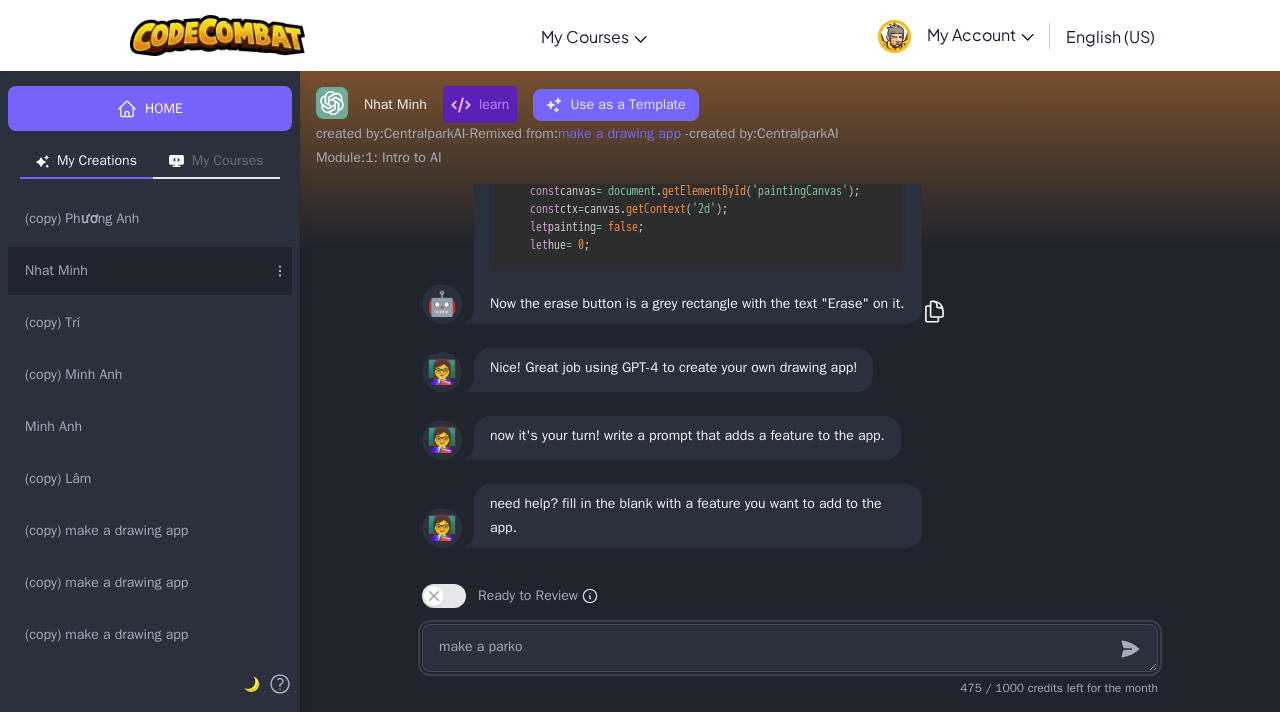 type on "x" 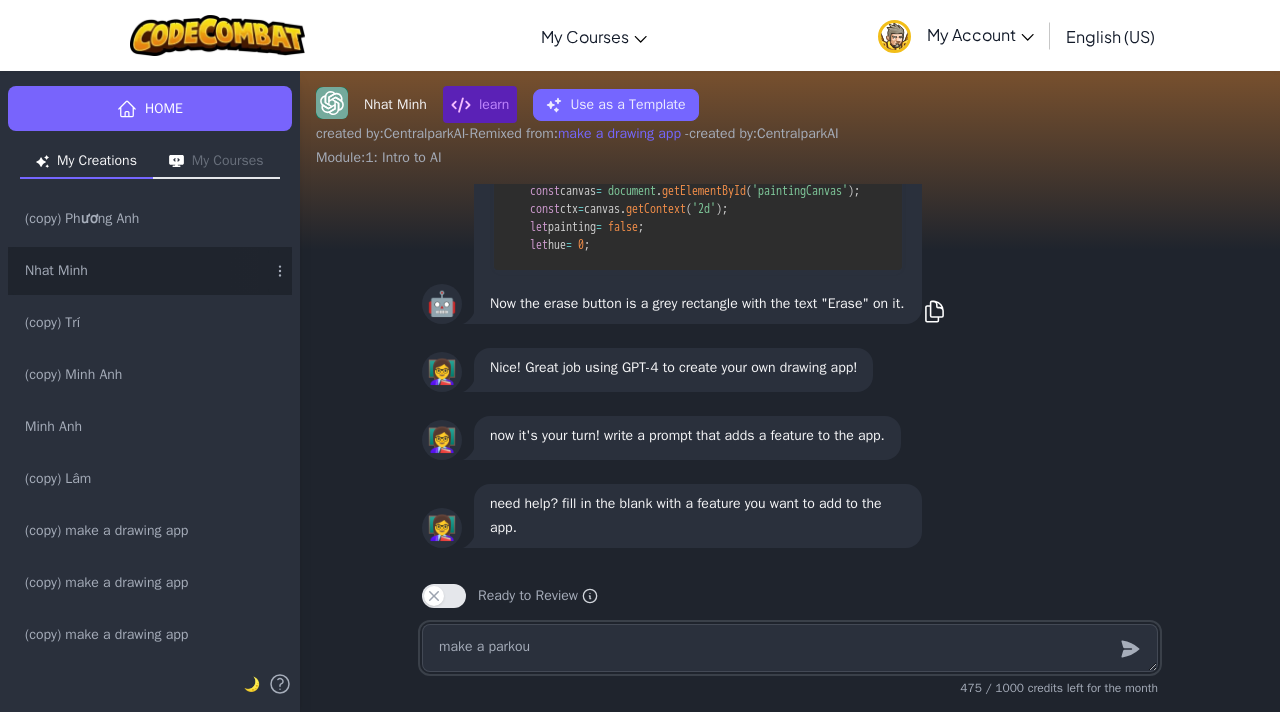 type on "x" 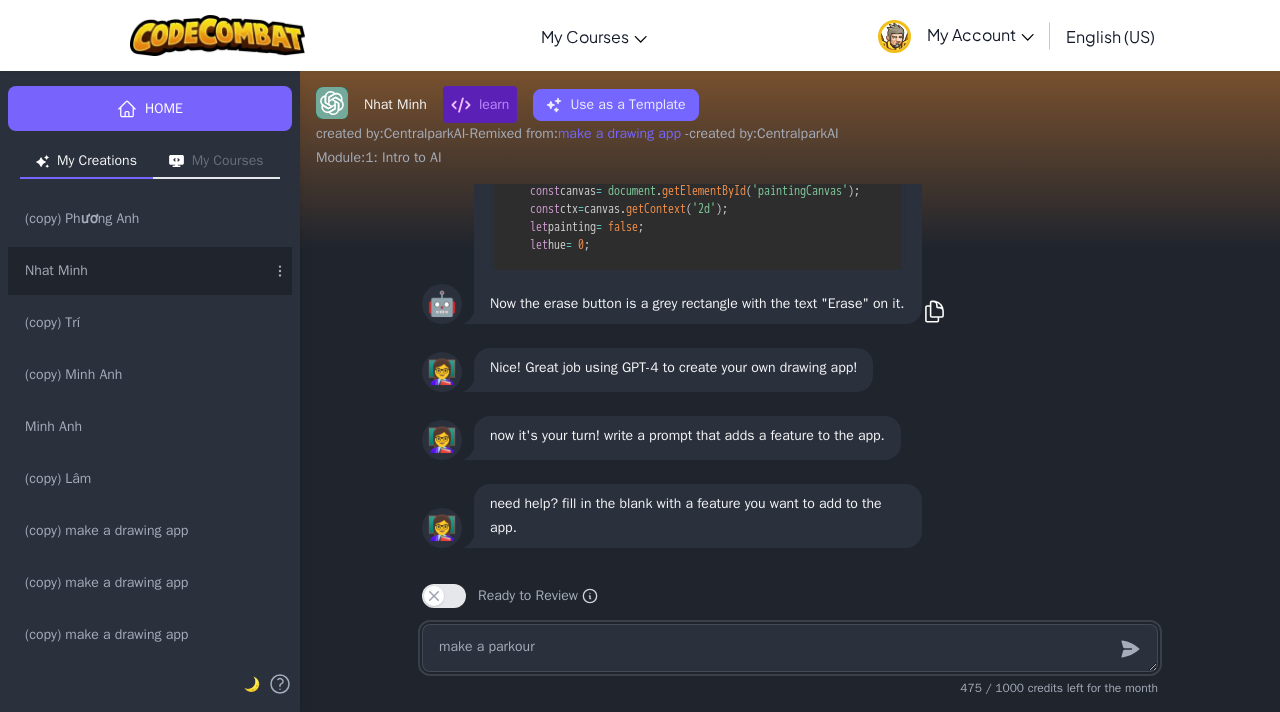 type on "make a parkour" 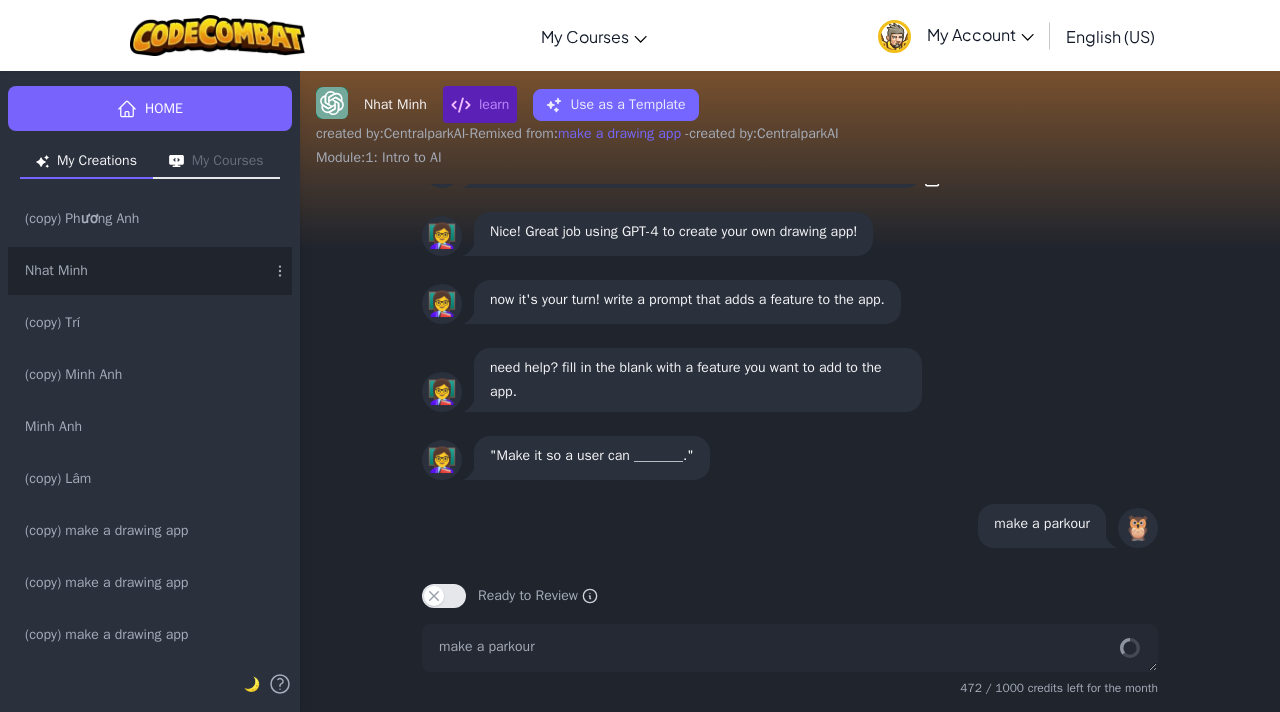 scroll, scrollTop: 0, scrollLeft: 0, axis: both 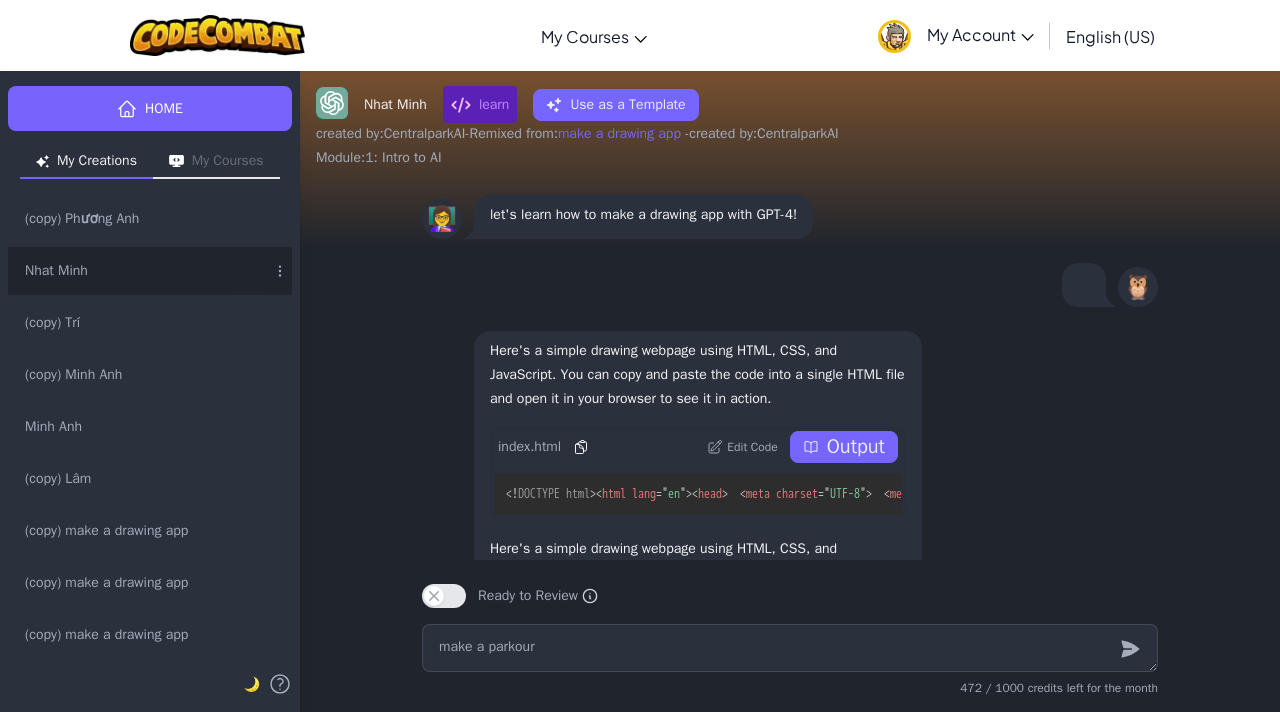 click on "🦉" at bounding box center (790, 285) 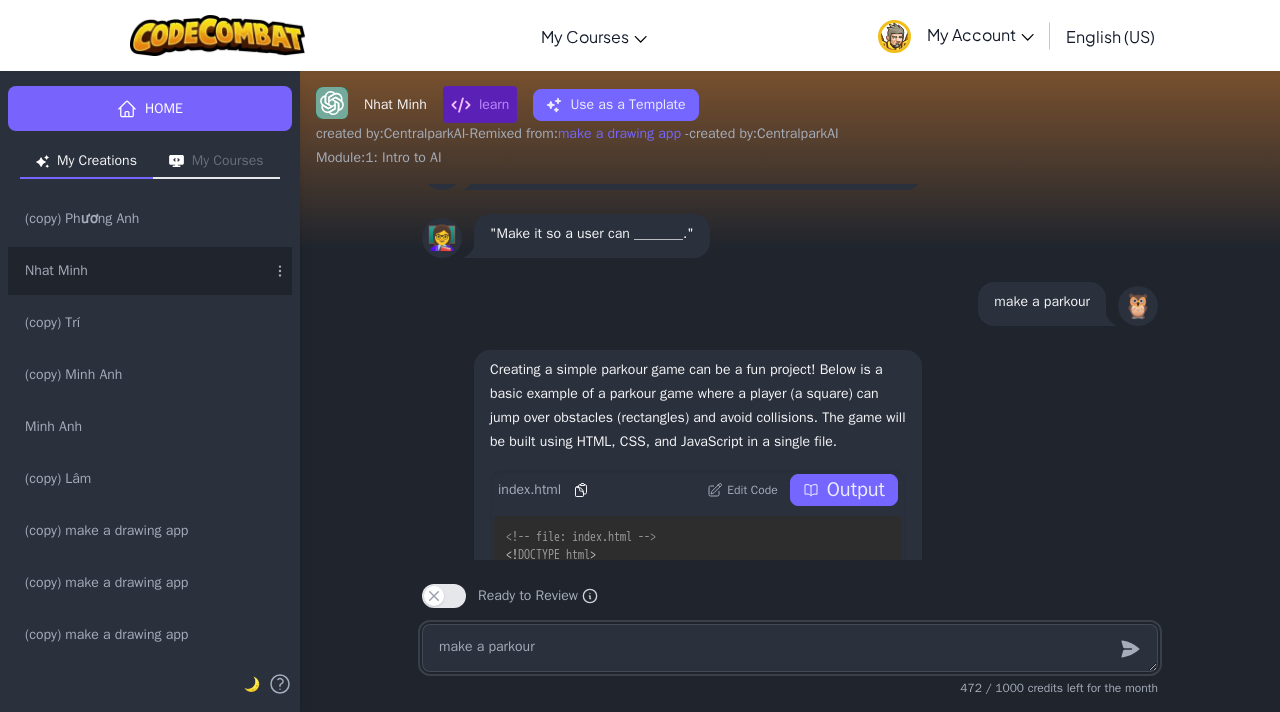 scroll, scrollTop: -407, scrollLeft: 0, axis: vertical 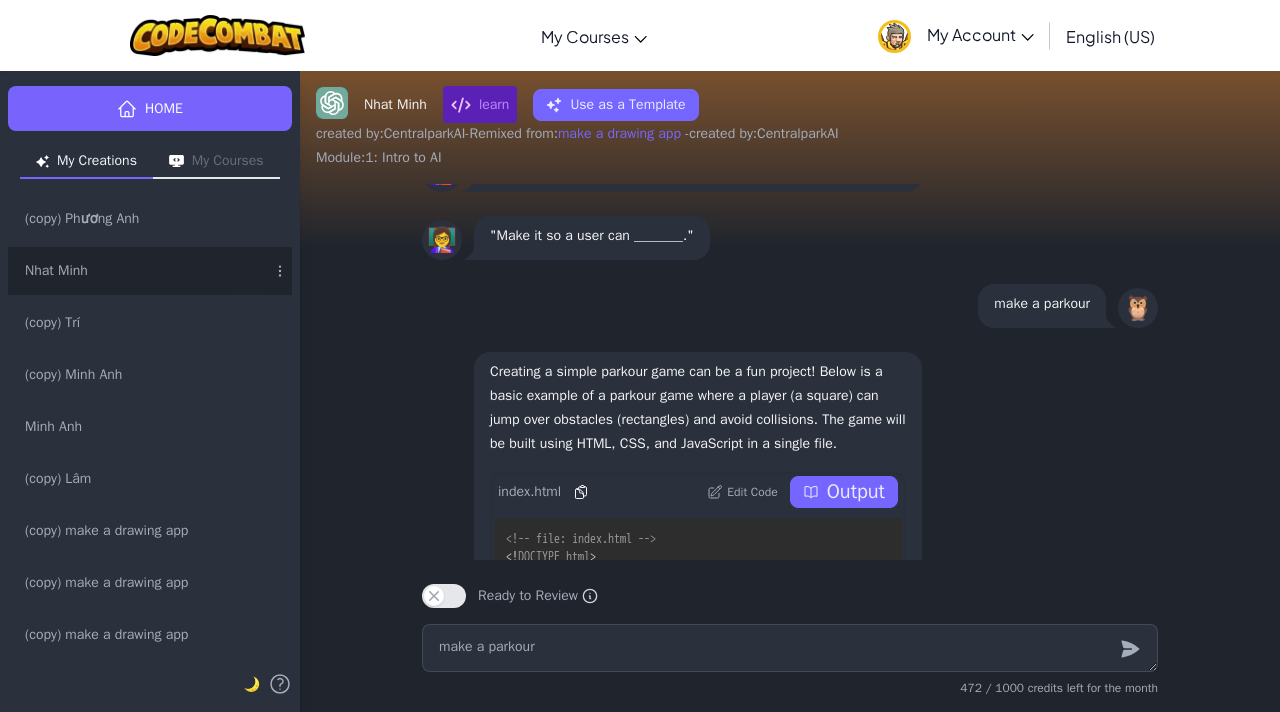 click on "Output" at bounding box center (856, 492) 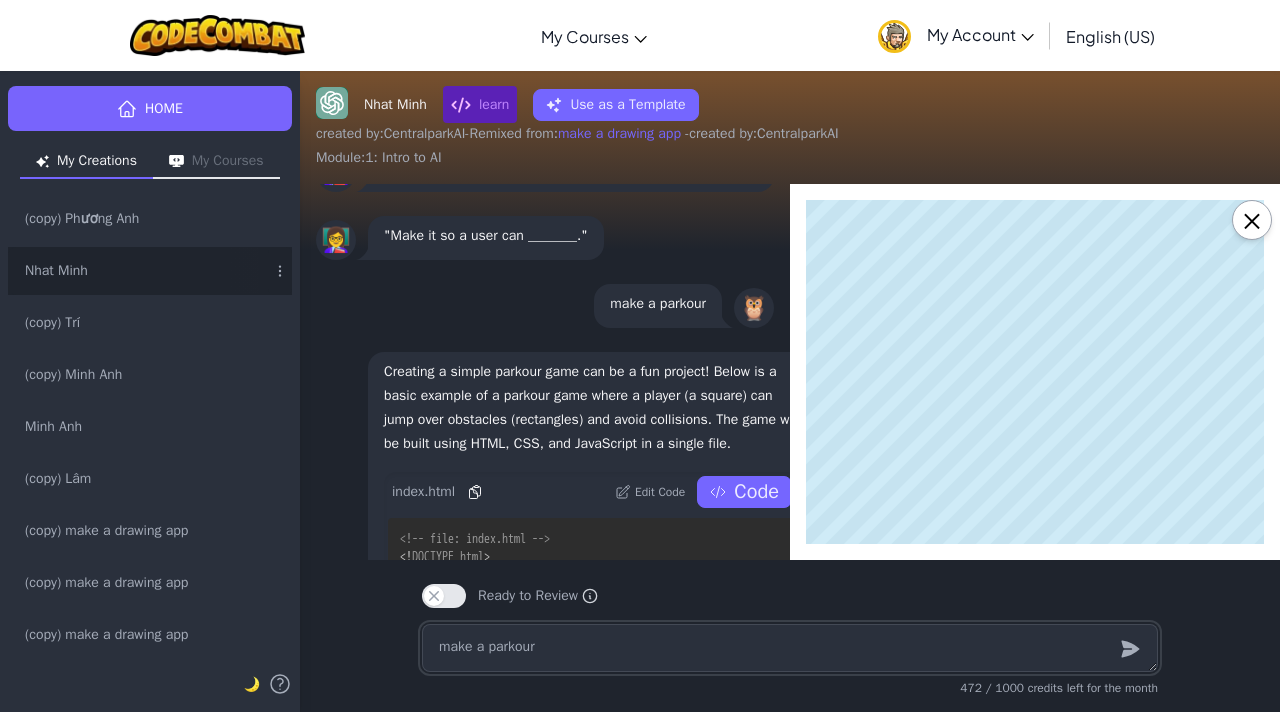 scroll, scrollTop: 0, scrollLeft: 0, axis: both 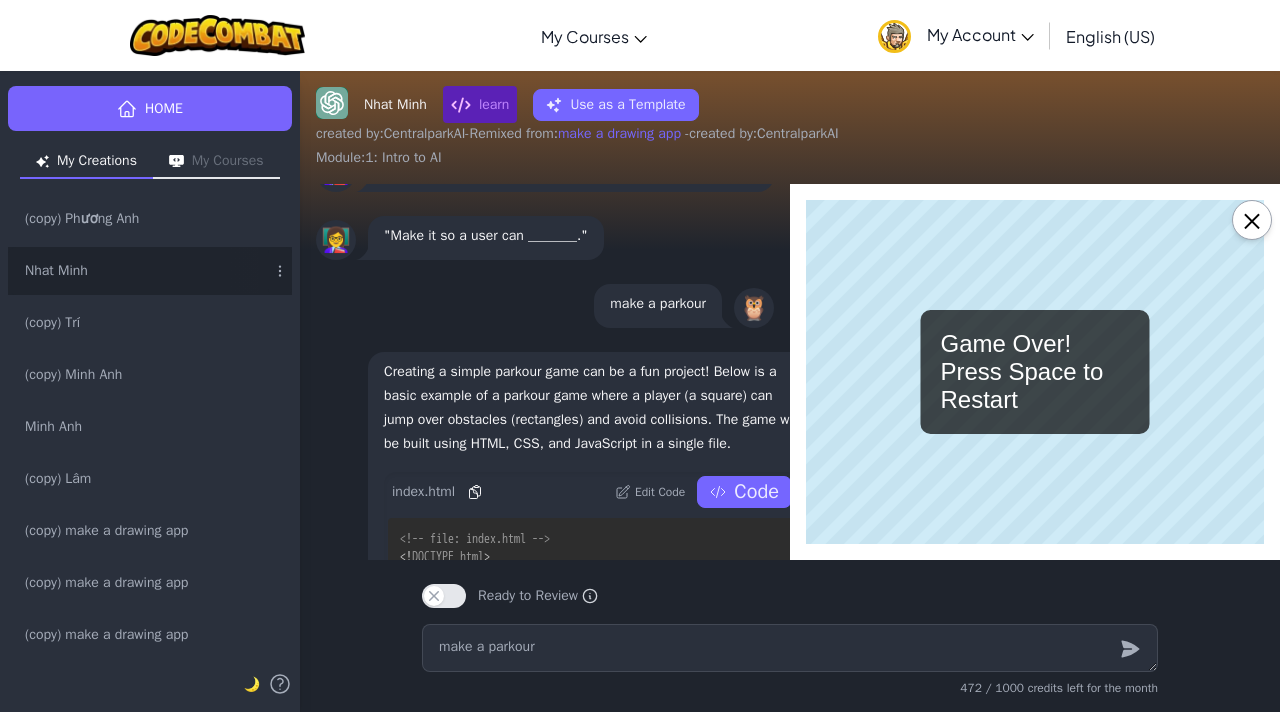 click on "Game Over! Press Space to Restart" at bounding box center (1035, 372) 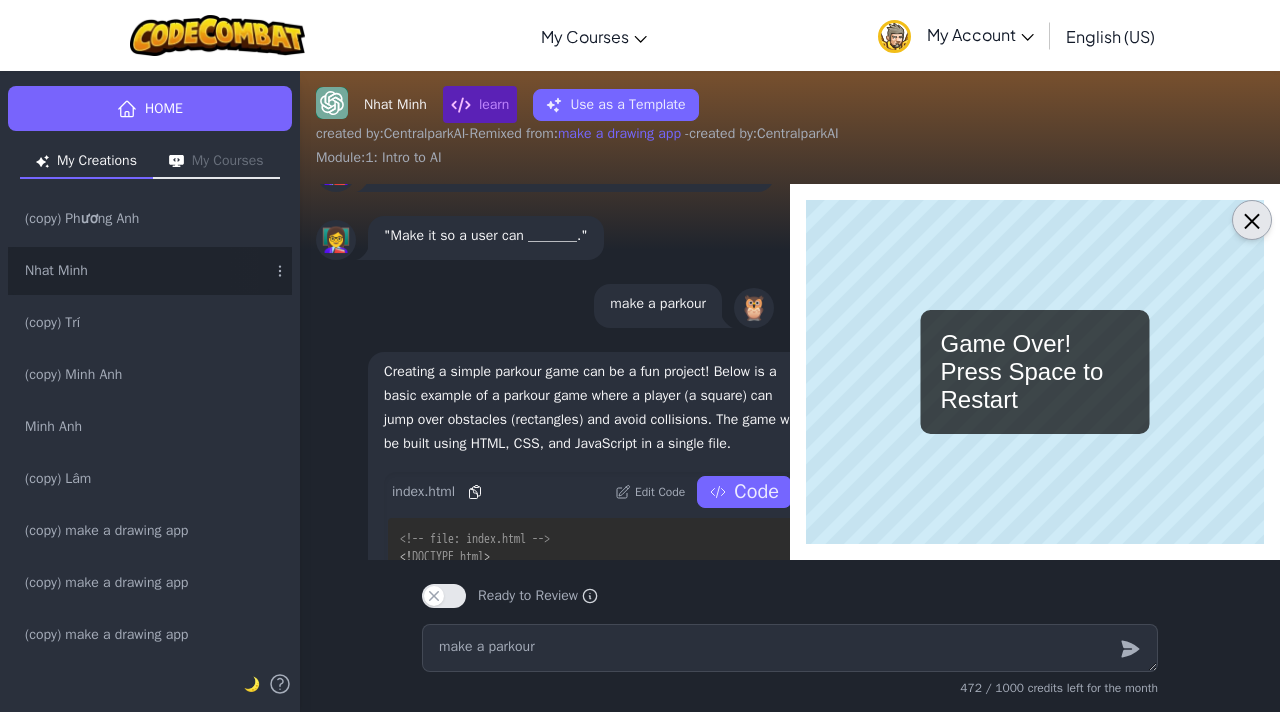 click on "×" at bounding box center [1252, 220] 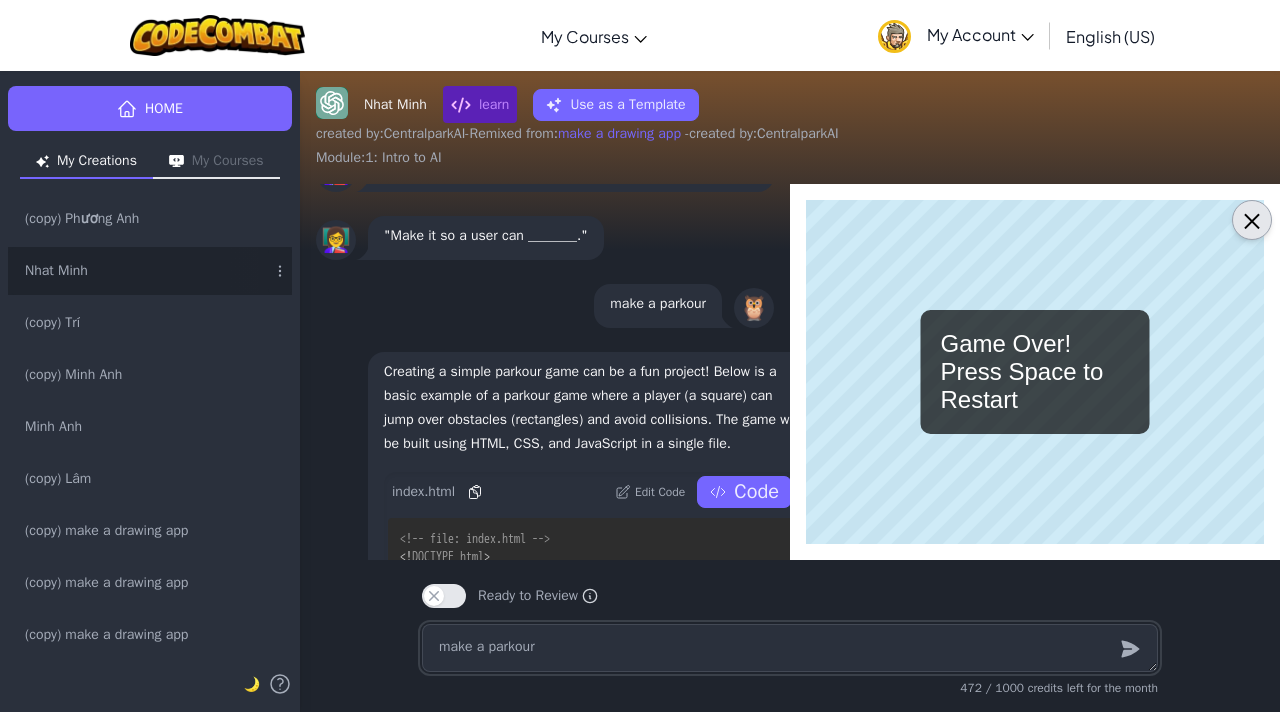 type on "x" 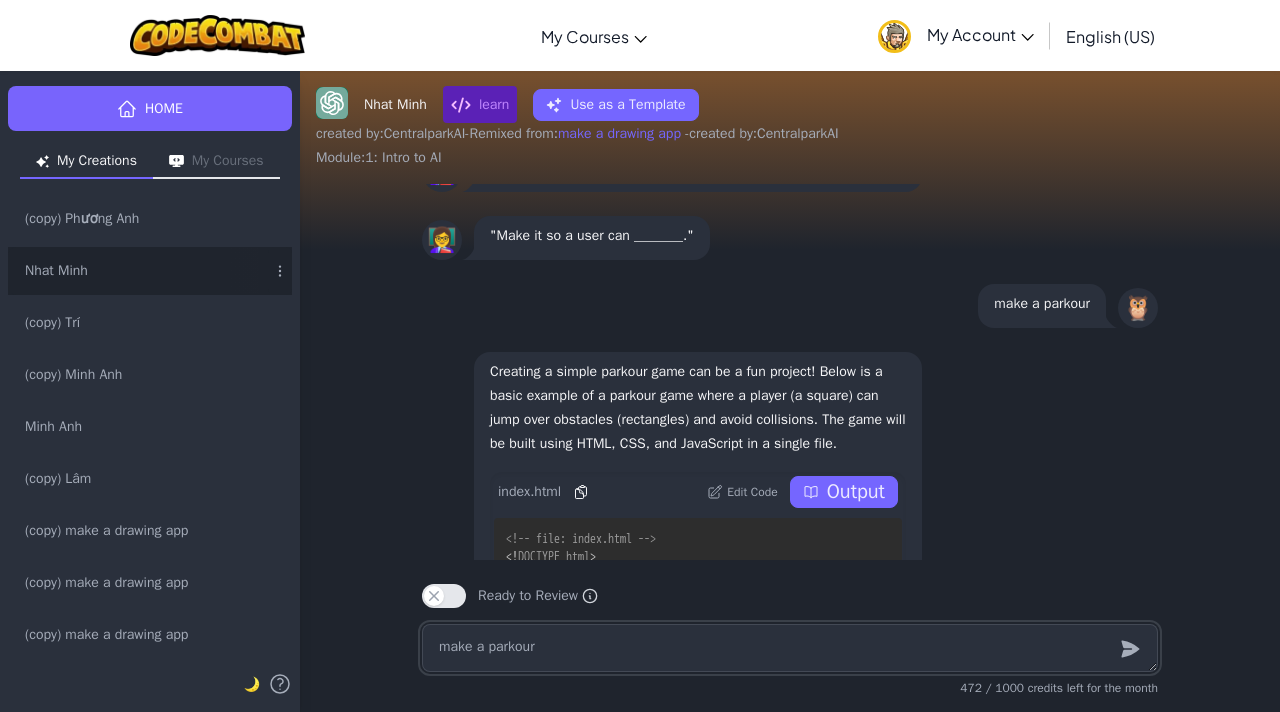 click on "make a parkour" at bounding box center (790, 648) 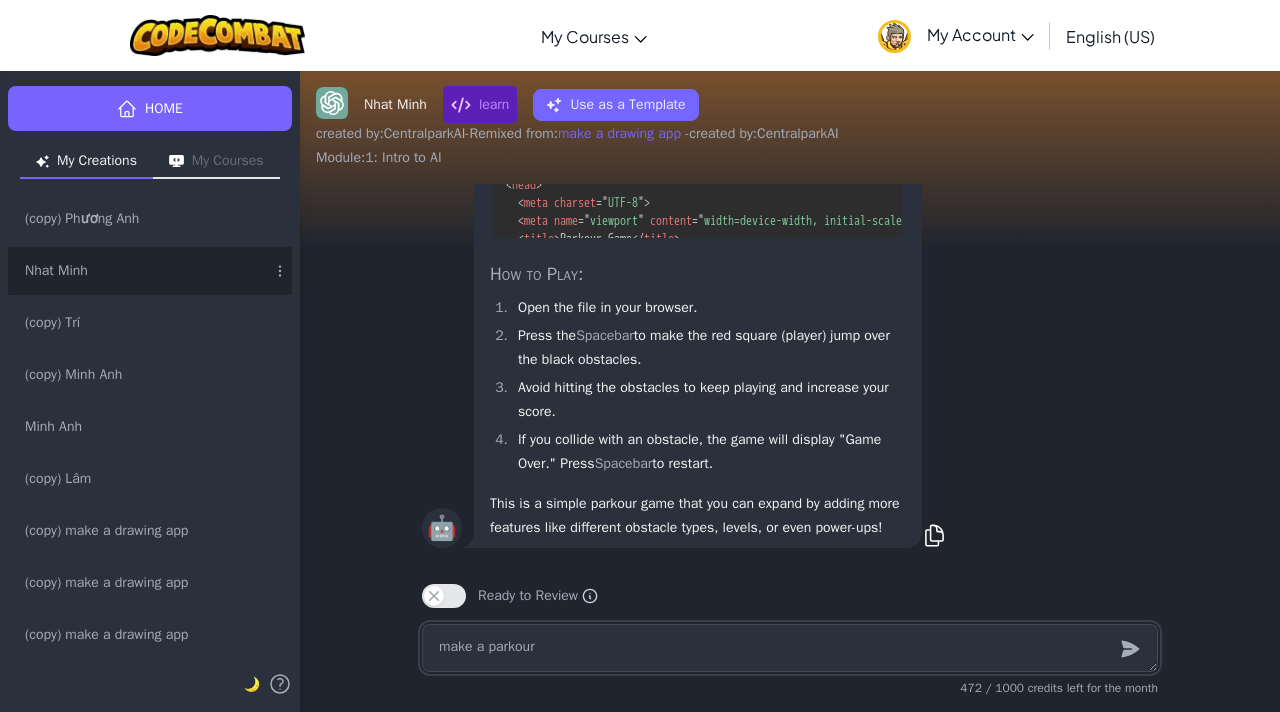 type 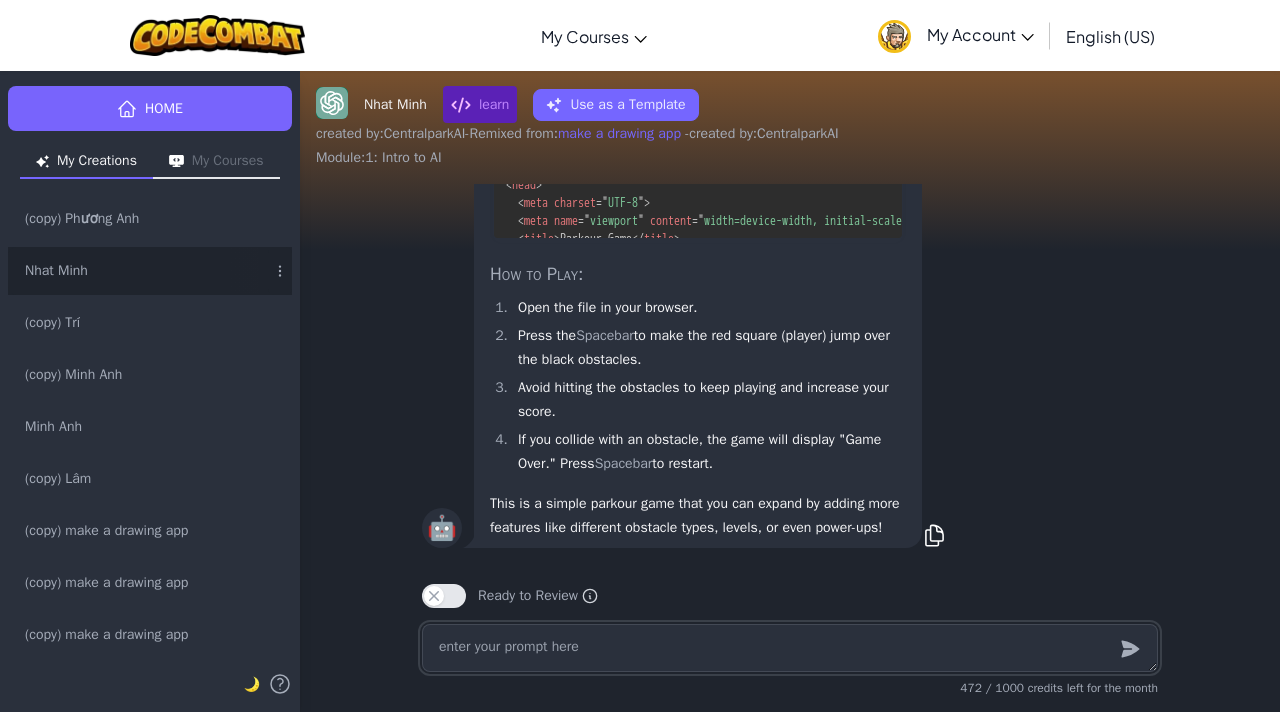 type on "x" 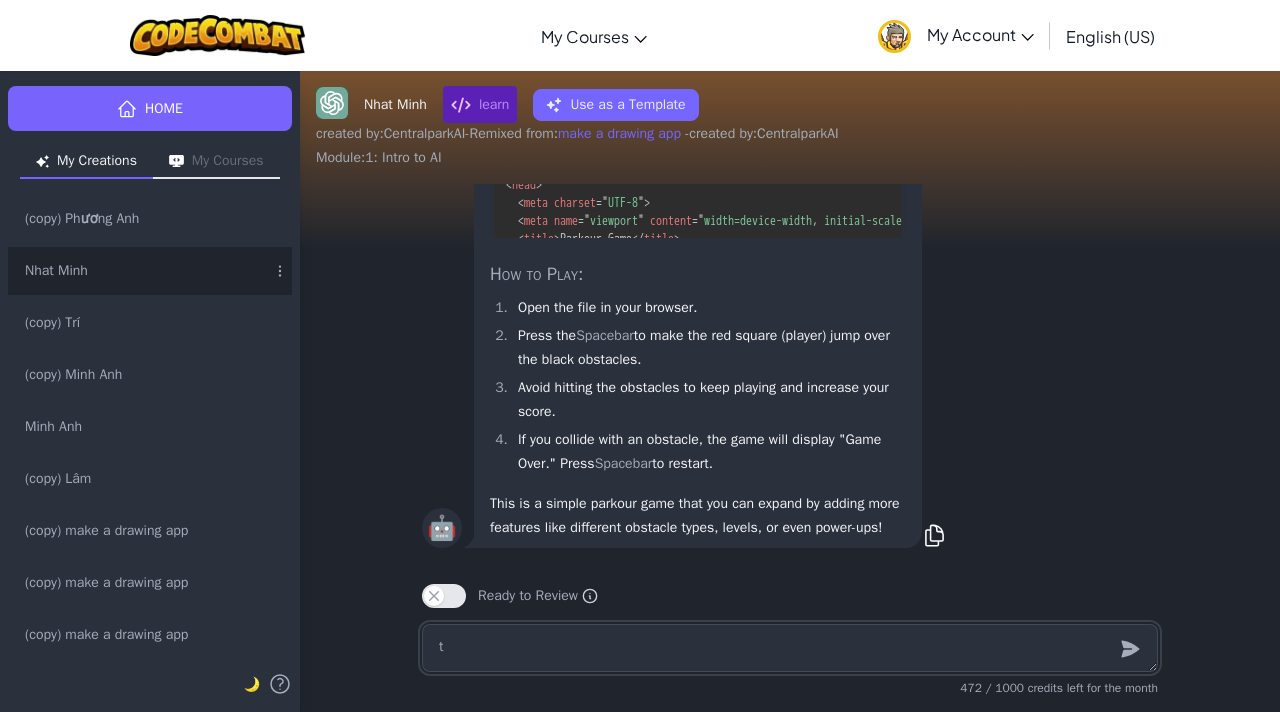 type on "x" 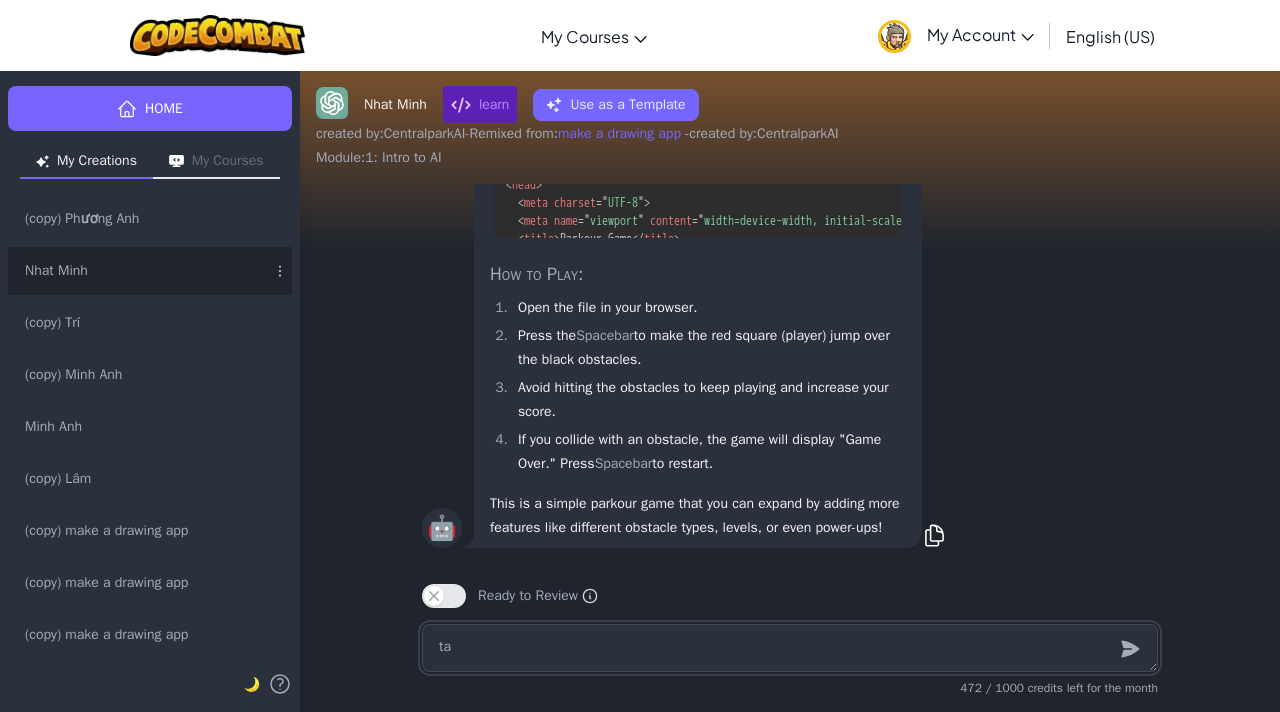 type on "x" 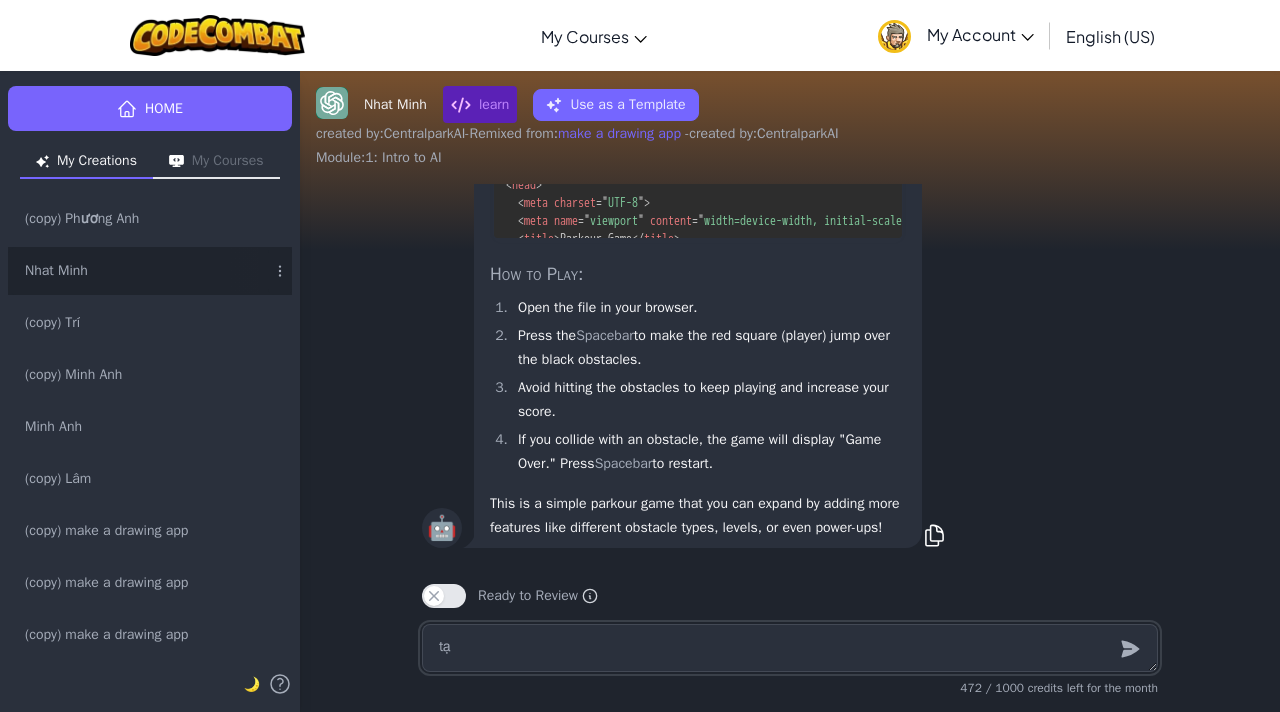 type on "tạo" 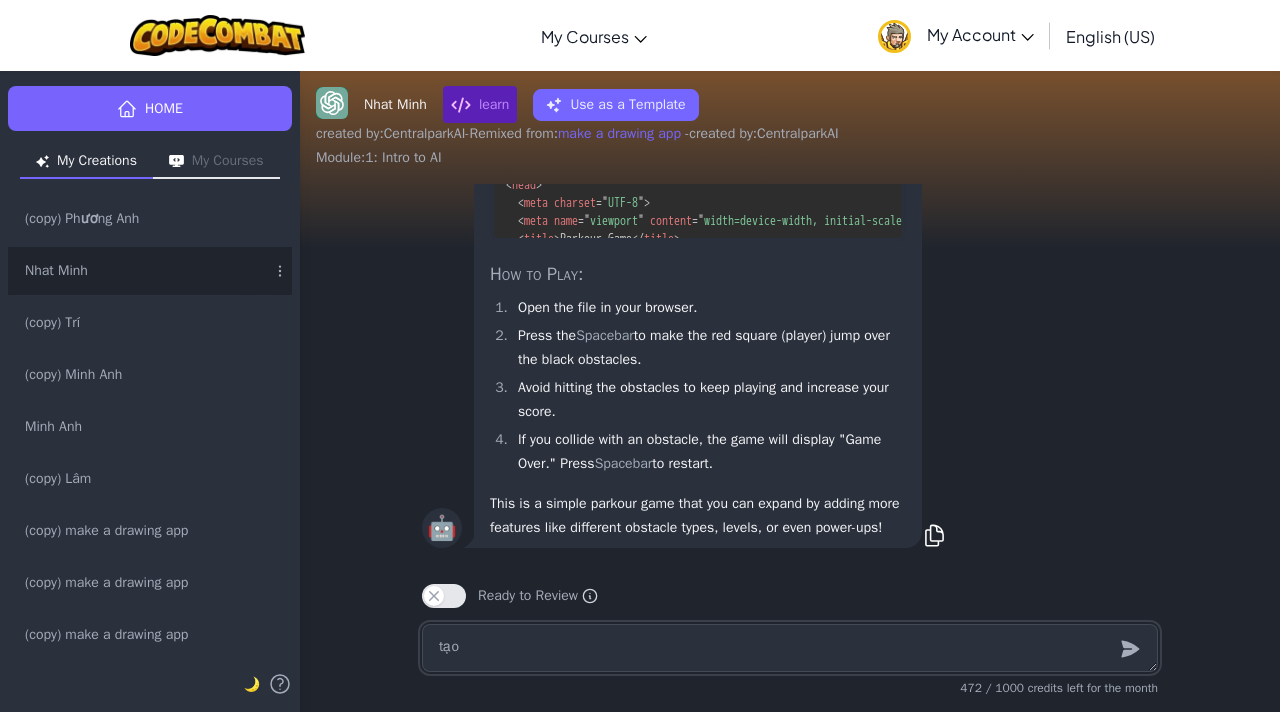 type on "x" 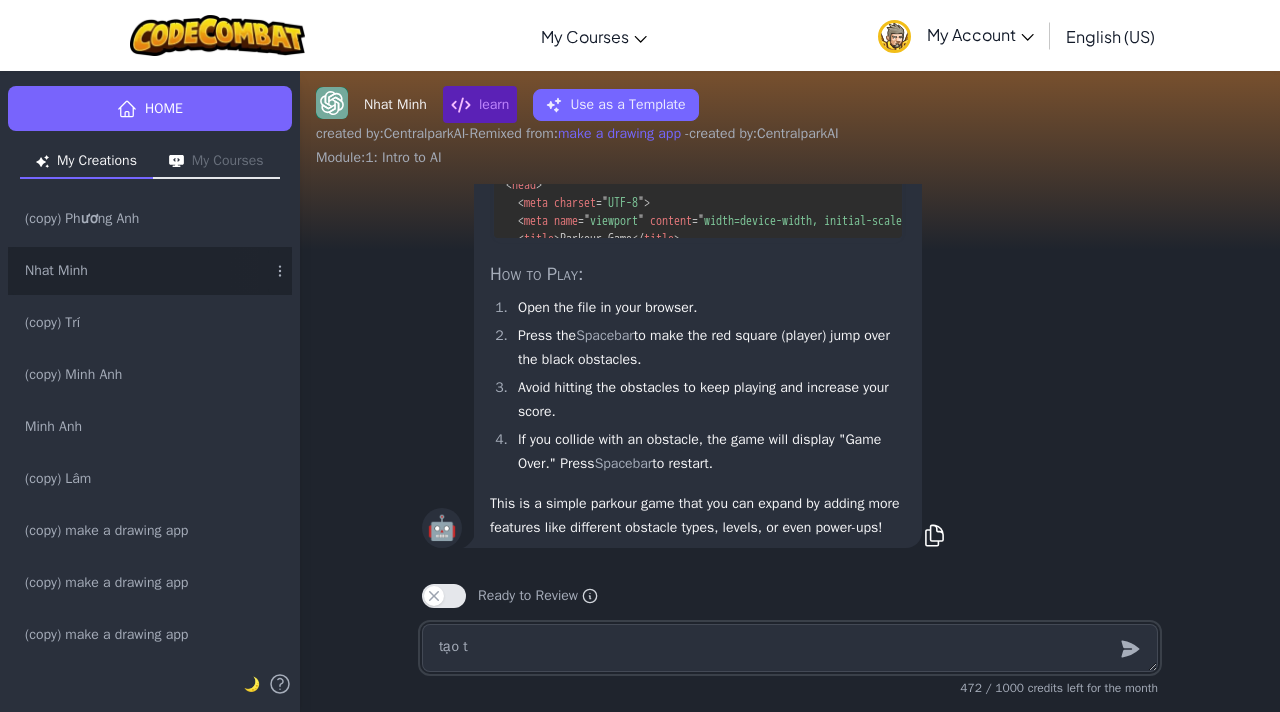 type on "x" 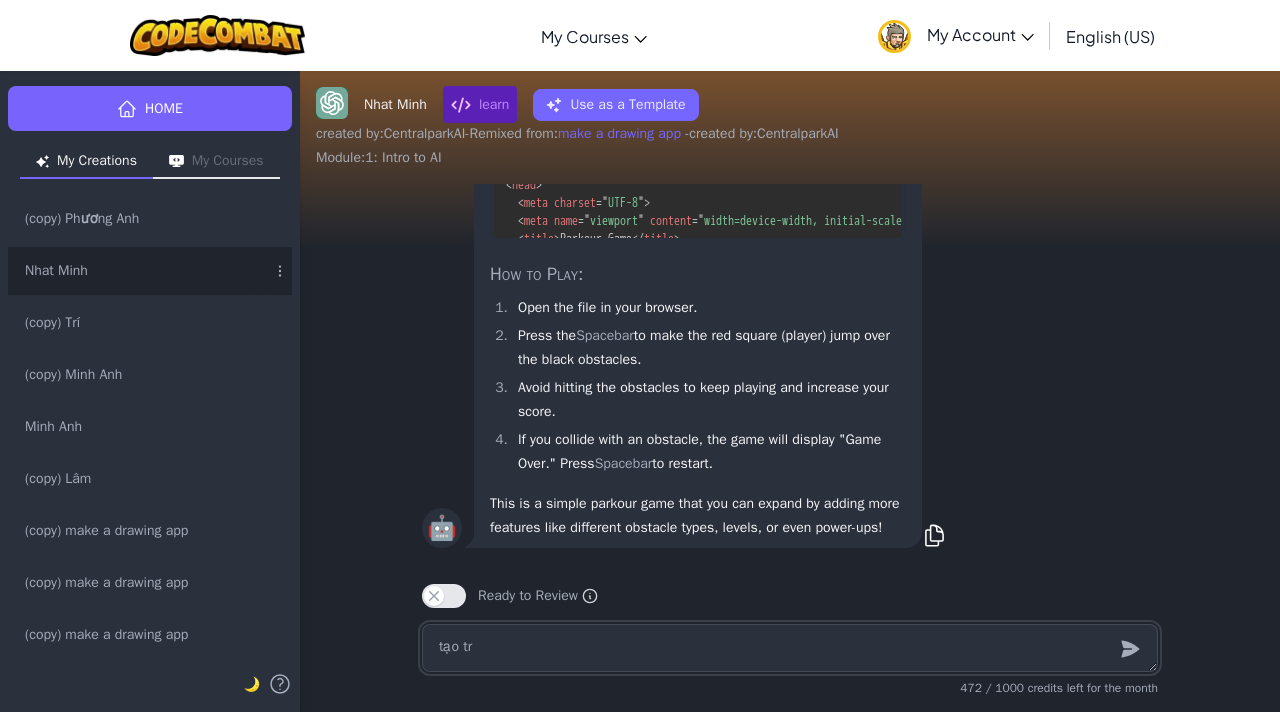 type on "x" 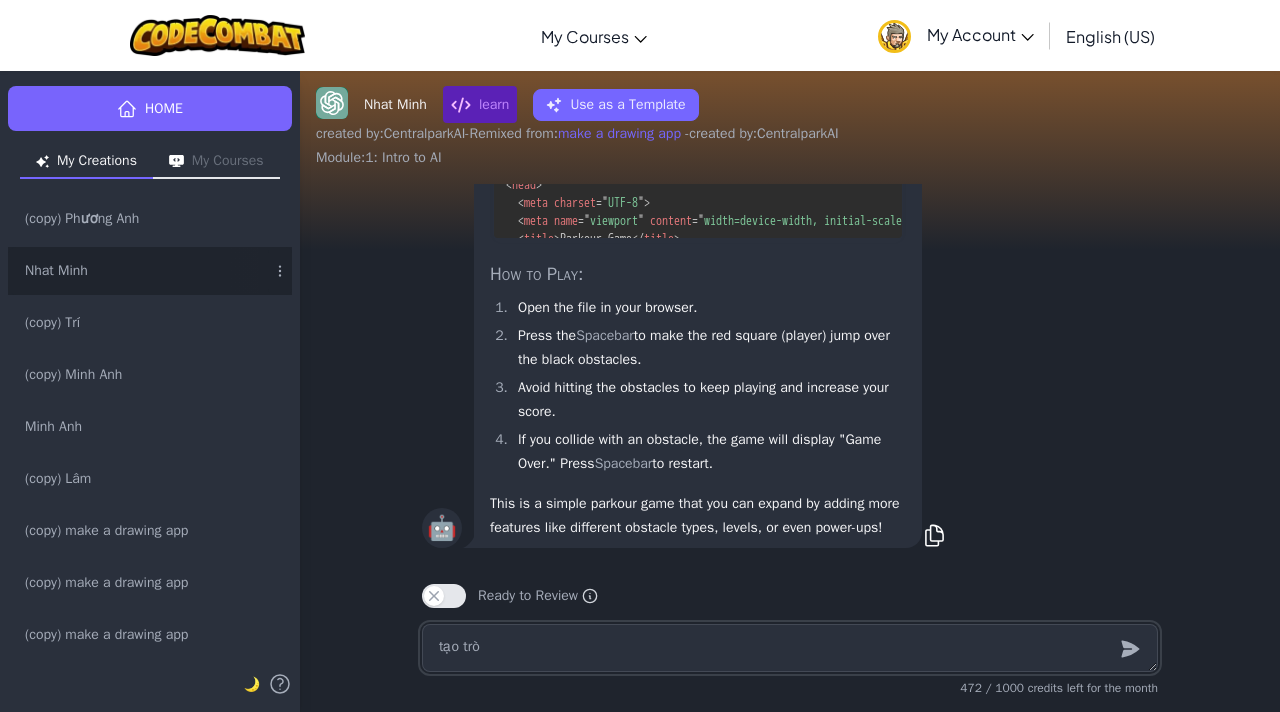 type on "x" 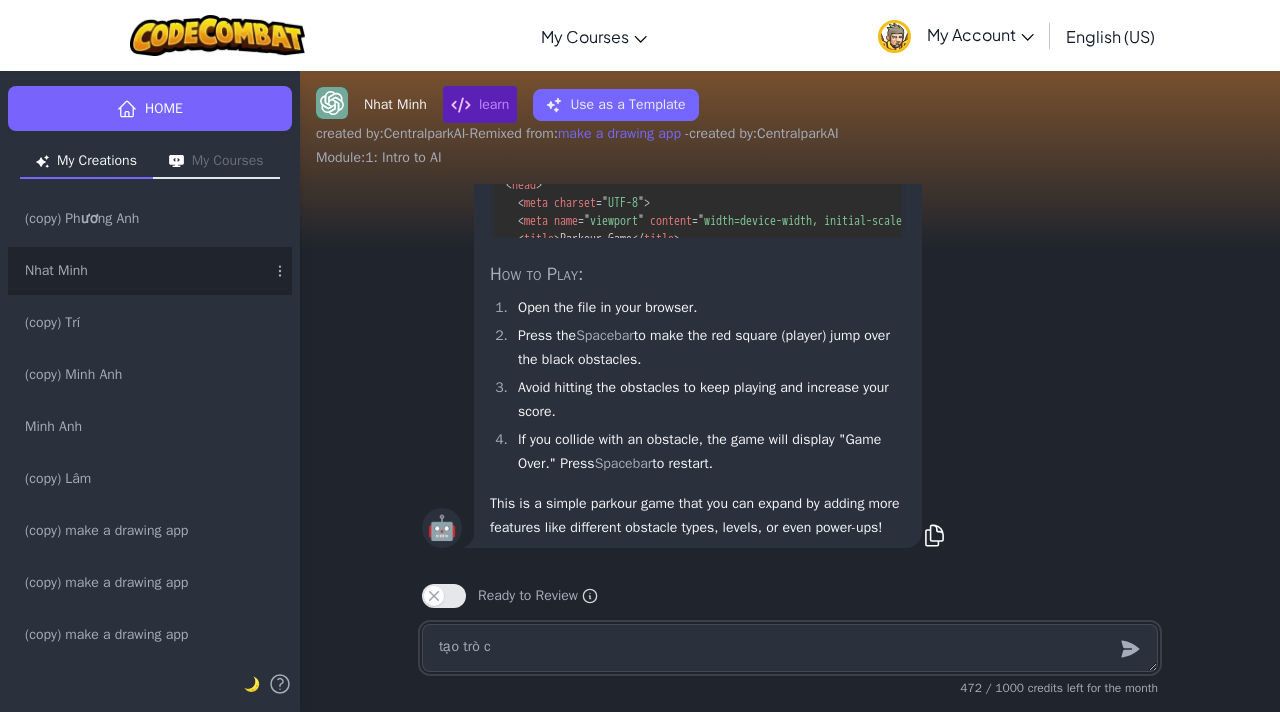 type on "x" 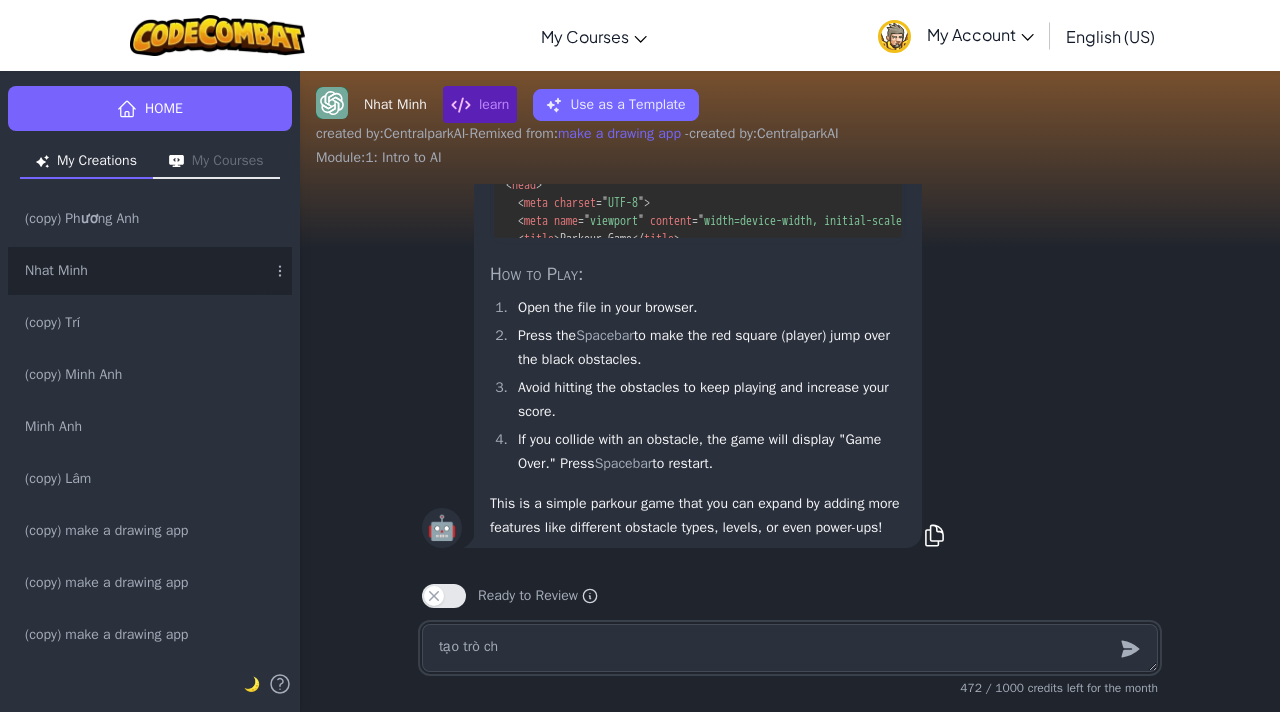 type on "x" 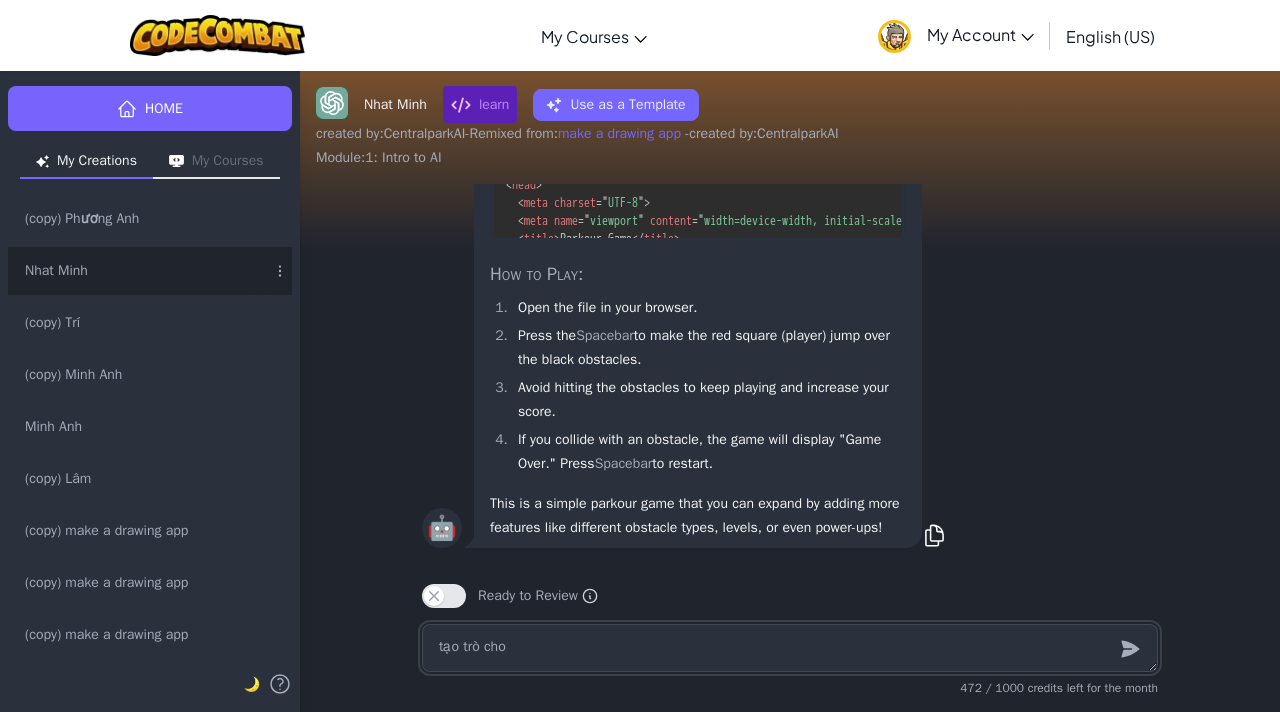 type on "x" 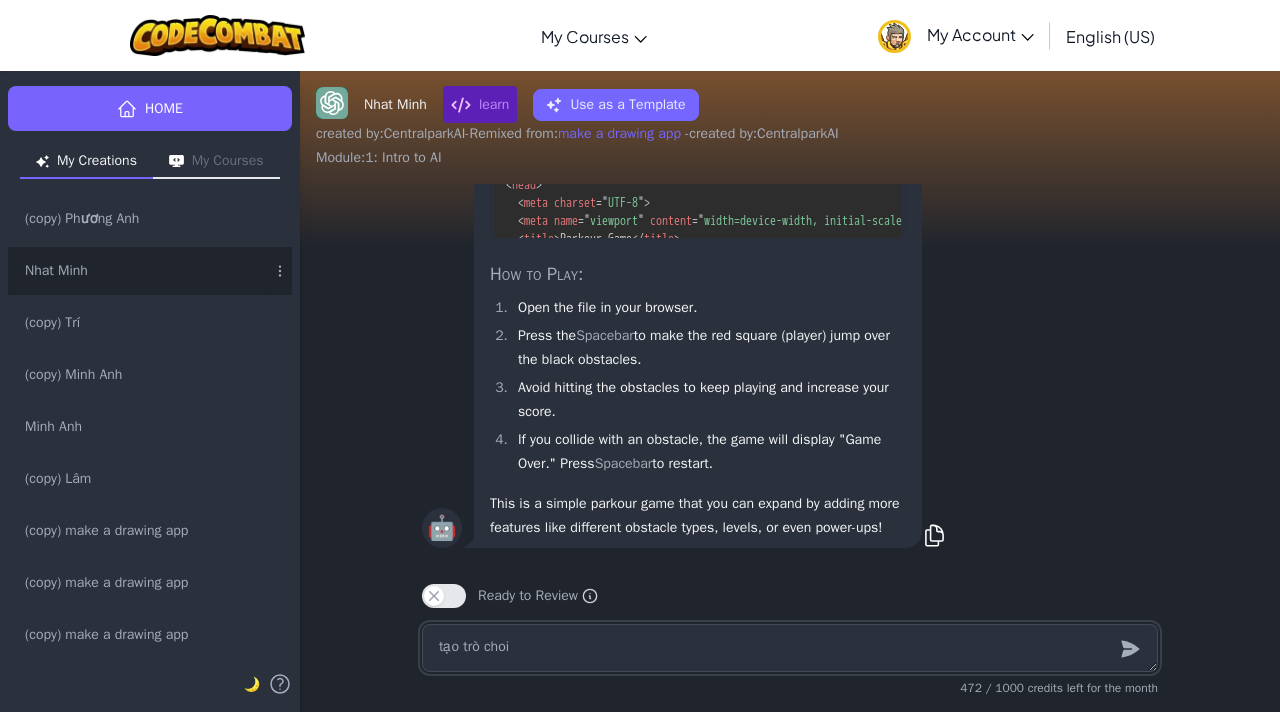 type on "x" 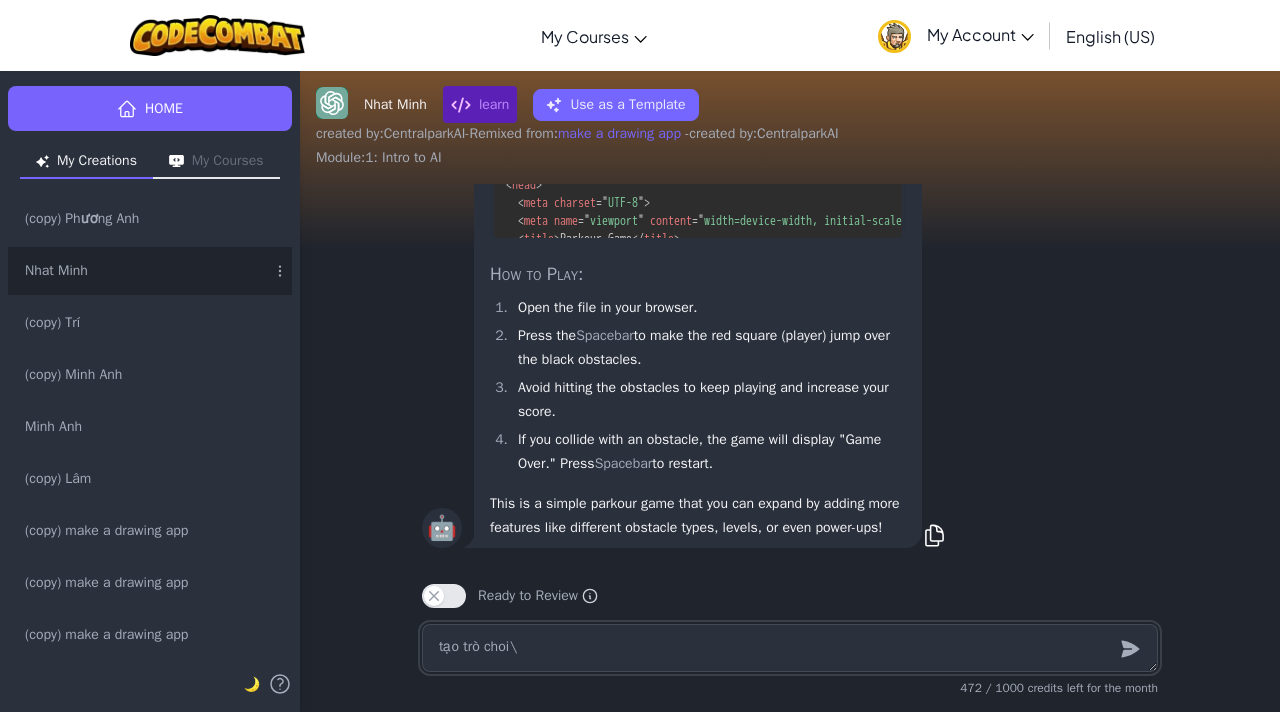 type on "tạo trò choi\ư" 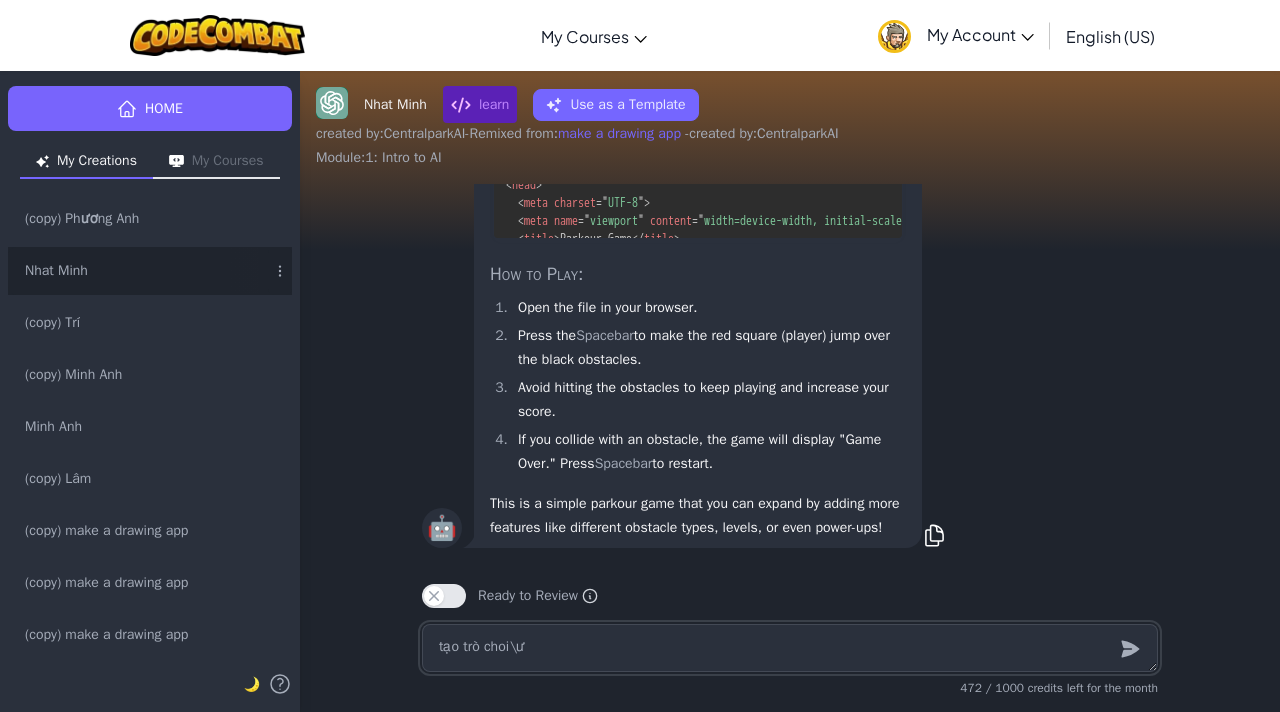 type on "x" 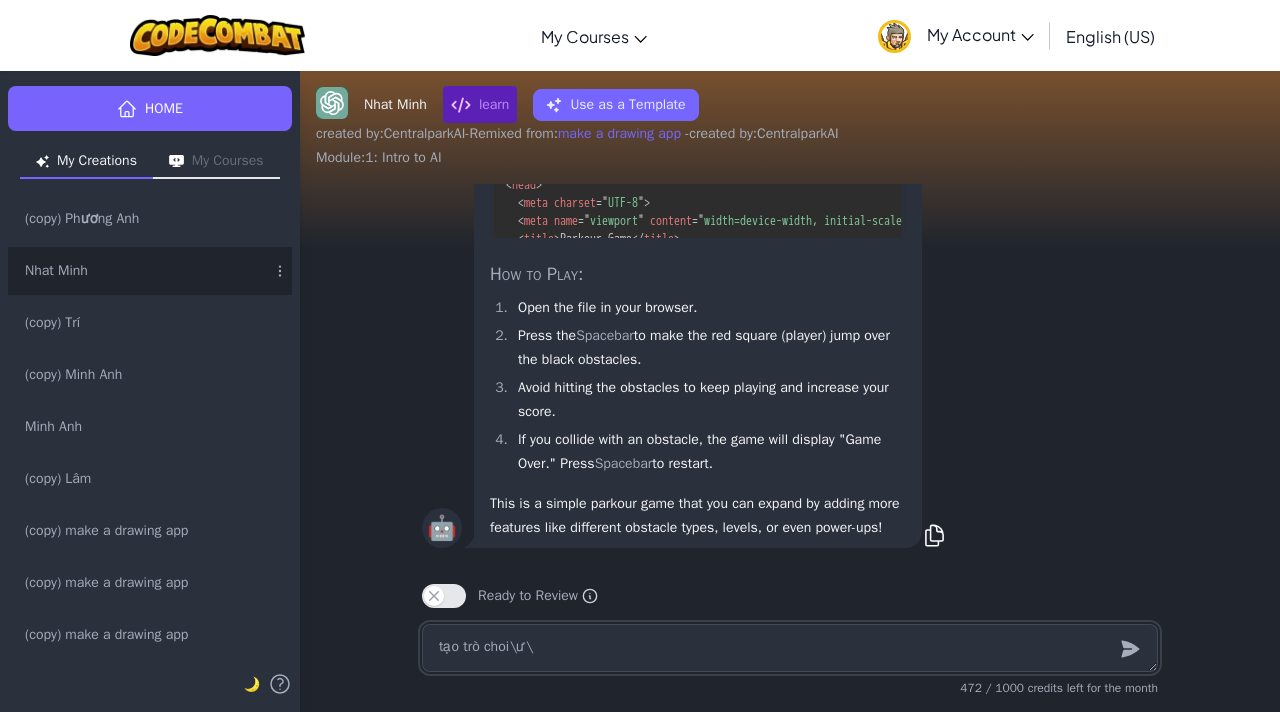type on "x" 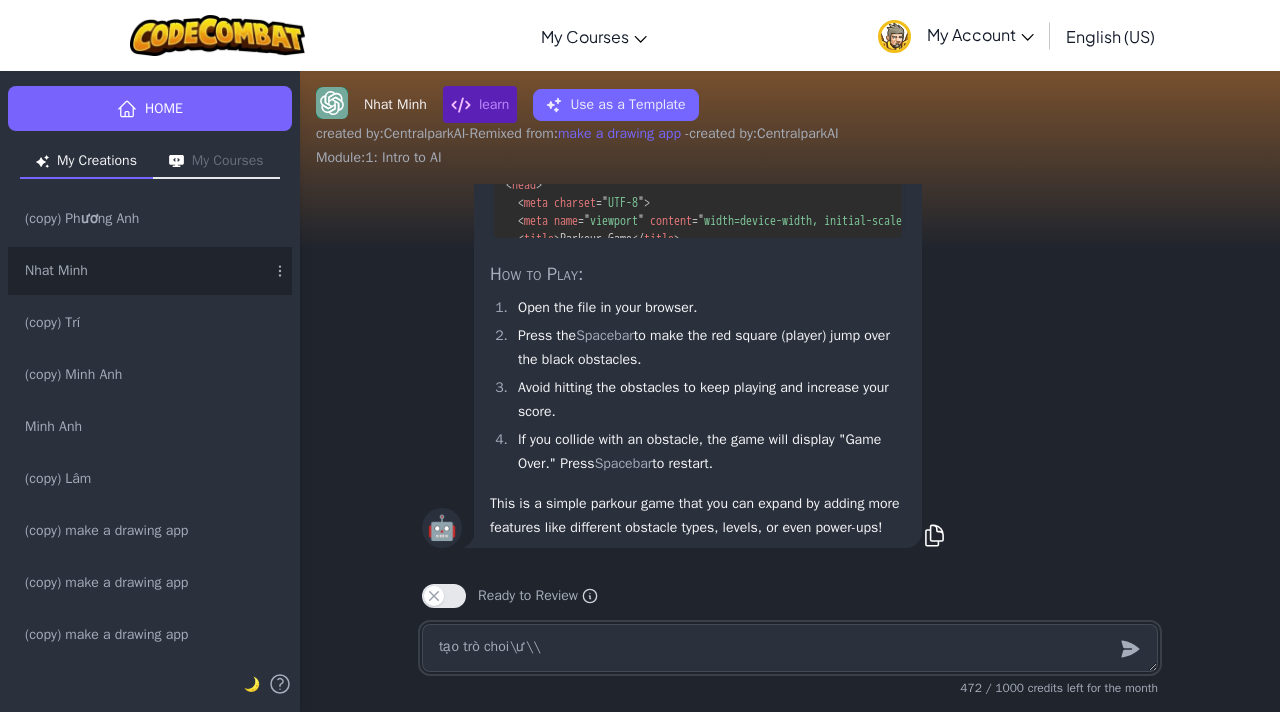 type on "x" 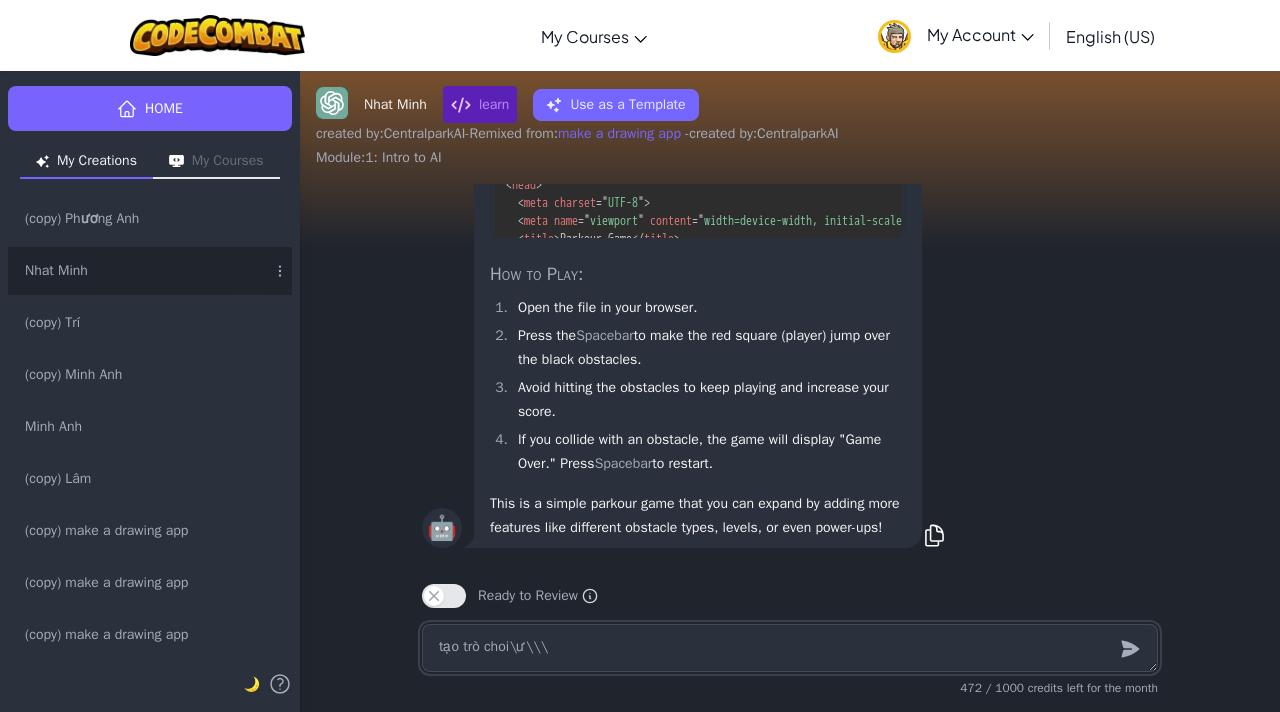 type on "x" 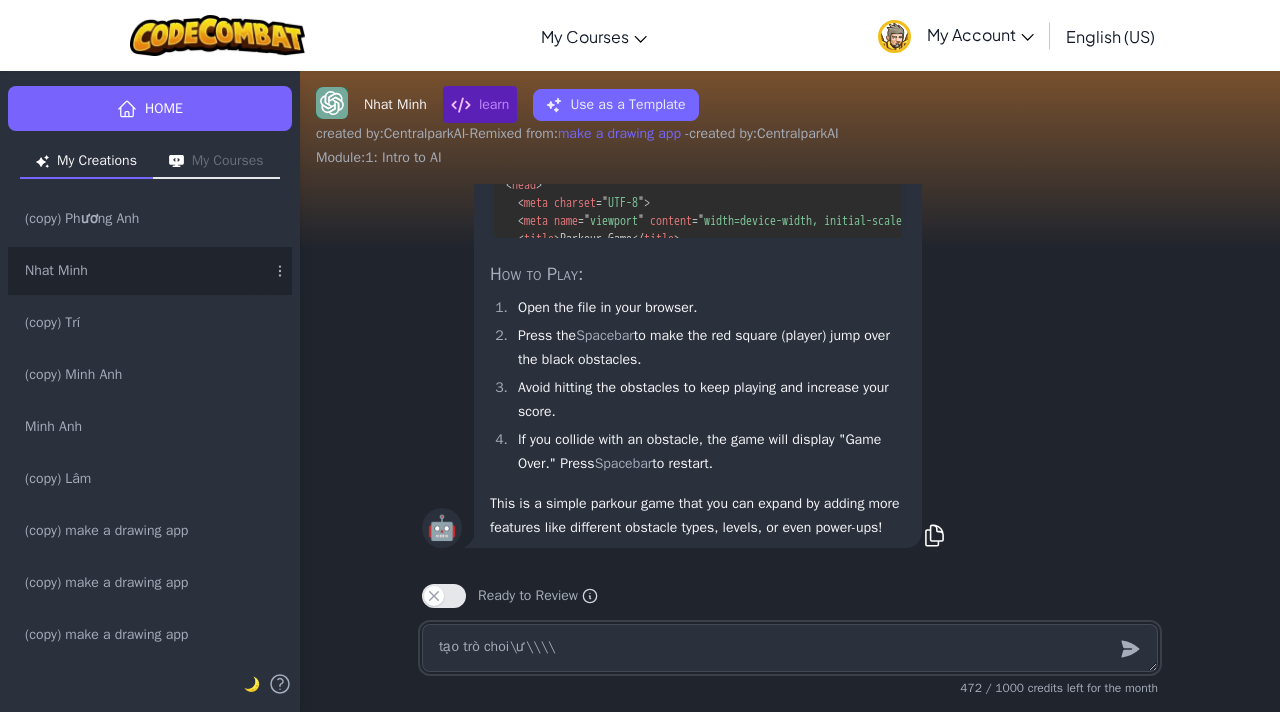 type on "tạo trò choi\ư\\\\\" 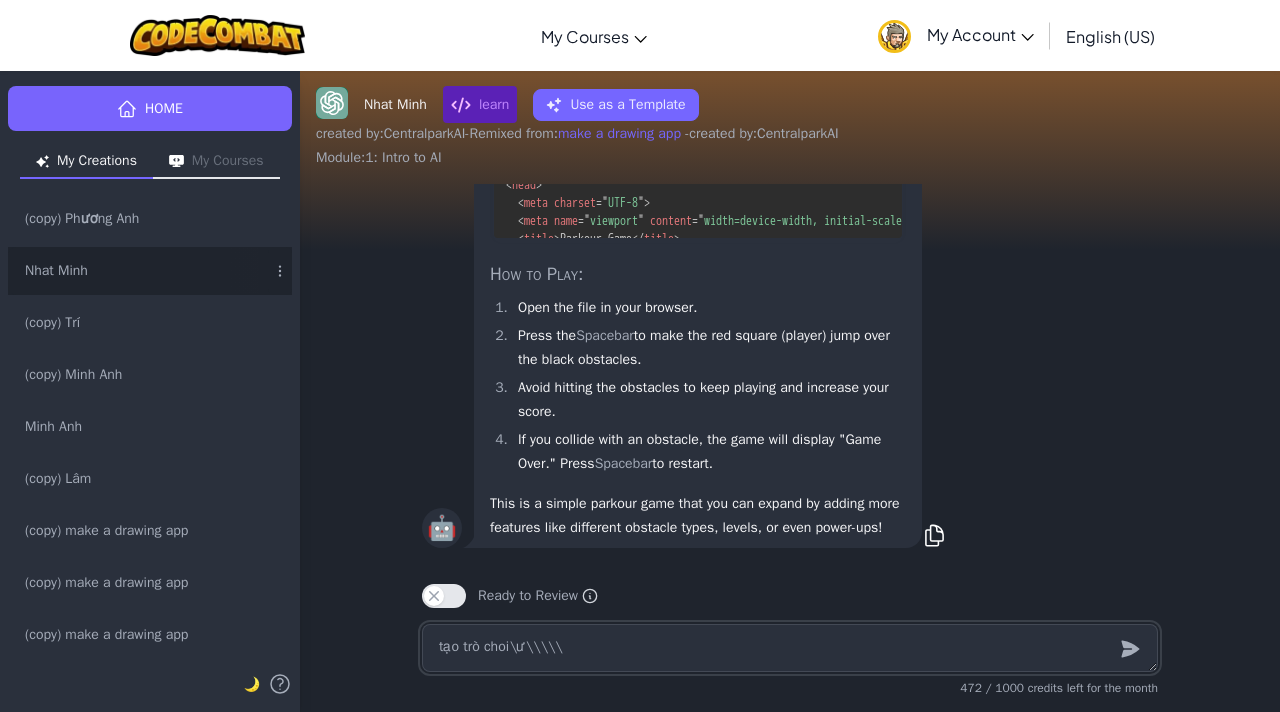type on "x" 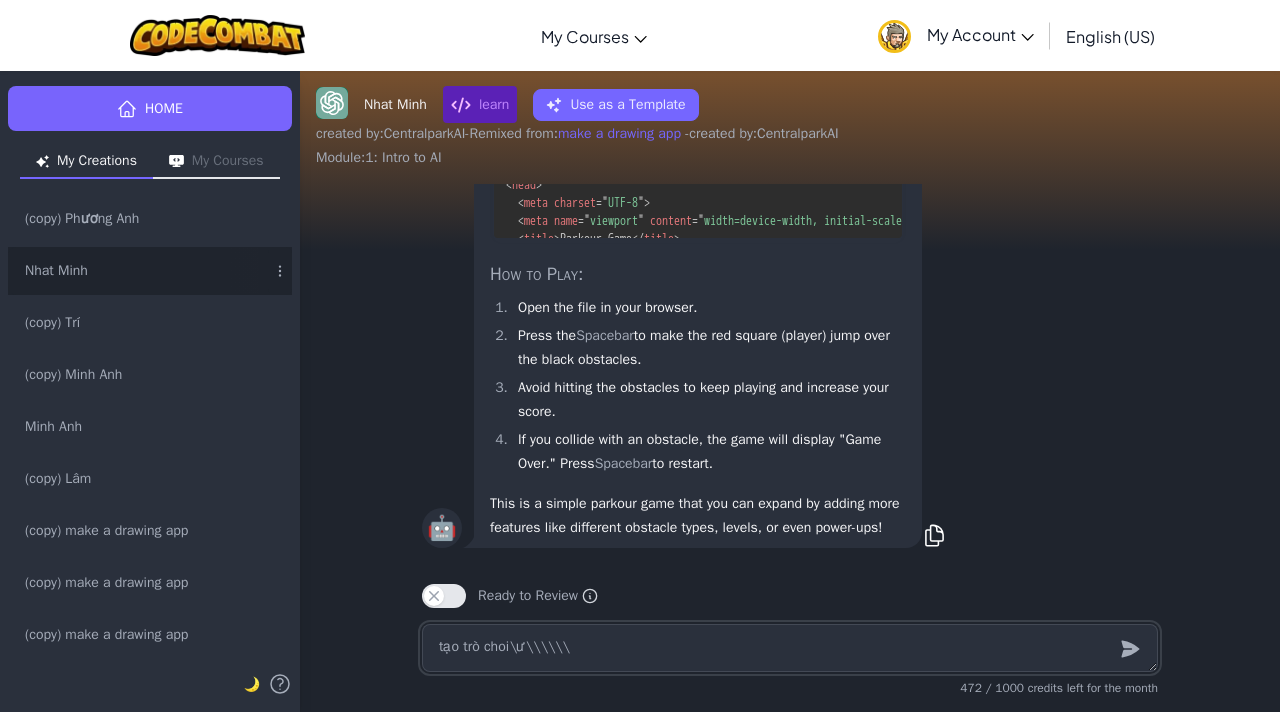 type on "tạo trò choi\ư\\\\\\\" 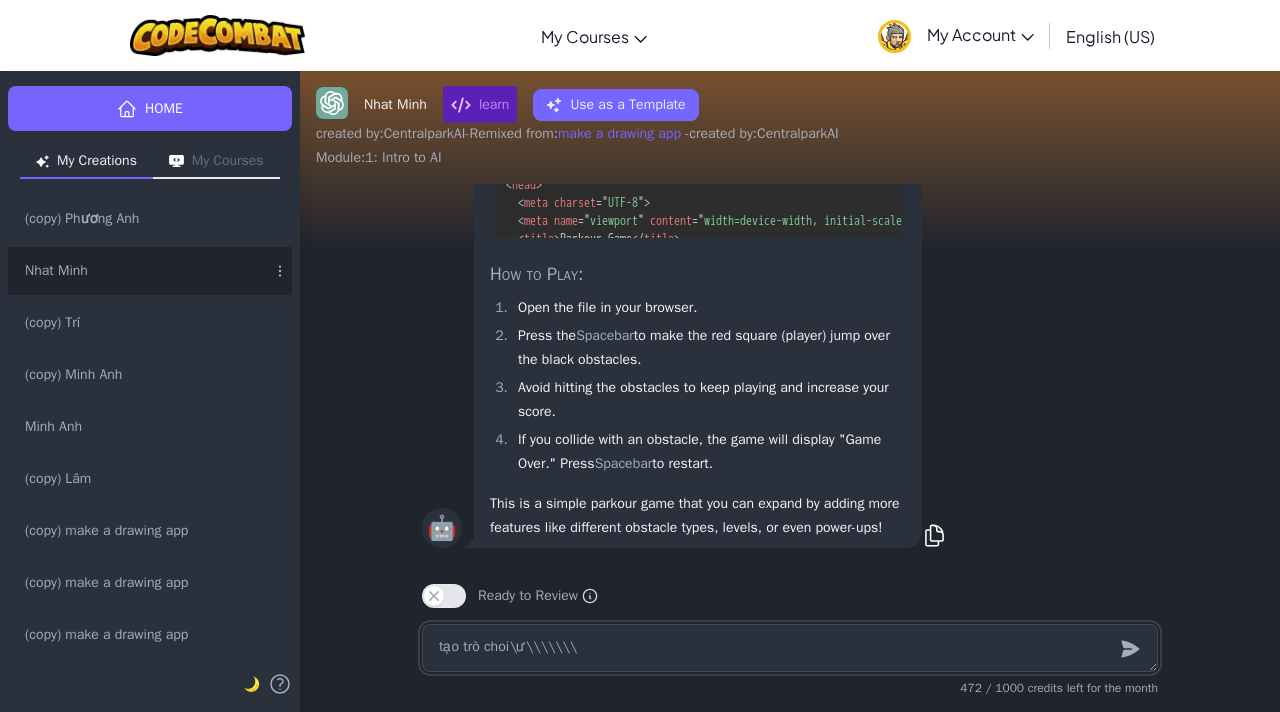 type on "x" 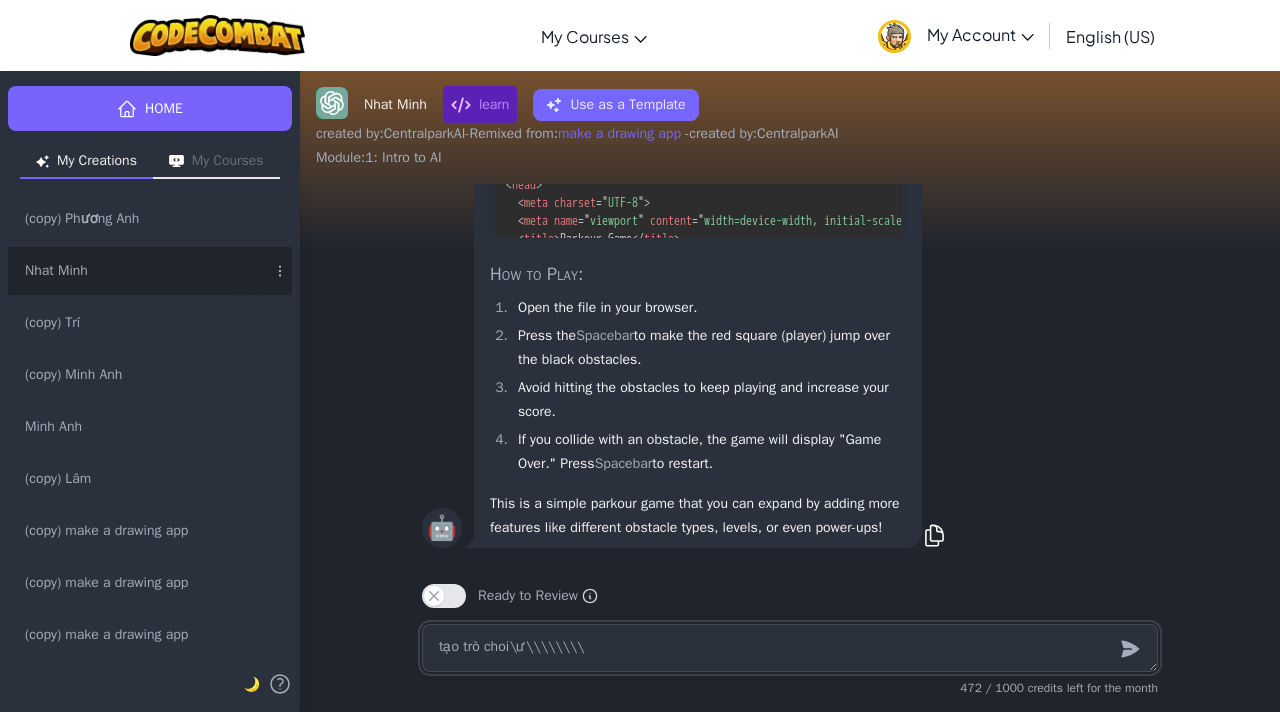 type on "tạo trò choi\ư\\\\\\\\\" 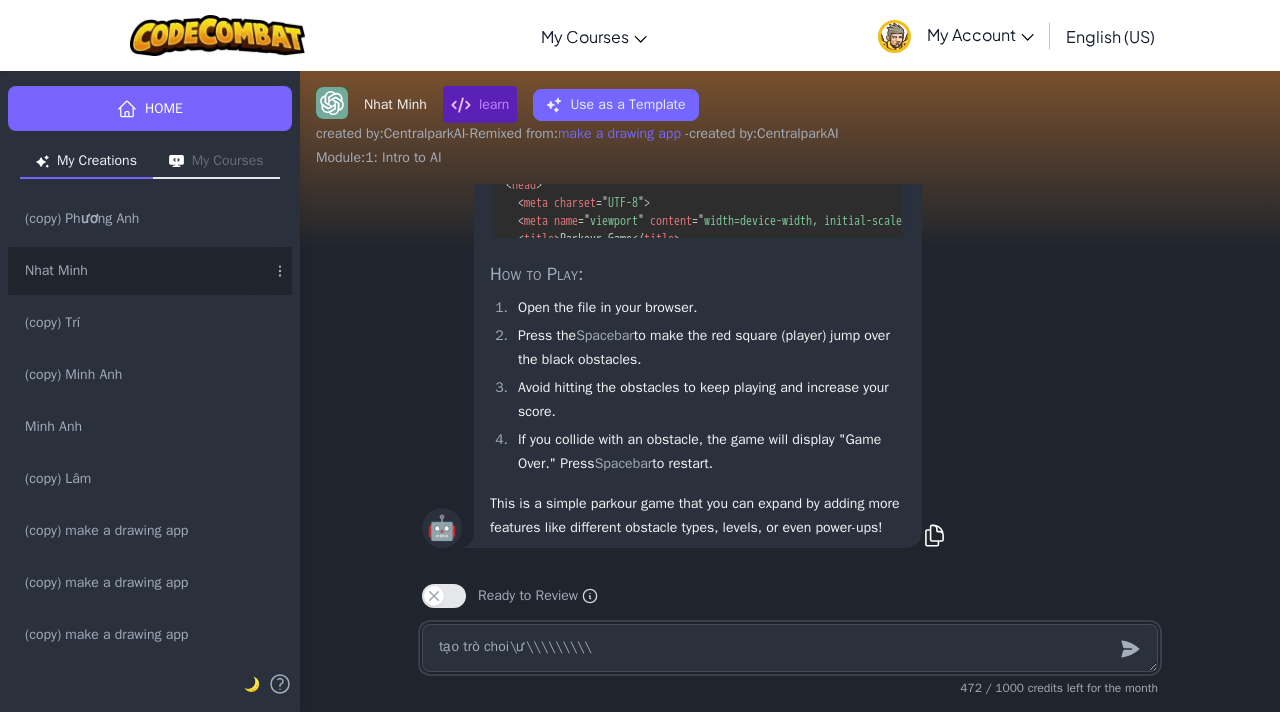 type on "x" 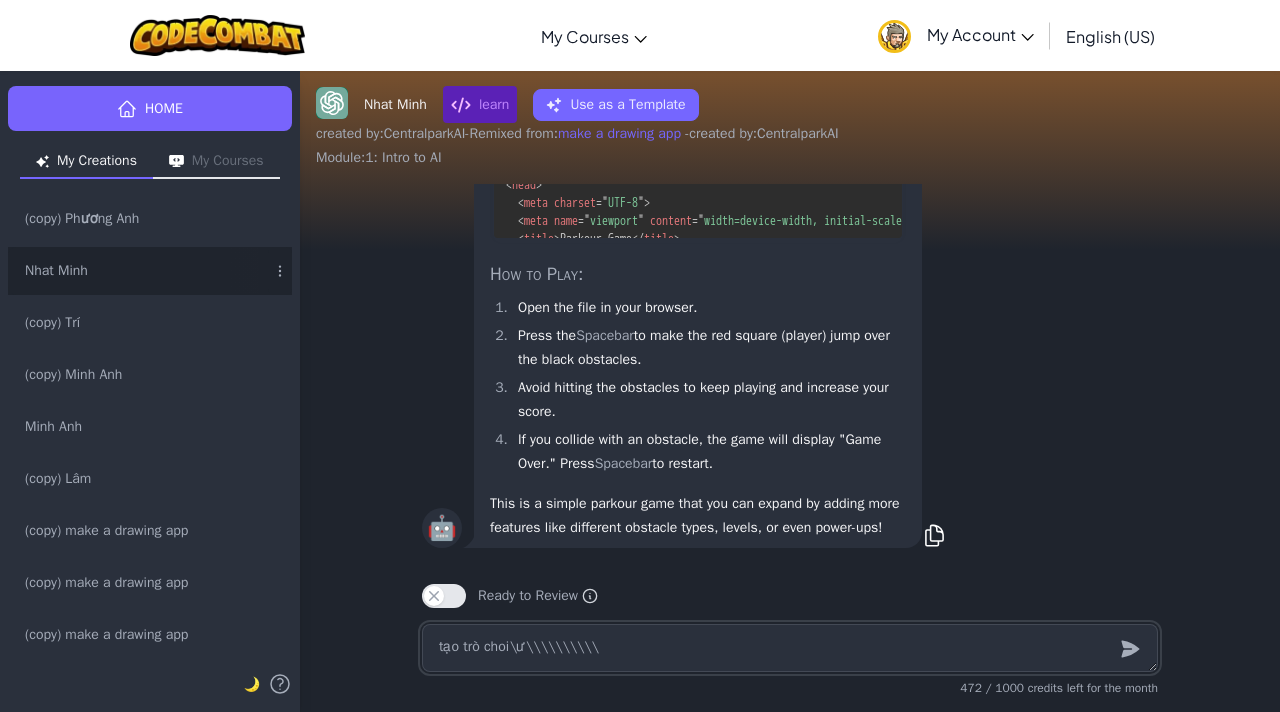 type on "tạo trò choi\ư\\\\\\\\\\\" 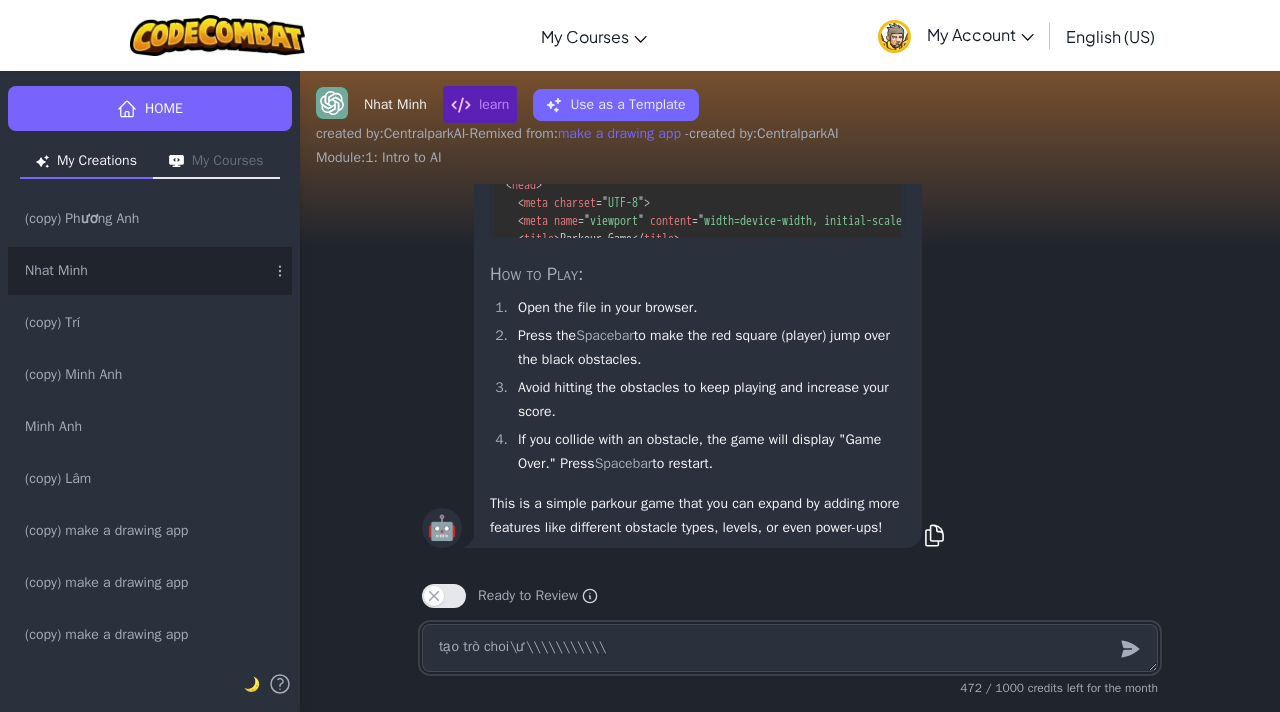 type on "x" 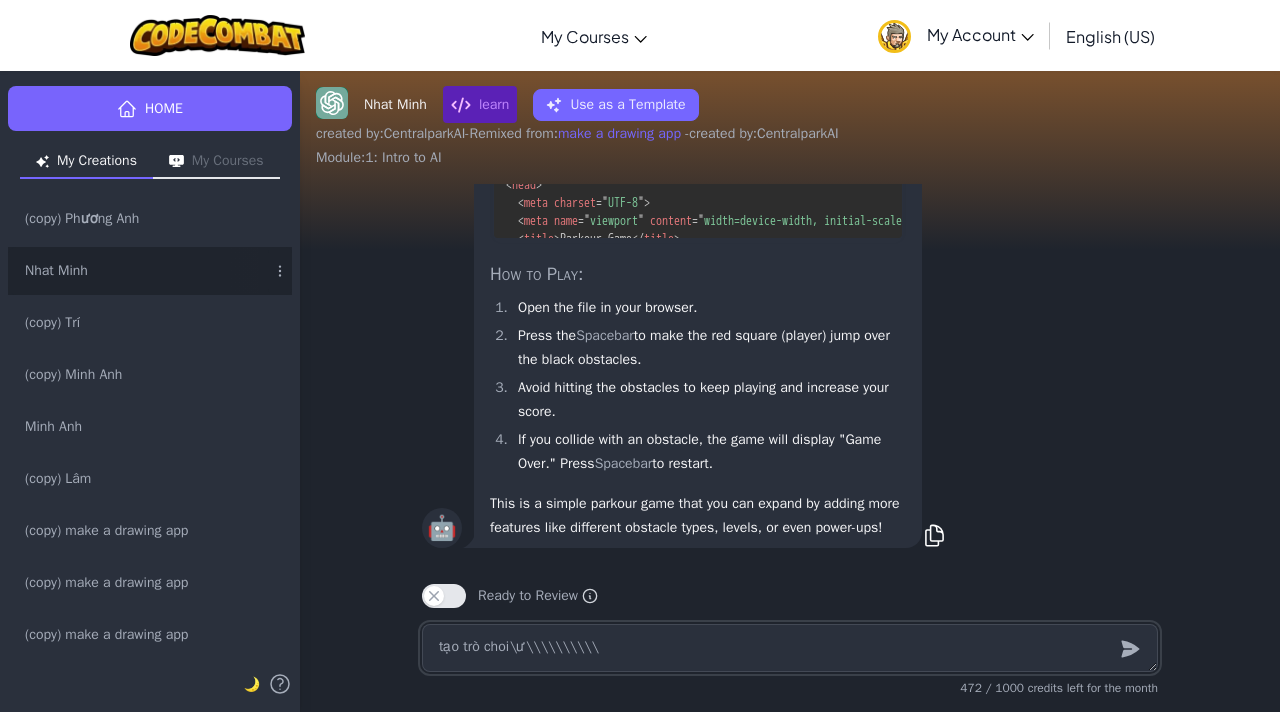 type on "x" 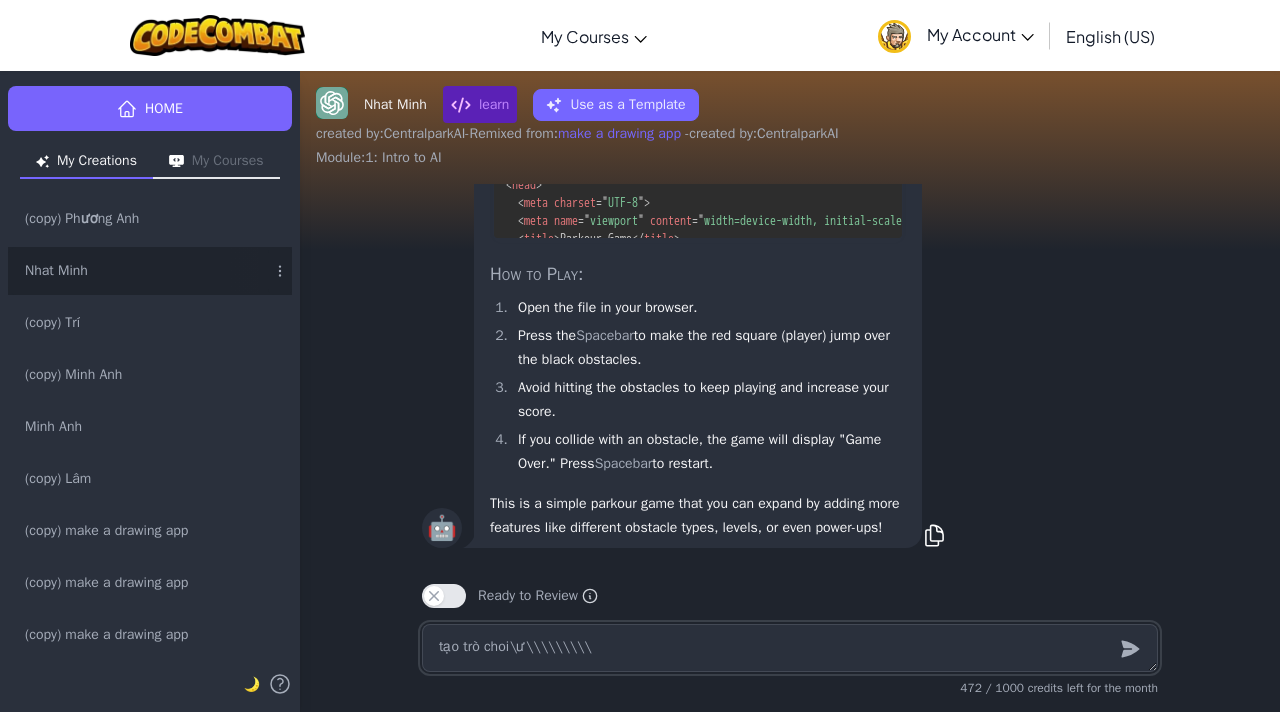 type on "tạo trò choi\ư\\\\\\\\" 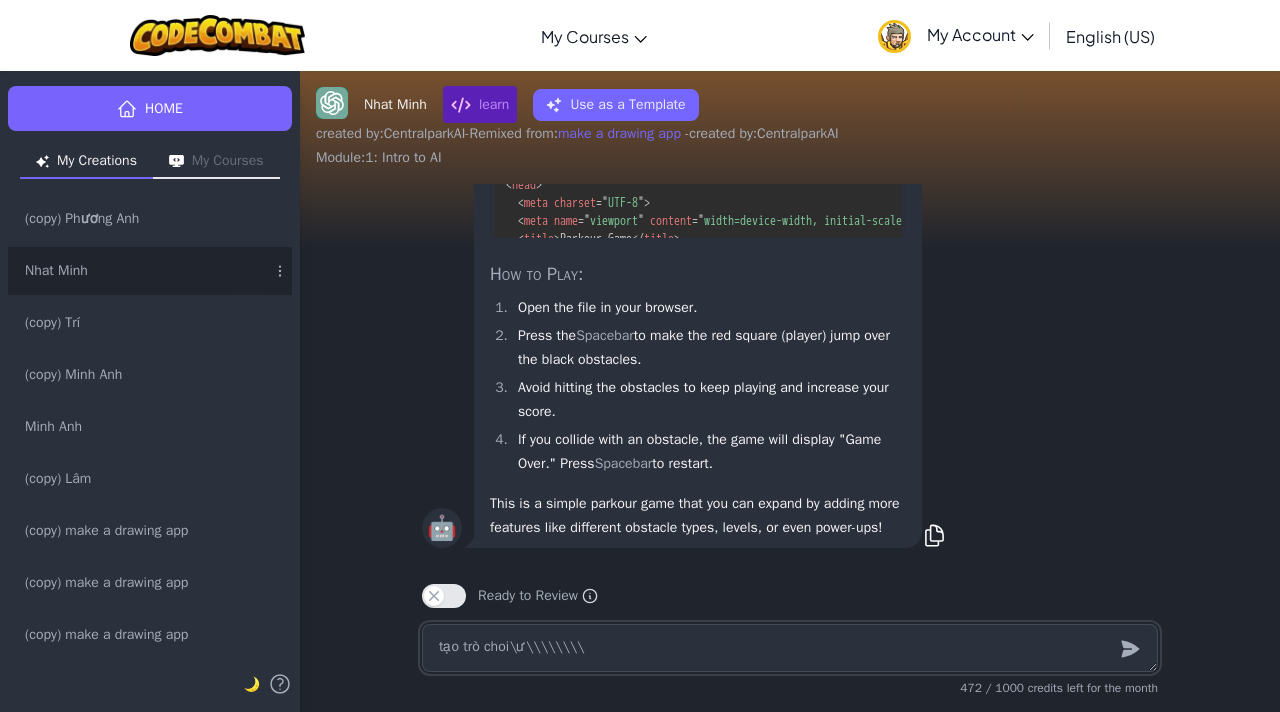 type on "x" 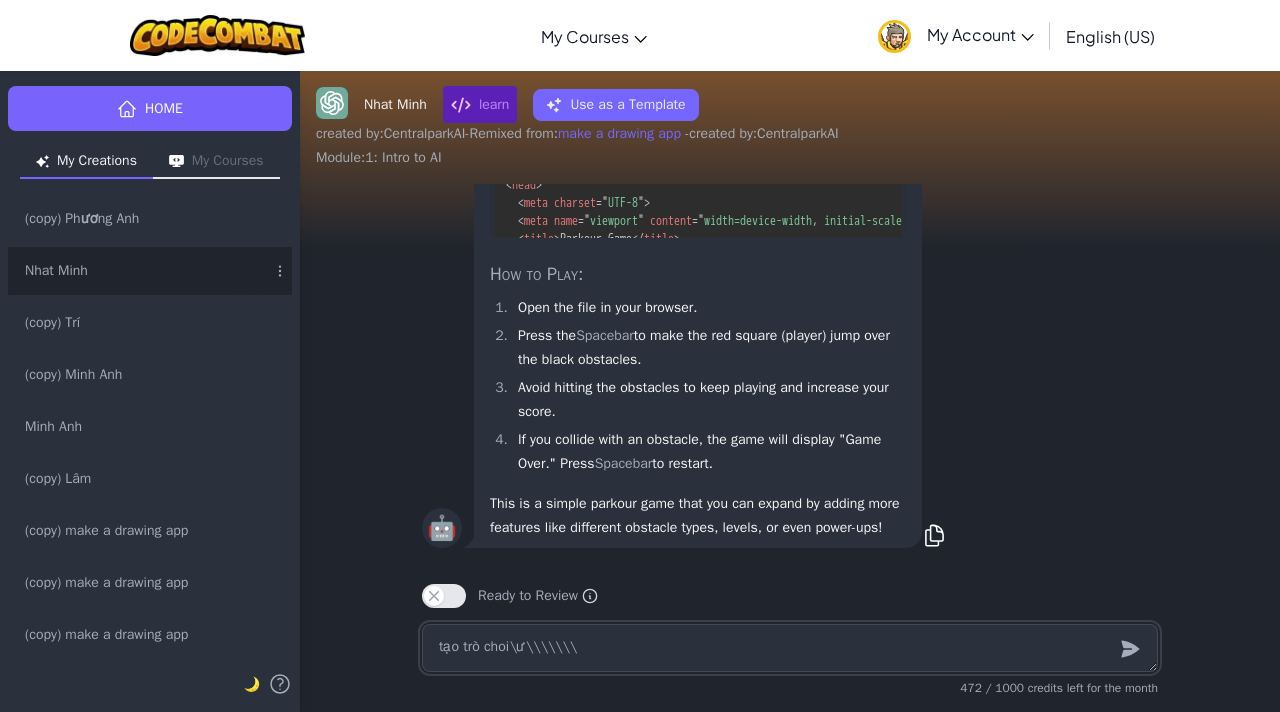 type on "x" 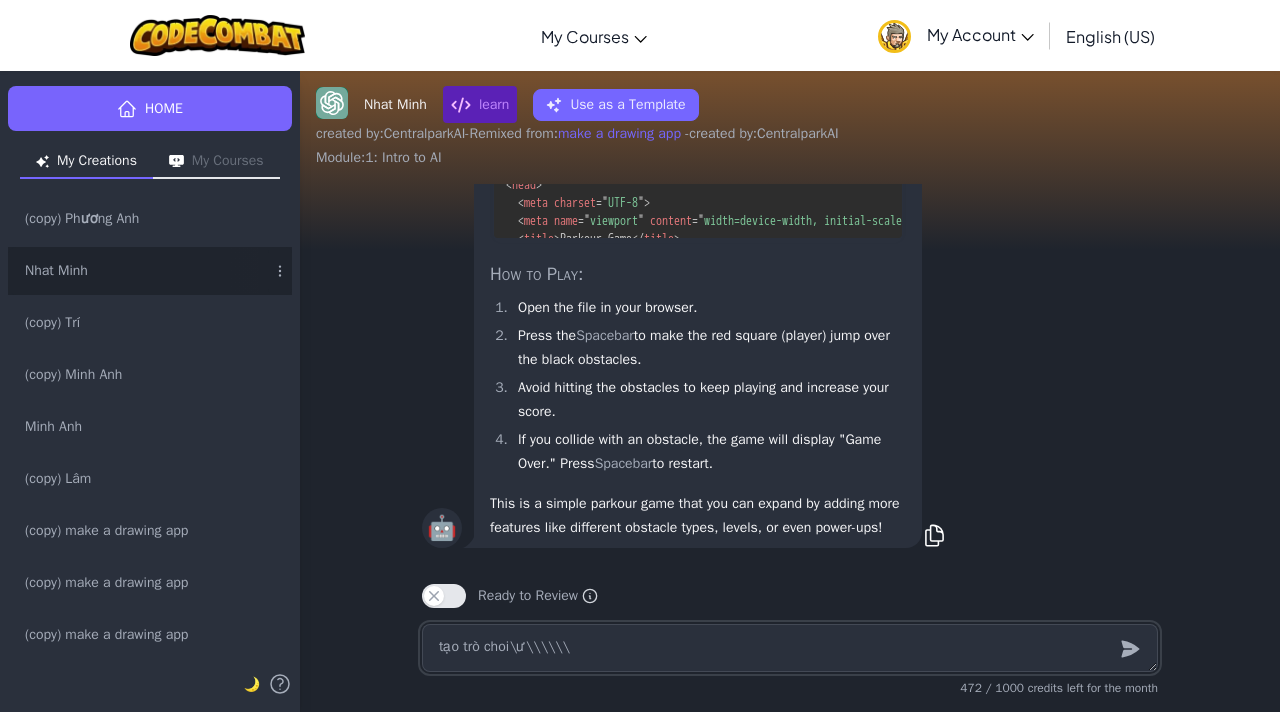 type on "tạo trò choi\ư\\\\\" 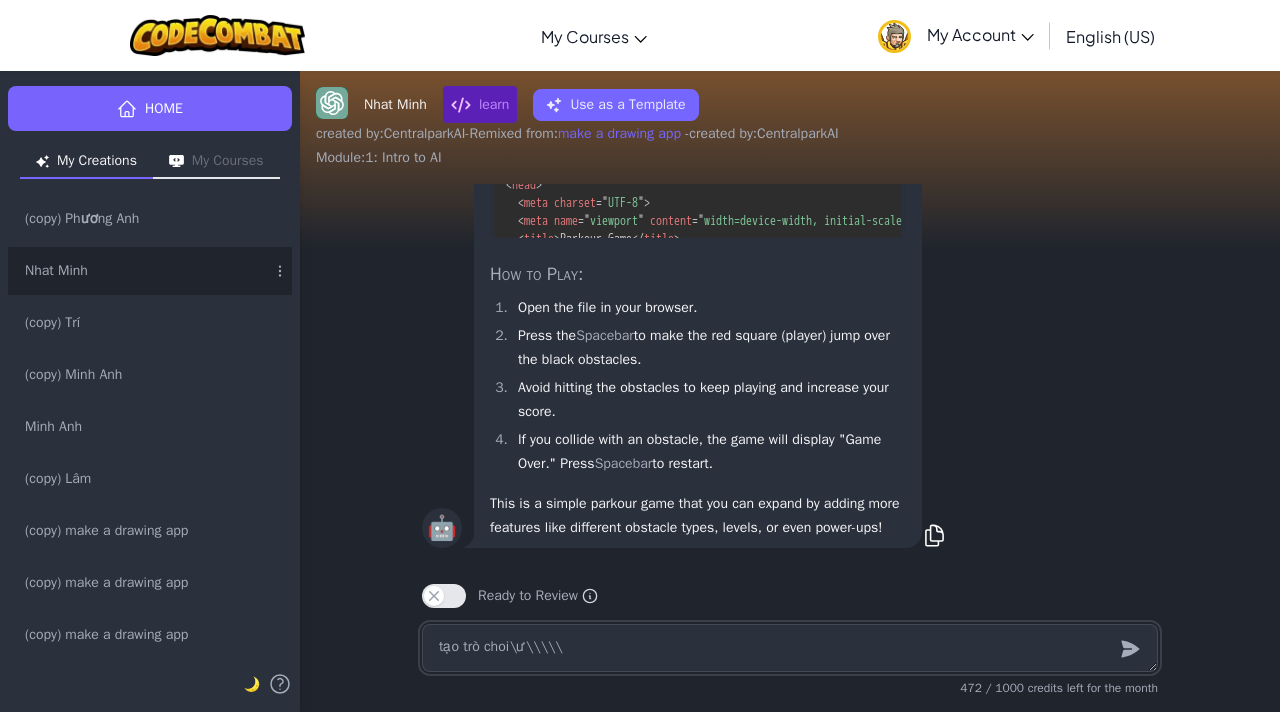 type on "x" 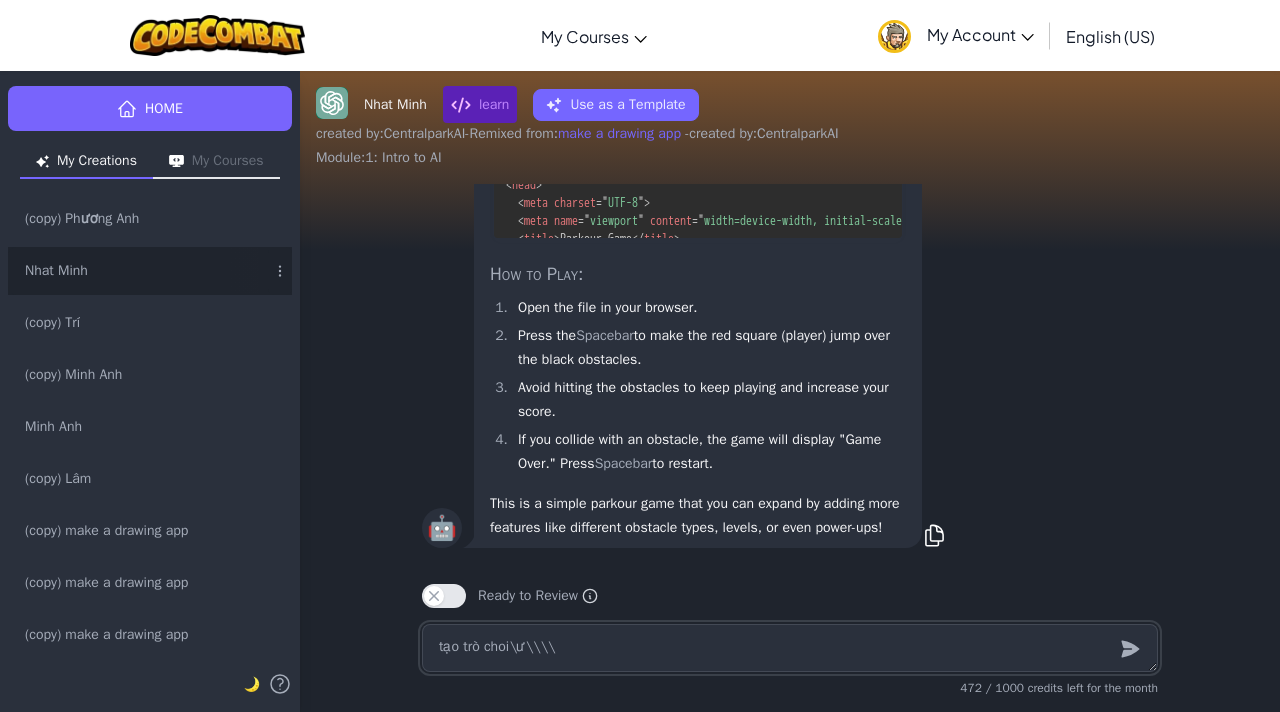 type on "x" 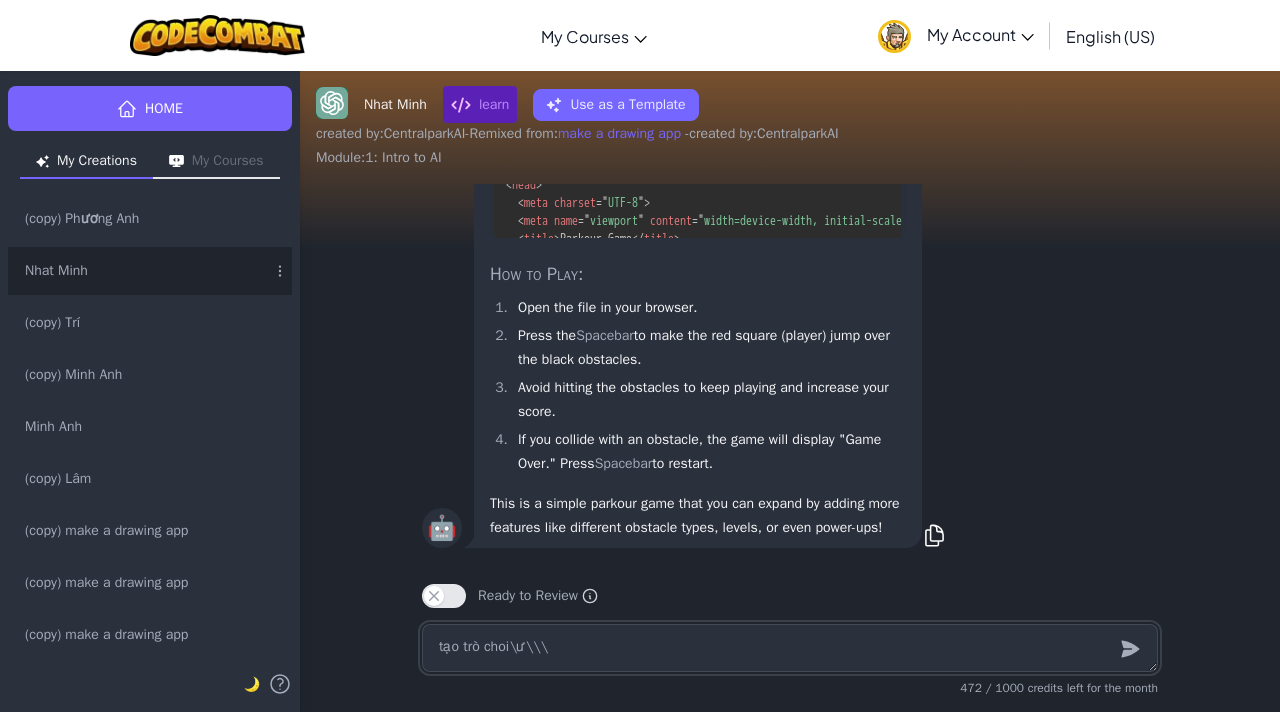 type on "tạo trò choi\ư\\" 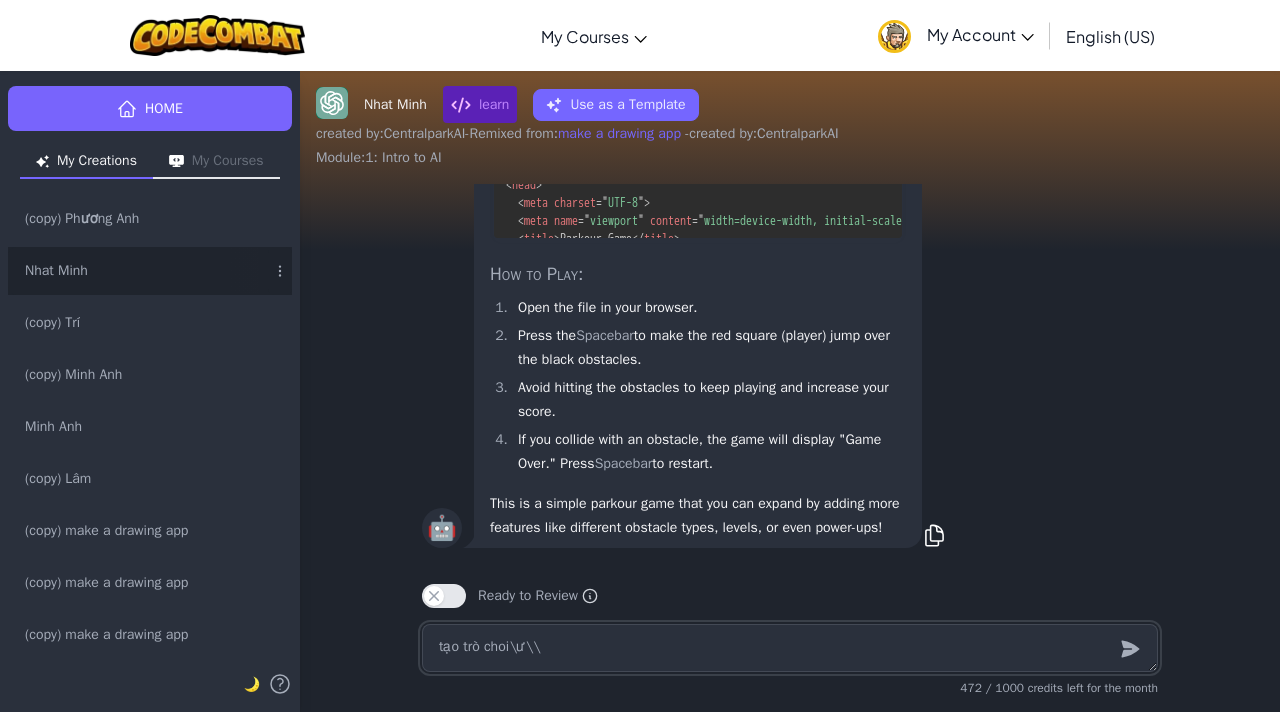 type on "x" 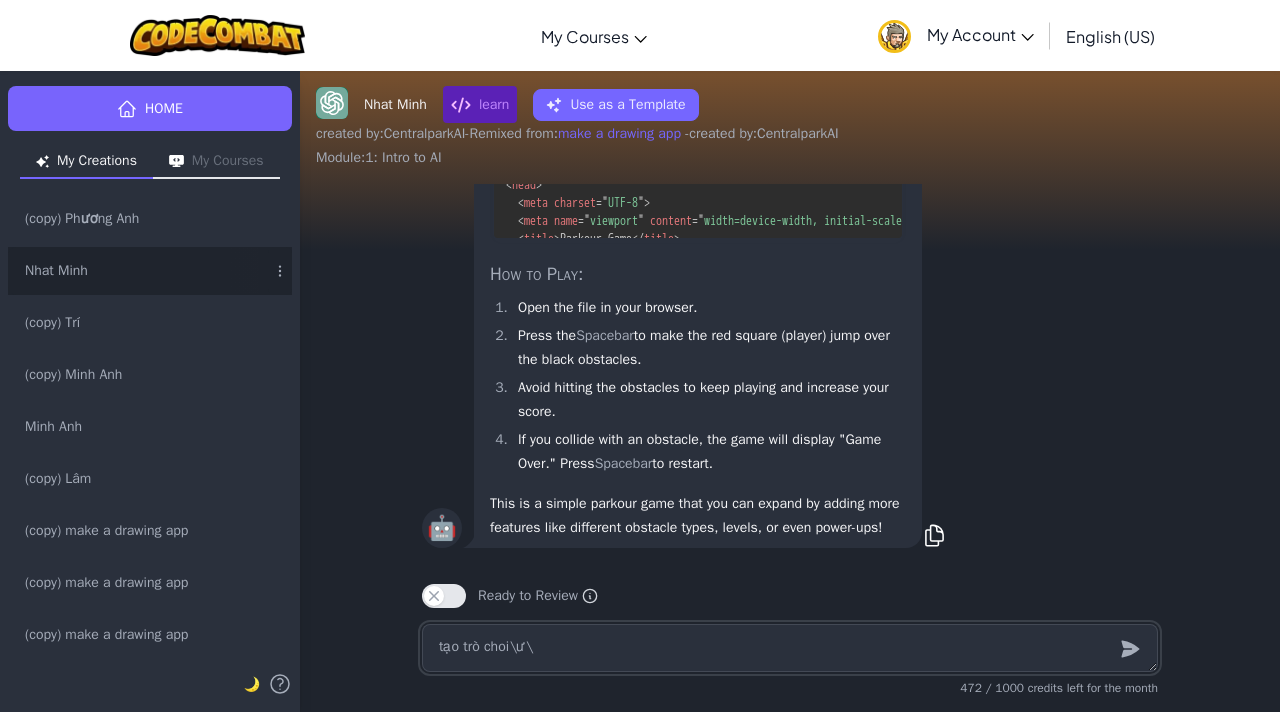type on "tạo trò choi\ư" 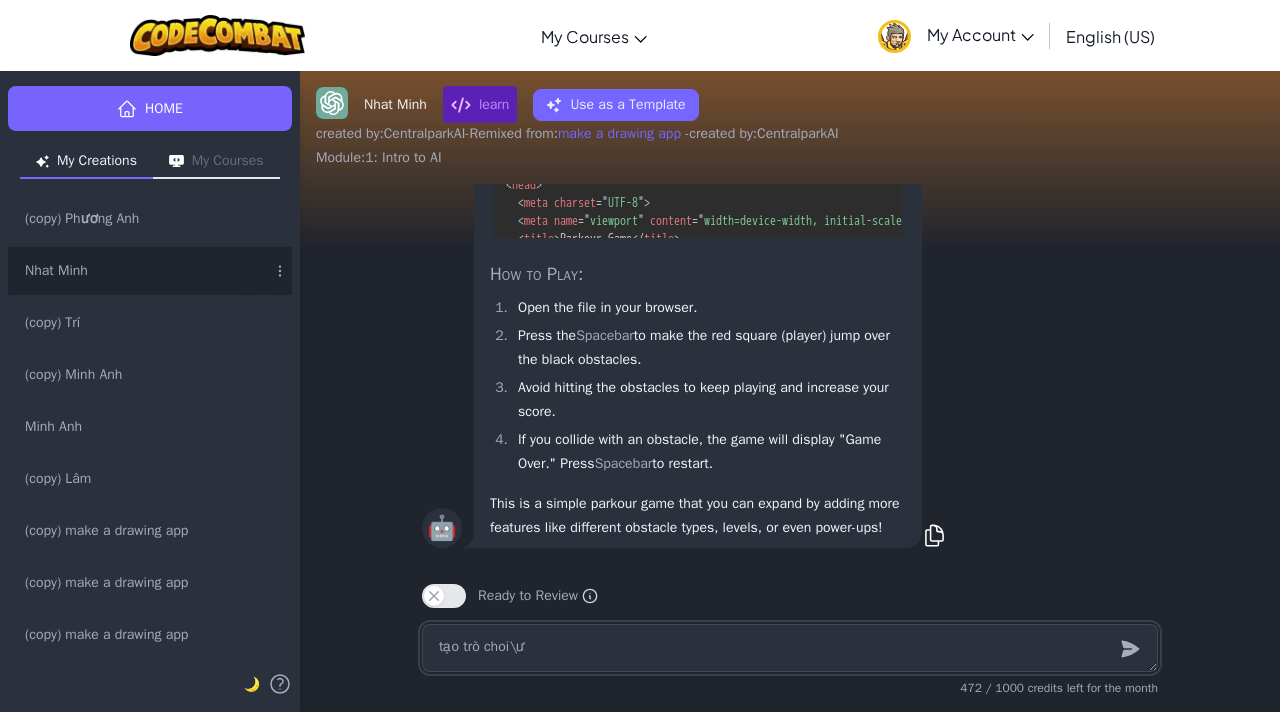 type on "x" 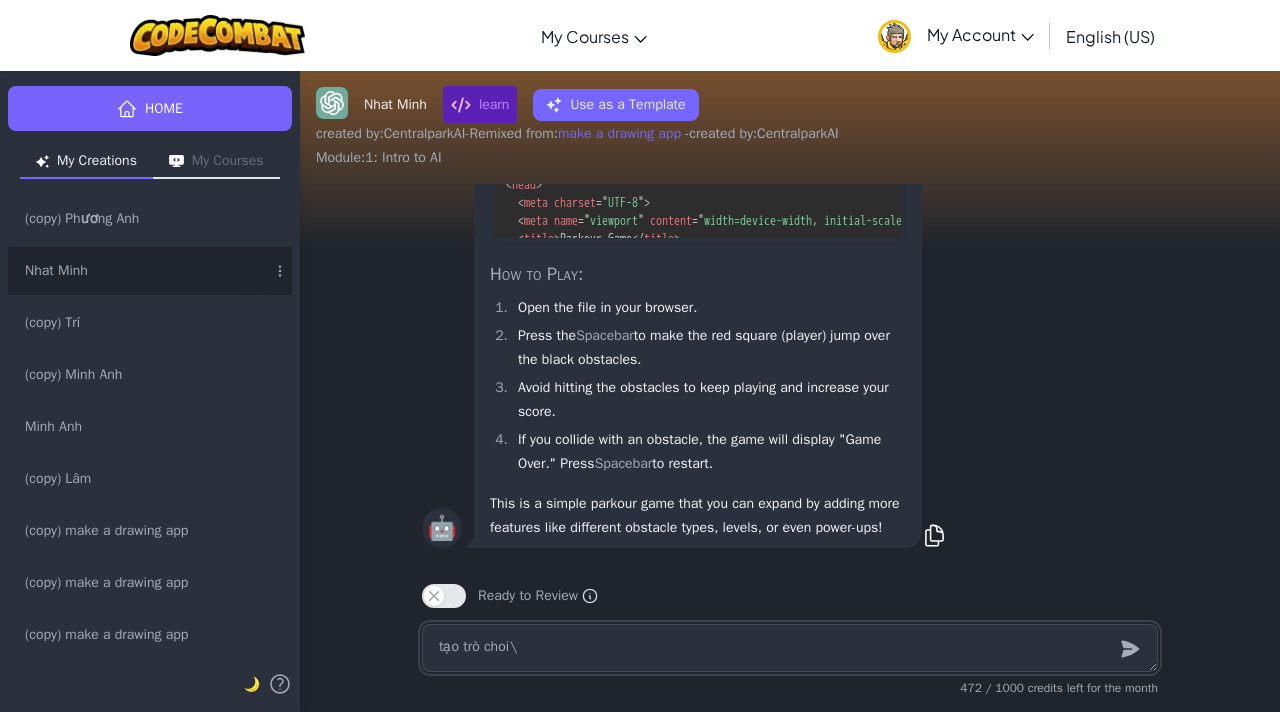 type on "tạo trò choi" 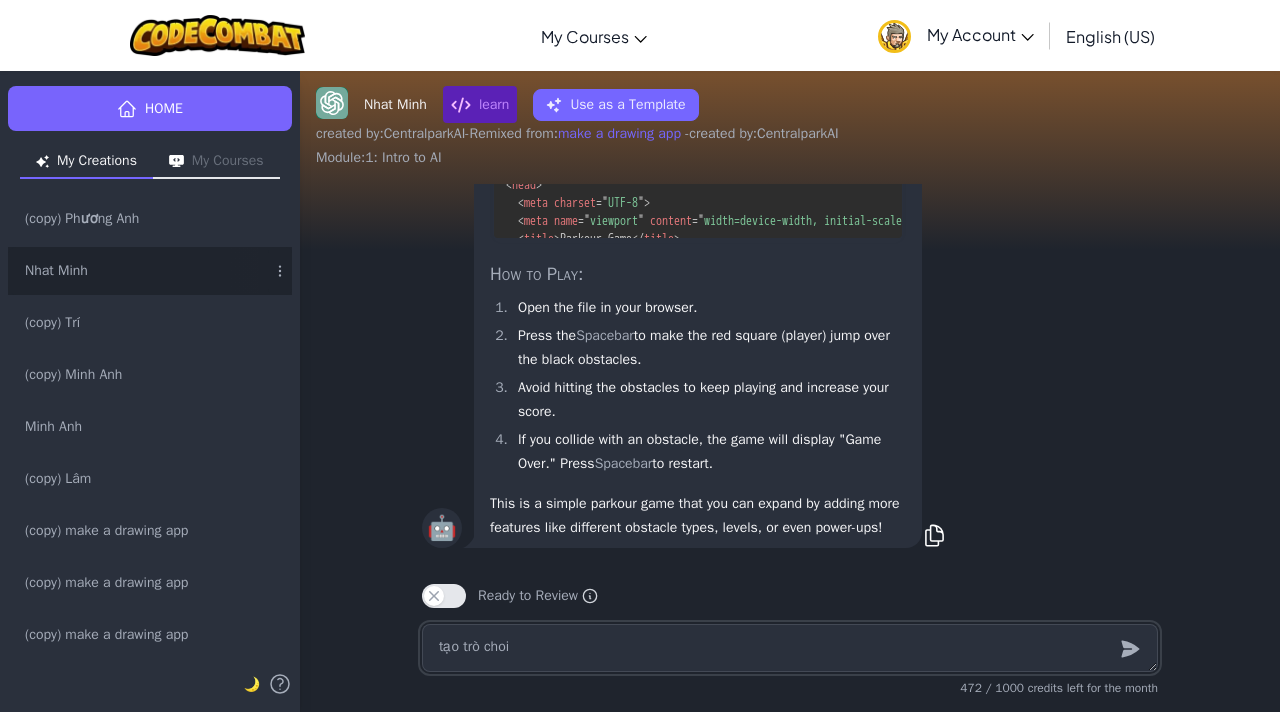 type on "x" 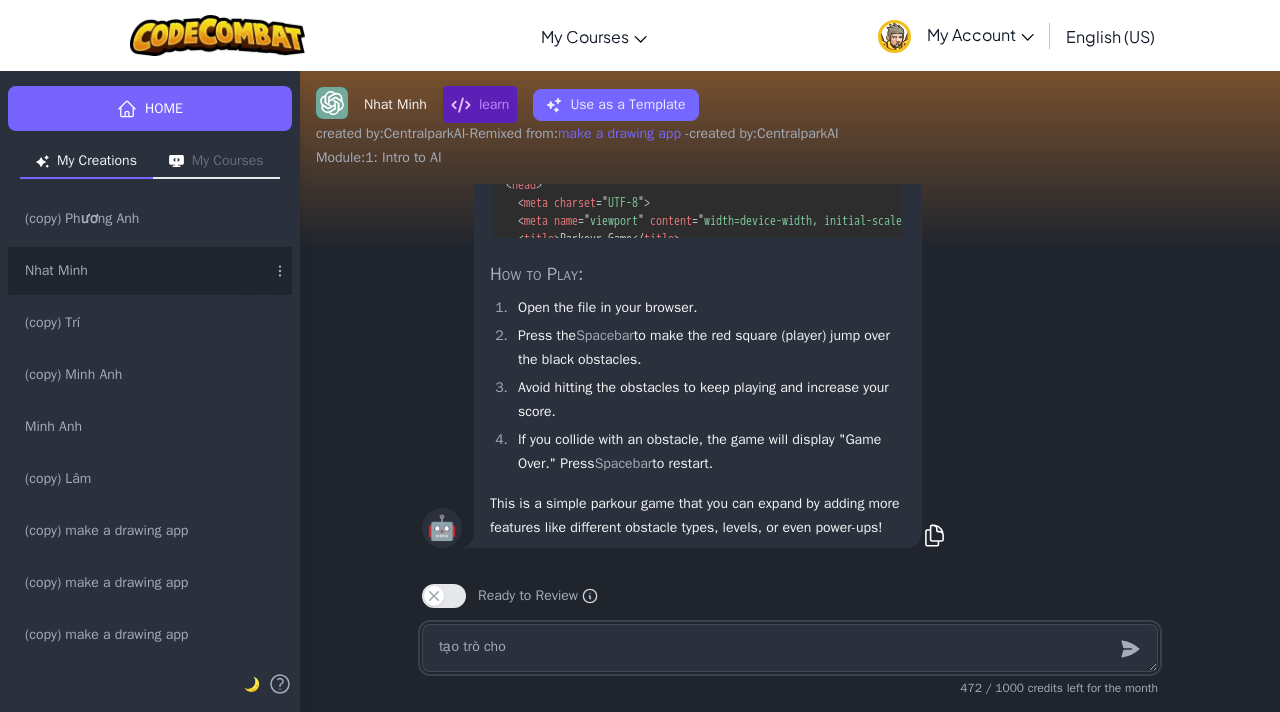 type on "tạo trò ch" 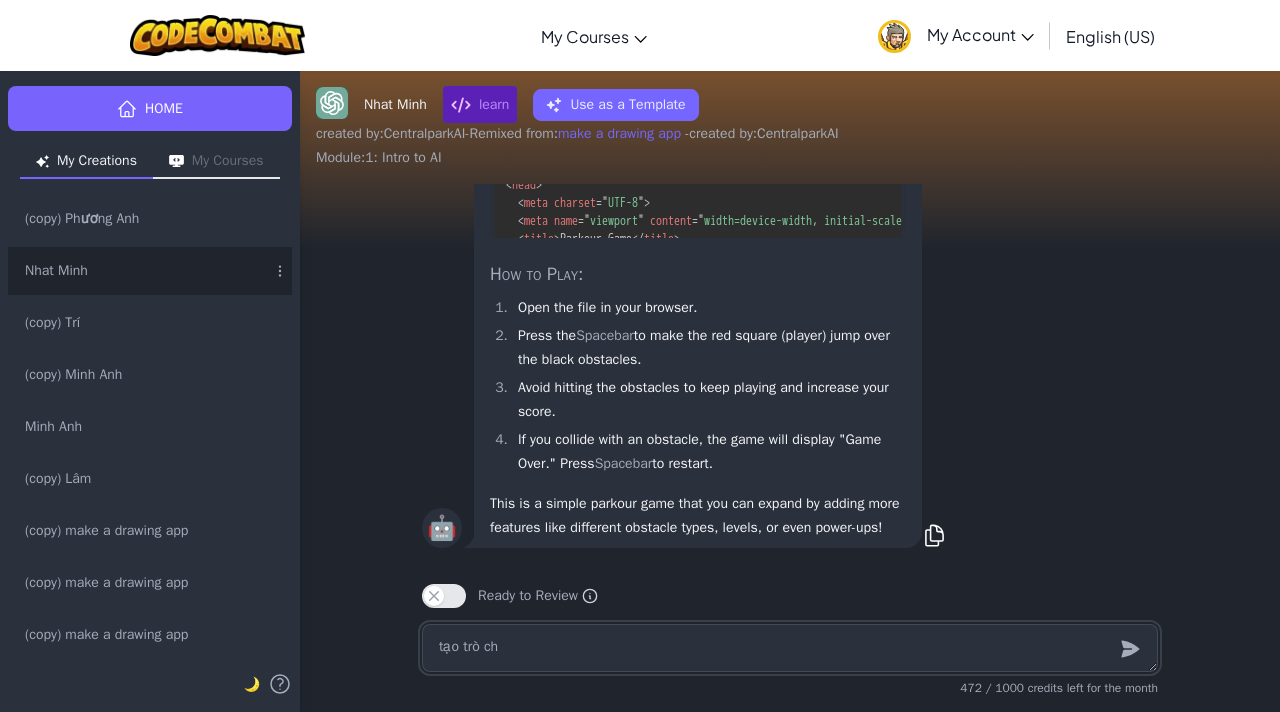 type on "x" 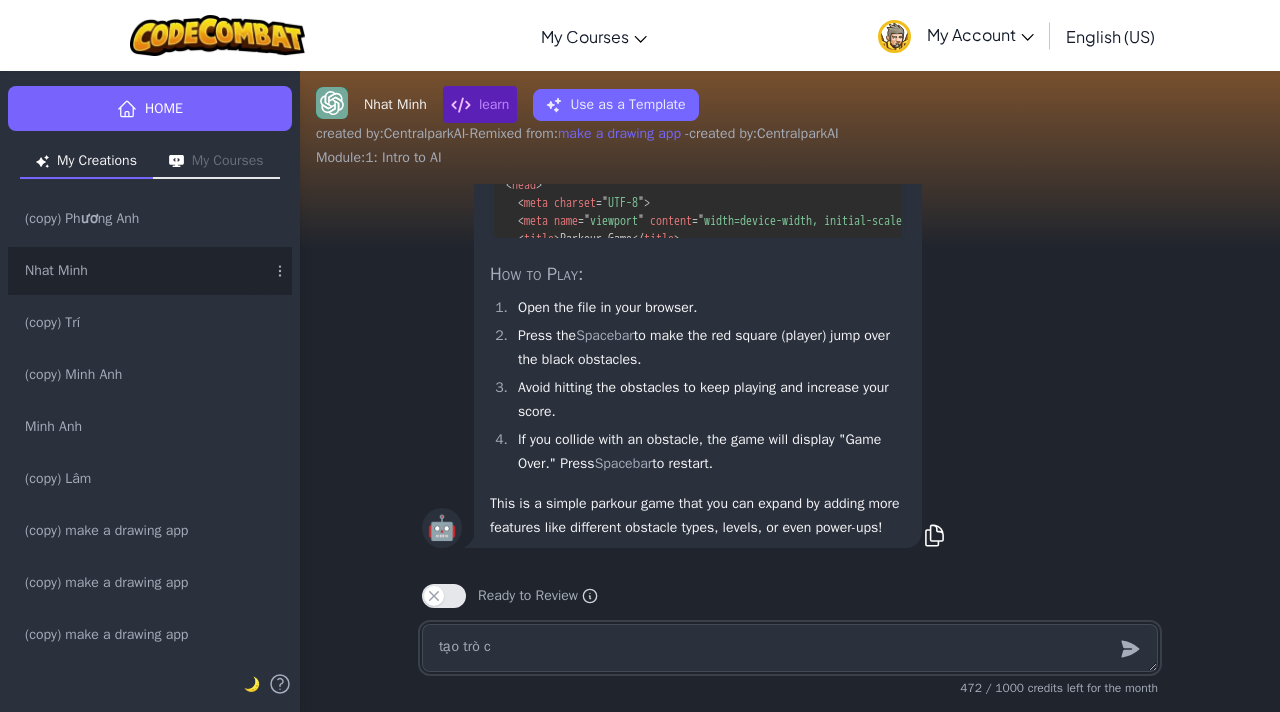 type on "tạo trò" 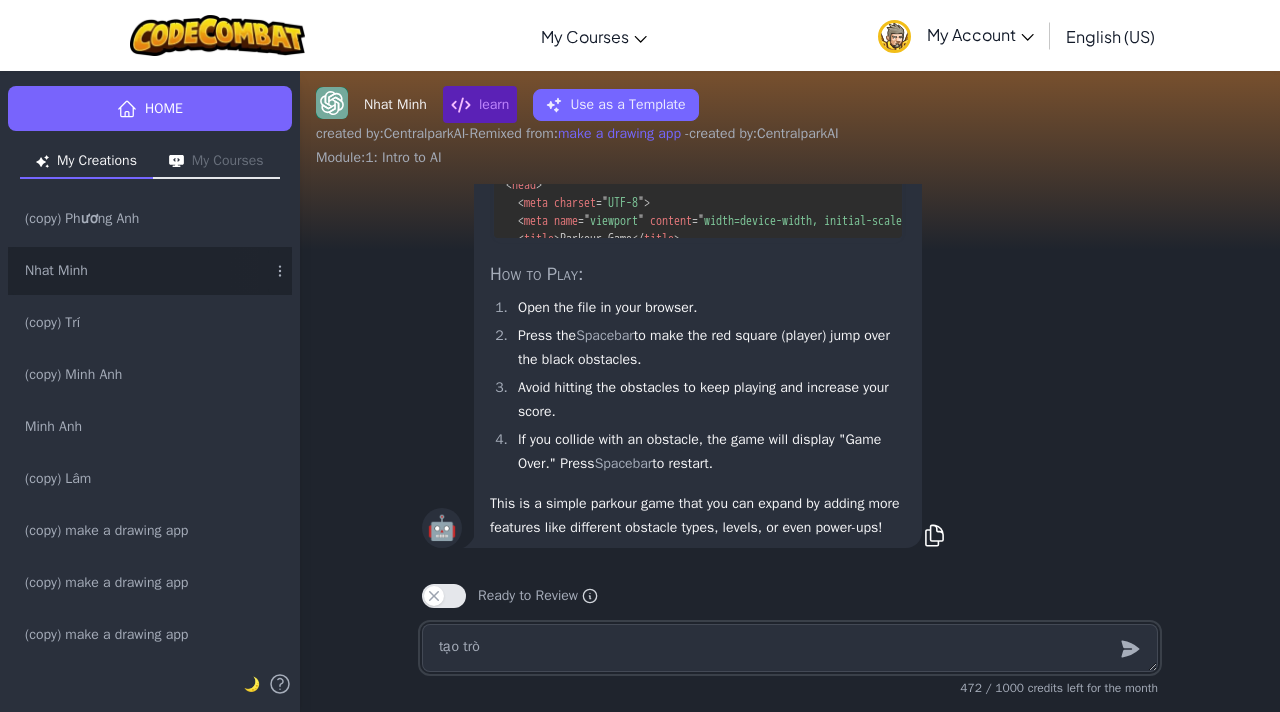type on "x" 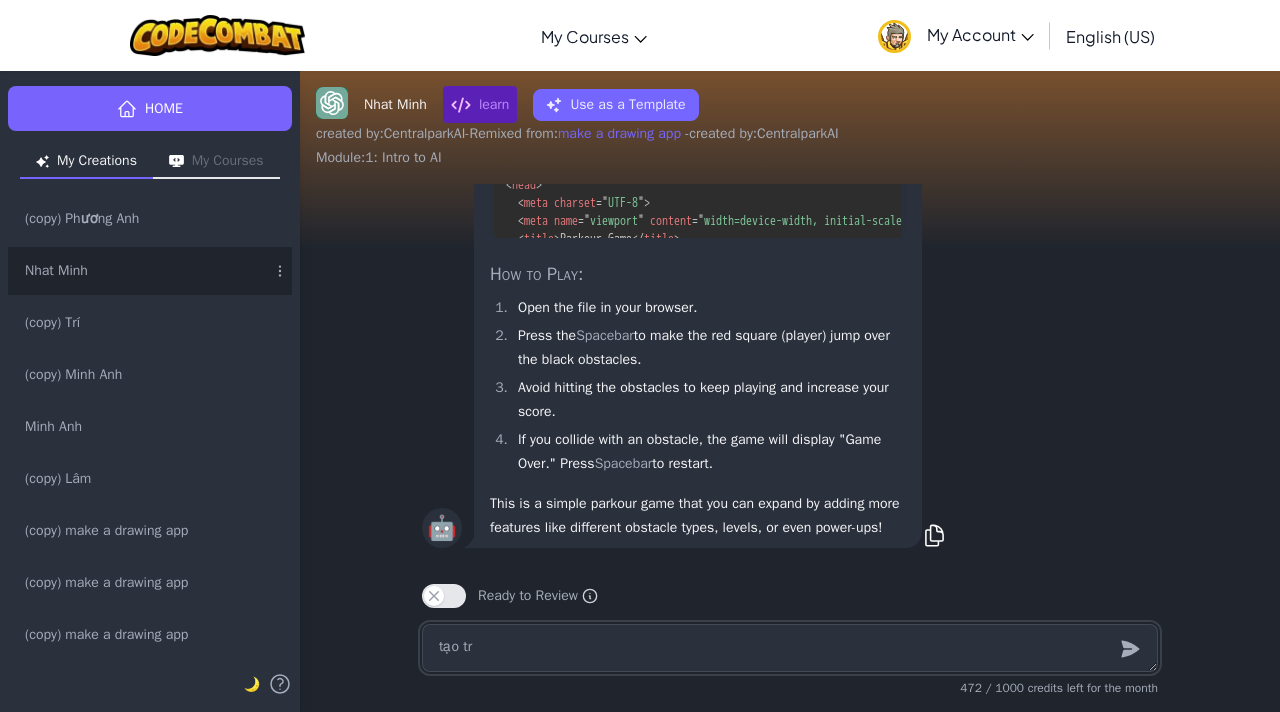 type on "tạo t" 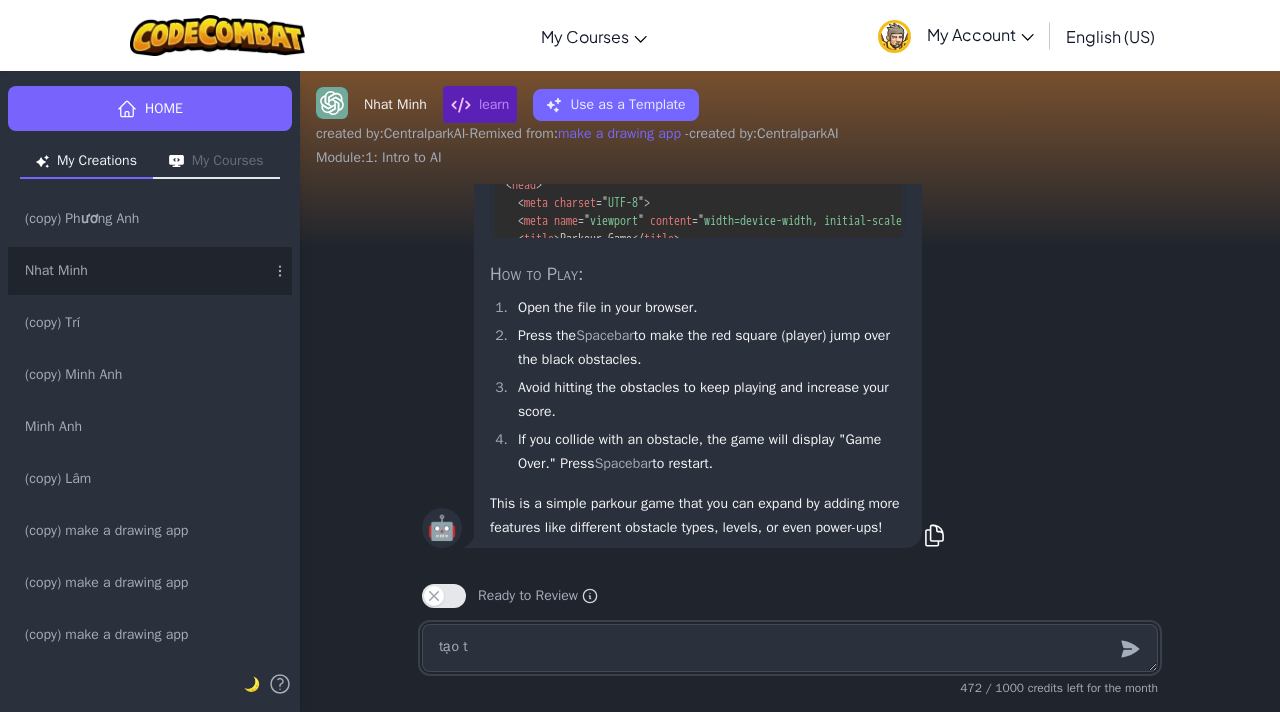 type on "x" 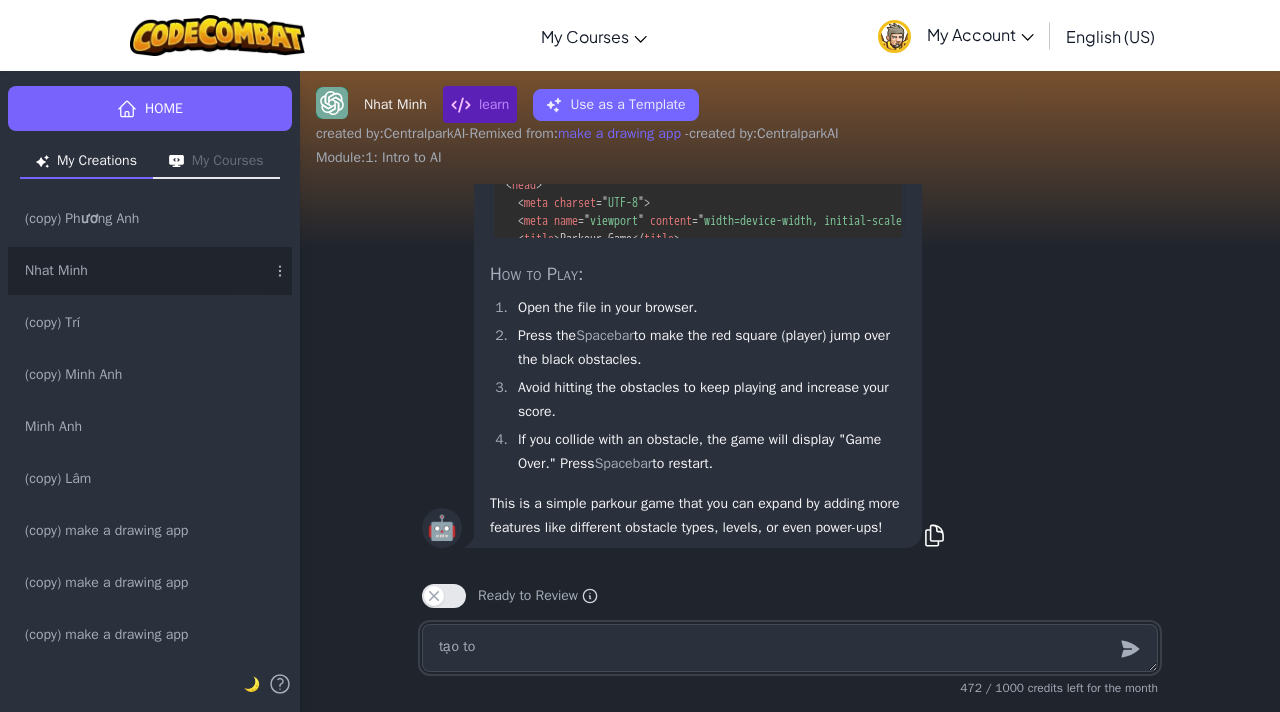 type on "x" 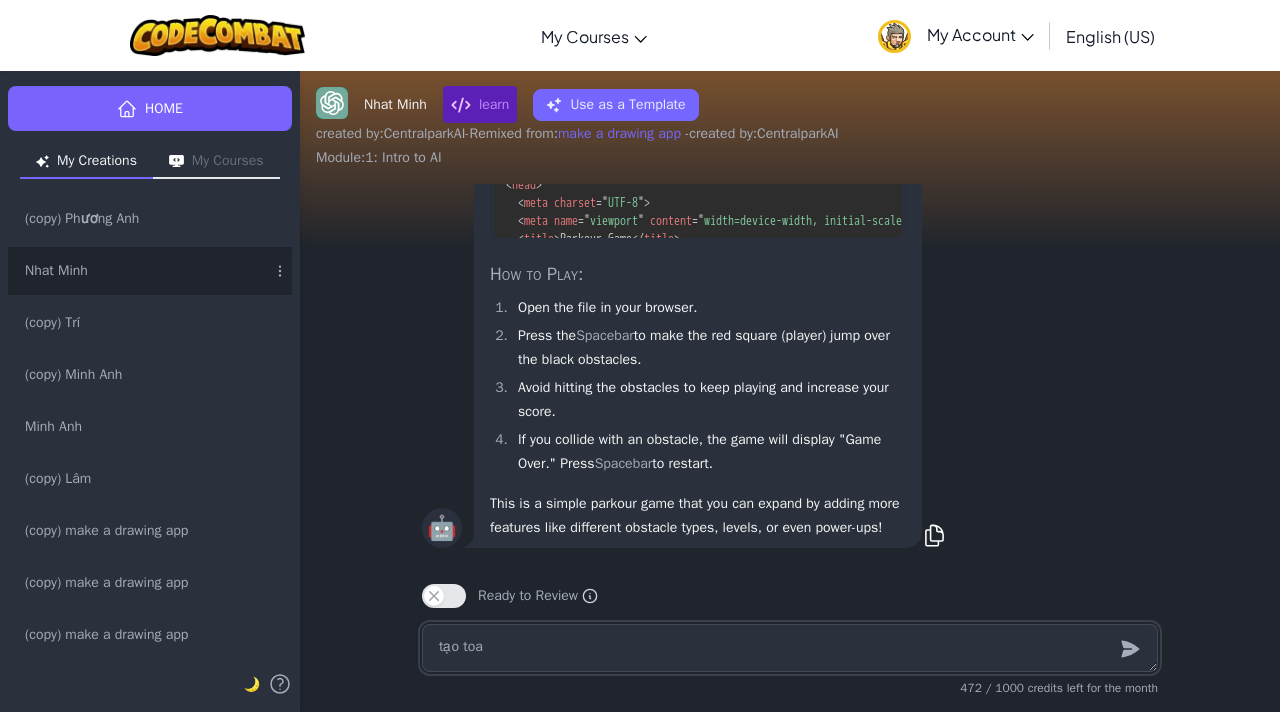 type on "x" 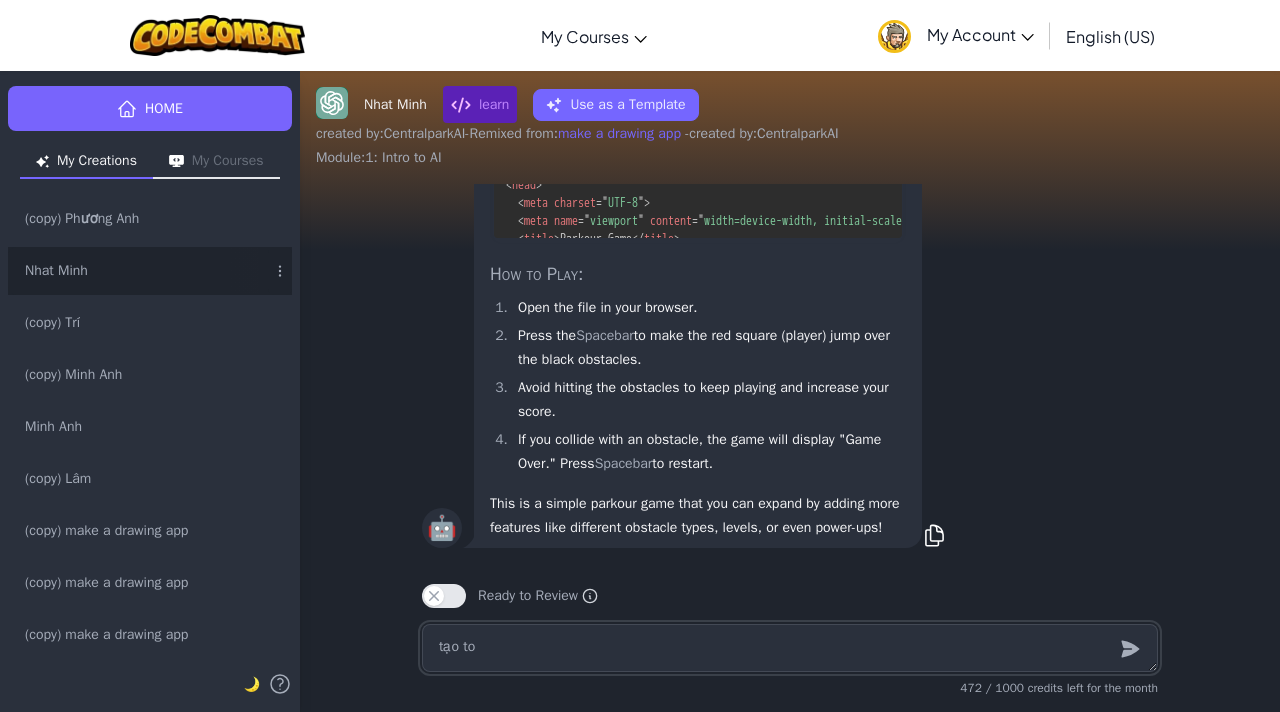 type on "x" 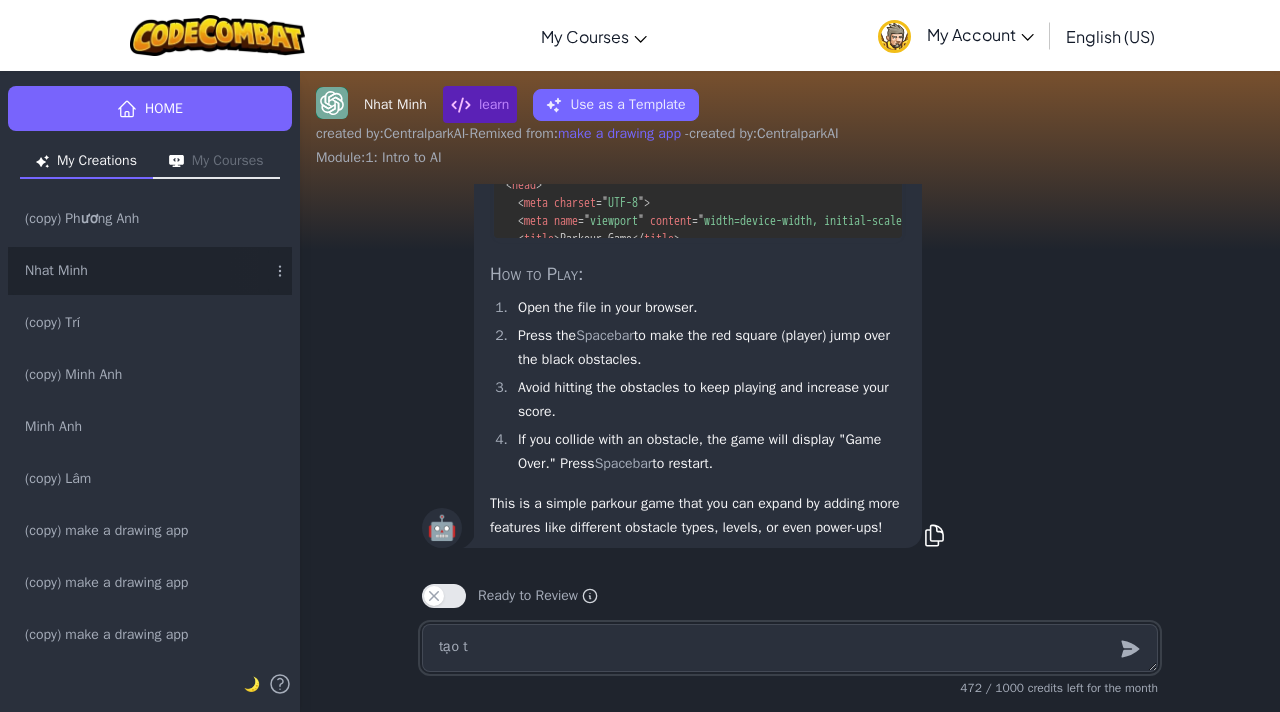 type on "x" 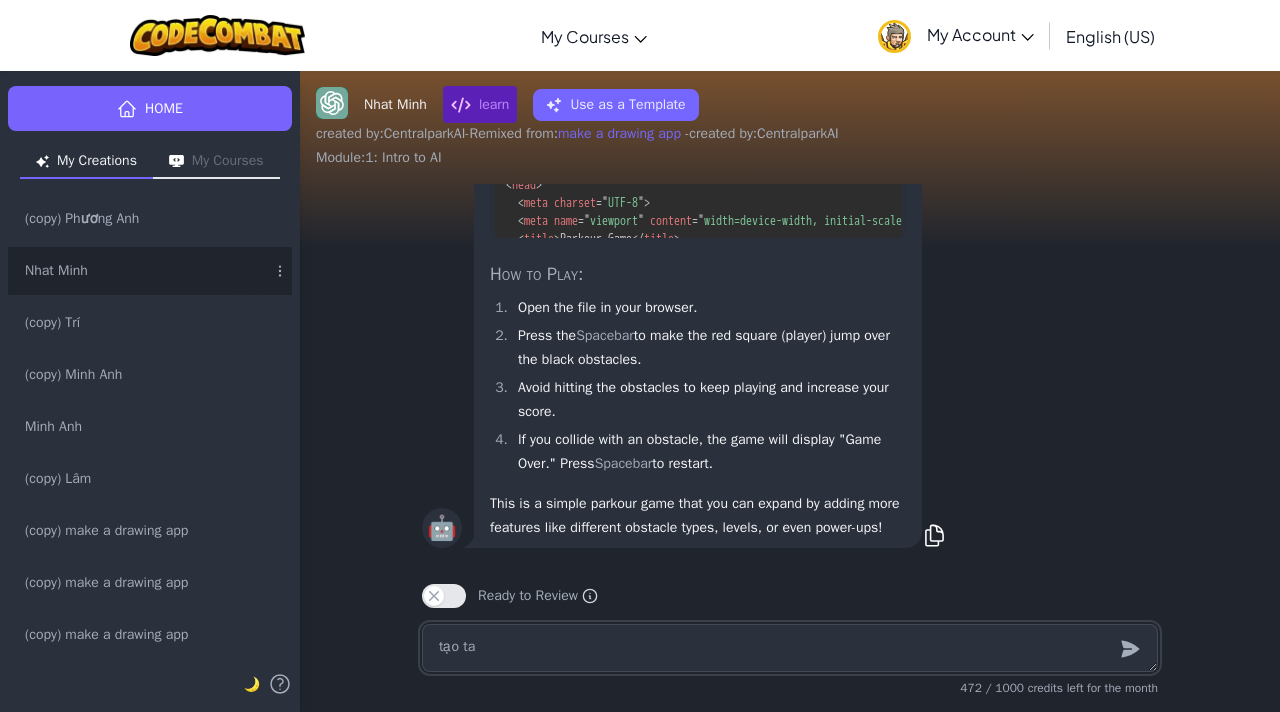 type on "x" 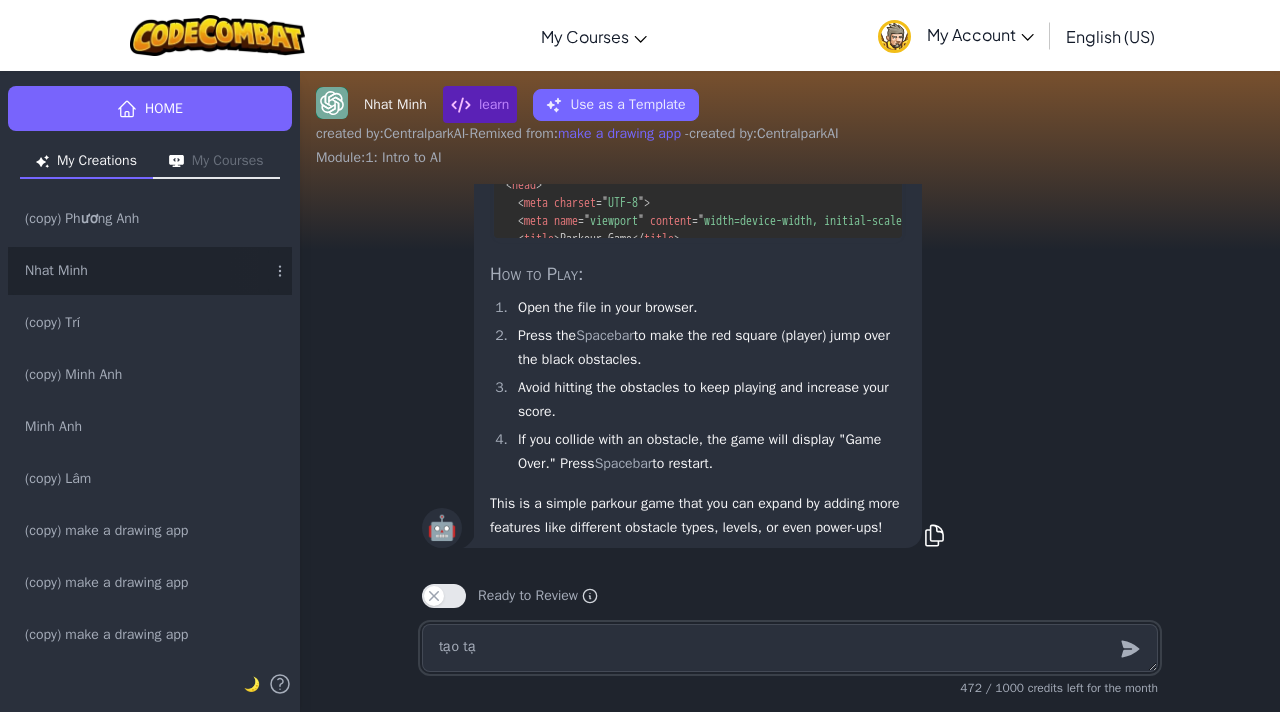 type on "tạo tạo" 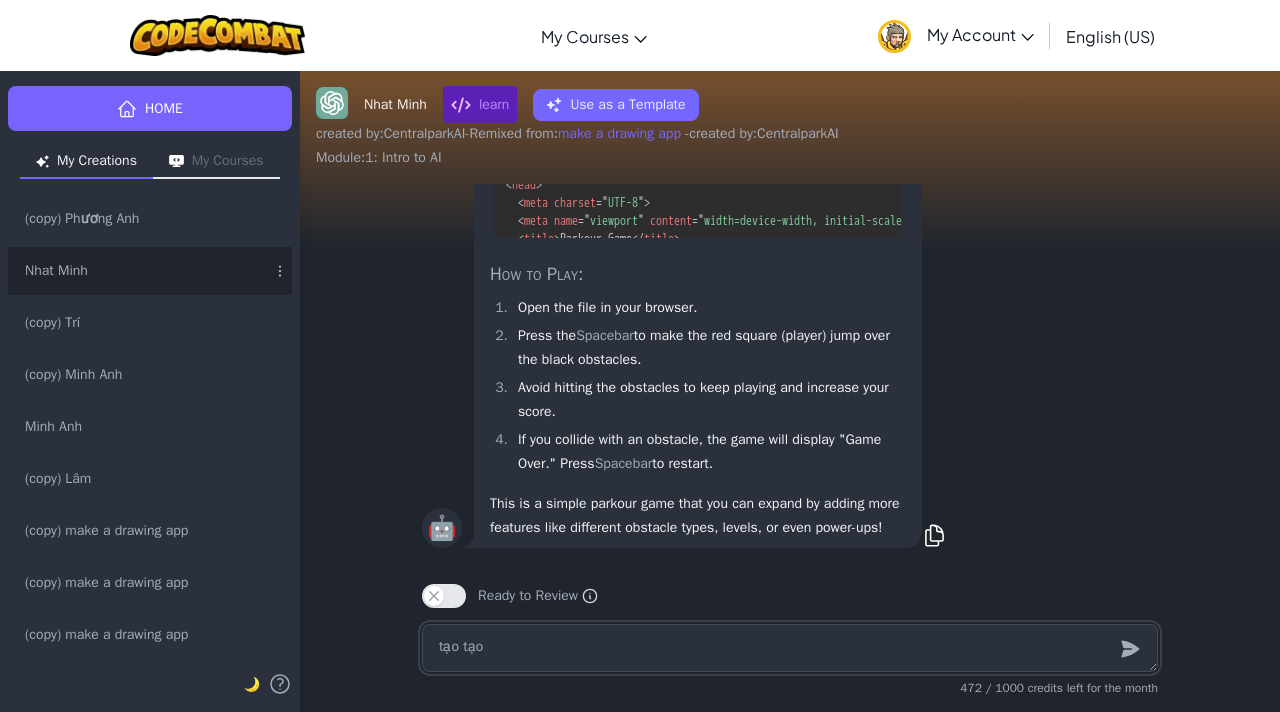 type on "x" 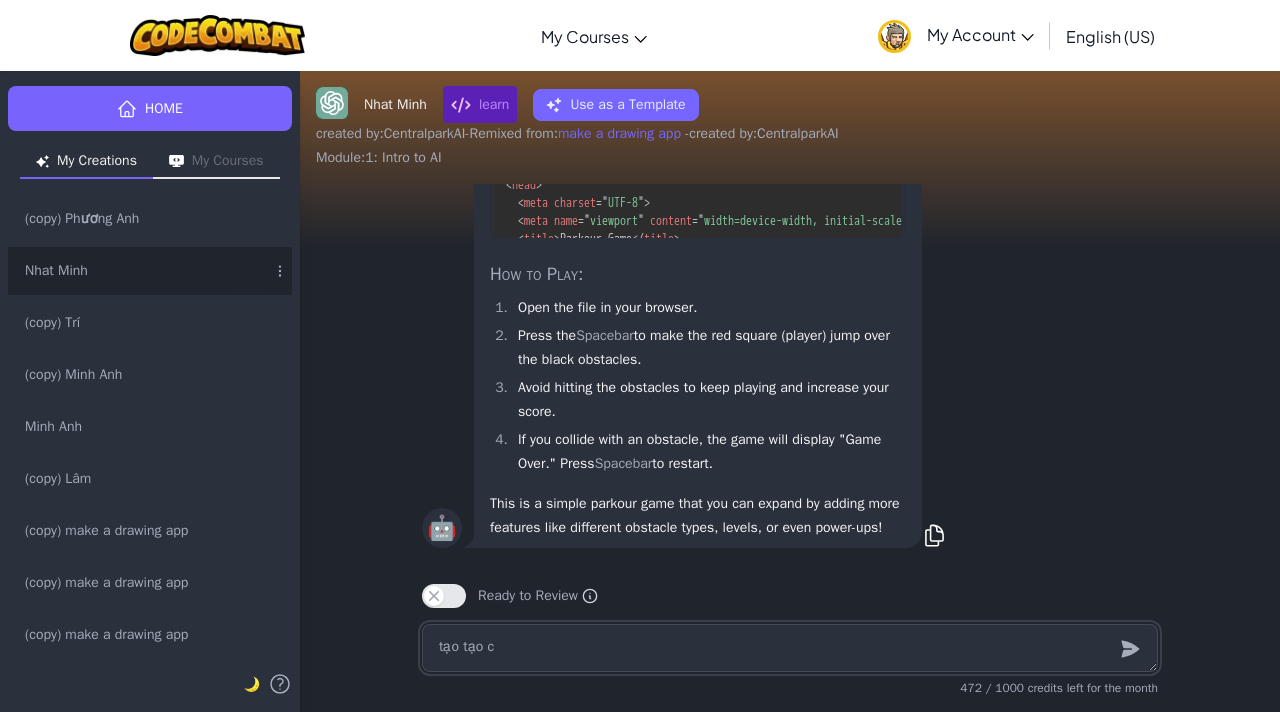 type on "x" 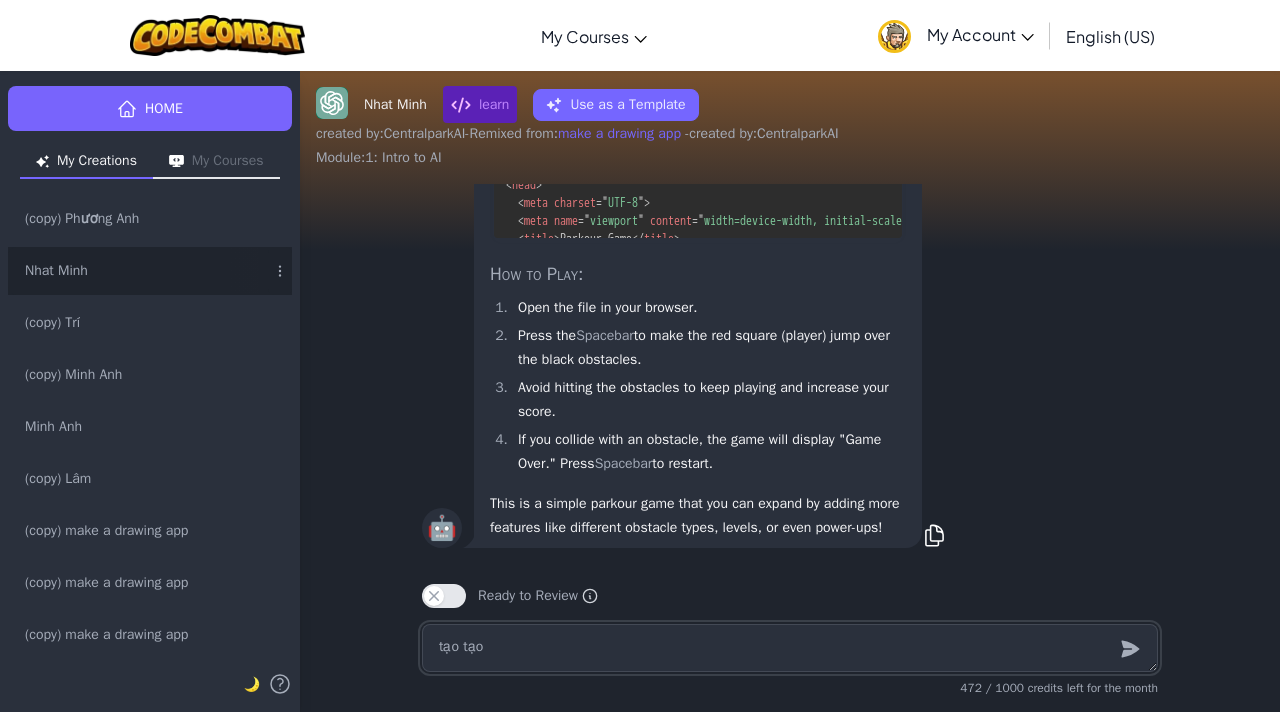 type on "x" 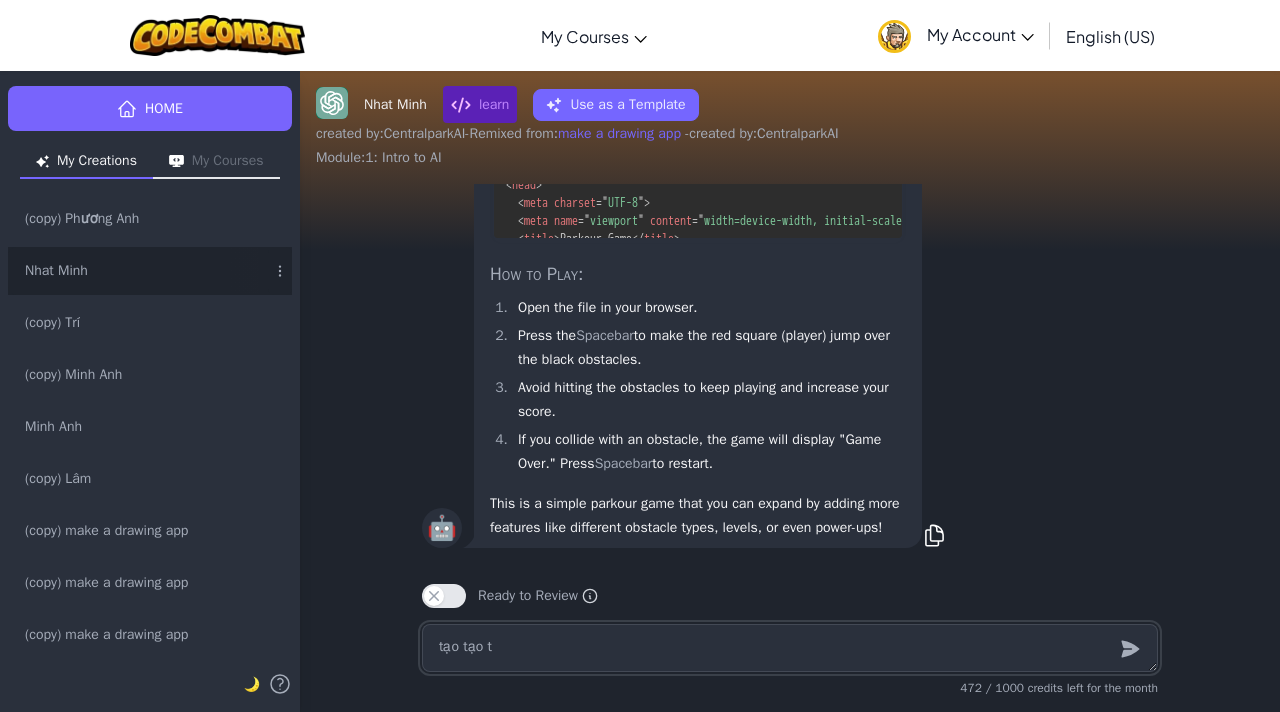type on "x" 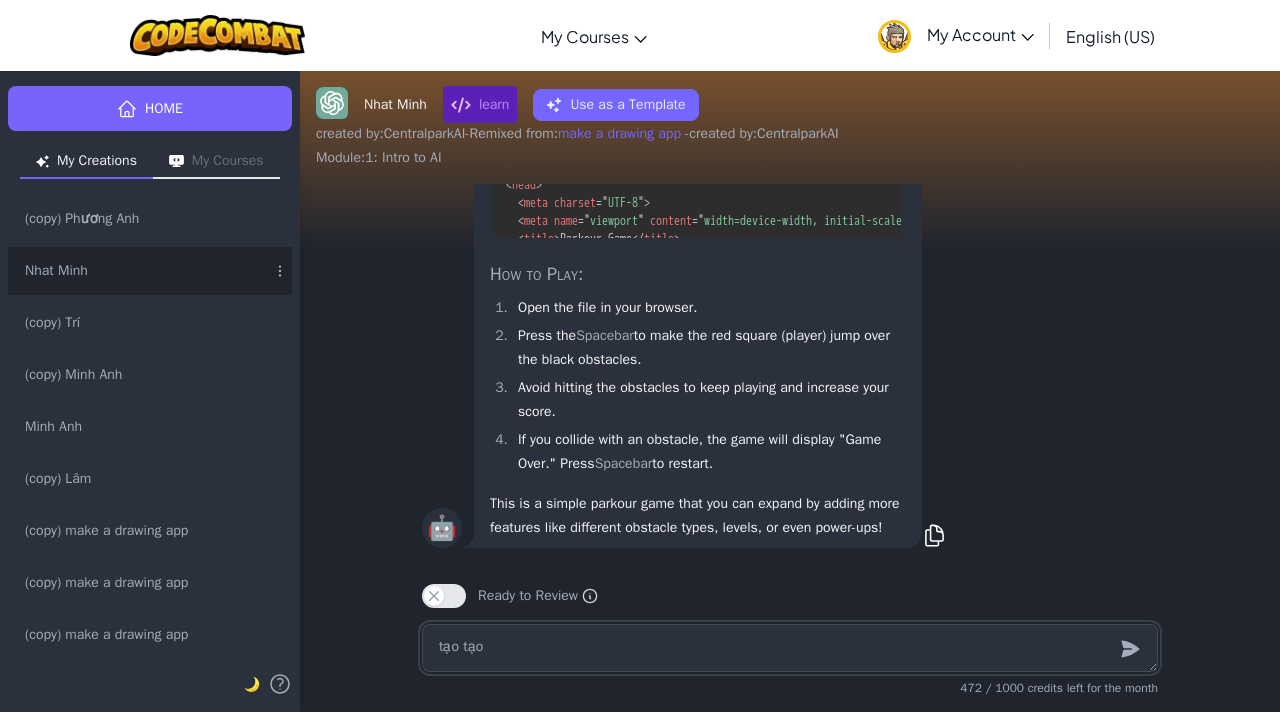type on "tạo tạo m" 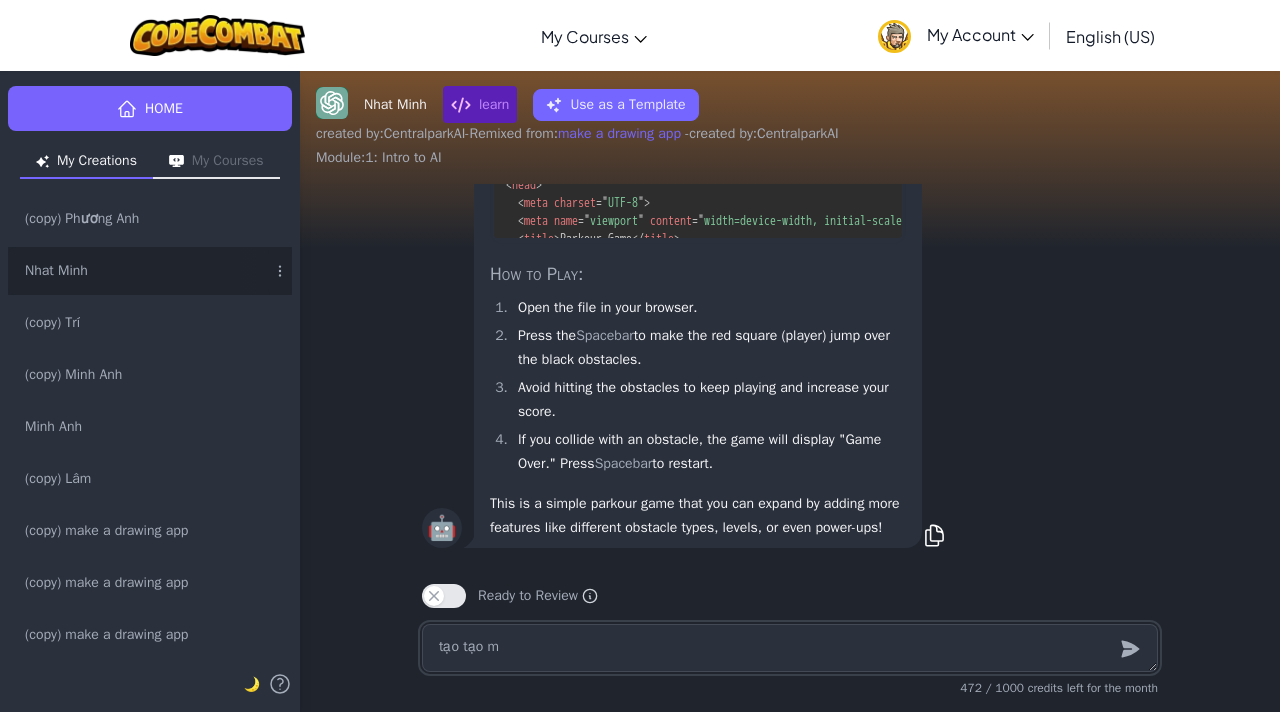 type on "x" 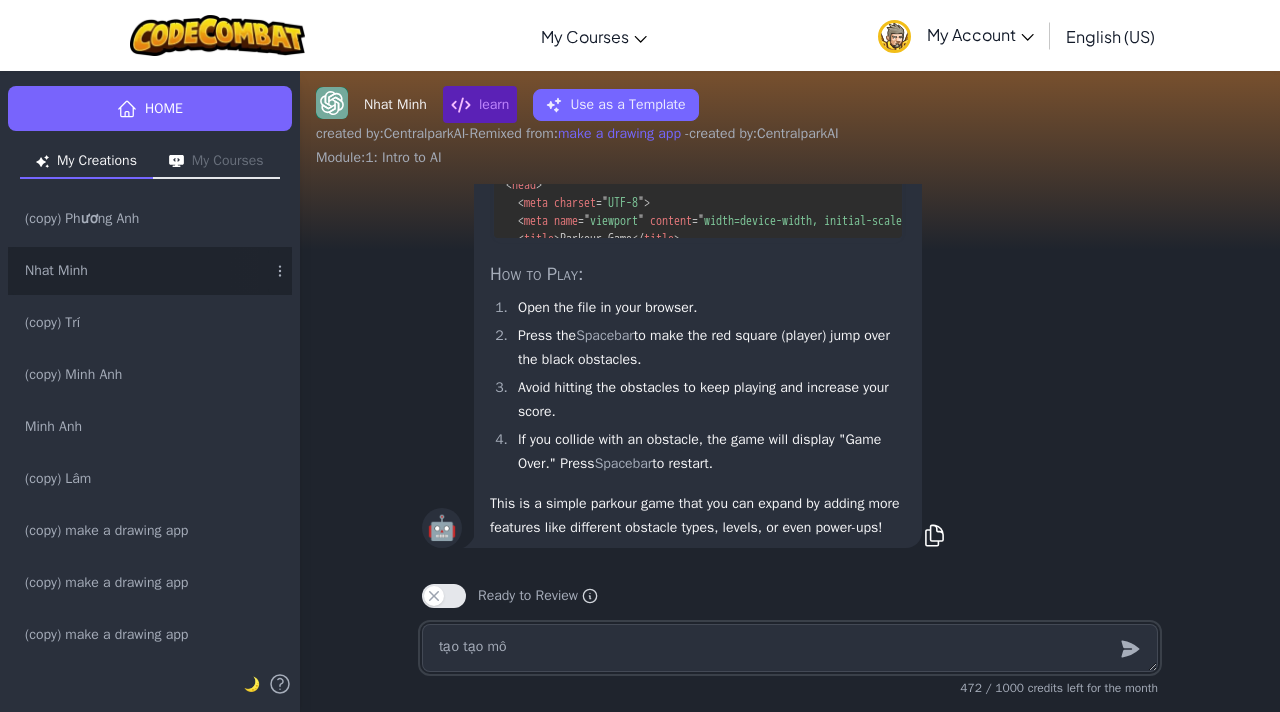 type on "x" 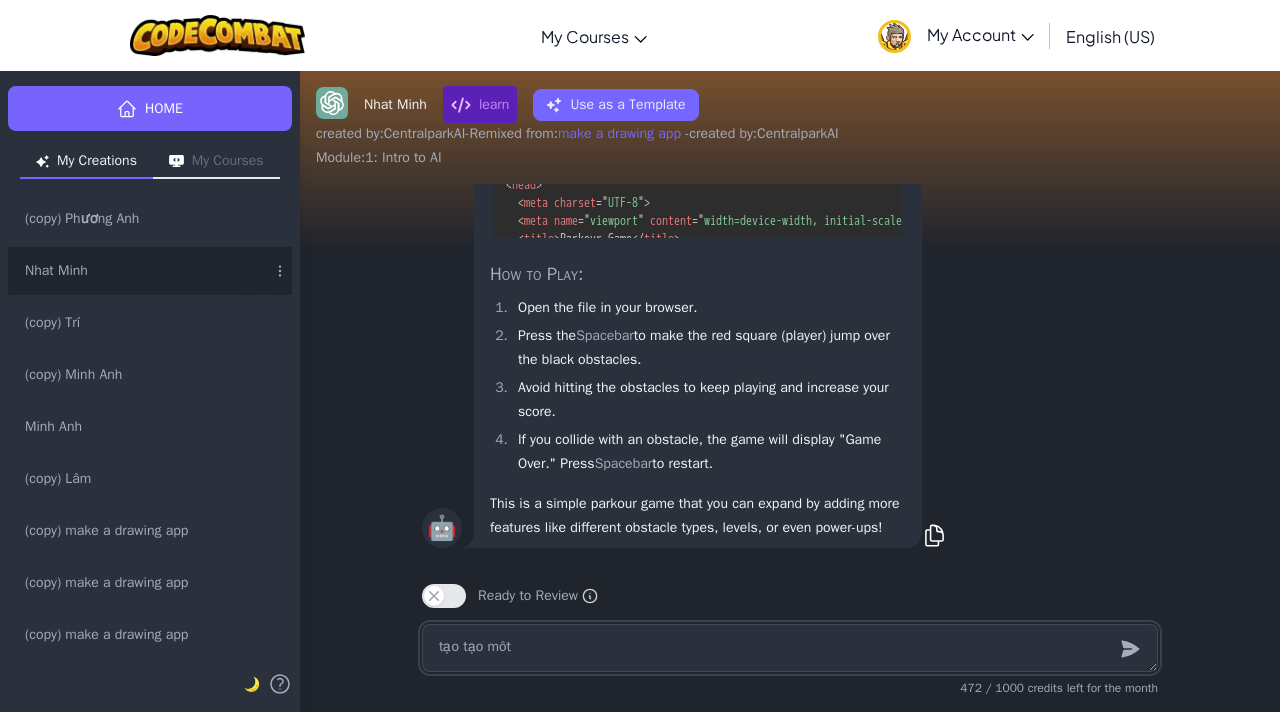 type on "x" 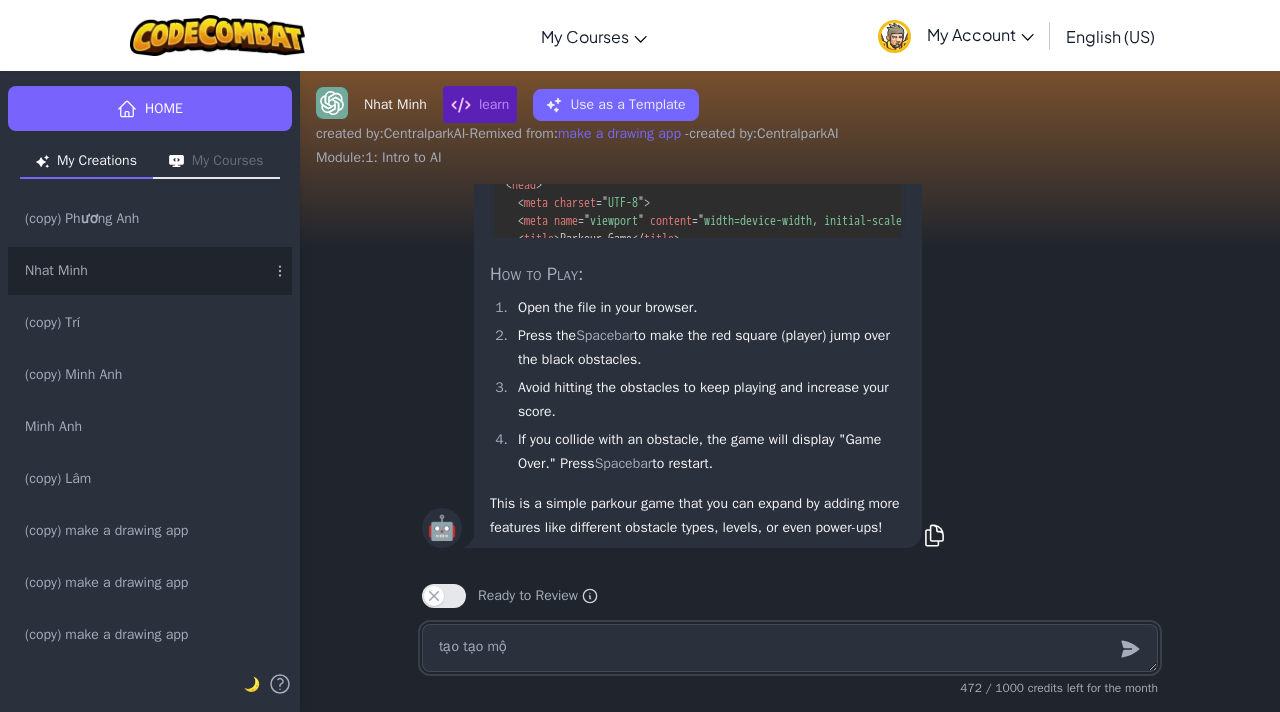 type on "tạo tạo một" 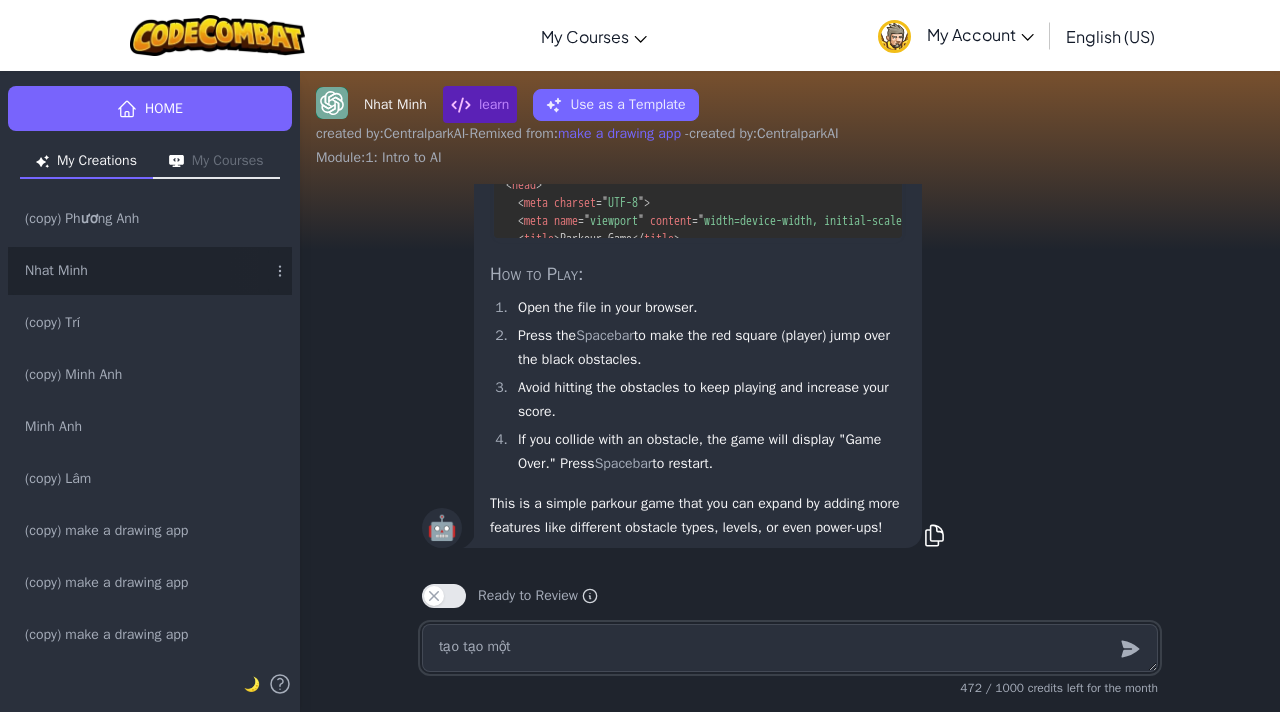 type on "x" 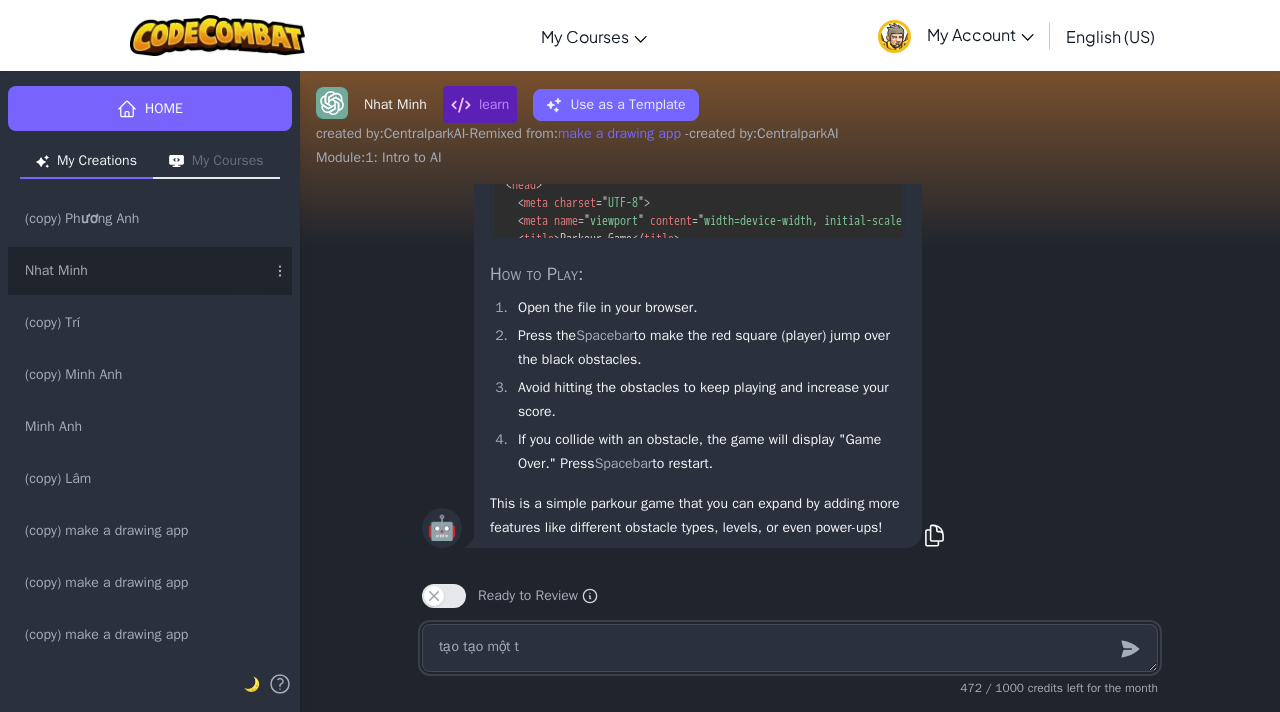 type on "x" 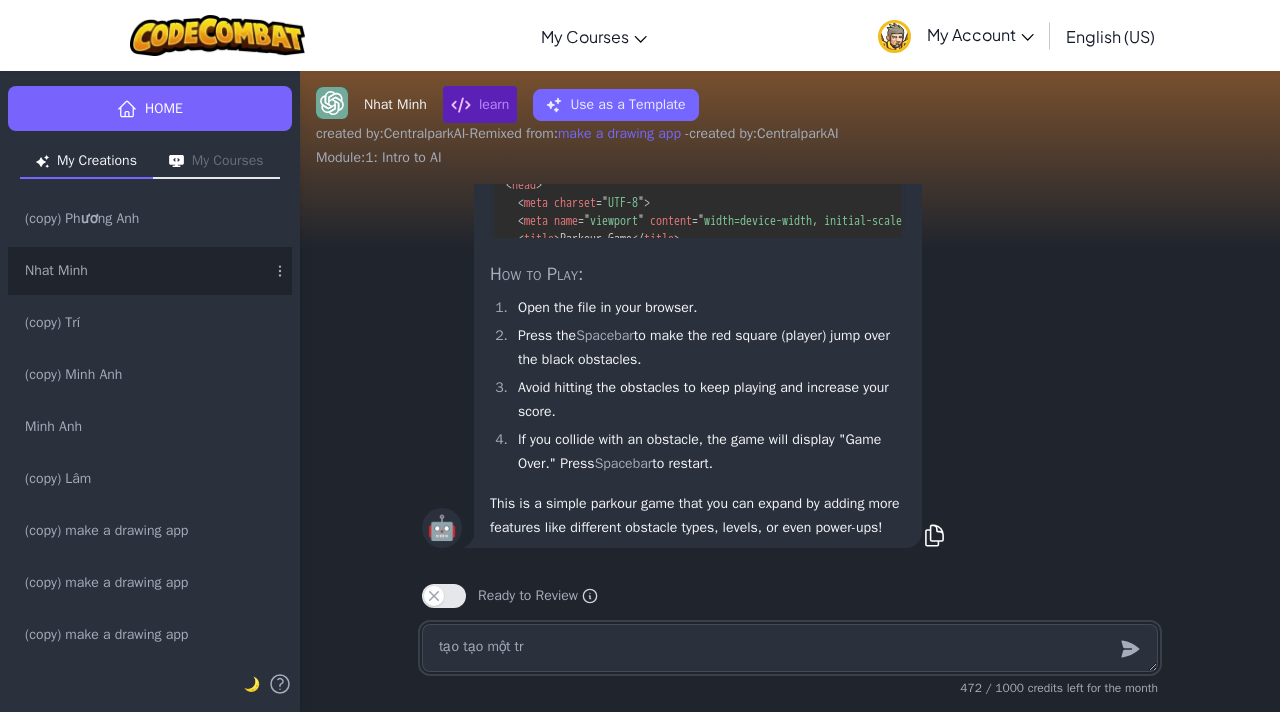 type on "x" 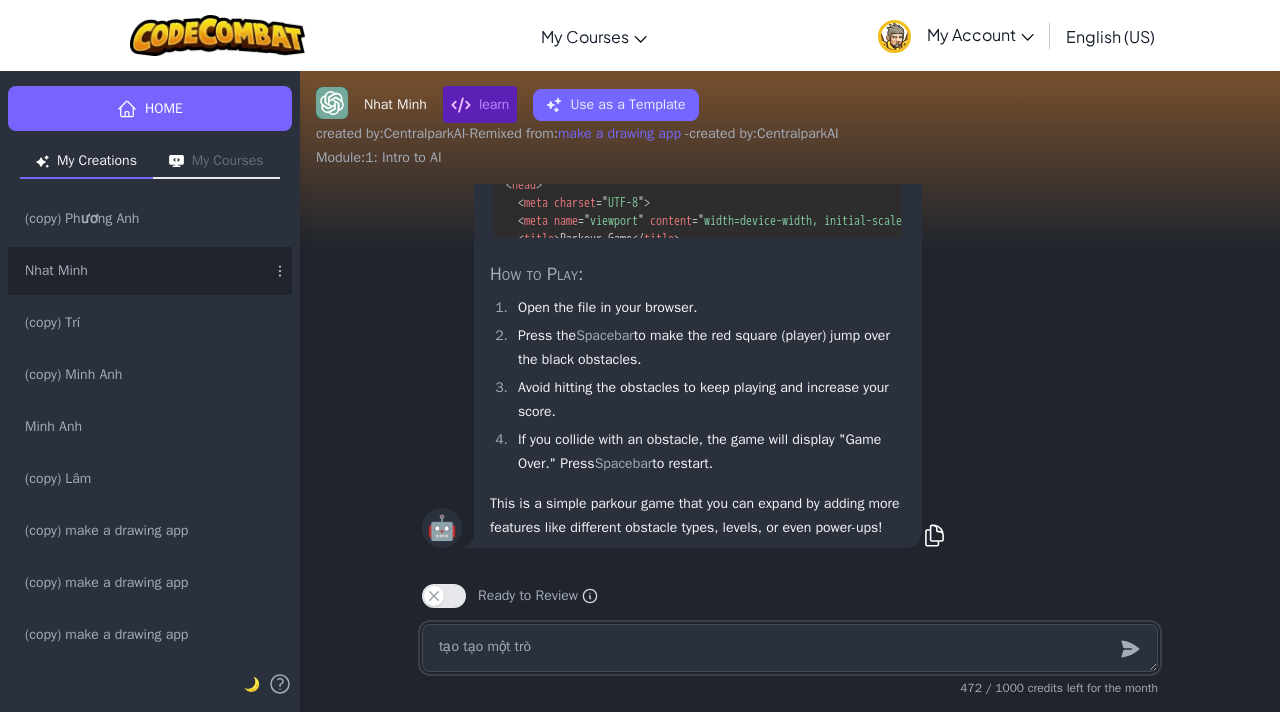 type on "x" 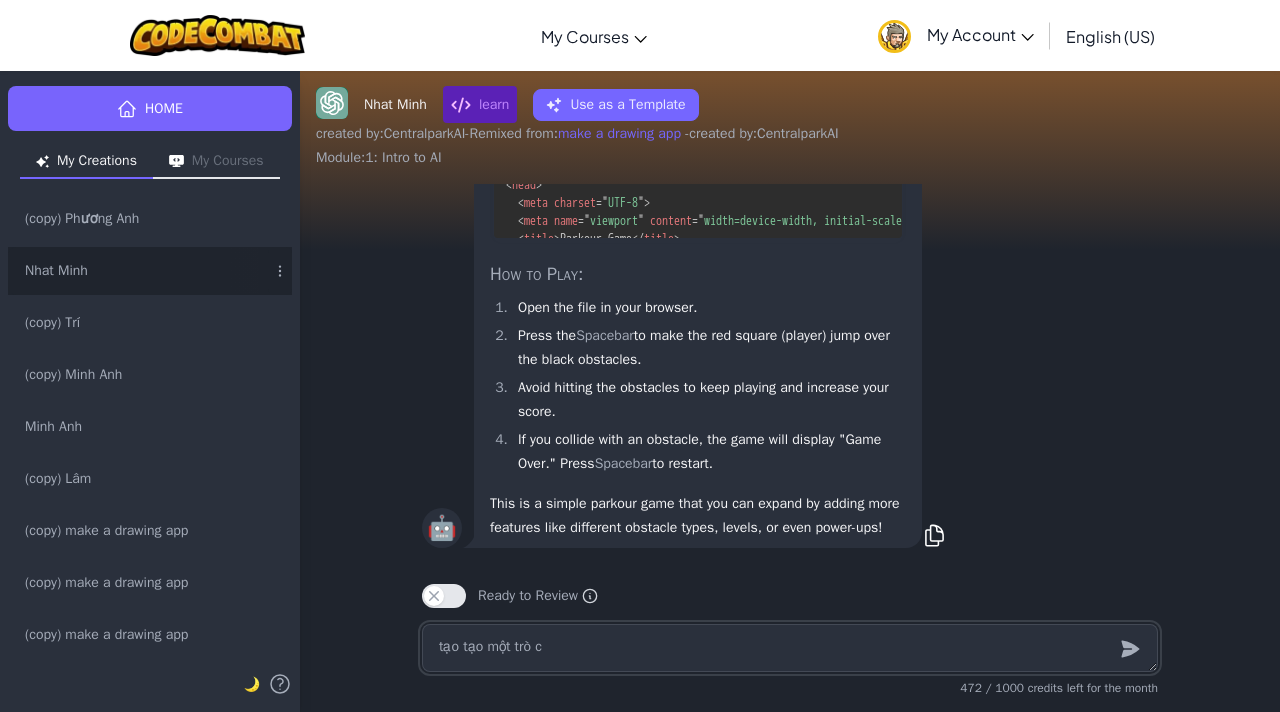 type on "x" 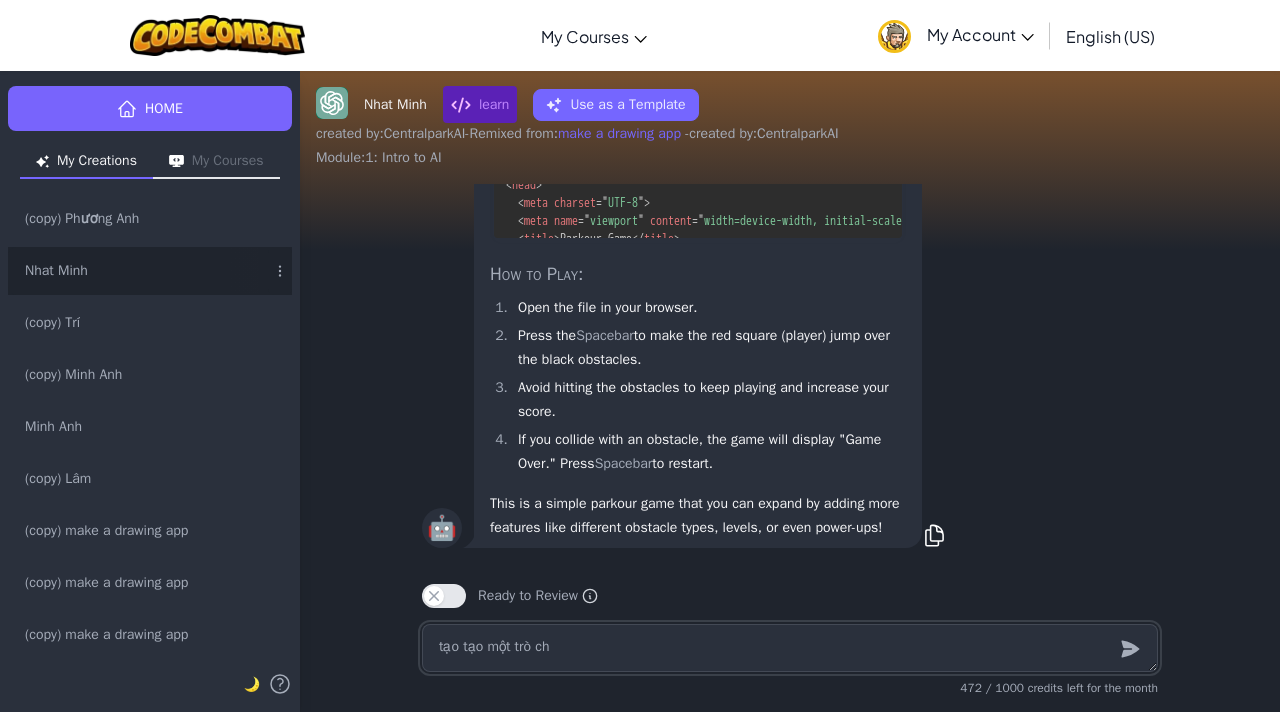 type on "x" 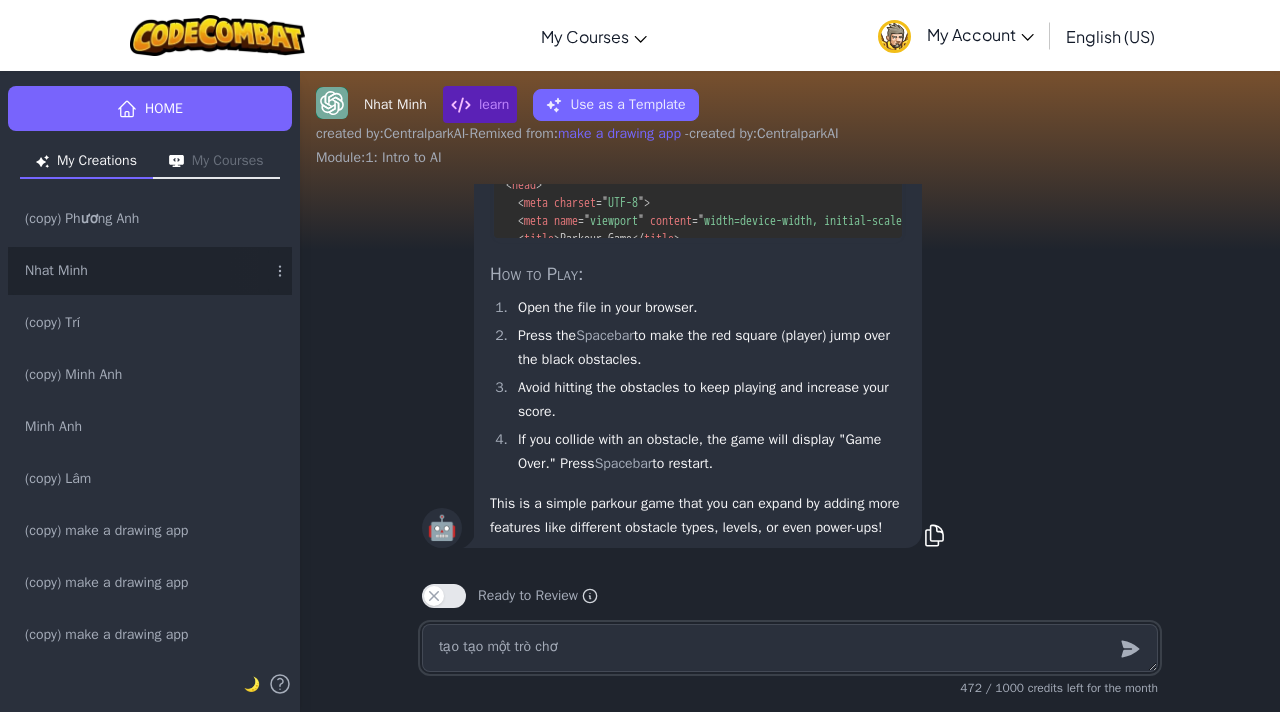 type on "x" 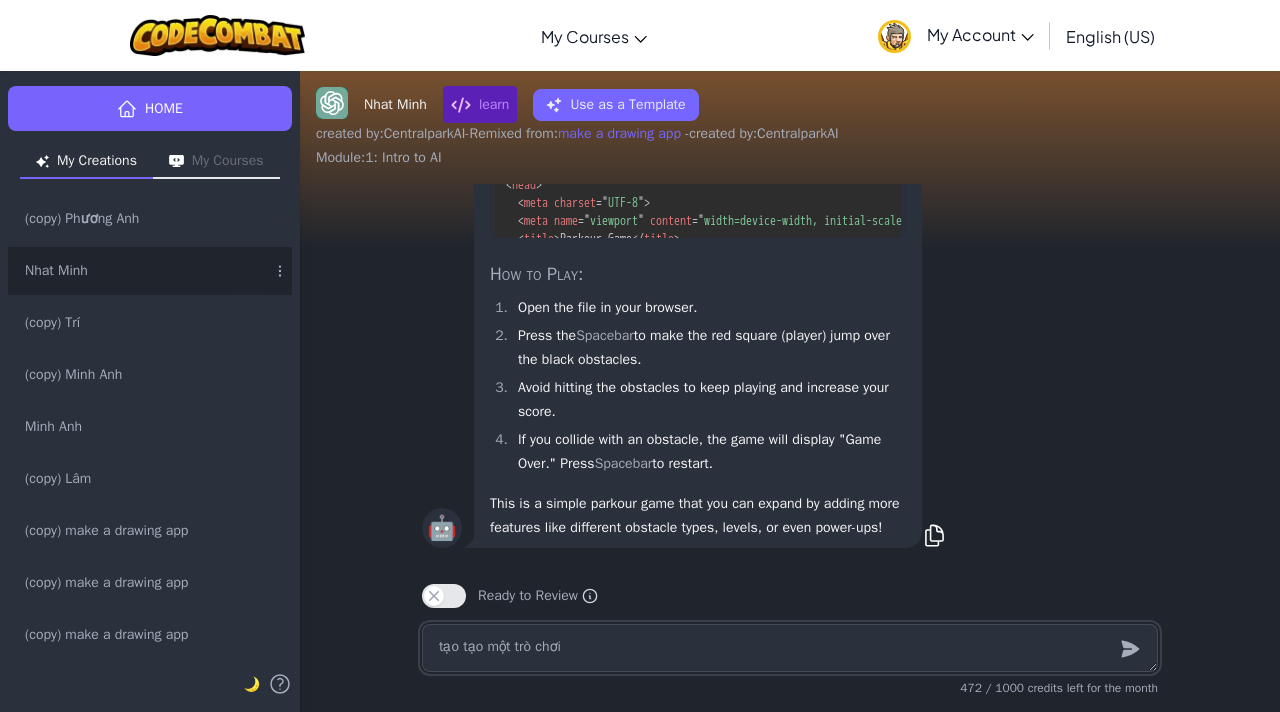type on "x" 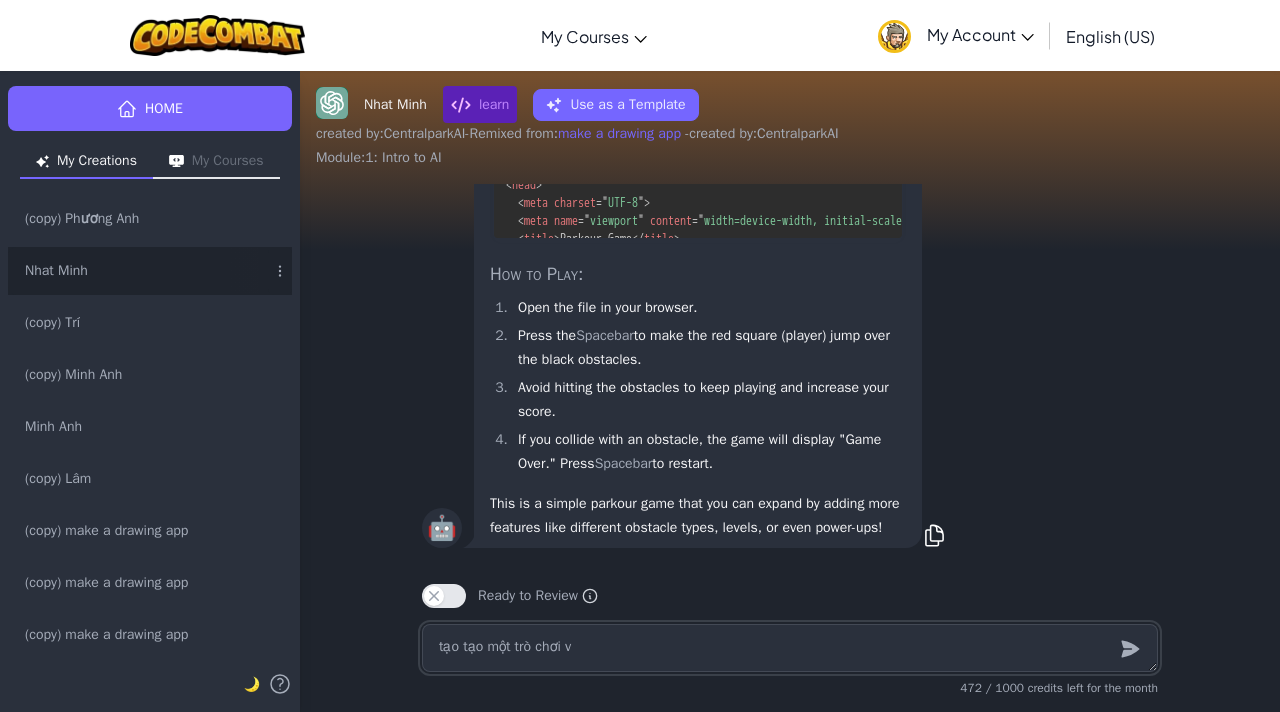 type on "x" 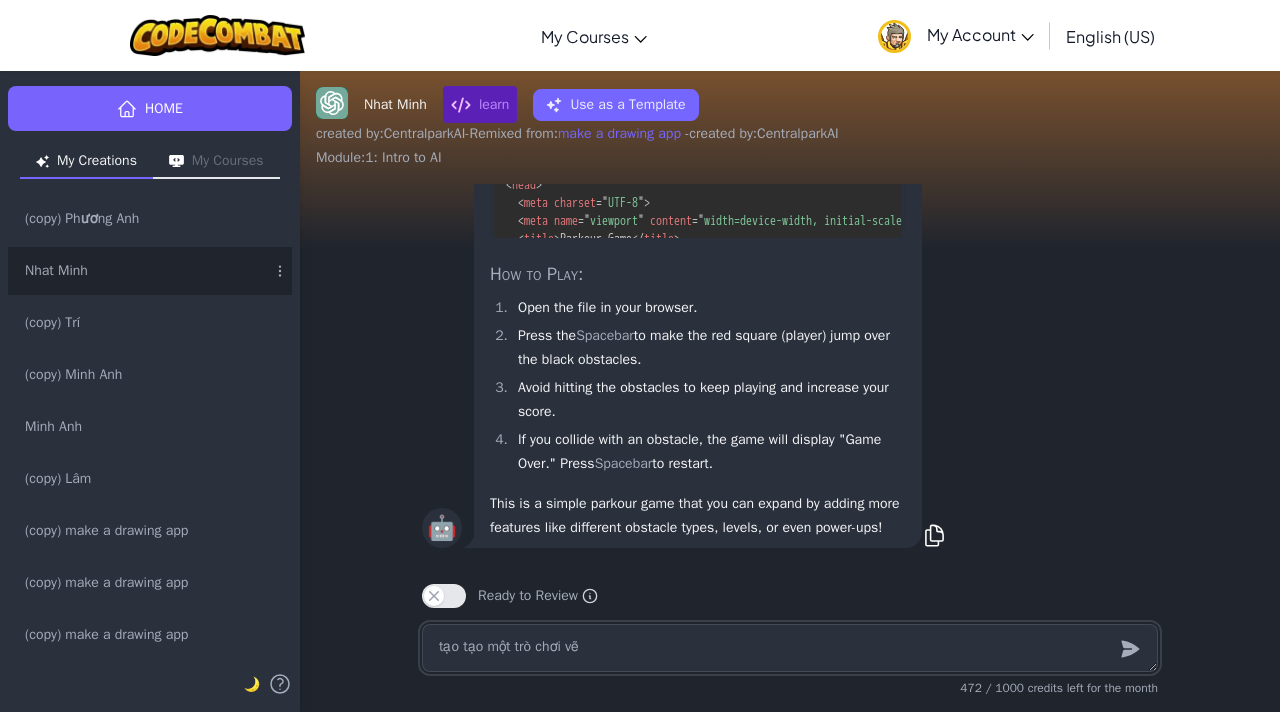 type on "x" 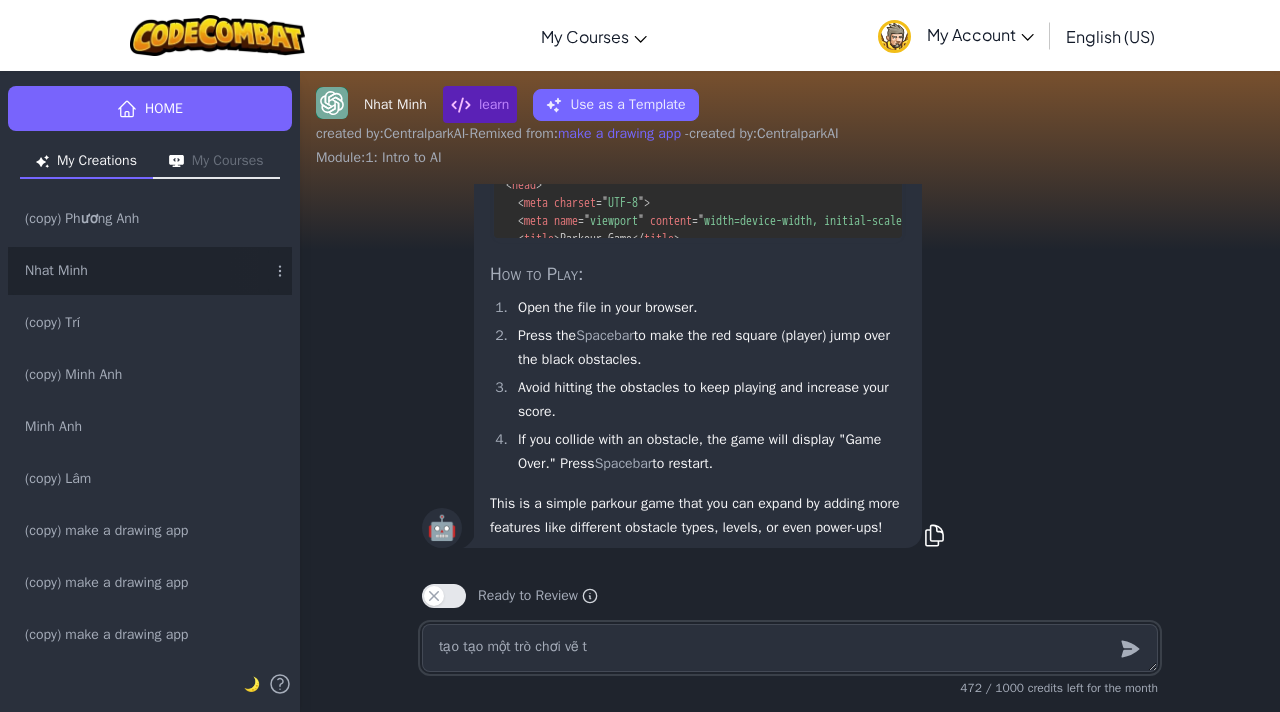 type on "x" 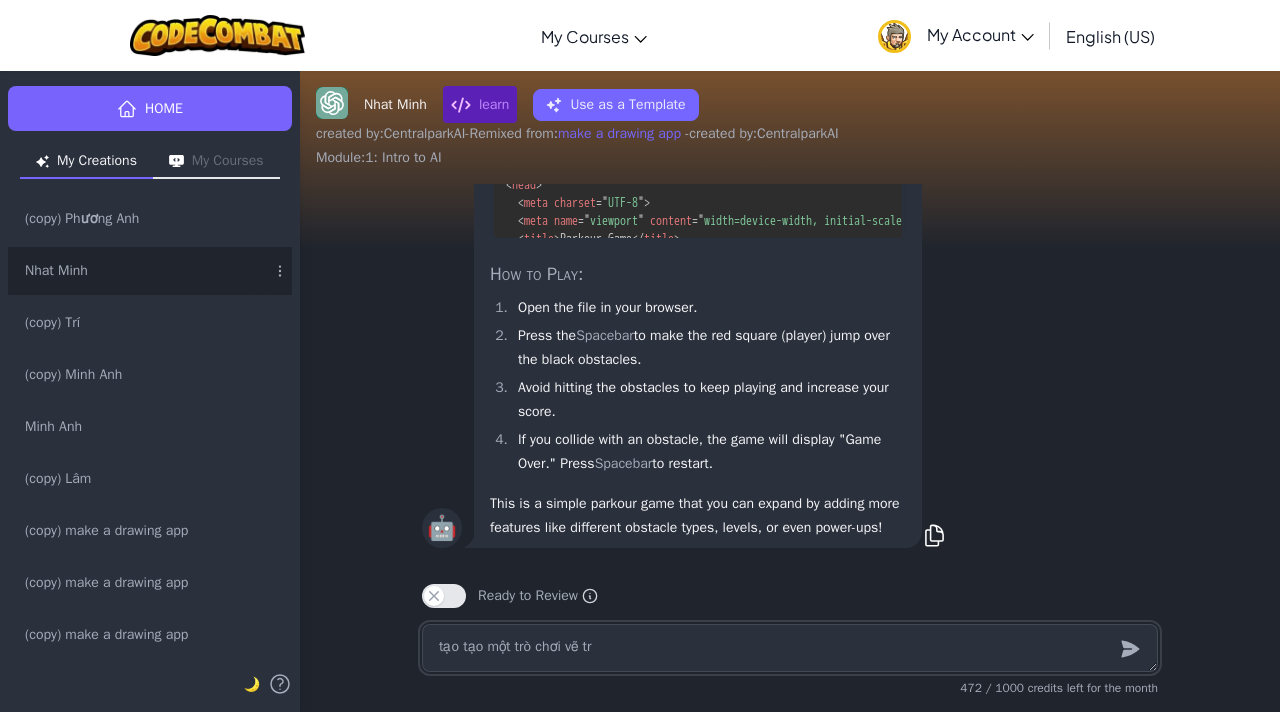 type on "x" 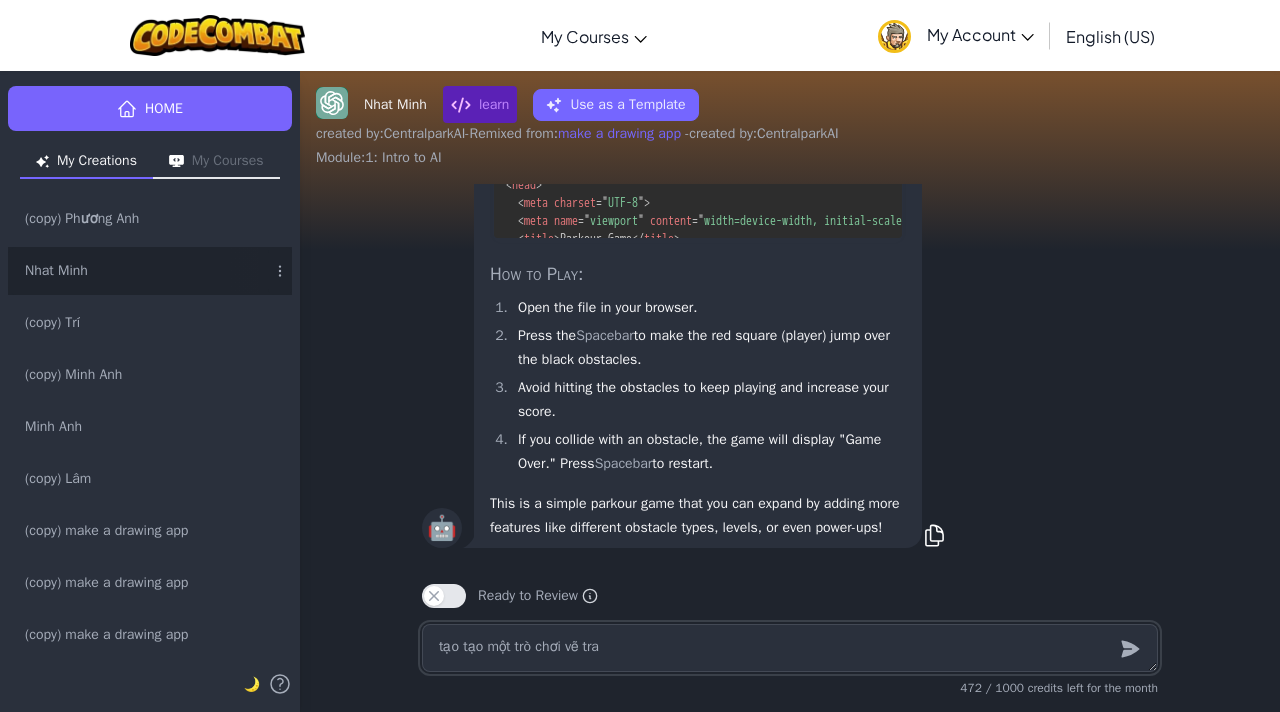 type on "tạo tạo một trò chơi vẽ tran" 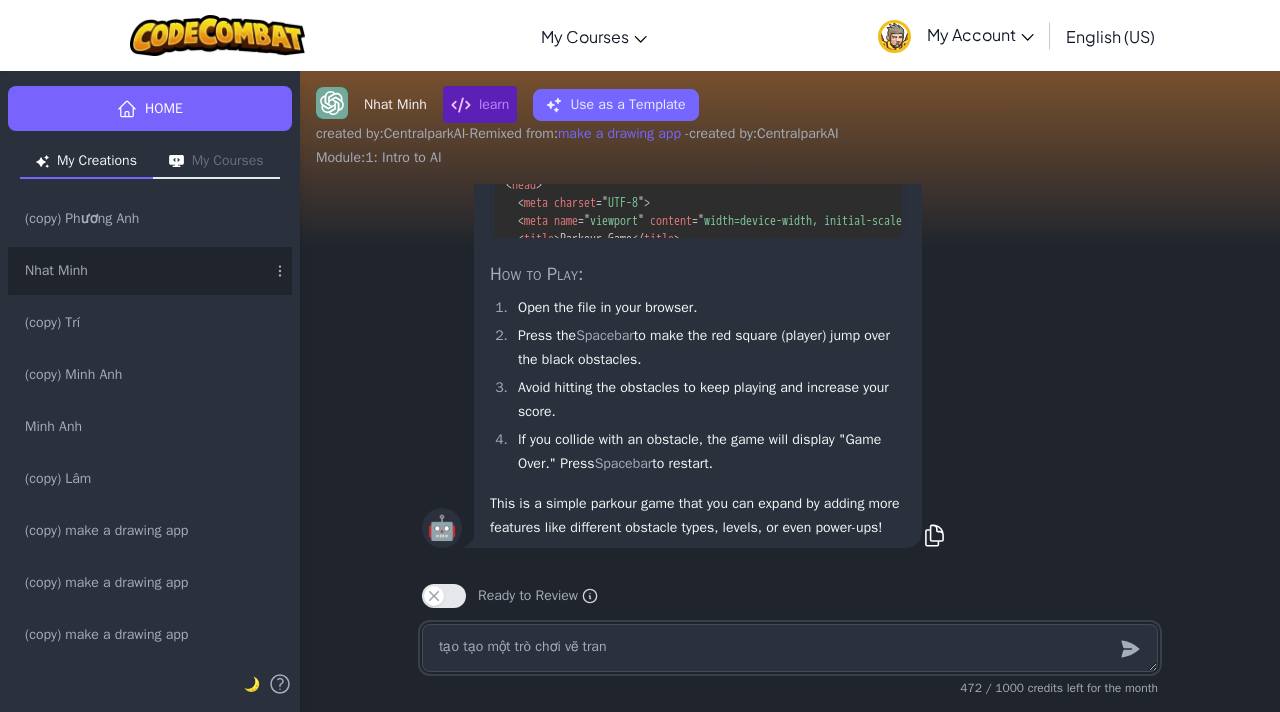 type on "x" 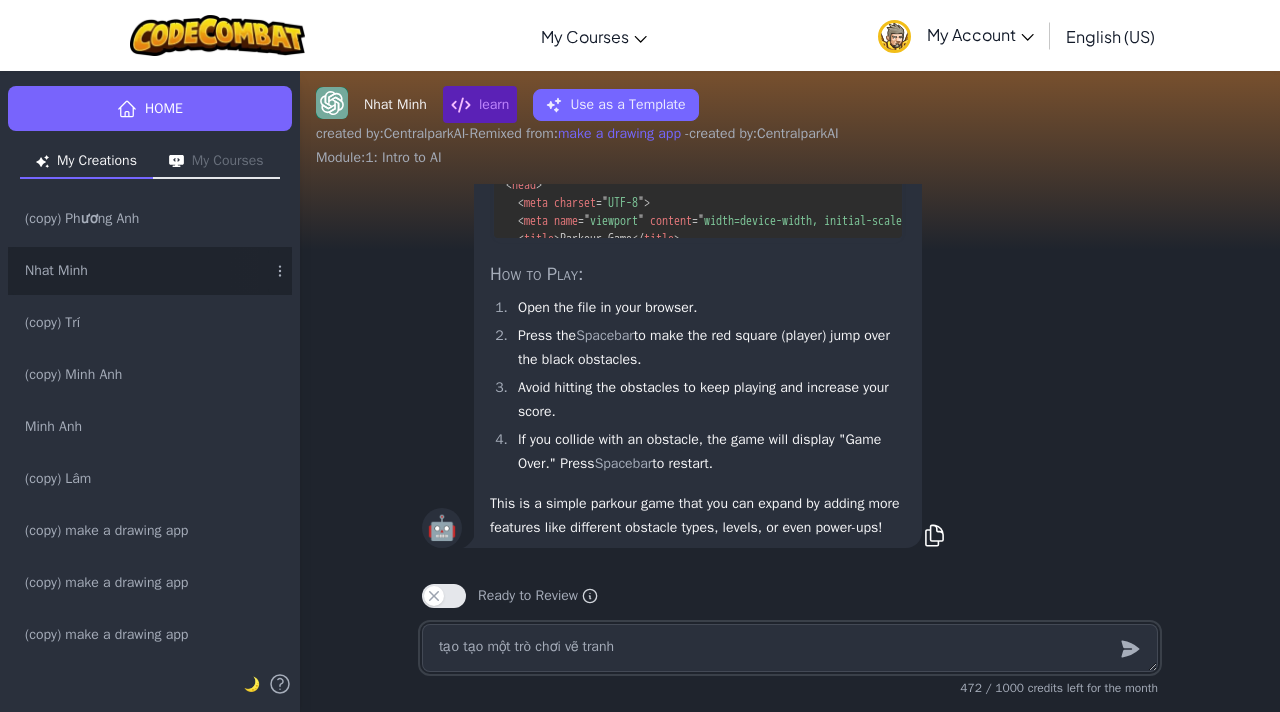 type on "tạo tạo một trò chơi vẽ tranh" 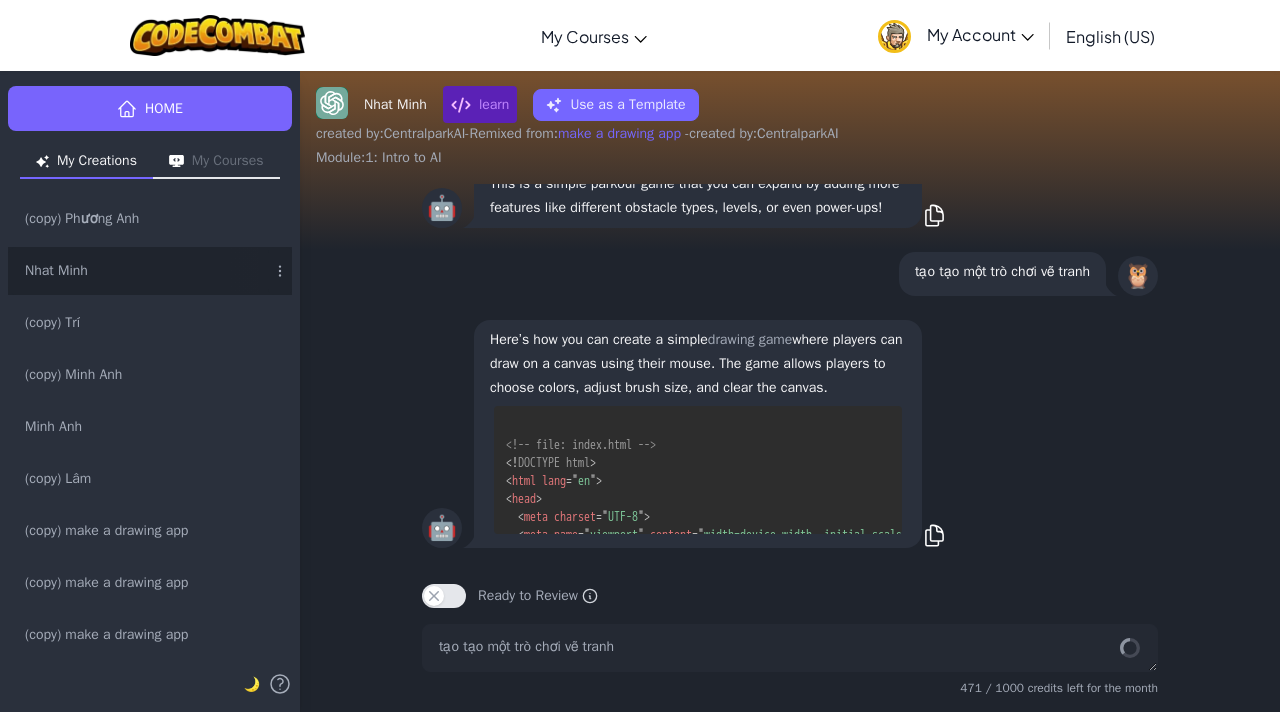 scroll, scrollTop: 55, scrollLeft: 0, axis: vertical 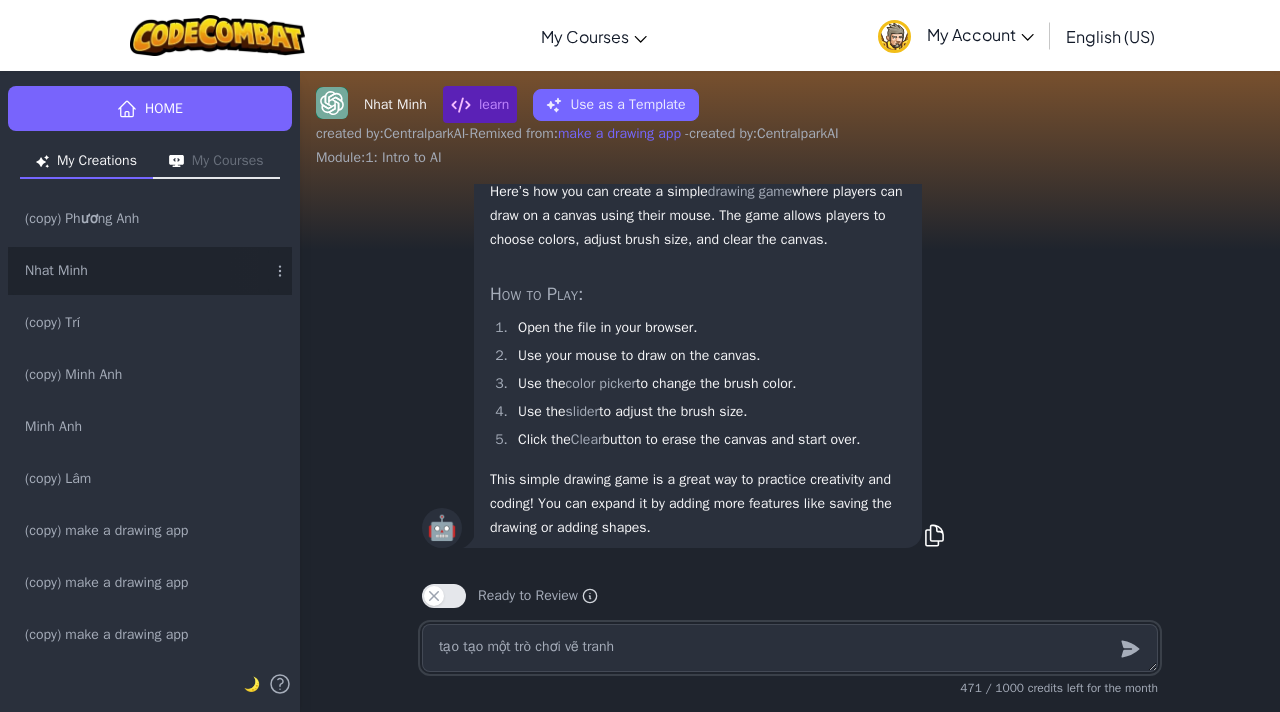 type on "x" 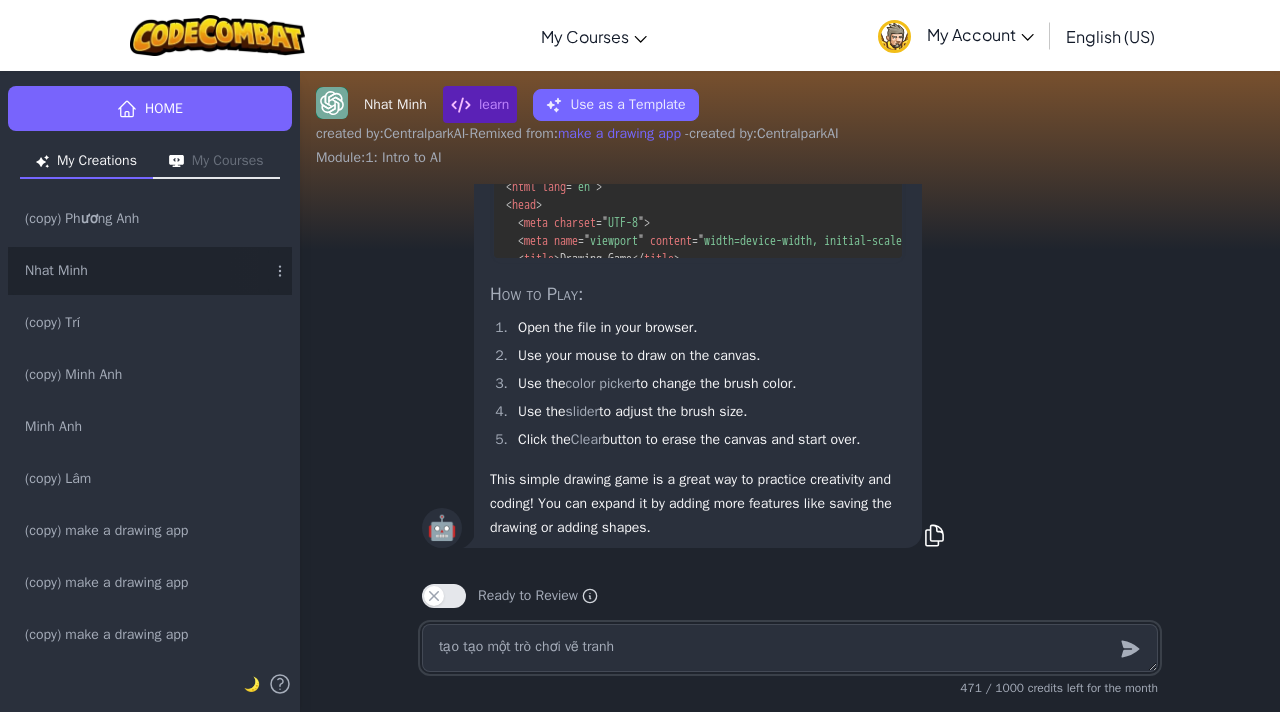 type 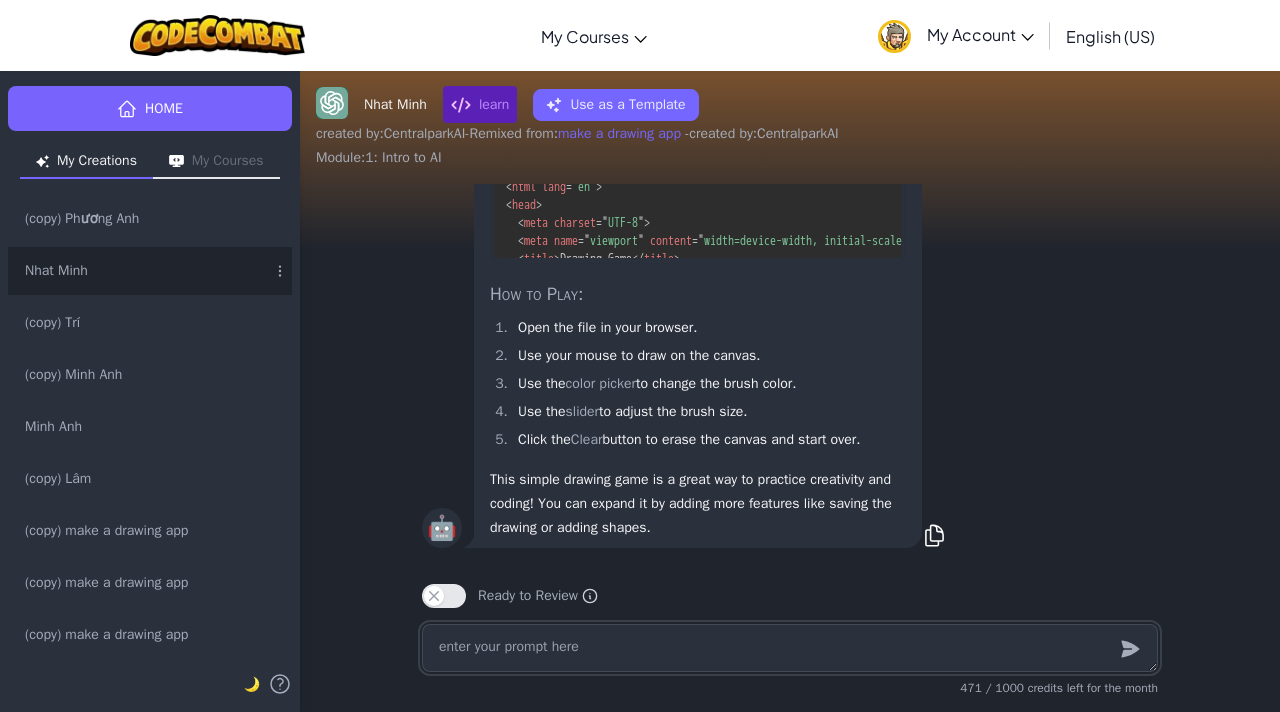 type on "x" 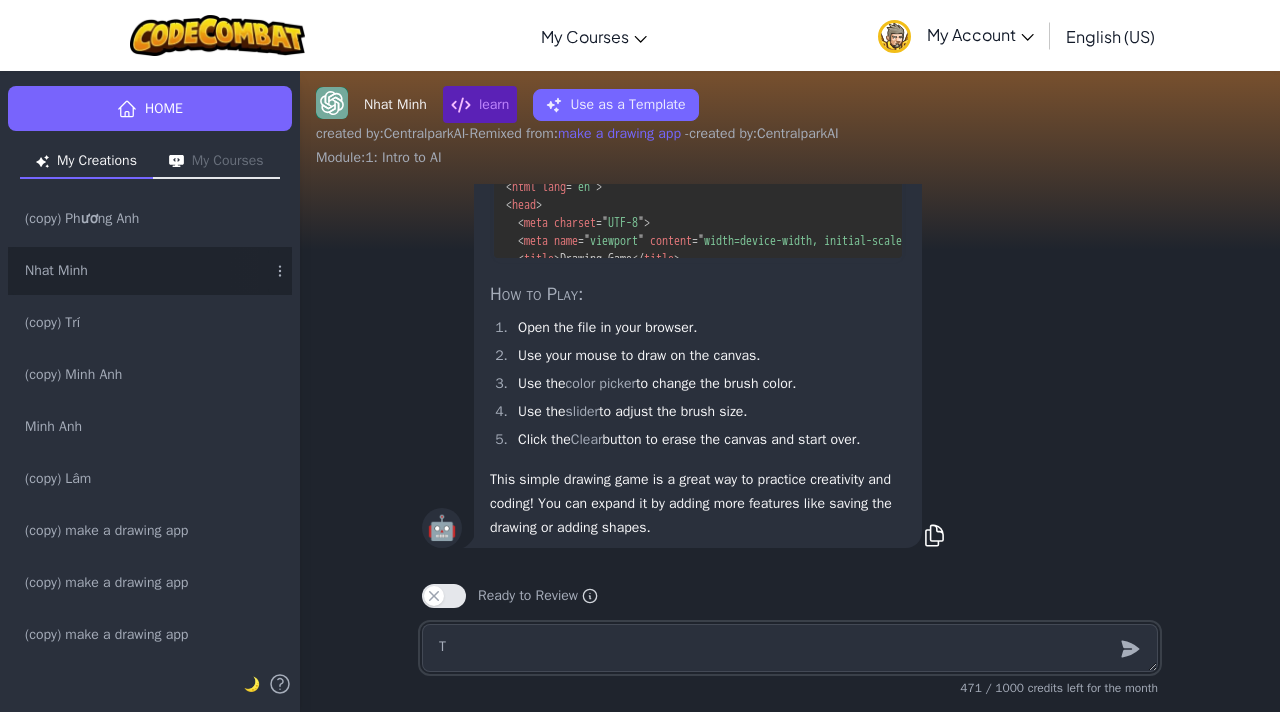 type on "x" 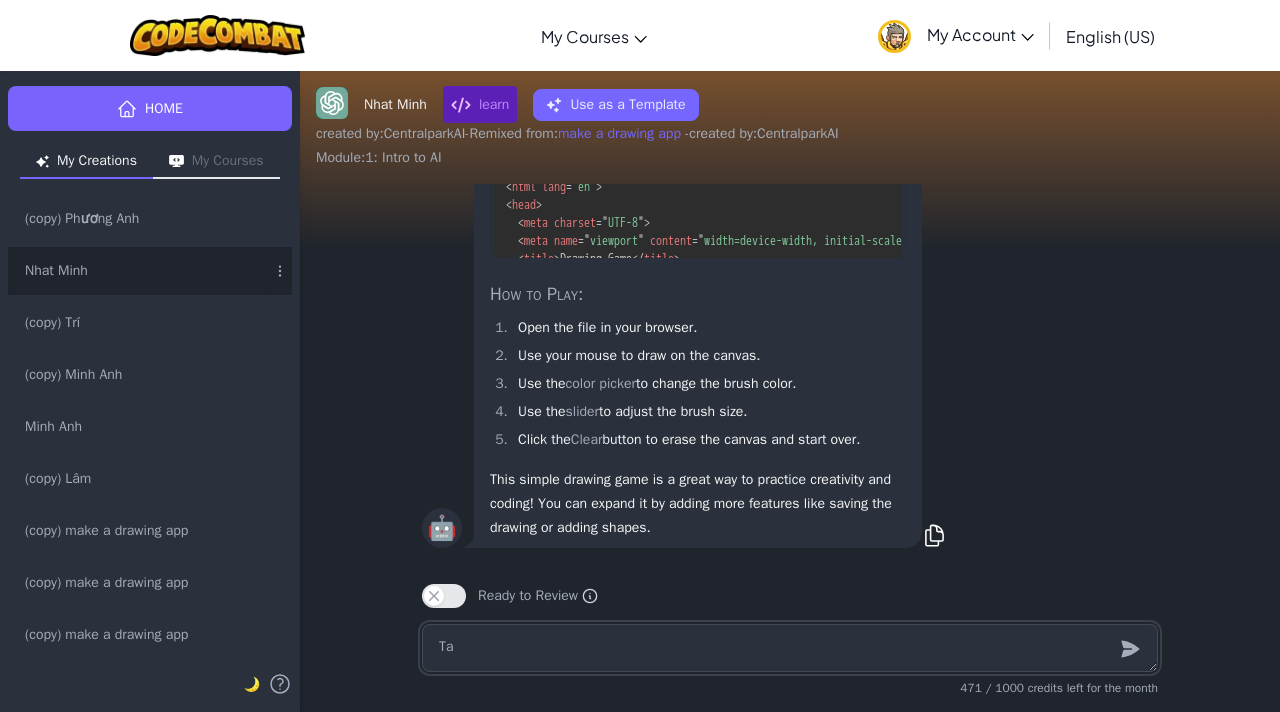 type on "x" 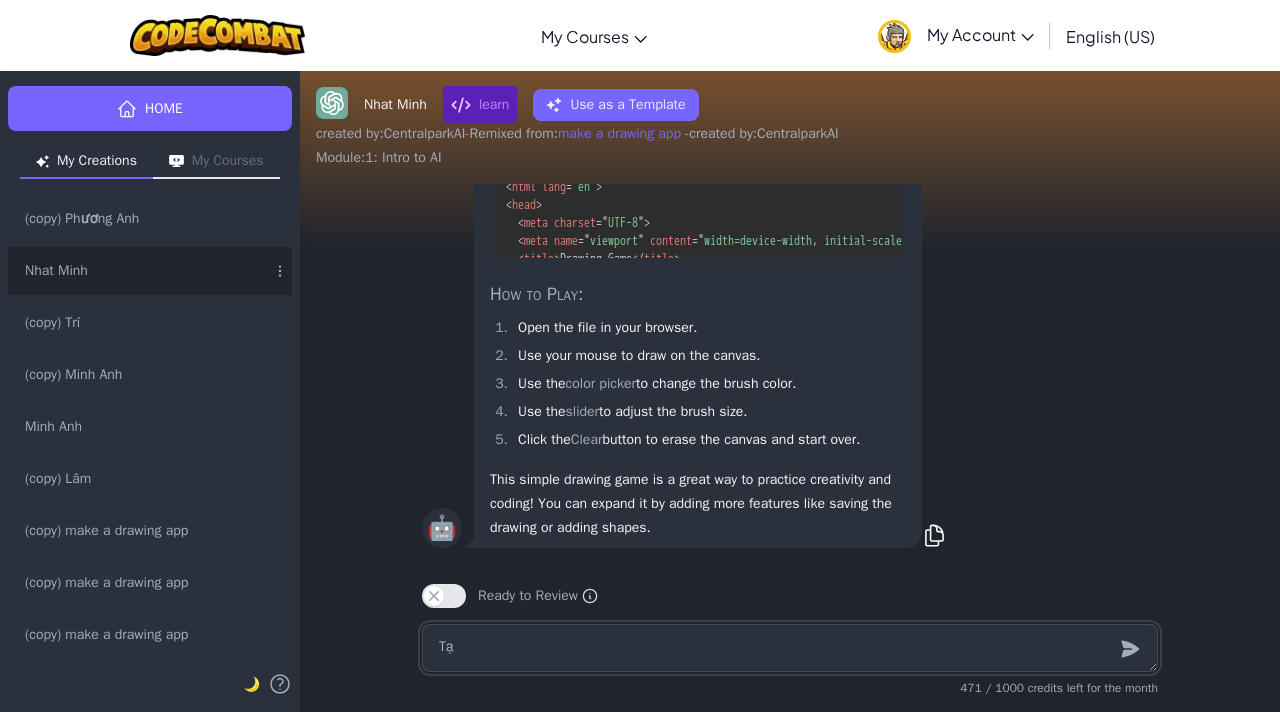 type on "Tạo" 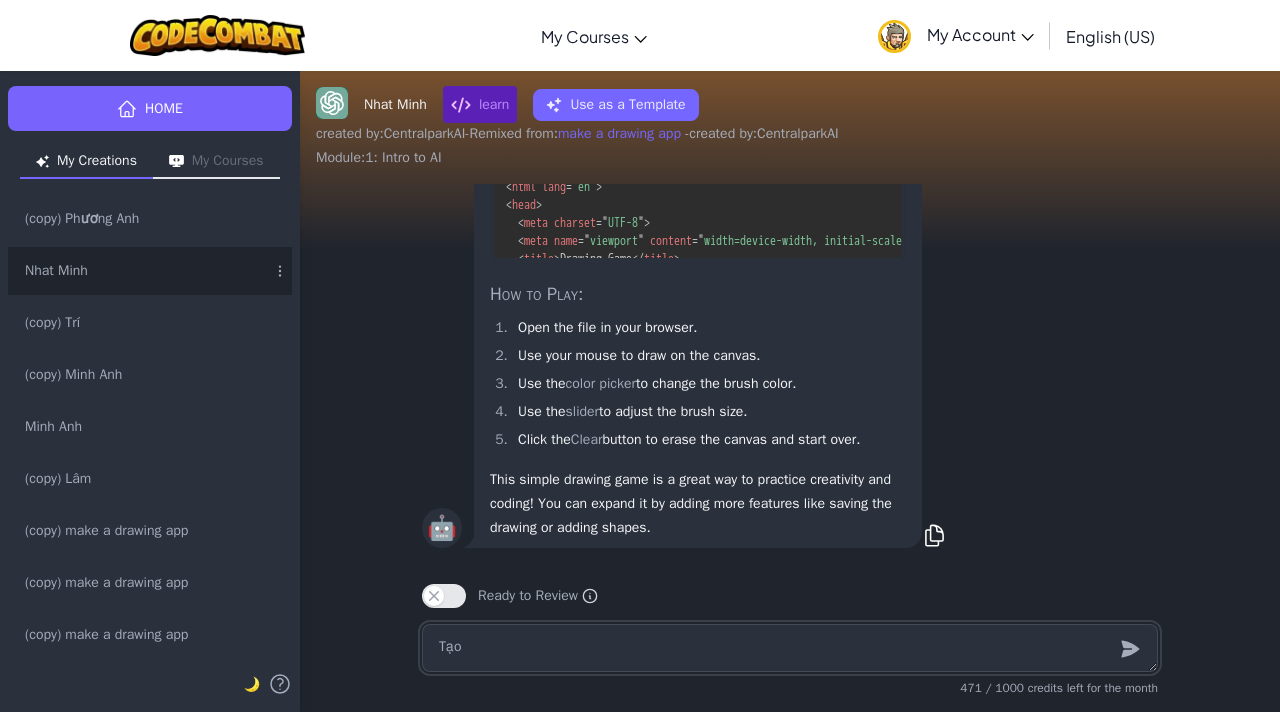 type on "x" 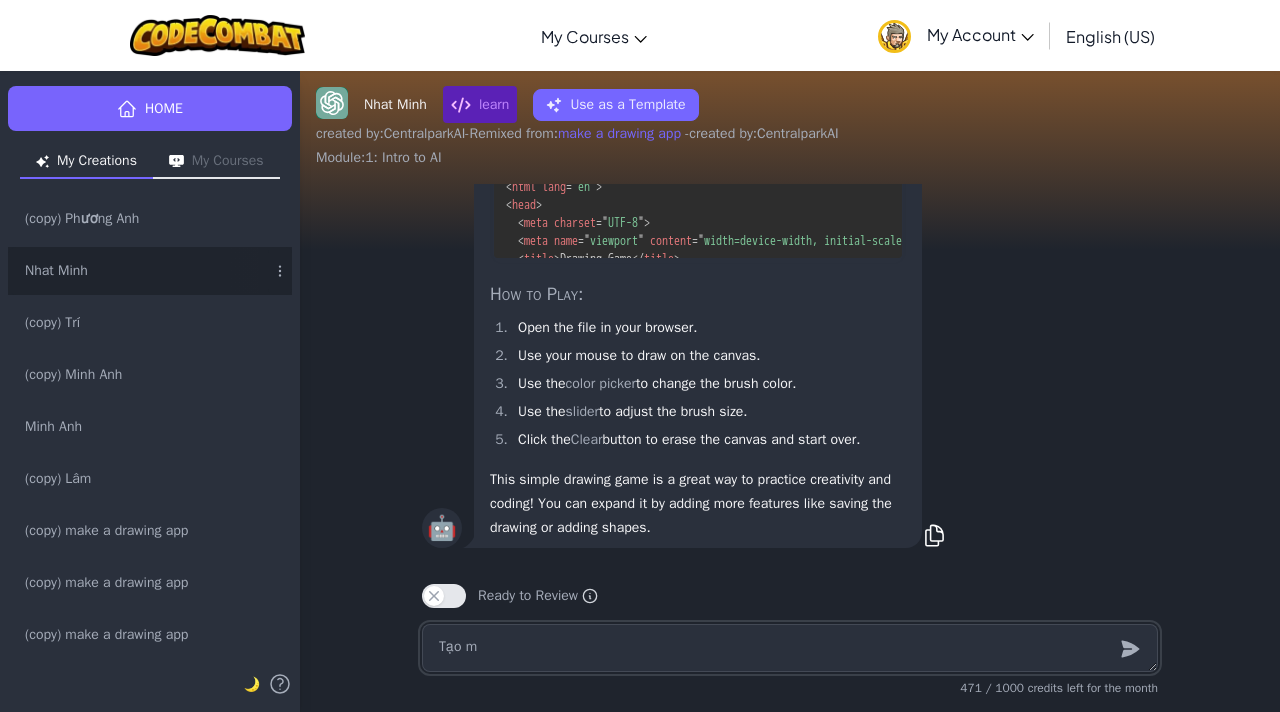 type on "Tạo mo" 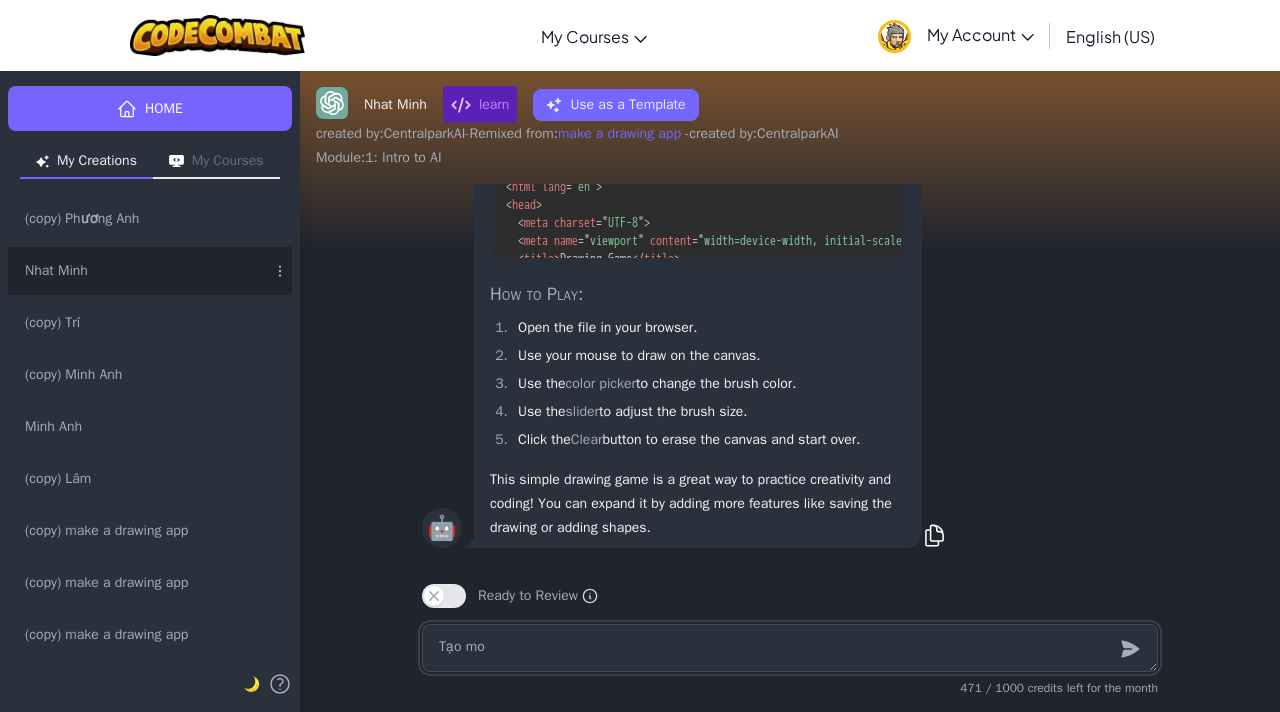type on "x" 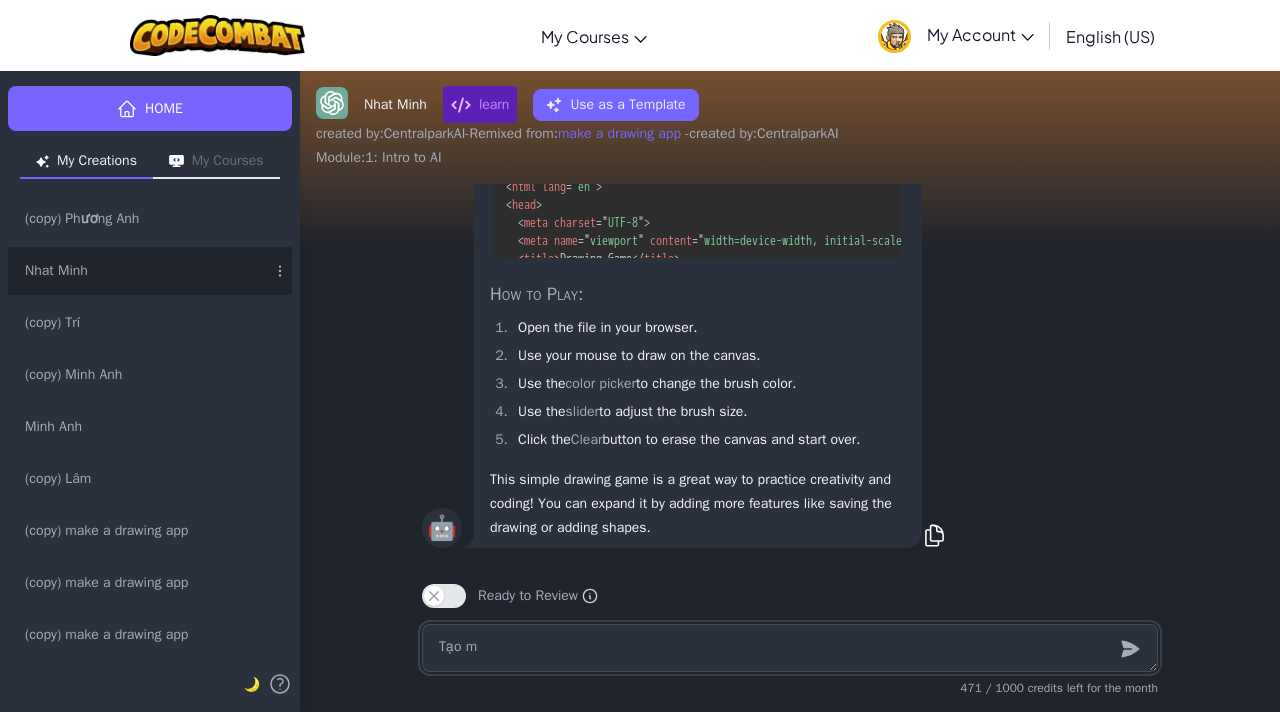 type on "Tạo mô" 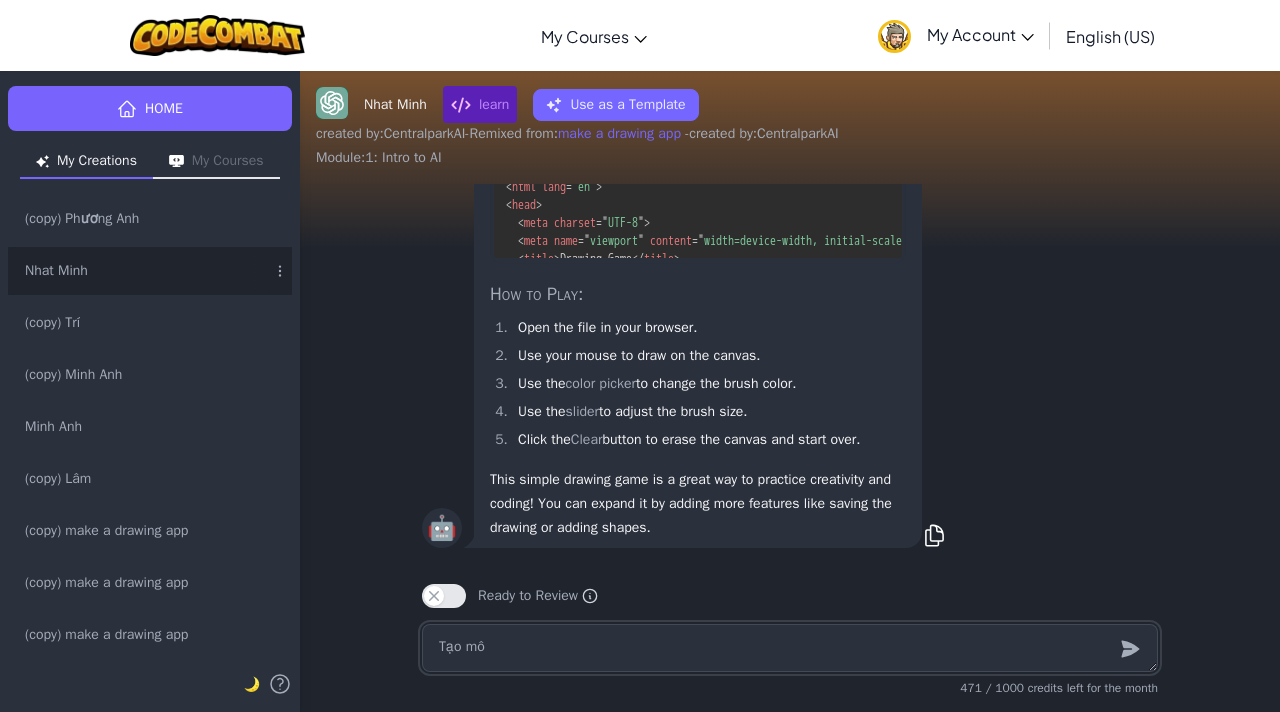 type on "x" 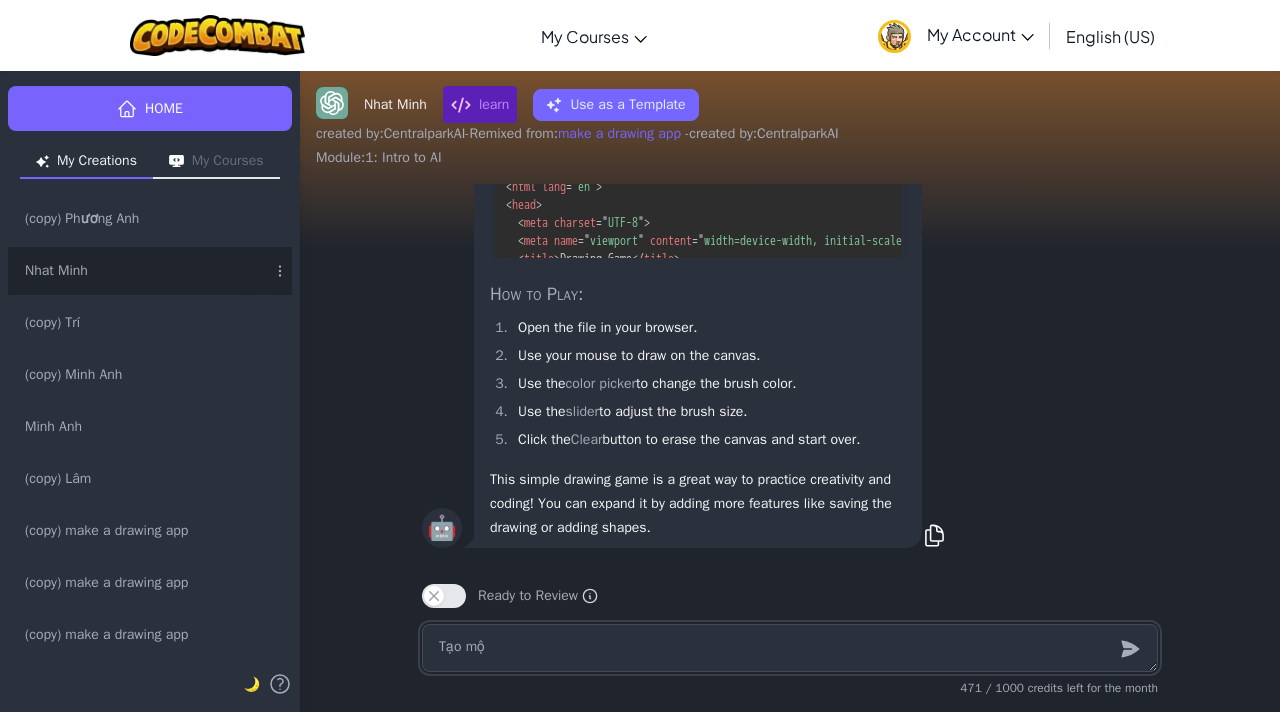 type on "Tạo một" 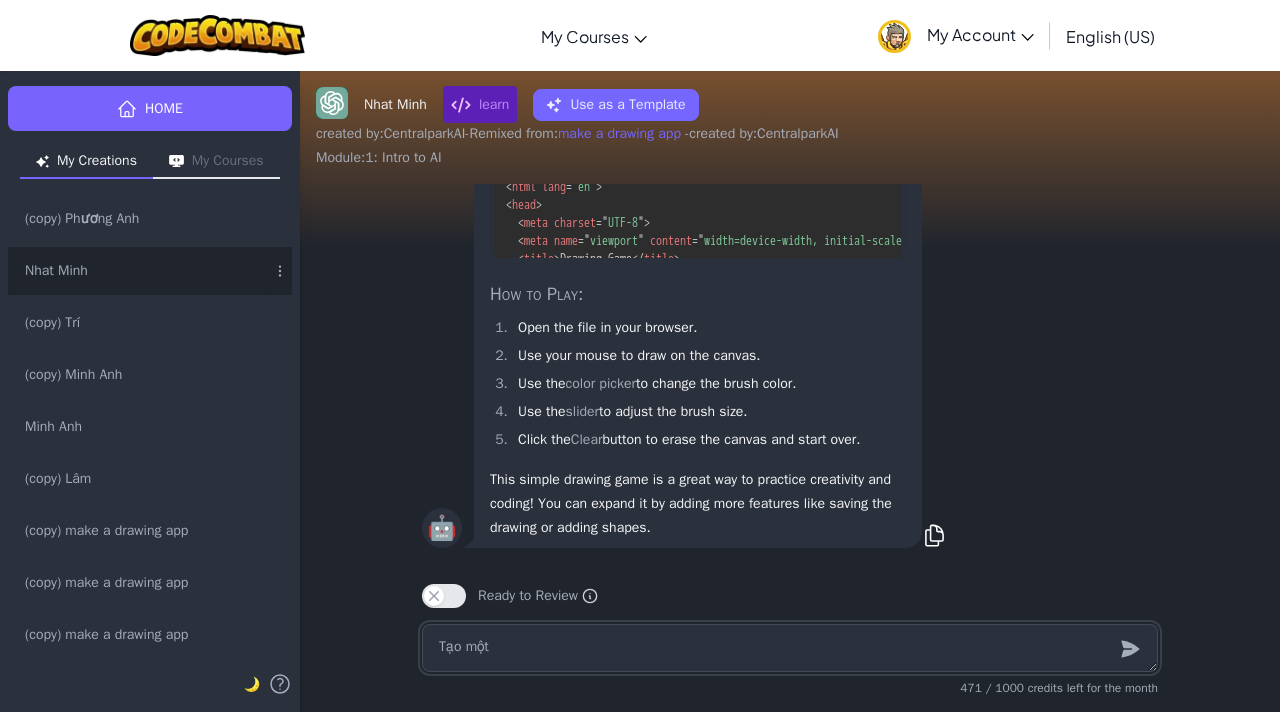 type on "x" 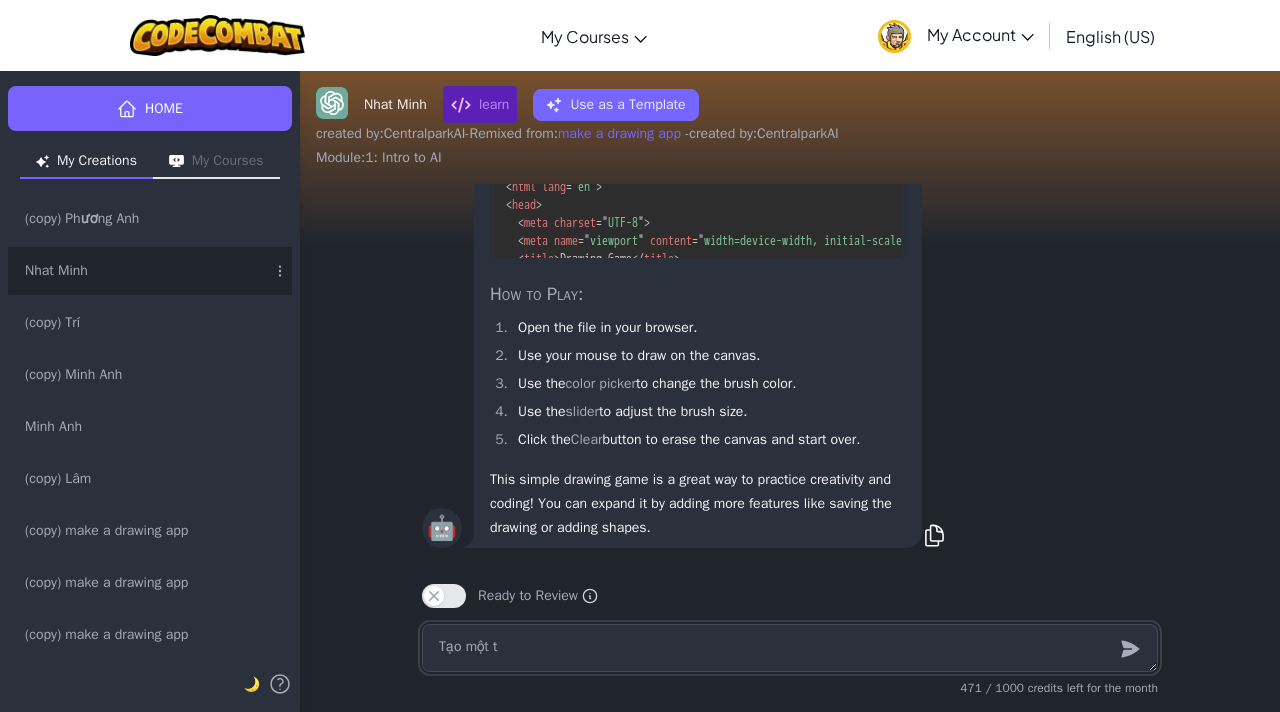 type on "x" 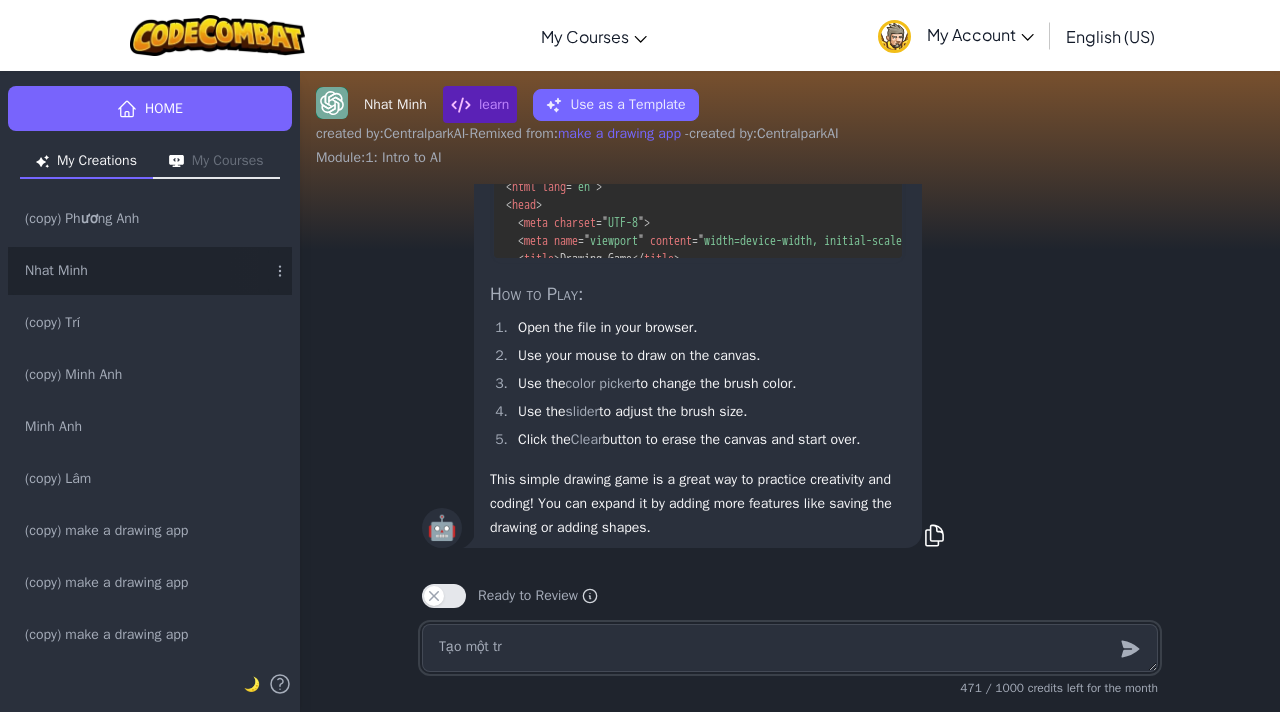 type on "x" 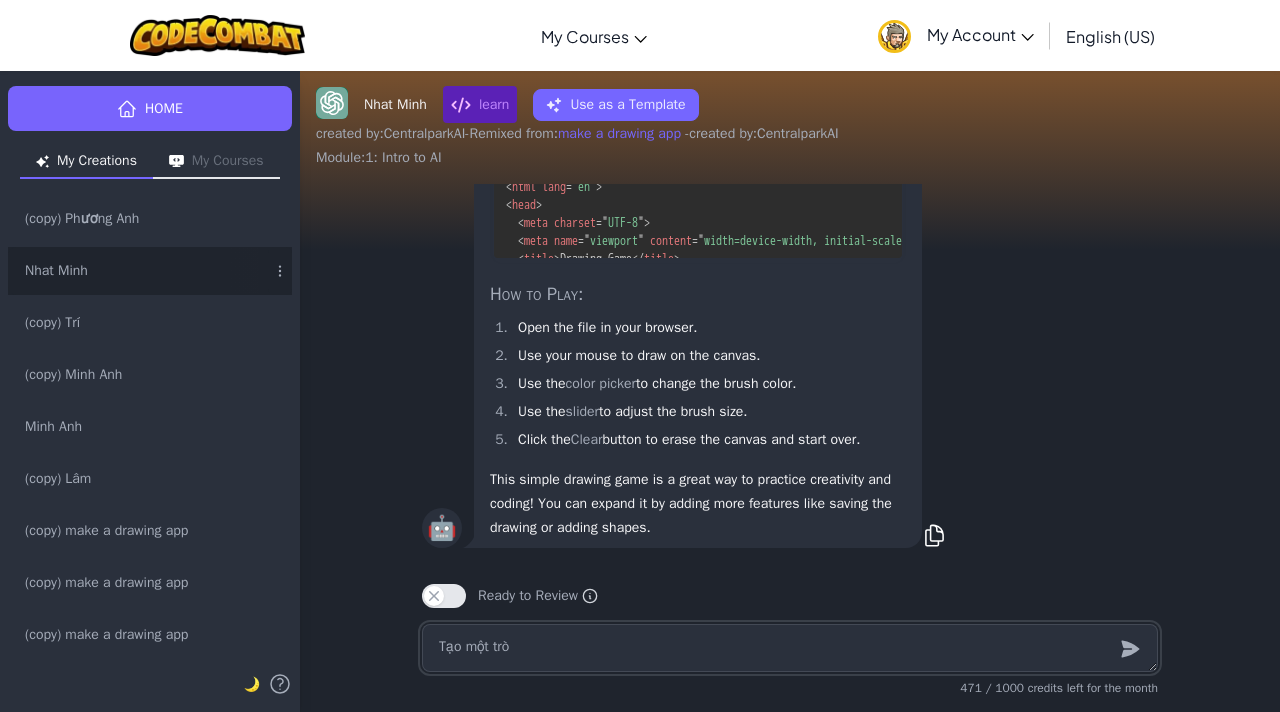 type on "x" 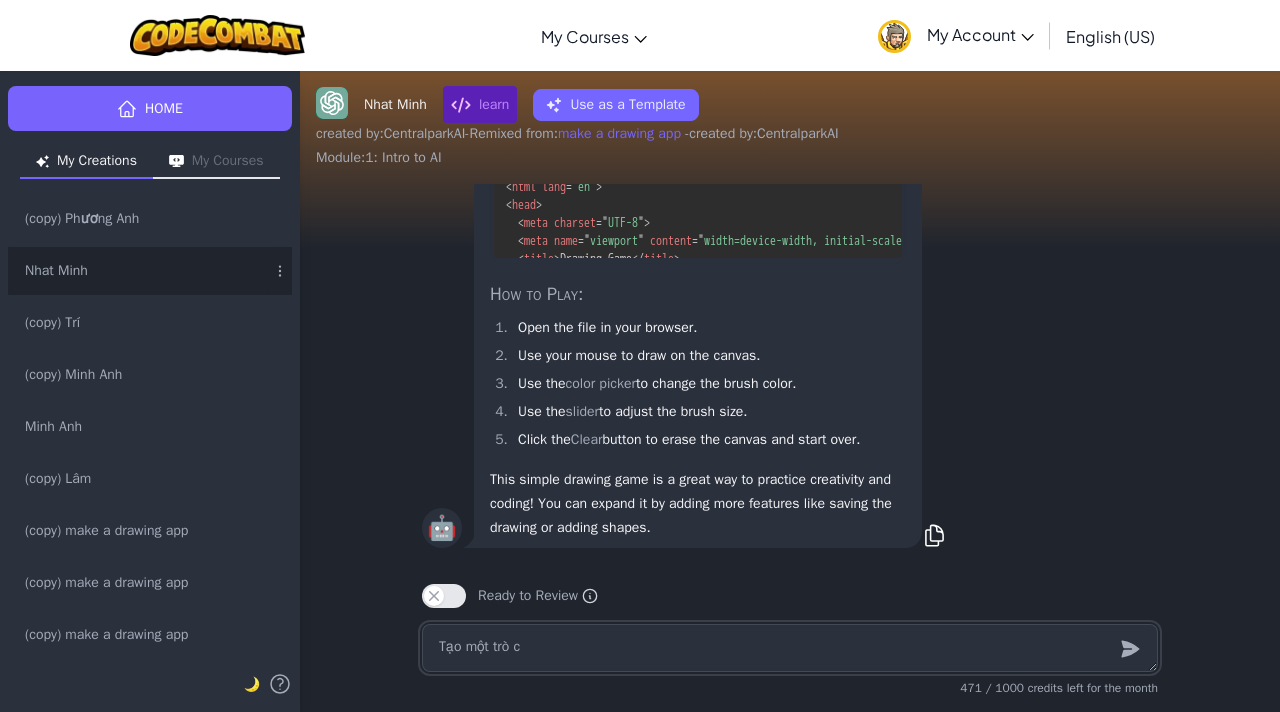 type on "x" 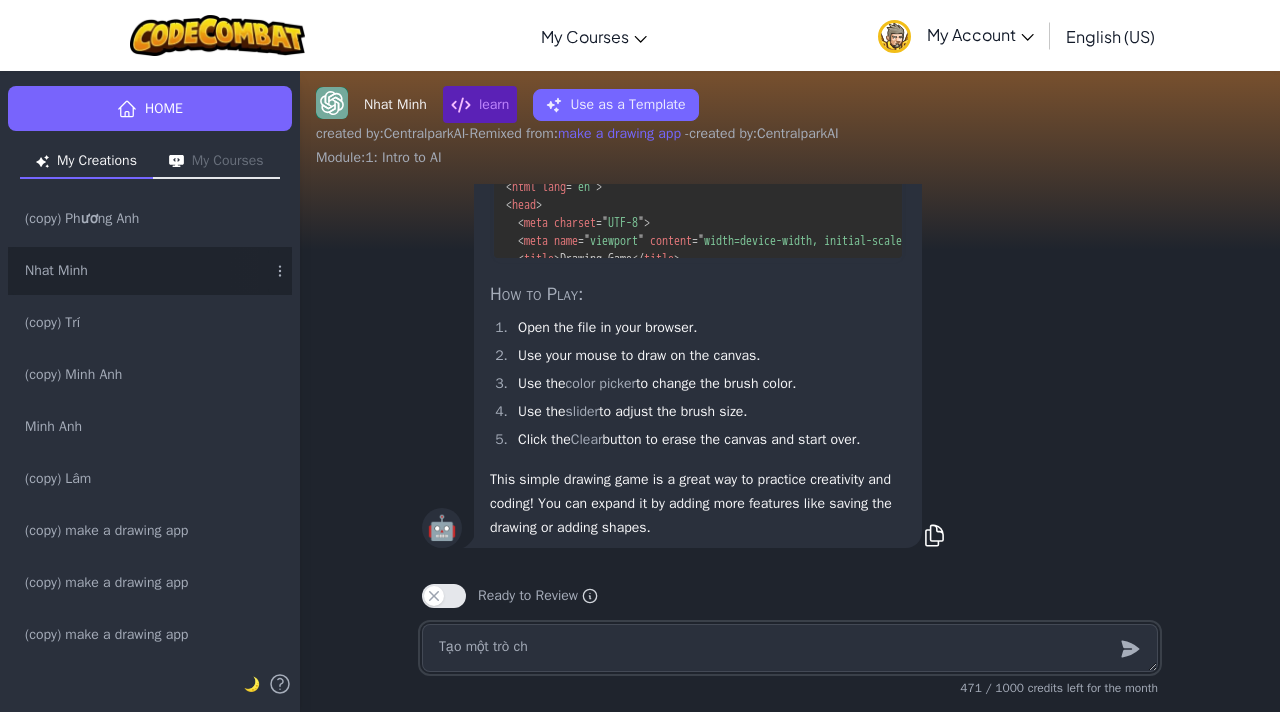 type on "x" 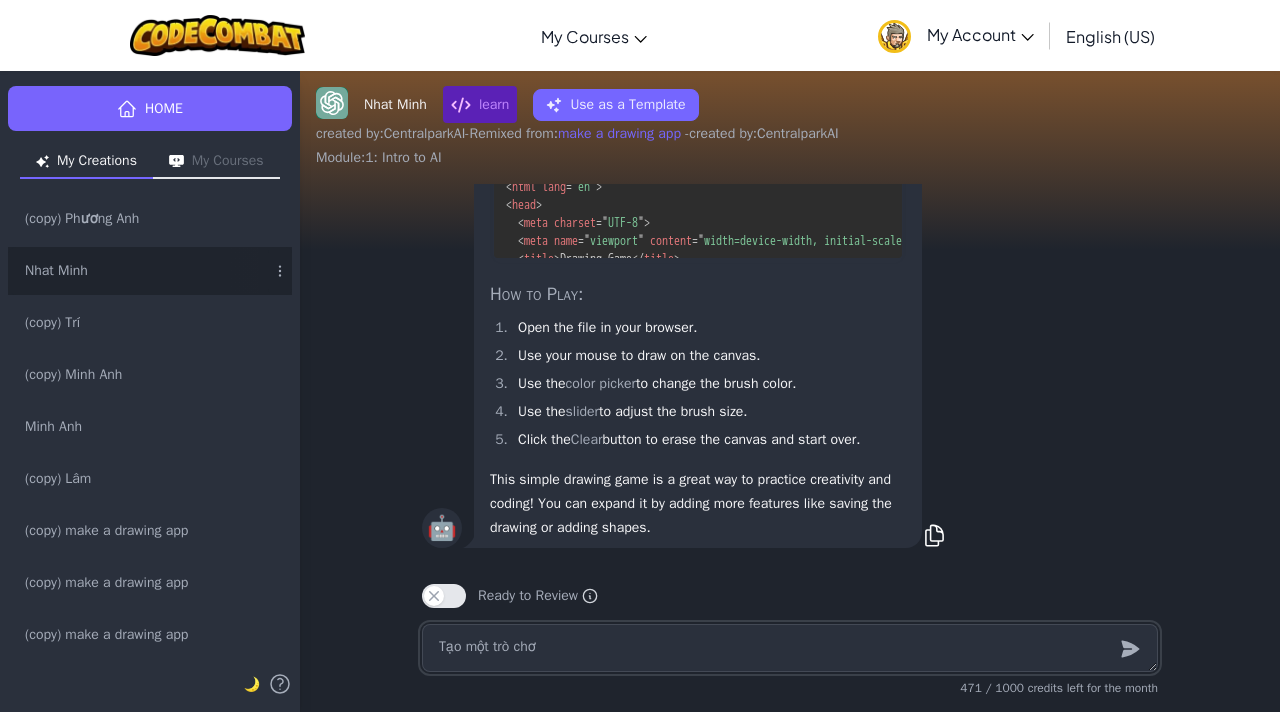 type on "x" 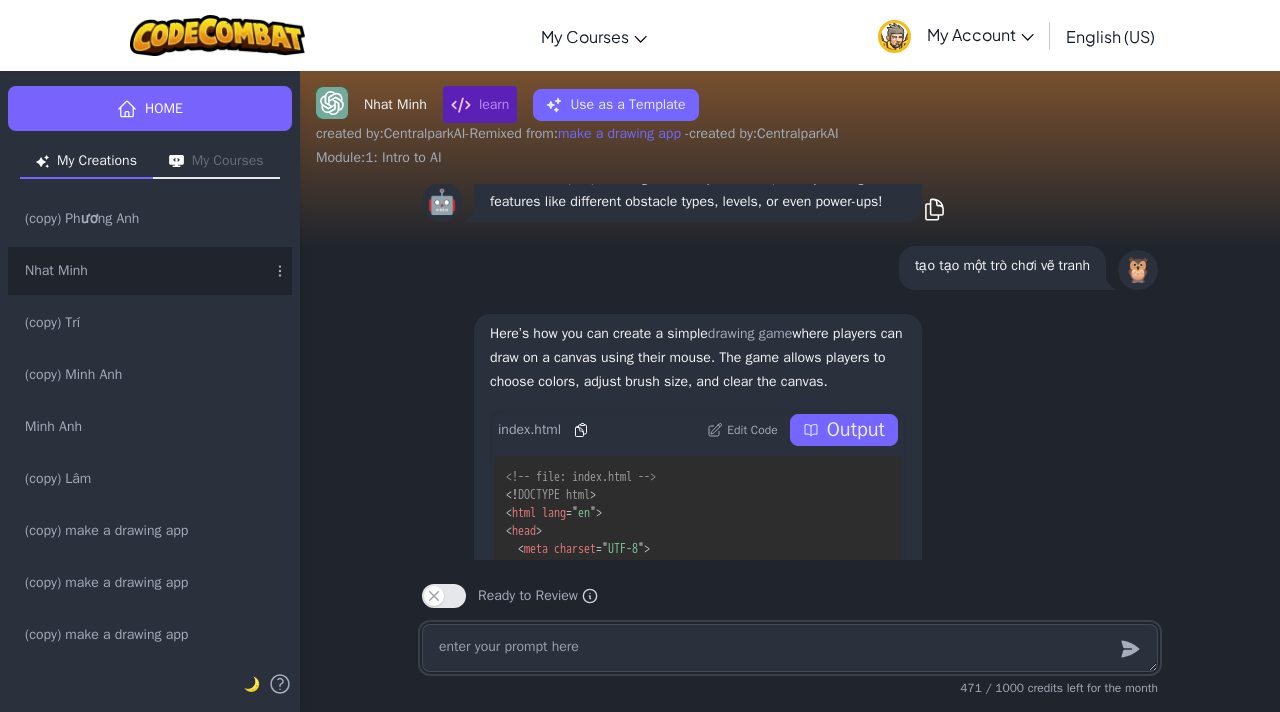 scroll, scrollTop: -380, scrollLeft: 0, axis: vertical 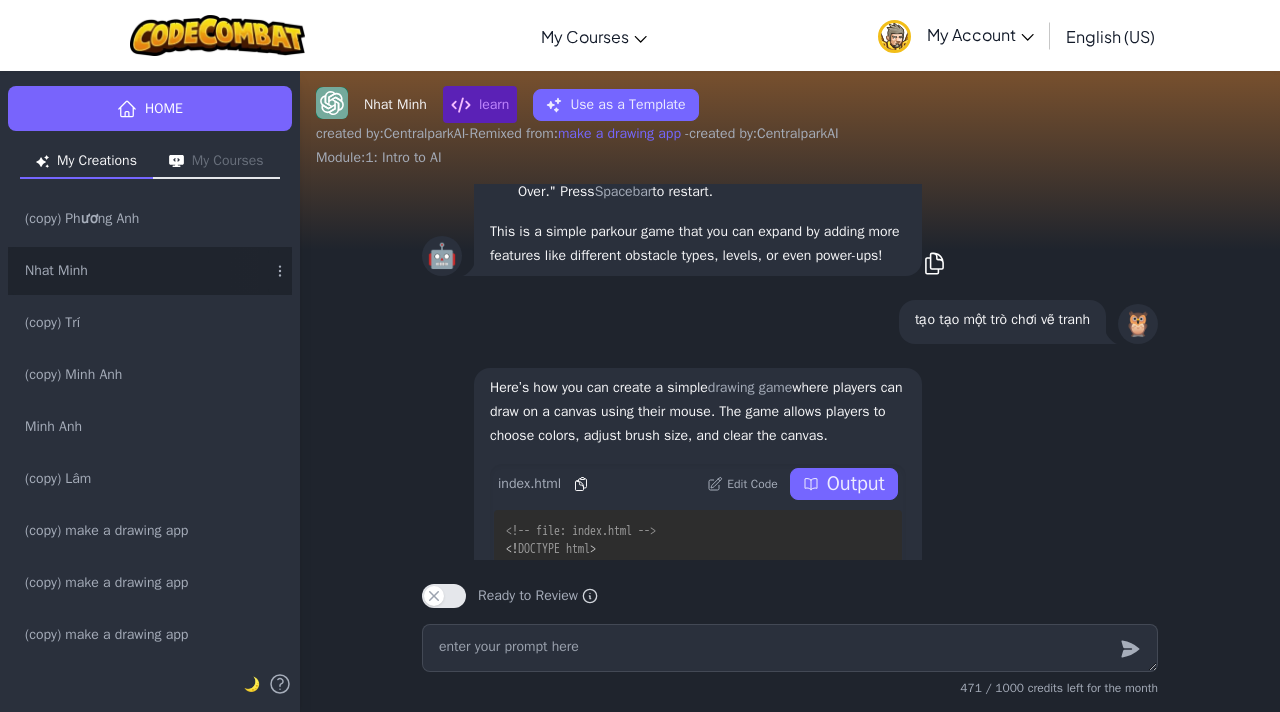 click on "Output" at bounding box center (856, 484) 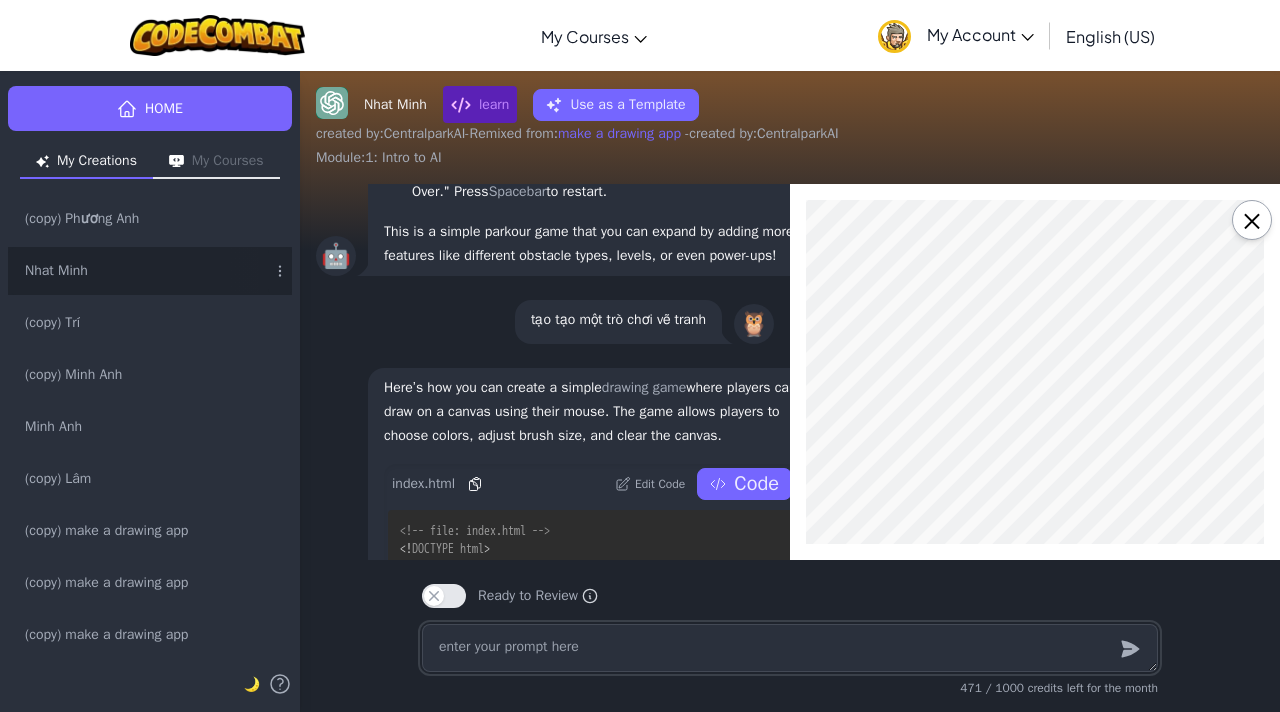scroll, scrollTop: 0, scrollLeft: 0, axis: both 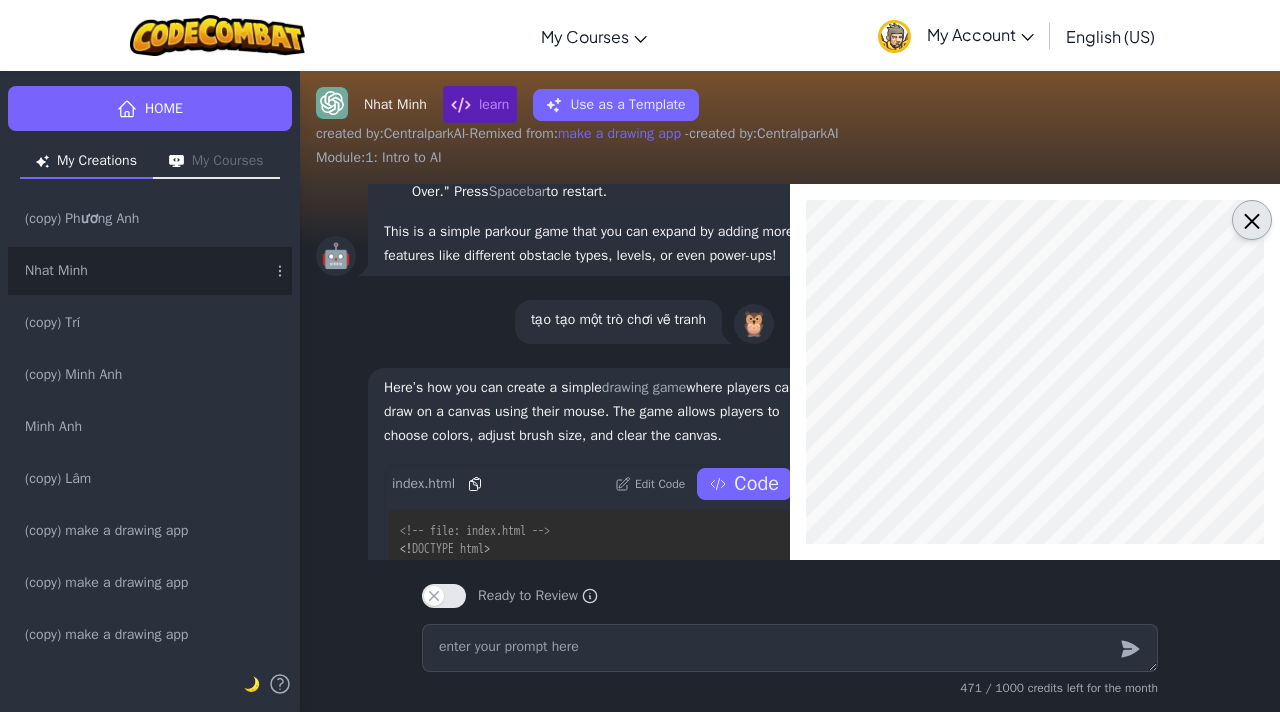 click on "×" at bounding box center [1252, 220] 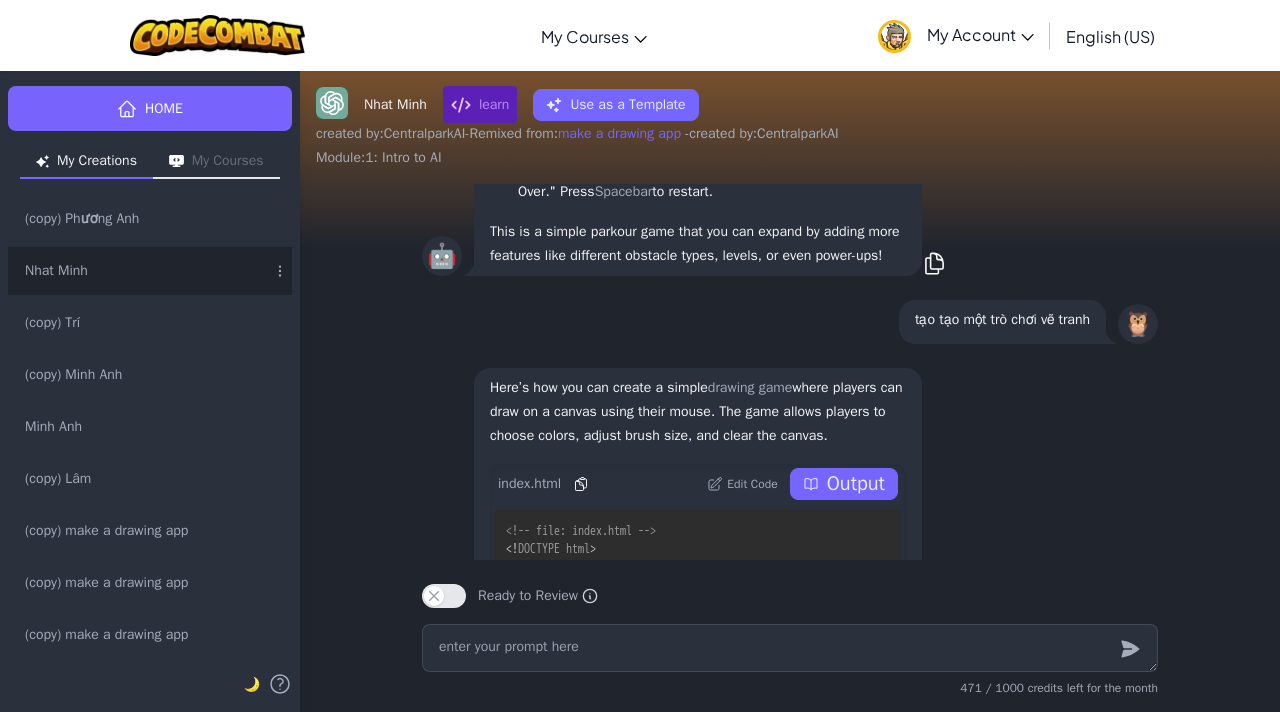 click on "Output" at bounding box center (856, 484) 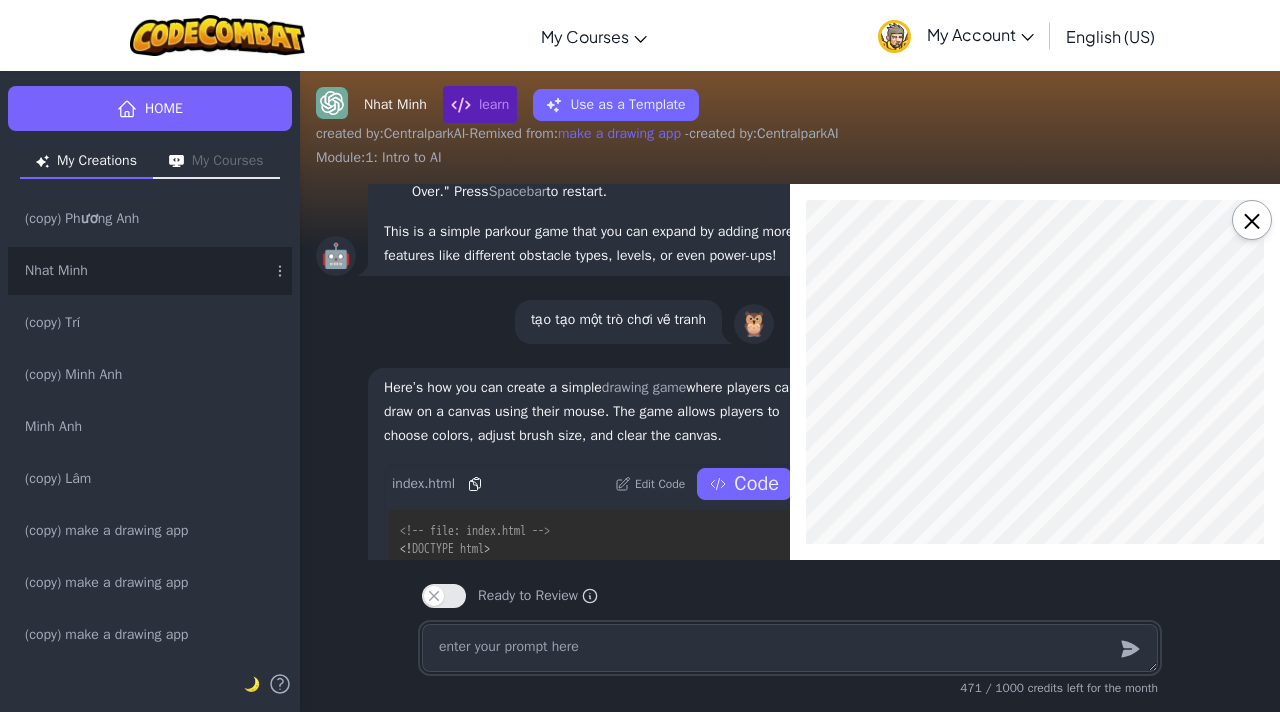 scroll, scrollTop: 0, scrollLeft: 0, axis: both 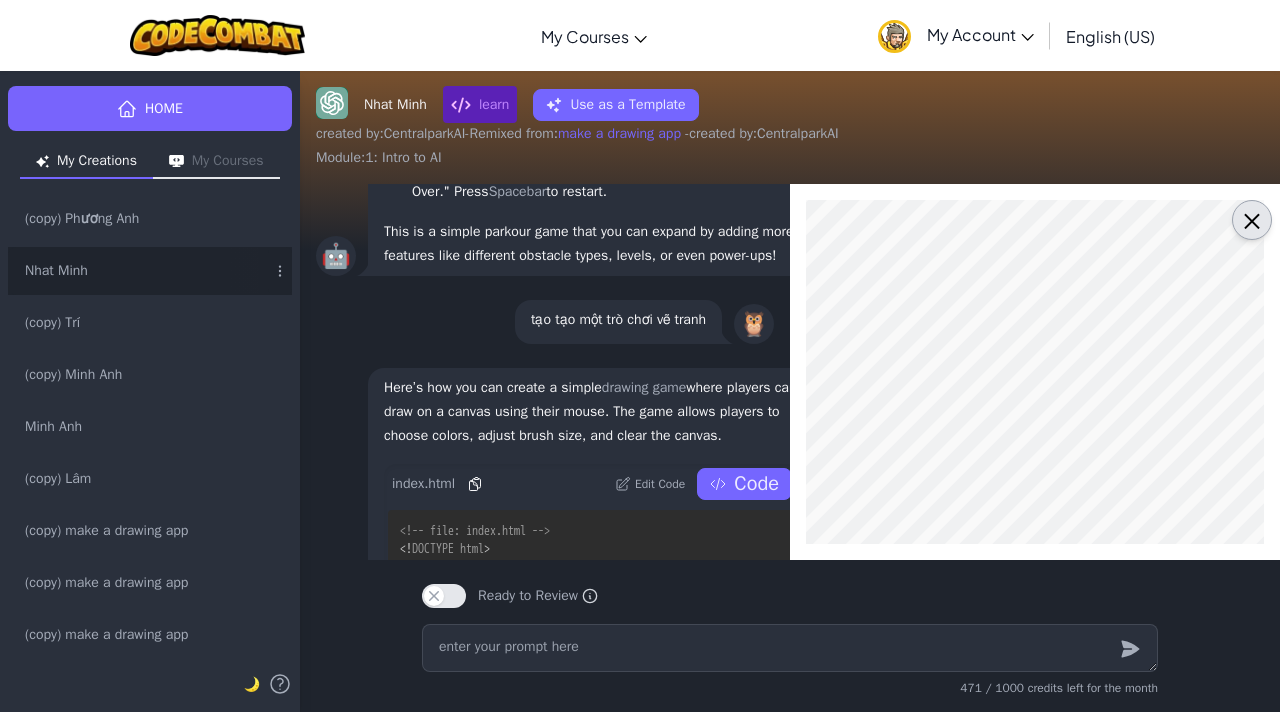 click on "×" at bounding box center [1252, 220] 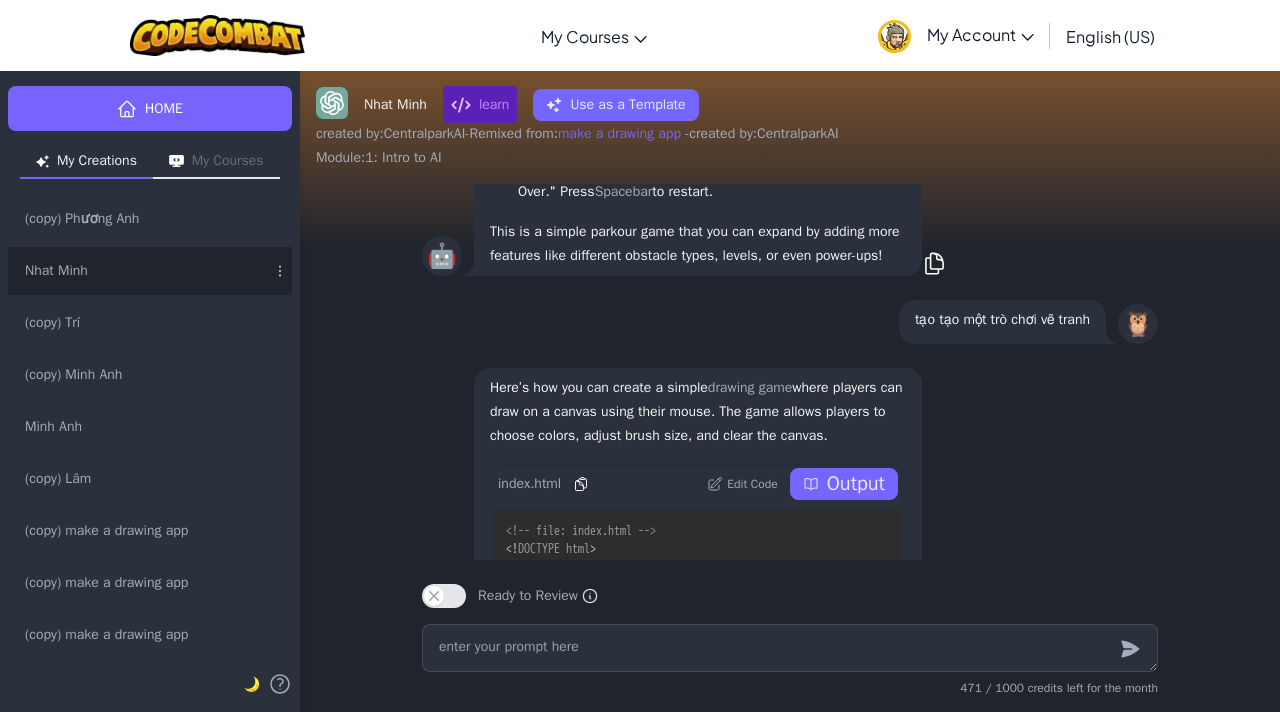 click on "Output" at bounding box center [856, 484] 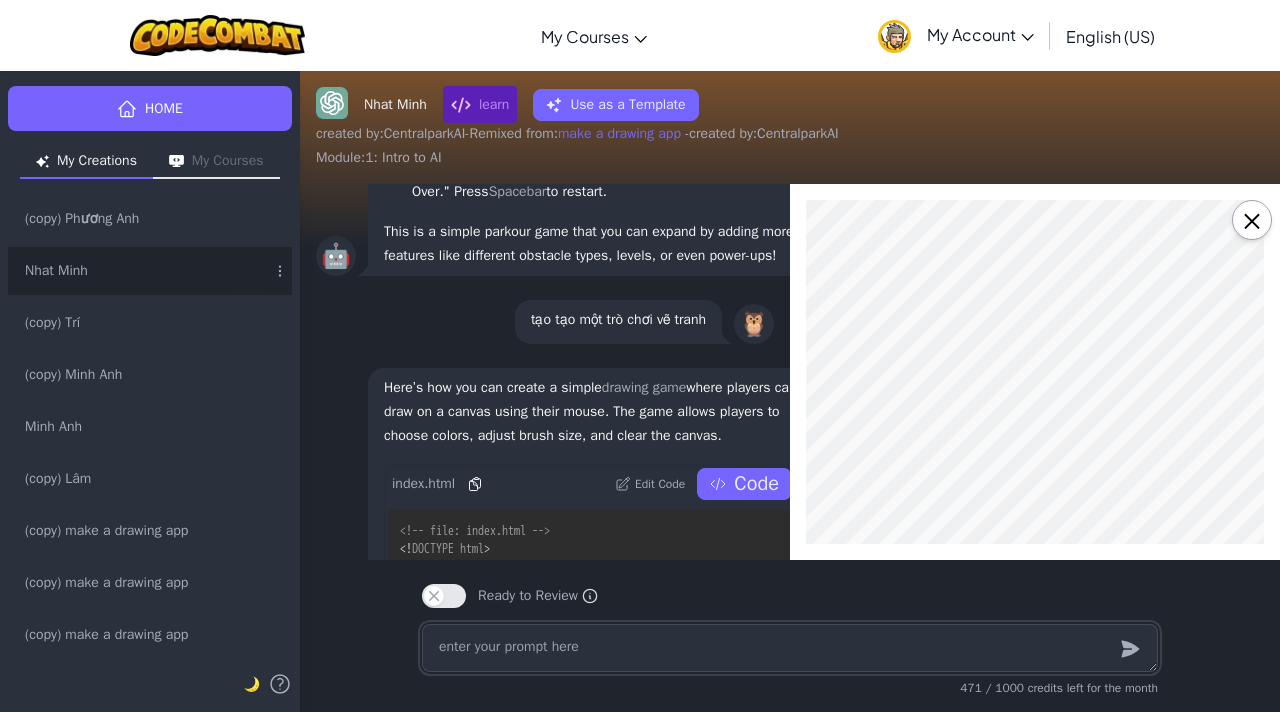 scroll, scrollTop: 0, scrollLeft: 0, axis: both 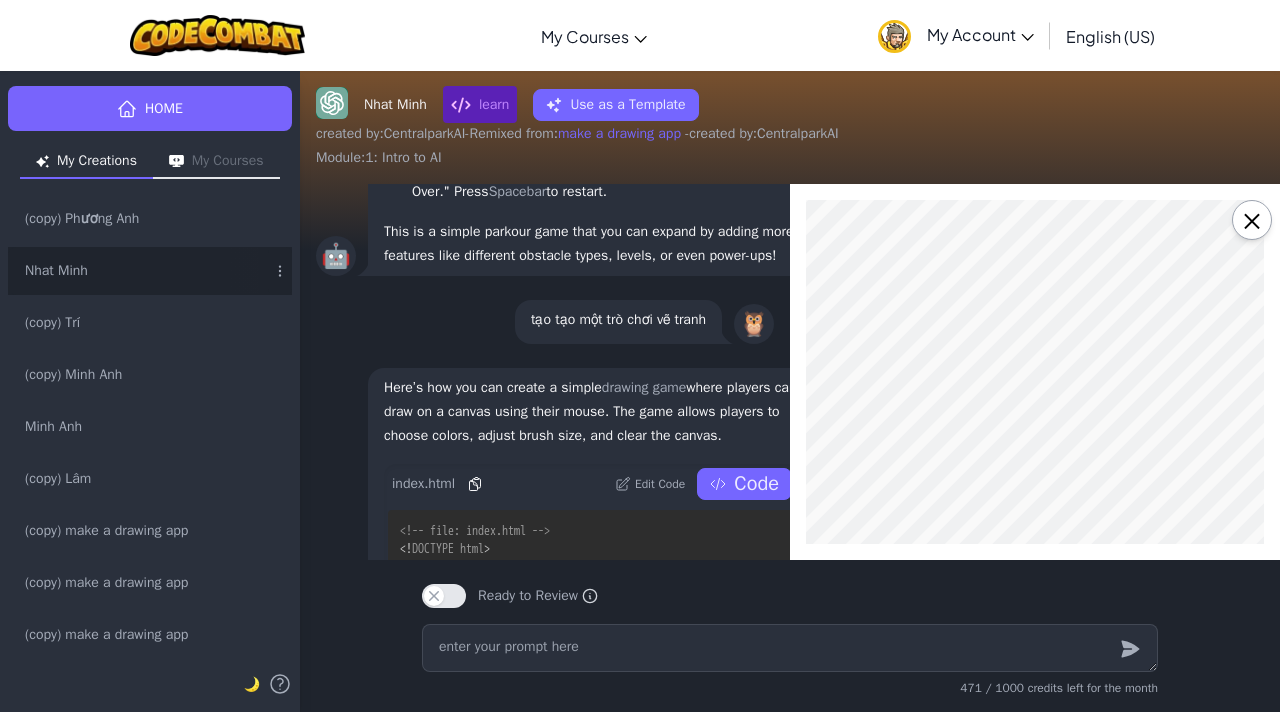 click on "#000000
Clear" at bounding box center (1035, 372) 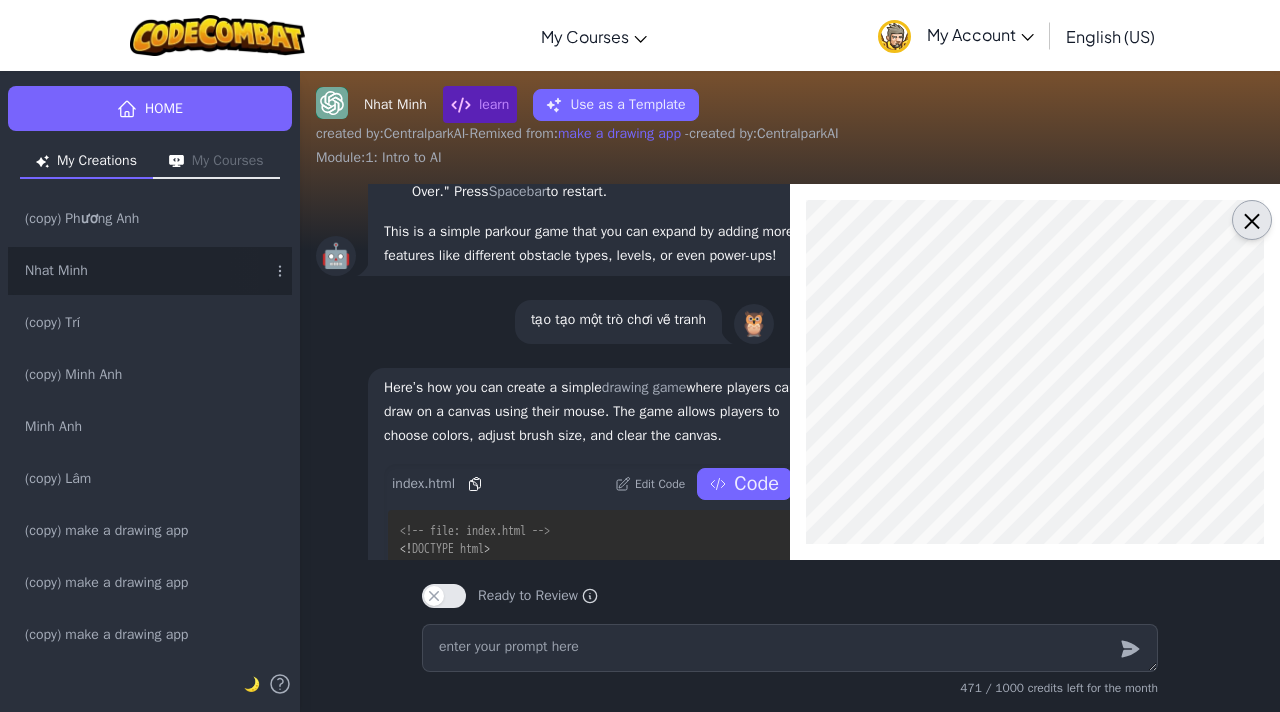click on "×" at bounding box center (1252, 220) 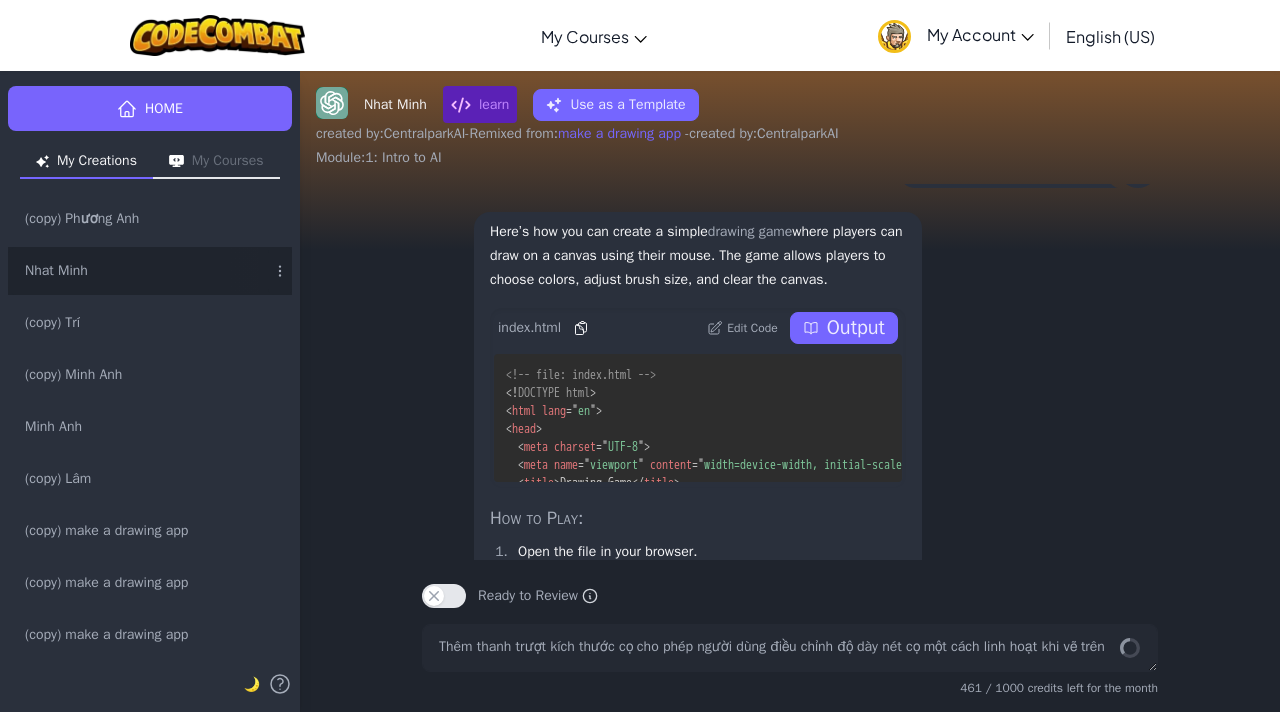 scroll, scrollTop: 0, scrollLeft: 0, axis: both 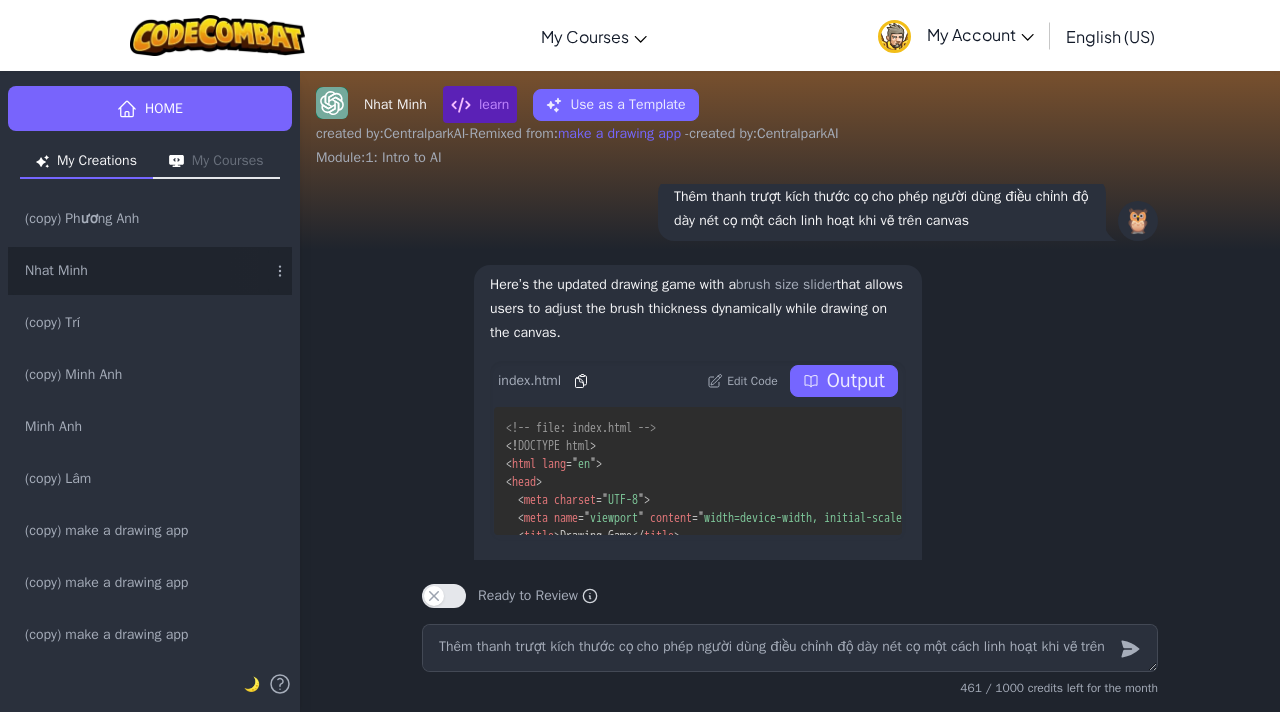click on "Output" at bounding box center (856, 381) 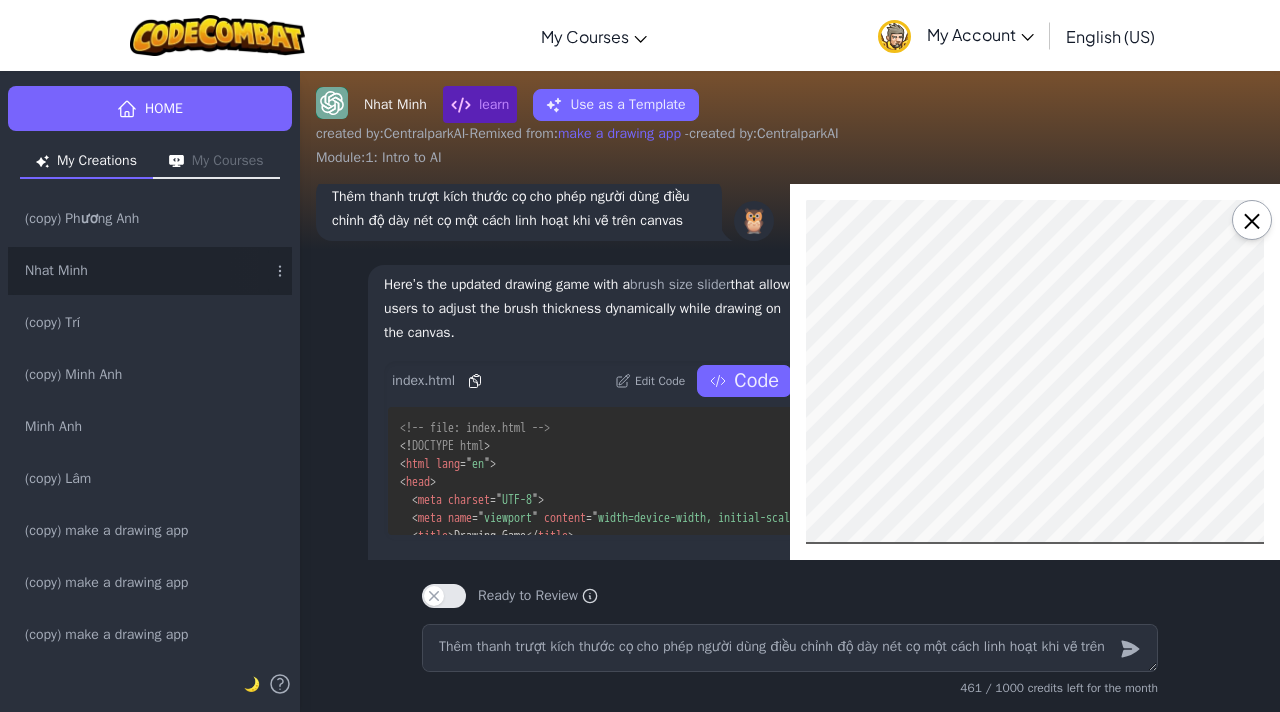 scroll, scrollTop: 115, scrollLeft: 0, axis: vertical 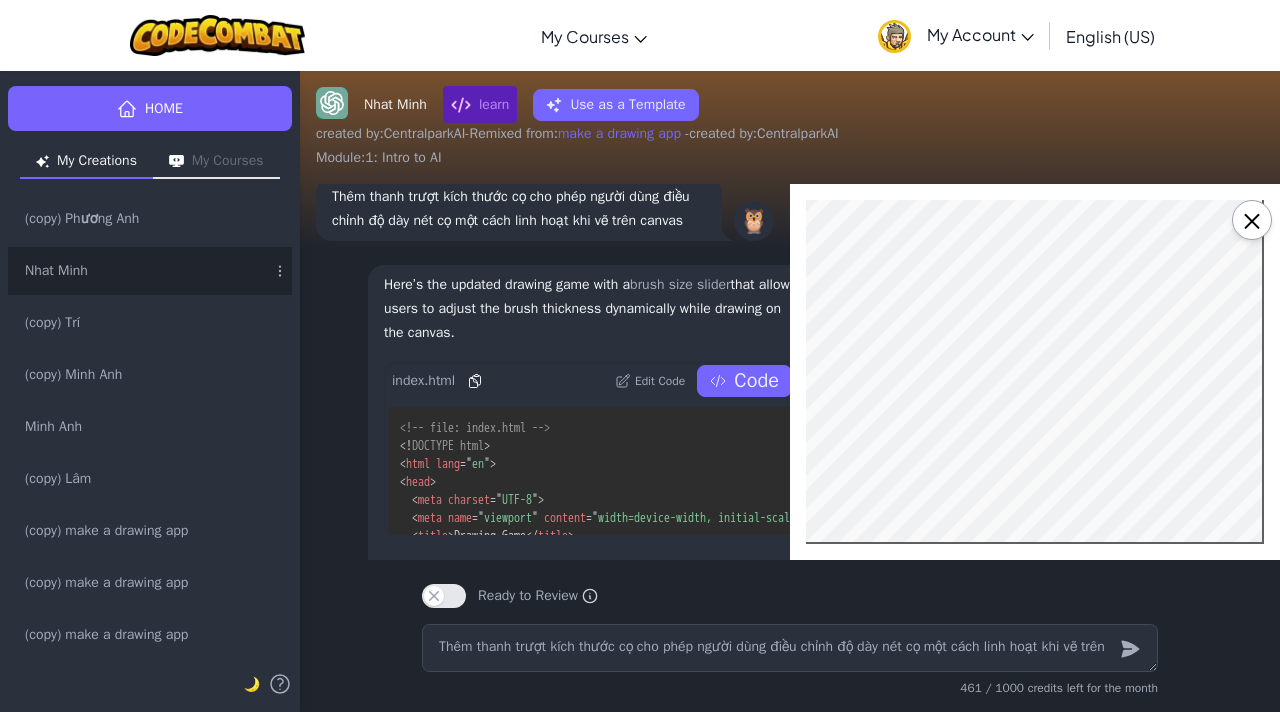 drag, startPoint x: 1086, startPoint y: 543, endPoint x: 1279, endPoint y: 589, distance: 198.40614 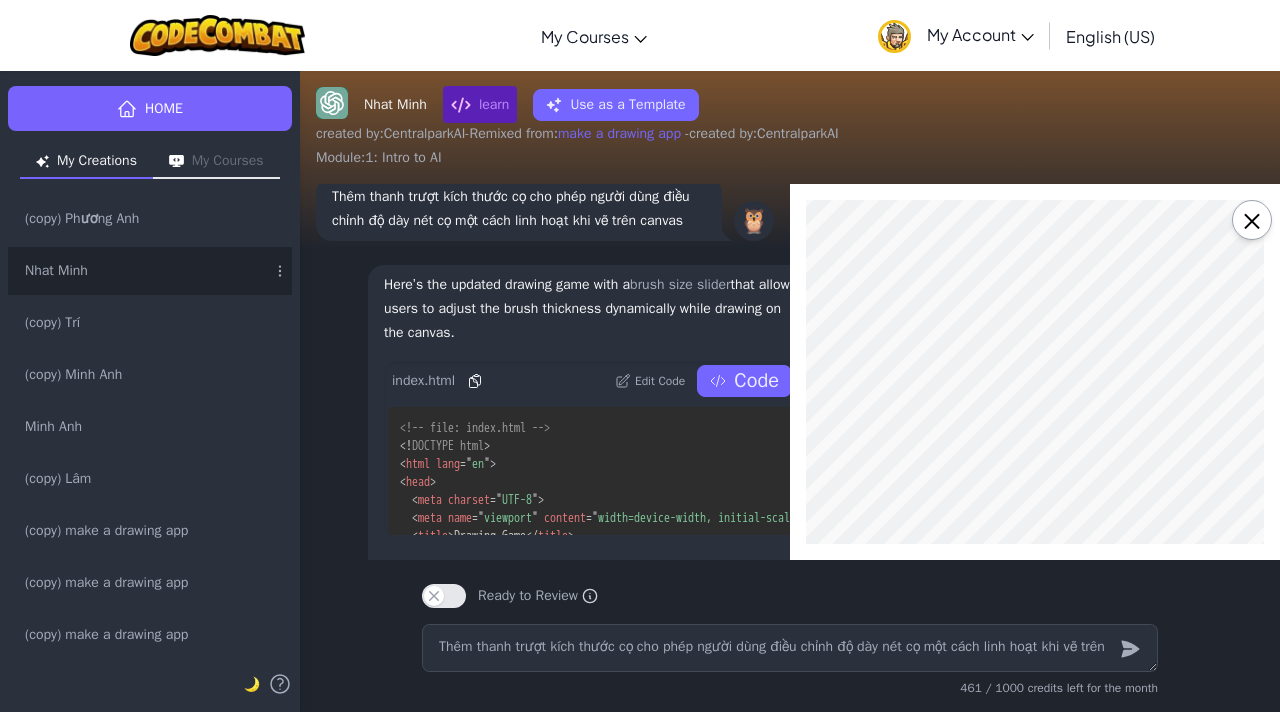 scroll, scrollTop: 0, scrollLeft: 23, axis: horizontal 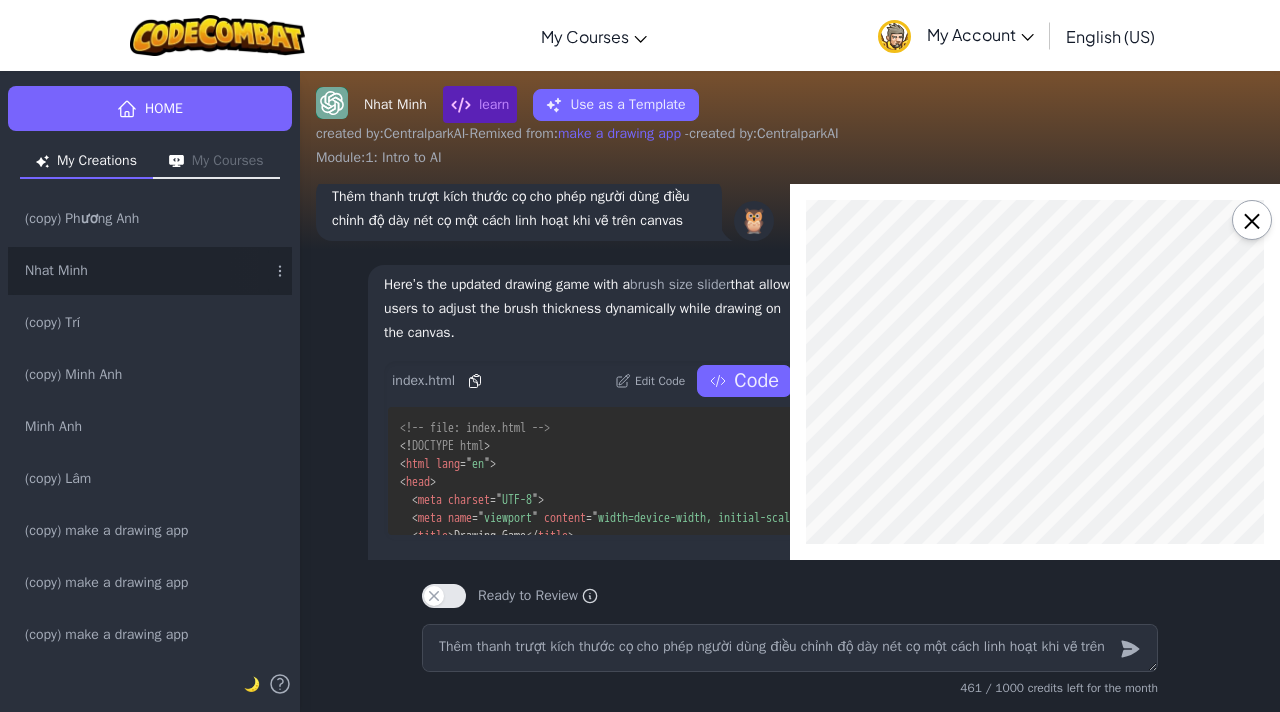 click on "#000000
Brush Size: 5
Clear" at bounding box center [1012, 372] 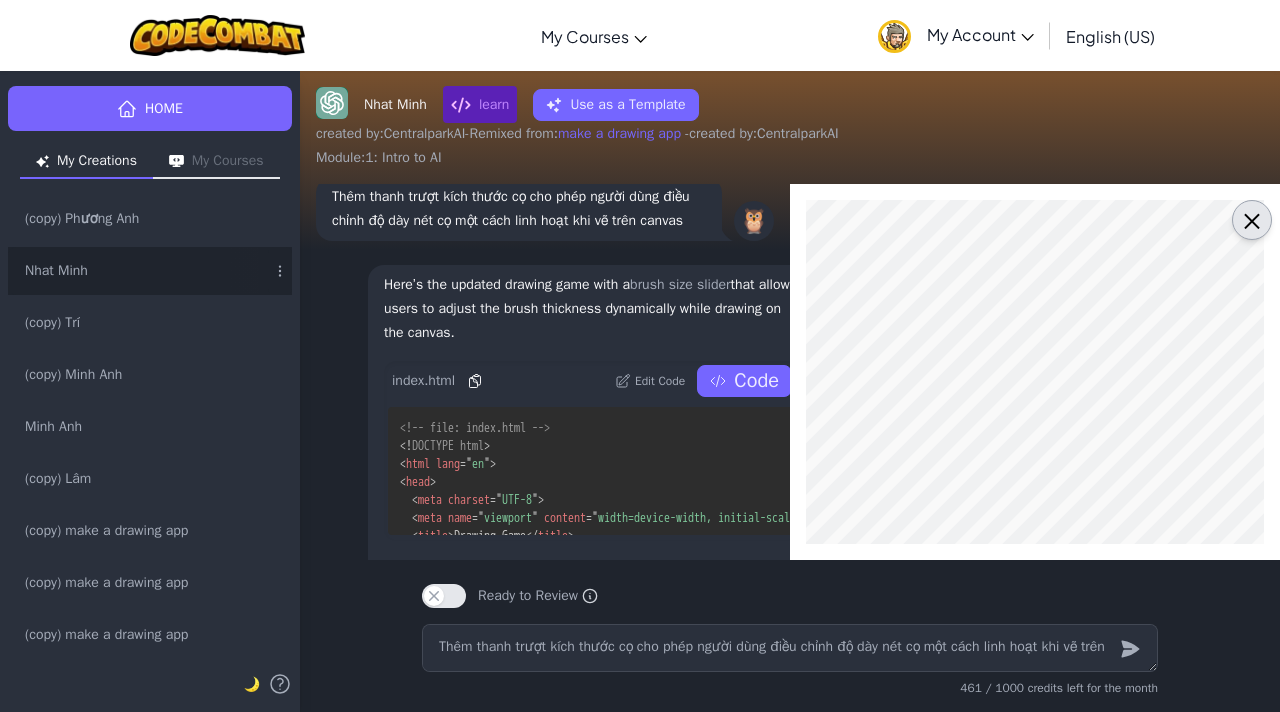 click on "×" at bounding box center (1252, 220) 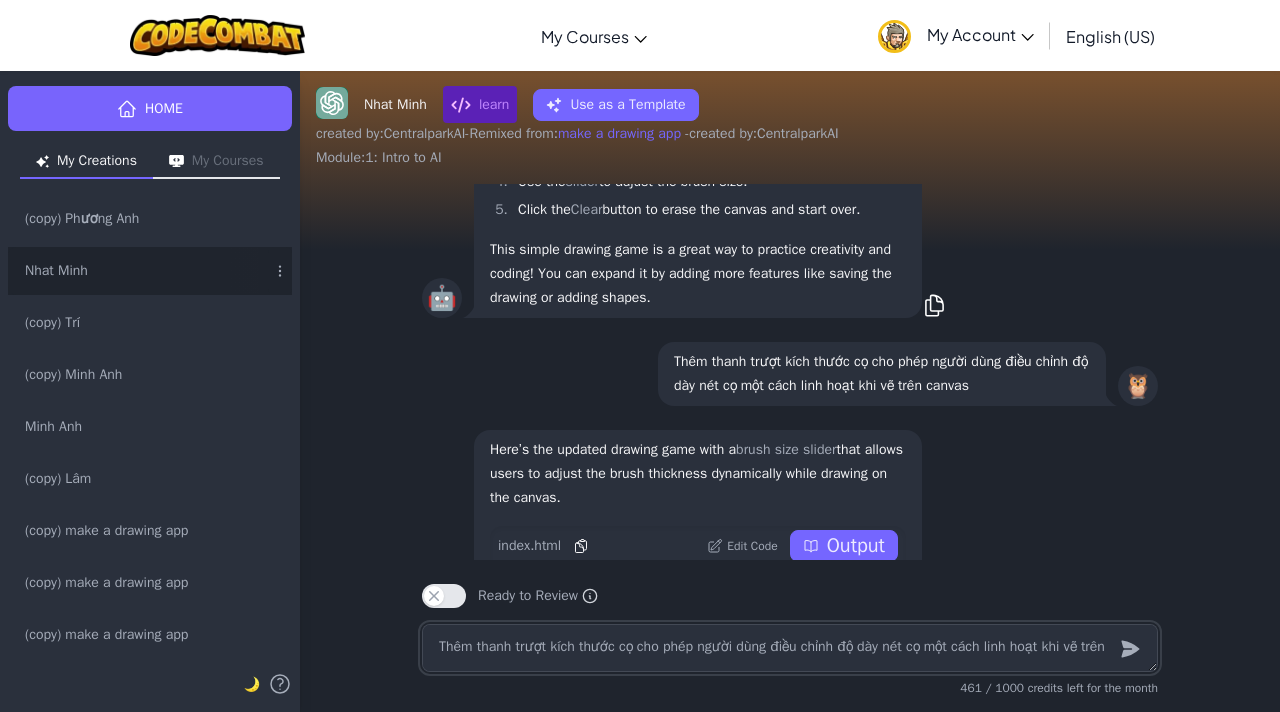 scroll, scrollTop: -634, scrollLeft: 0, axis: vertical 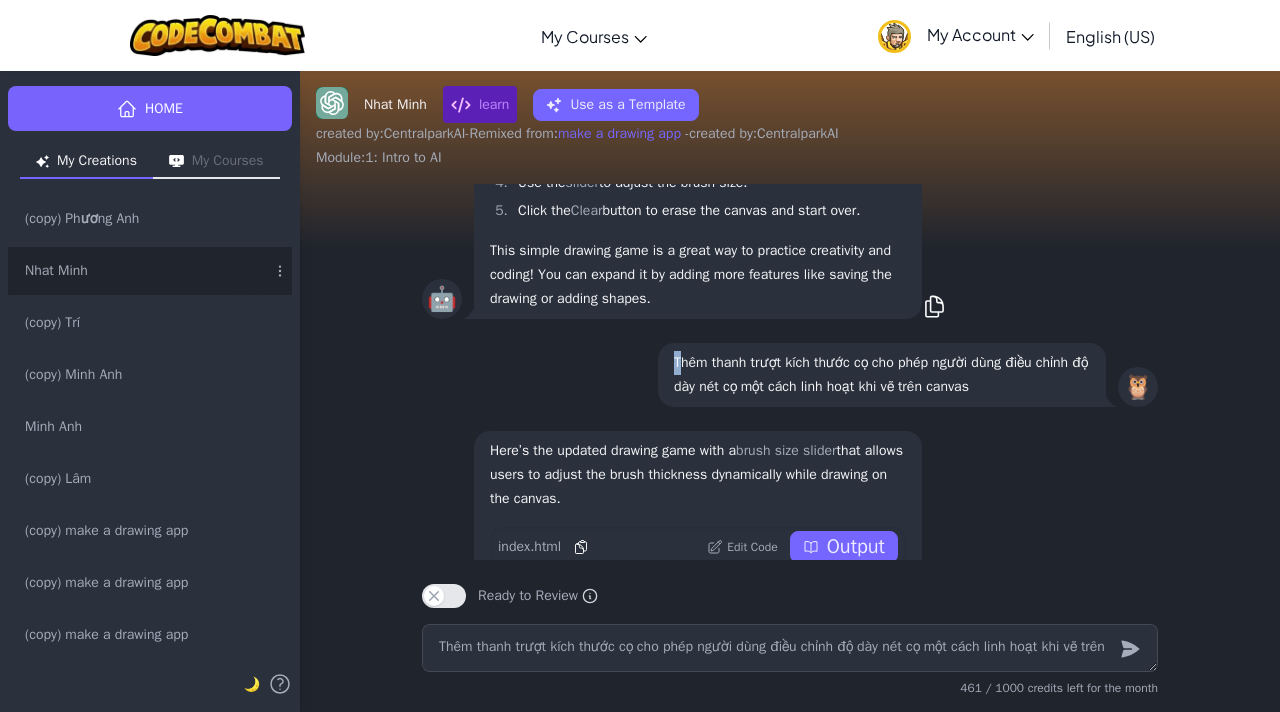 click on "Thêm thanh trượt kích thước cọ cho phép người dùng điều chỉnh độ dày nét cọ một cách linh hoạt khi vẽ trên canvas" at bounding box center (882, 375) 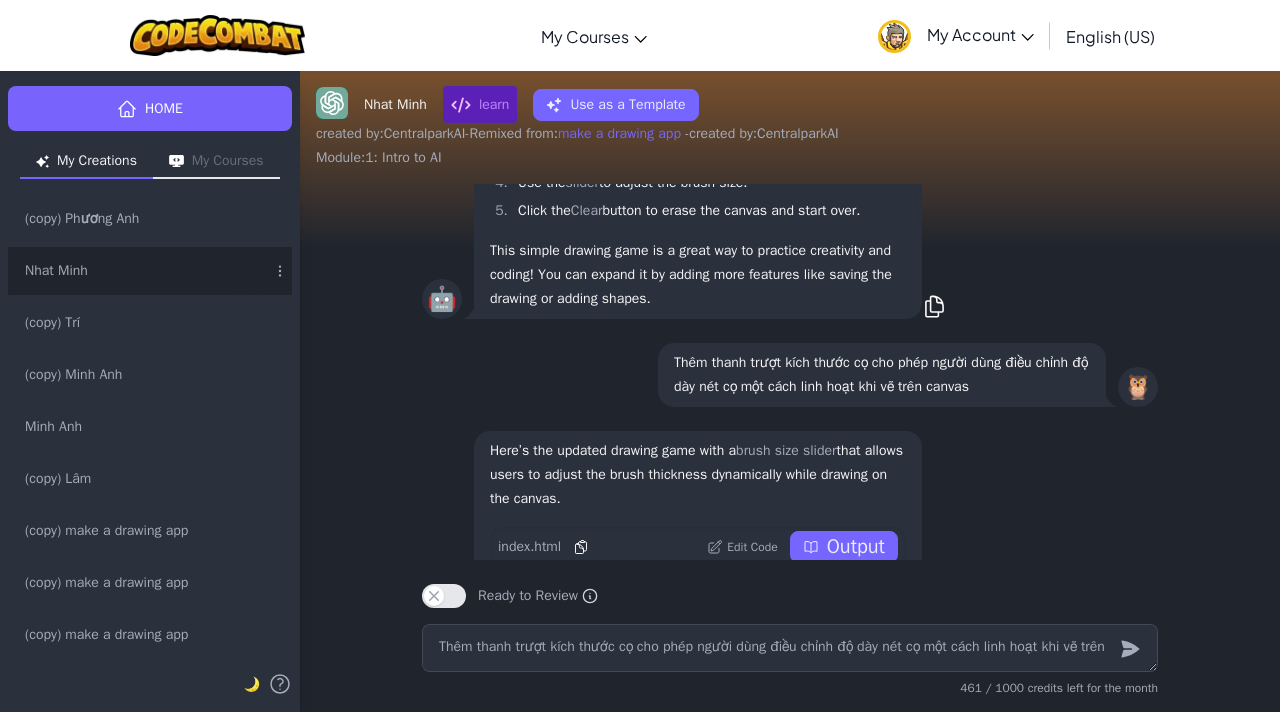click on "Thêm thanh trượt kích thước cọ cho phép người dùng điều chỉnh độ dày nét cọ một cách linh hoạt khi vẽ trên canvas" at bounding box center [882, 375] 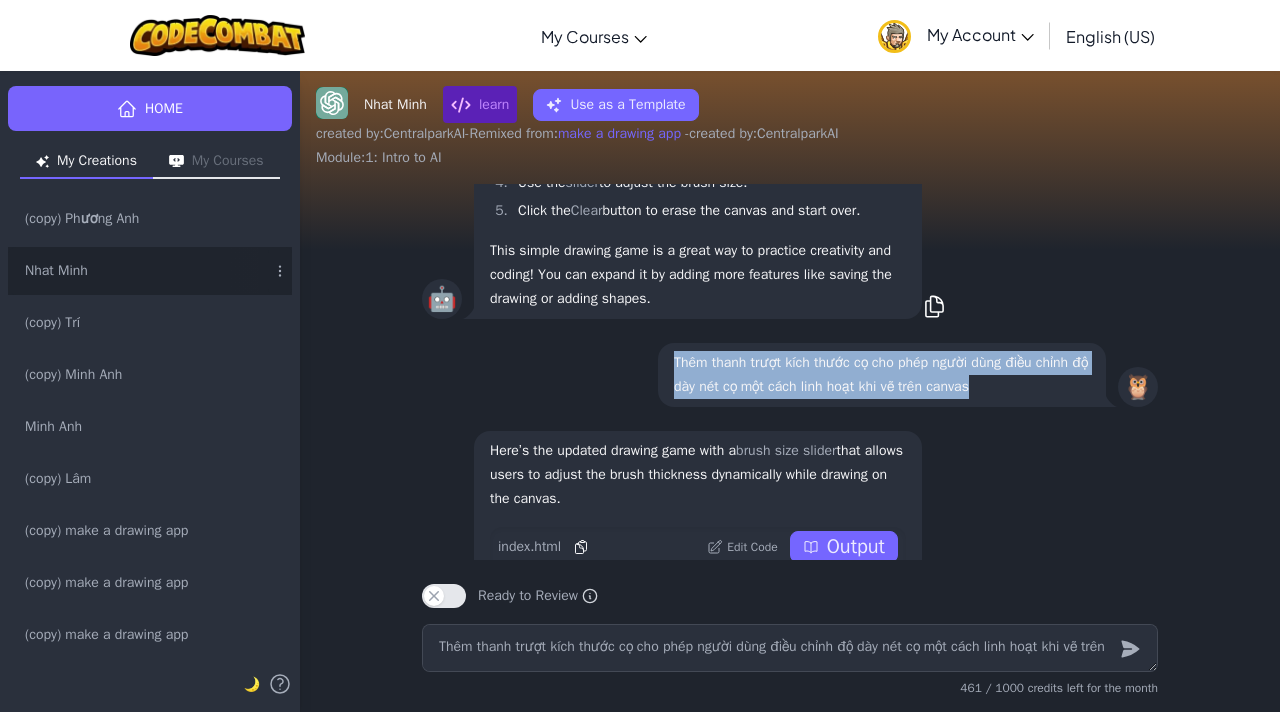 drag, startPoint x: 667, startPoint y: 337, endPoint x: 1092, endPoint y: 361, distance: 425.6771 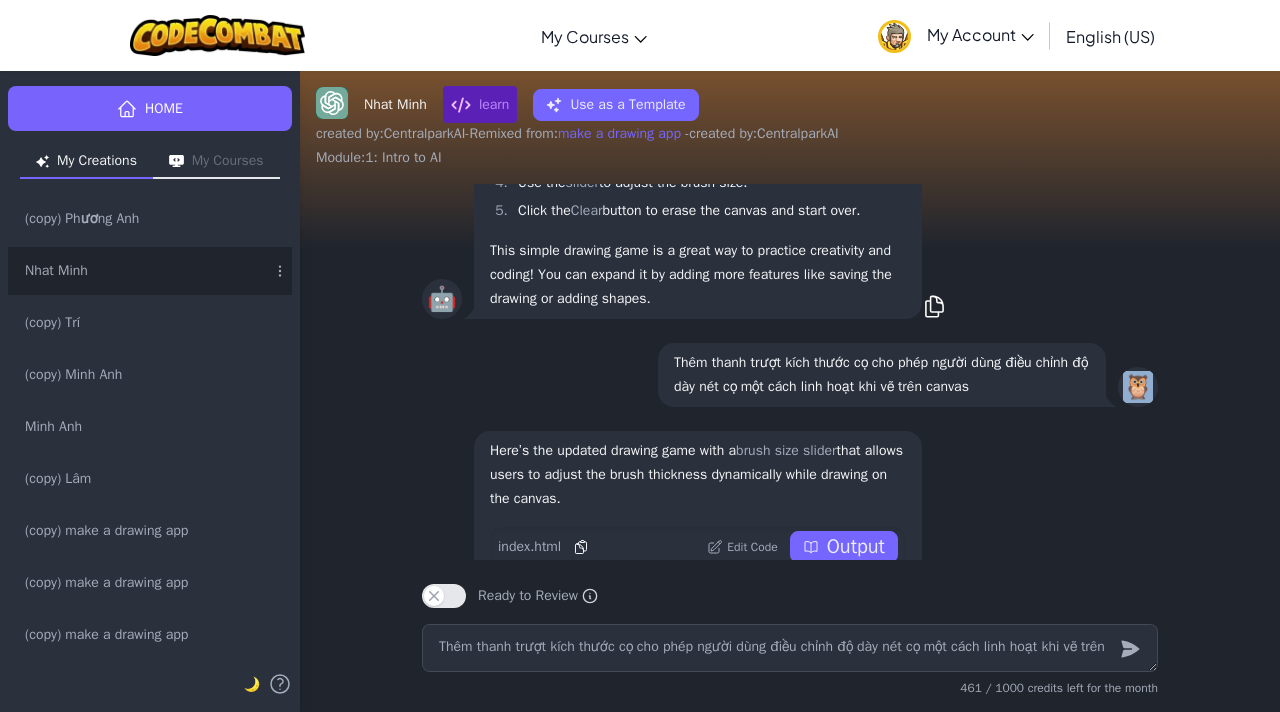 drag, startPoint x: 1140, startPoint y: 360, endPoint x: 1116, endPoint y: 361, distance: 24.020824 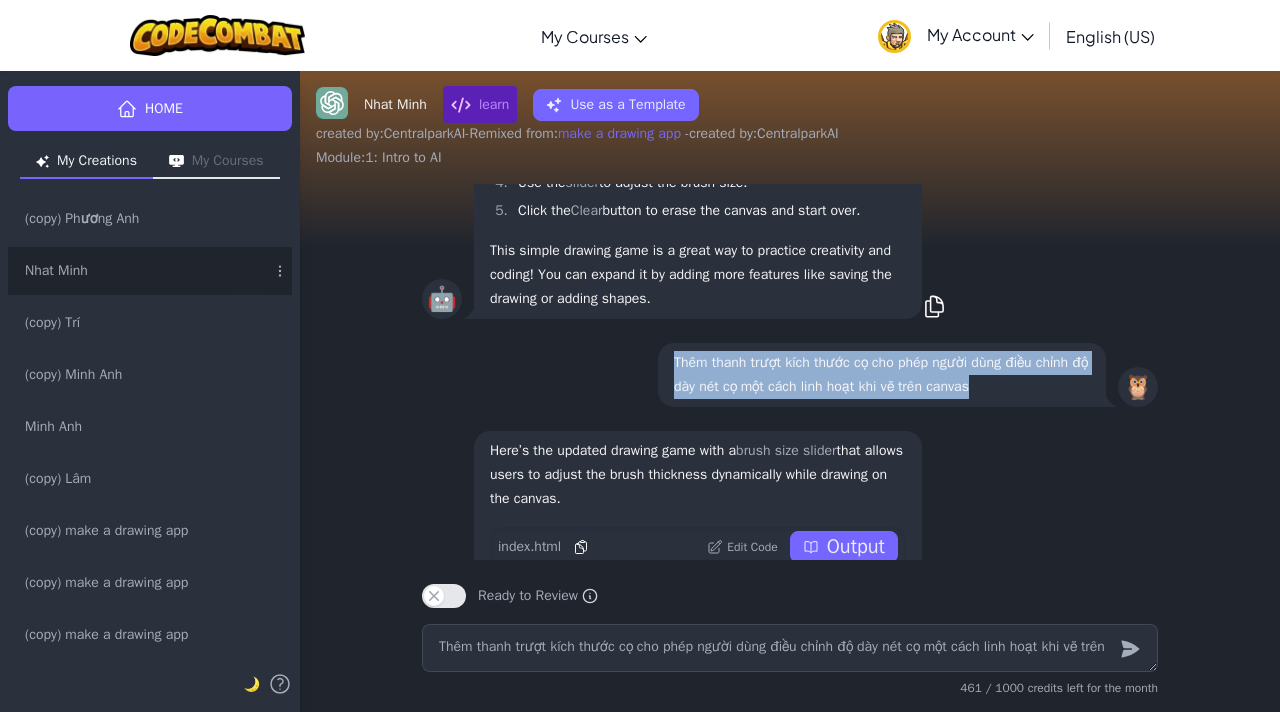 drag, startPoint x: 1140, startPoint y: 362, endPoint x: 1053, endPoint y: 362, distance: 87 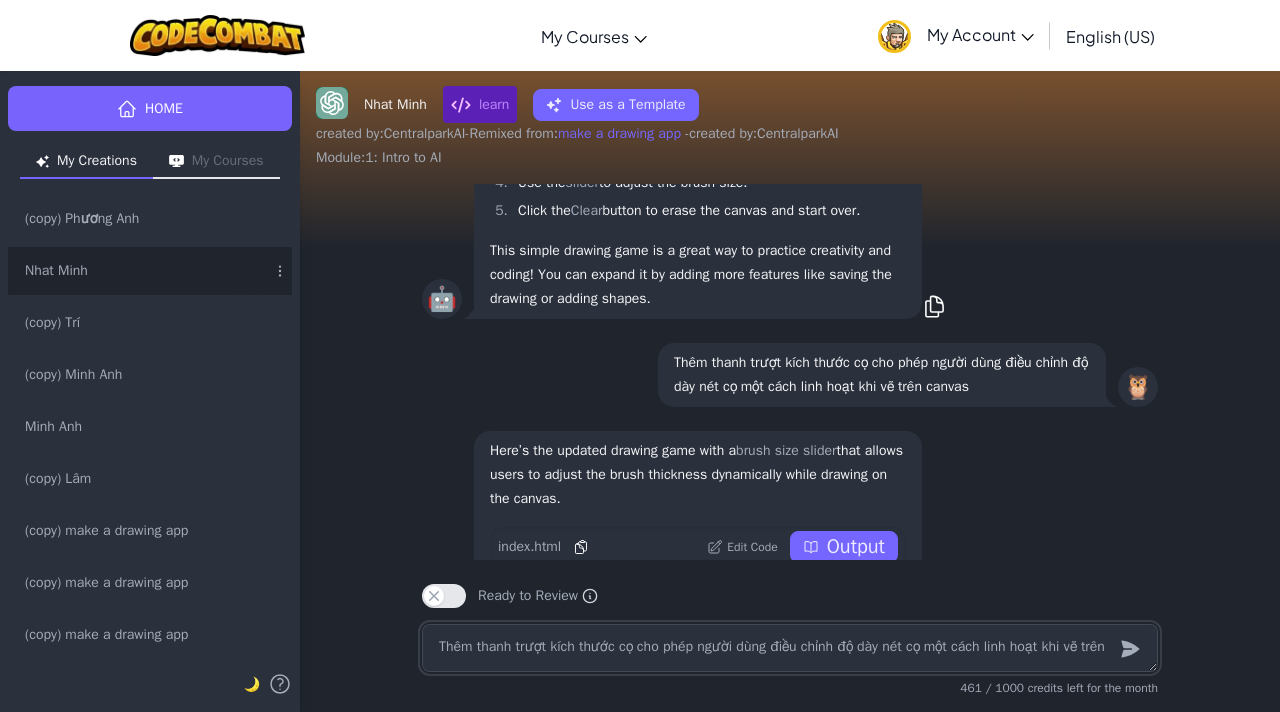 click on "Thêm thanh trượt kích thước cọ cho phép người dùng điều chỉnh độ dày nét cọ một cách linh hoạt khi vẽ trên canvas" at bounding box center (790, 648) 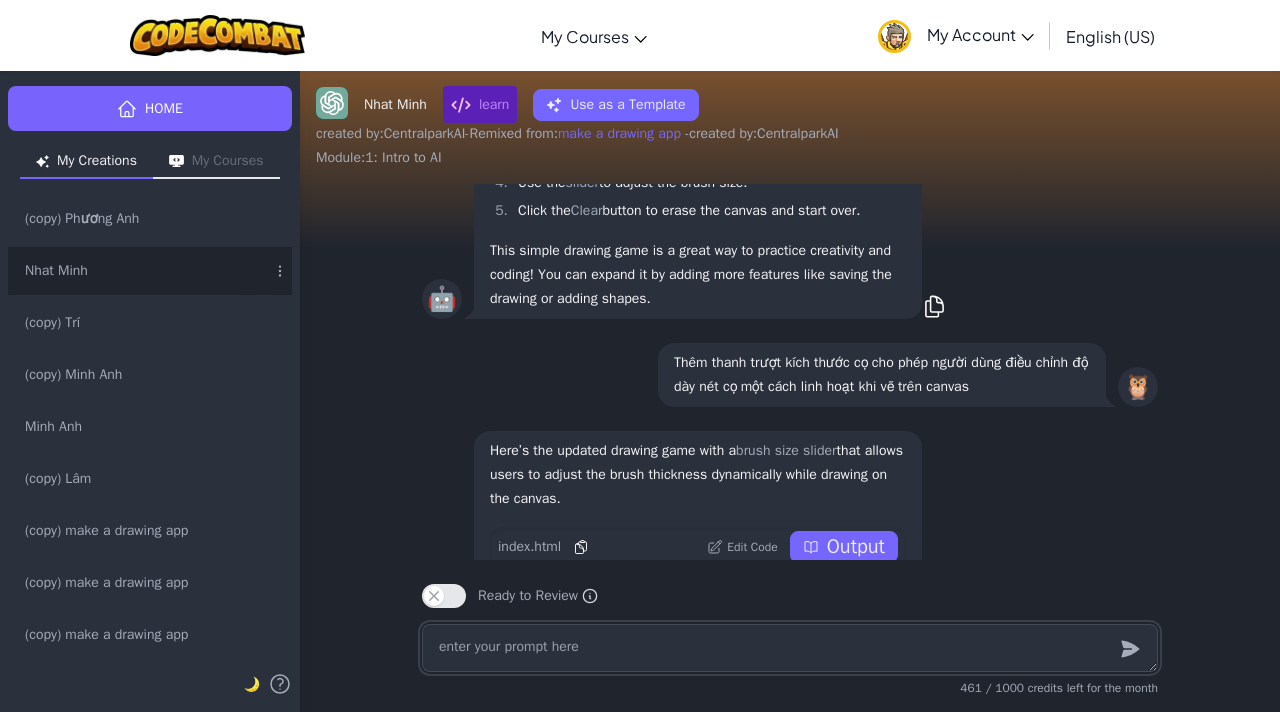 paste on "Thêm thanh trượt kích thước cọ cho phép người dùng điều chỉnh độ dày nét cọ một cách linh hoạt khi vẽ trên canvas" 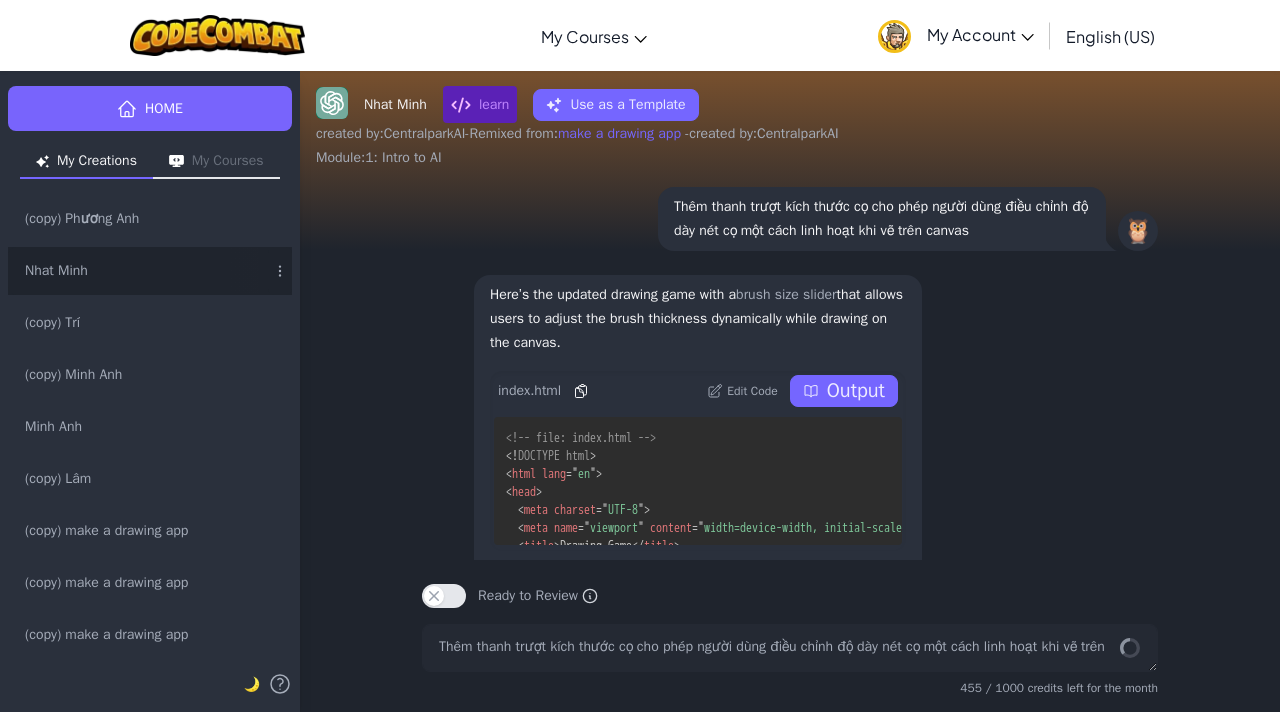 scroll, scrollTop: 0, scrollLeft: 0, axis: both 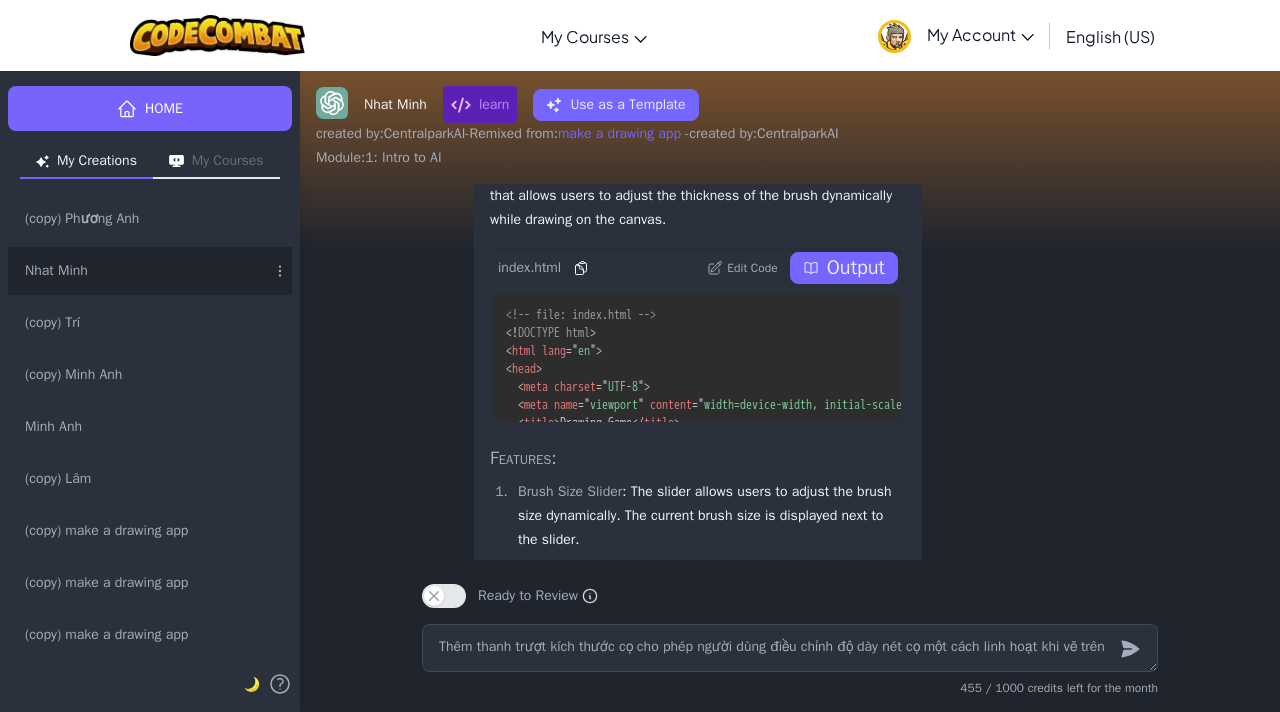click on "Output" at bounding box center [844, 268] 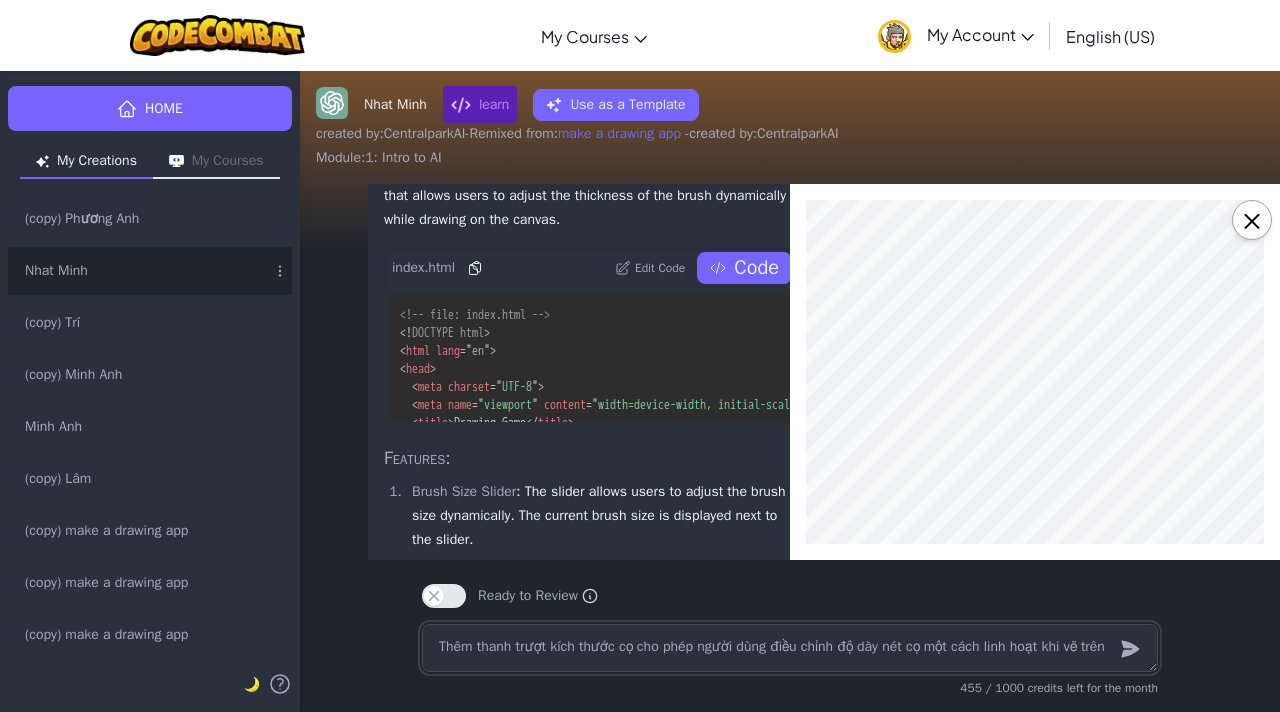 scroll, scrollTop: 0, scrollLeft: 0, axis: both 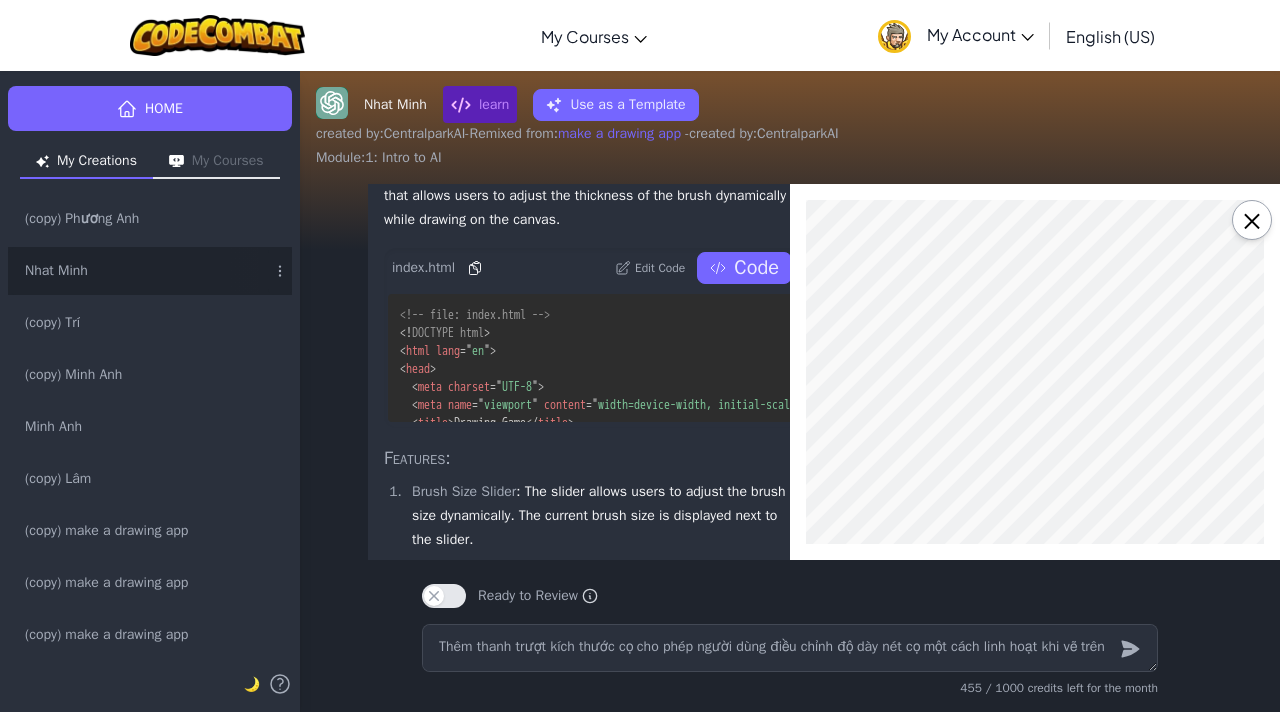click on "#000000
Brush Size: 5
Clear" at bounding box center (1035, 372) 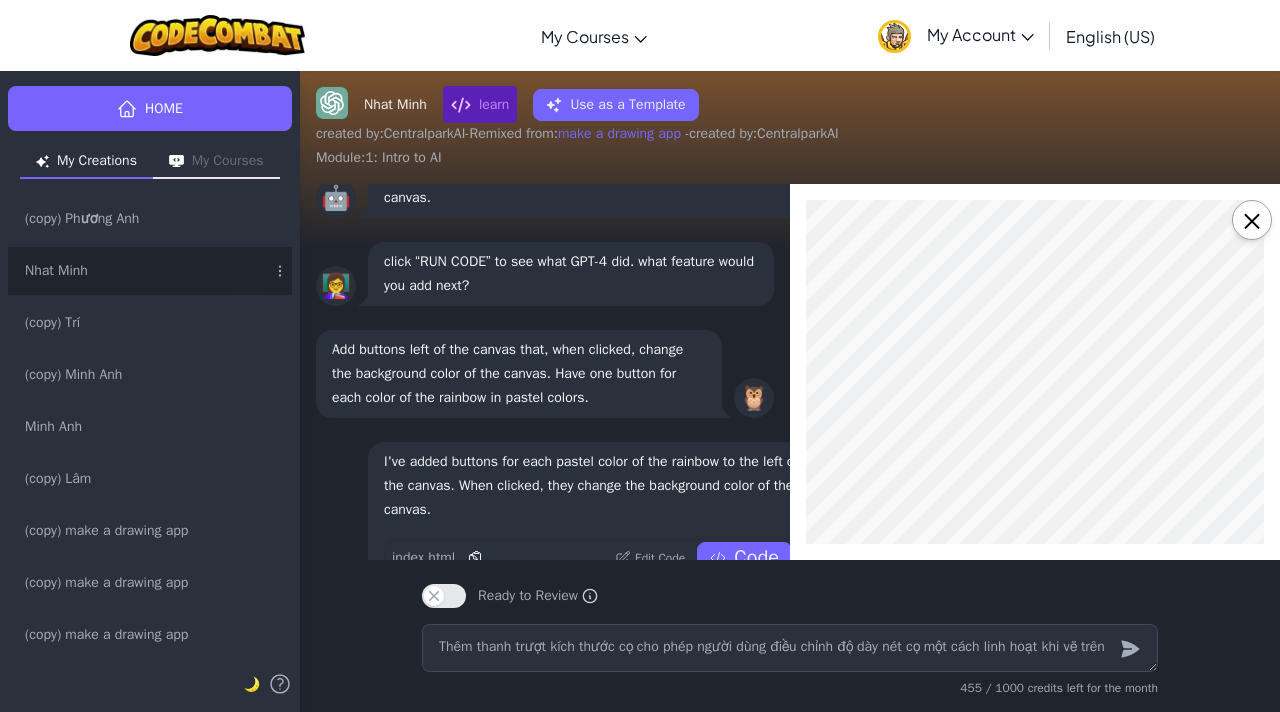 scroll, scrollTop: -5058, scrollLeft: 0, axis: vertical 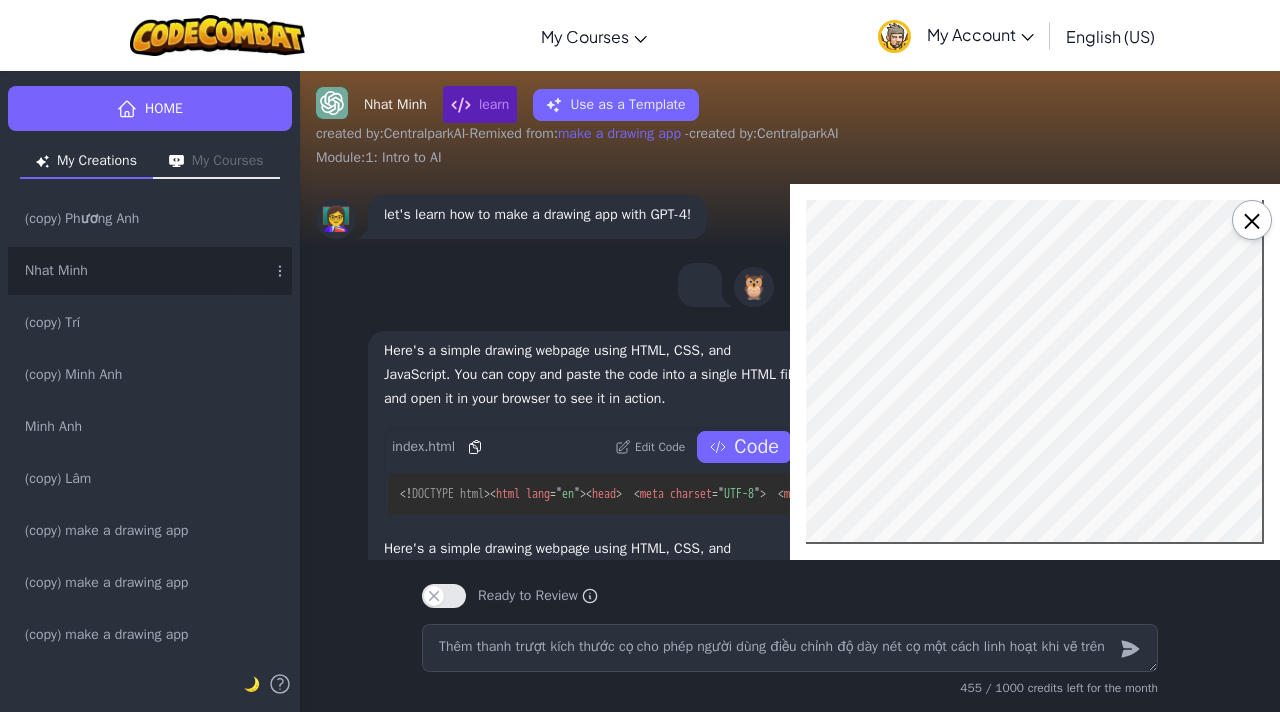 drag, startPoint x: 1105, startPoint y: 537, endPoint x: 2083, endPoint y: 743, distance: 999.45984 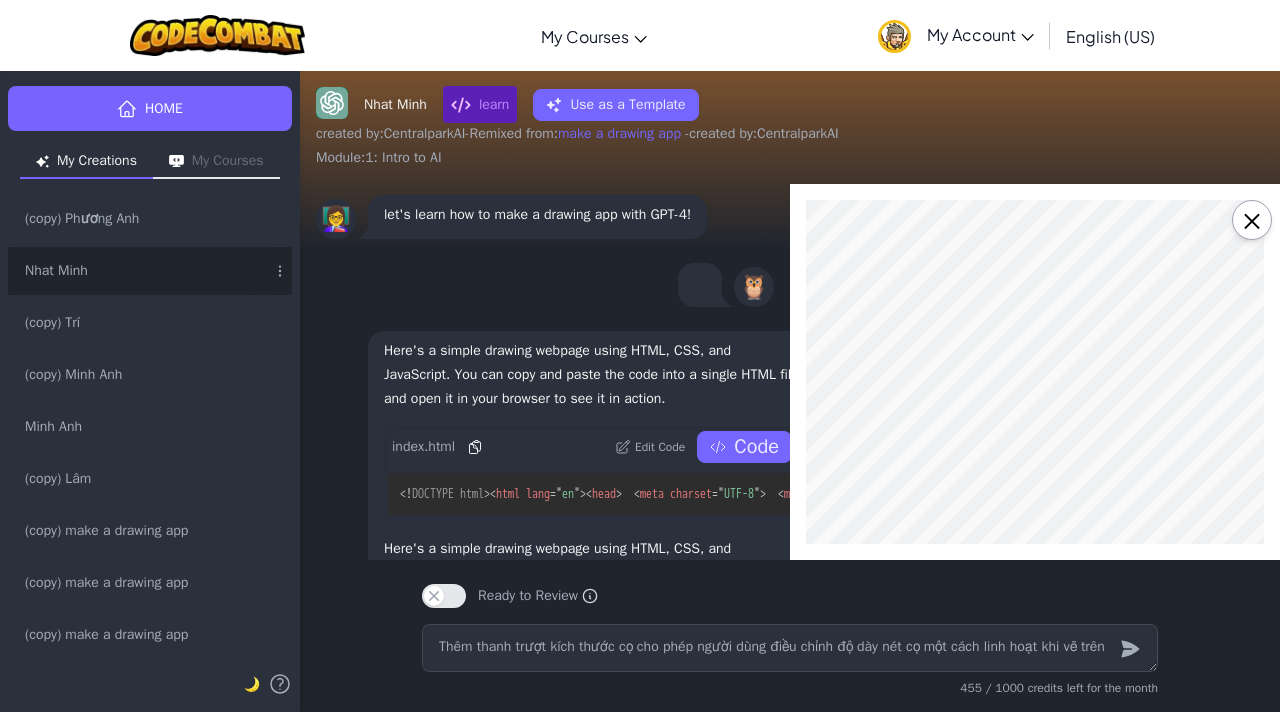 scroll, scrollTop: 0, scrollLeft: 0, axis: both 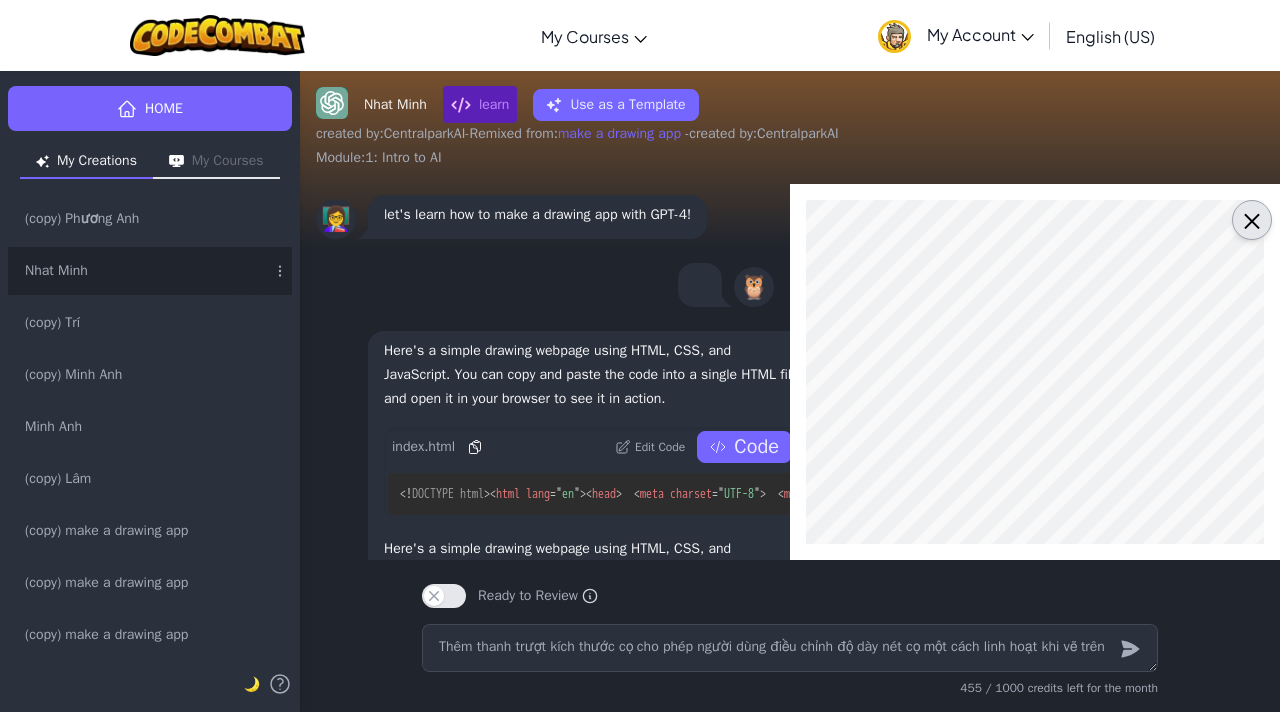 click on "×" at bounding box center [1252, 220] 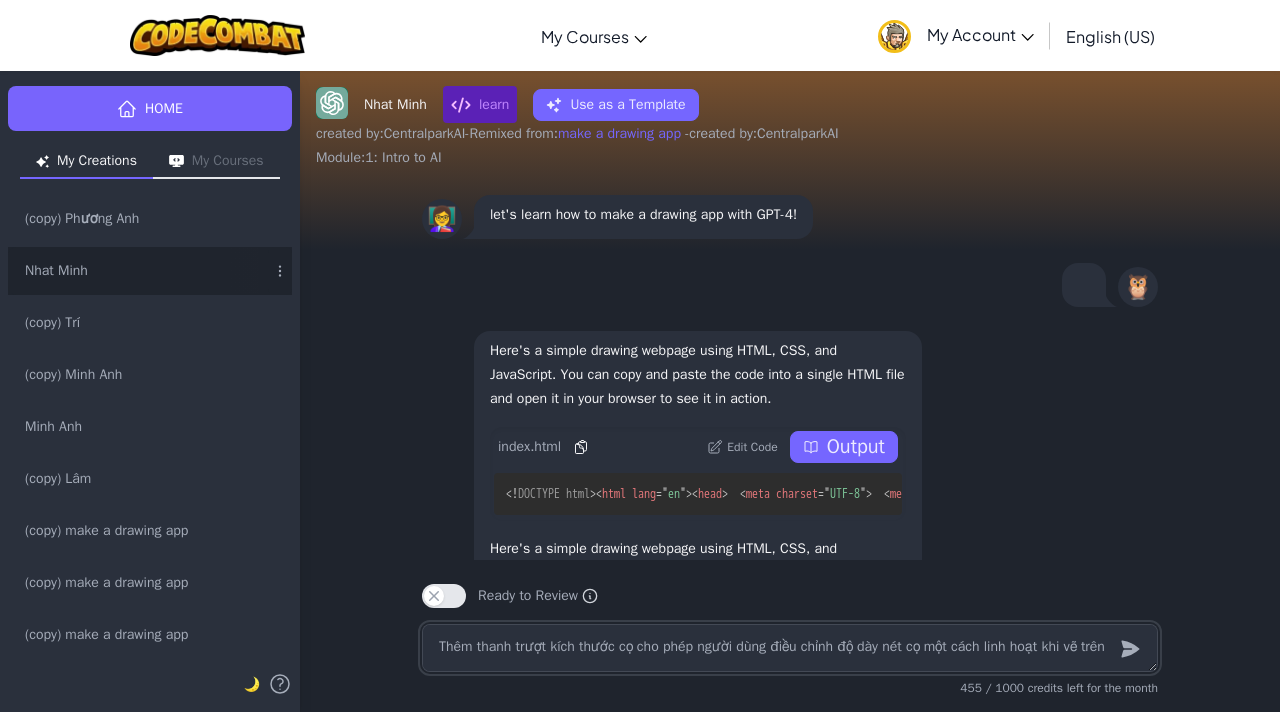 scroll, scrollTop: -5014, scrollLeft: 0, axis: vertical 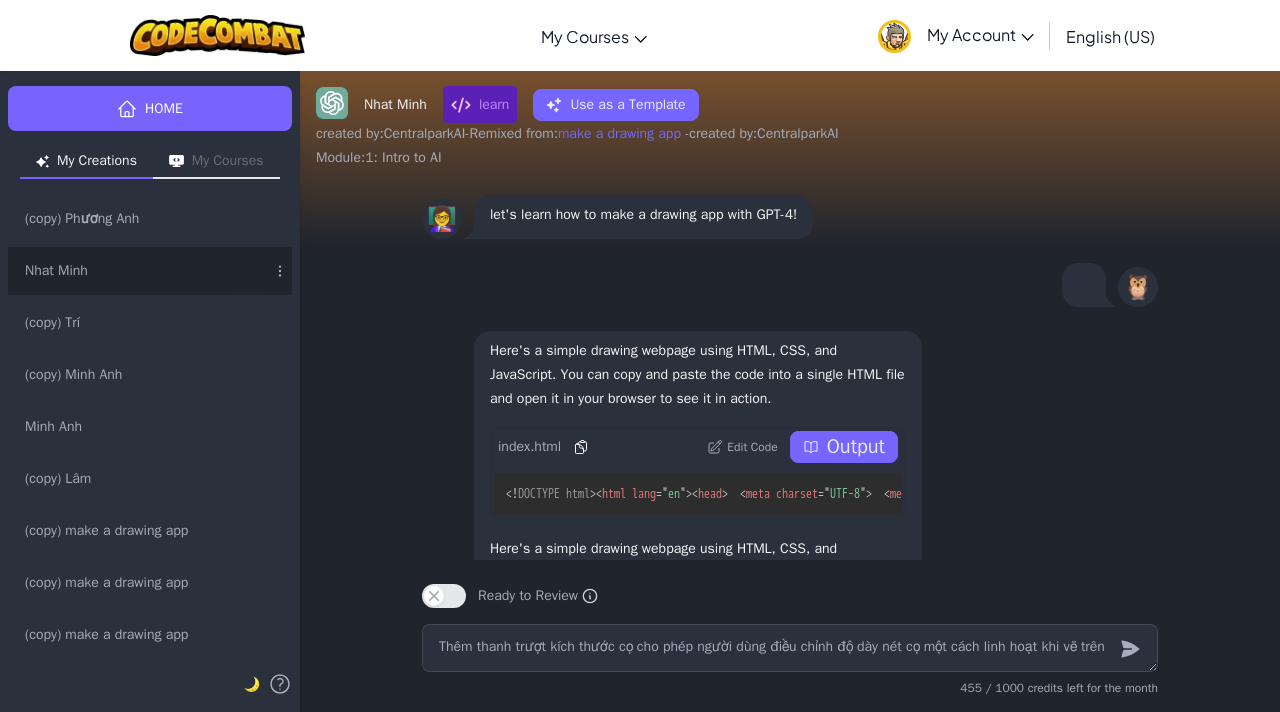 click at bounding box center (1084, 285) 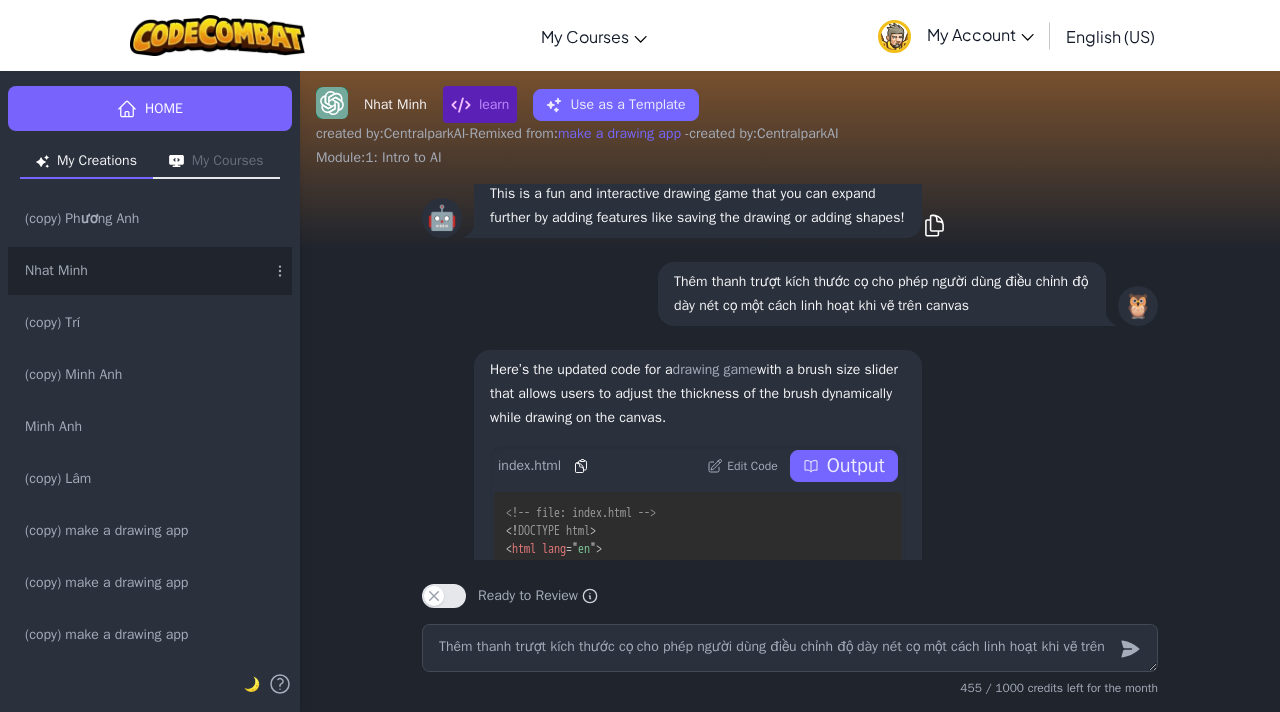 scroll, scrollTop: -560, scrollLeft: 0, axis: vertical 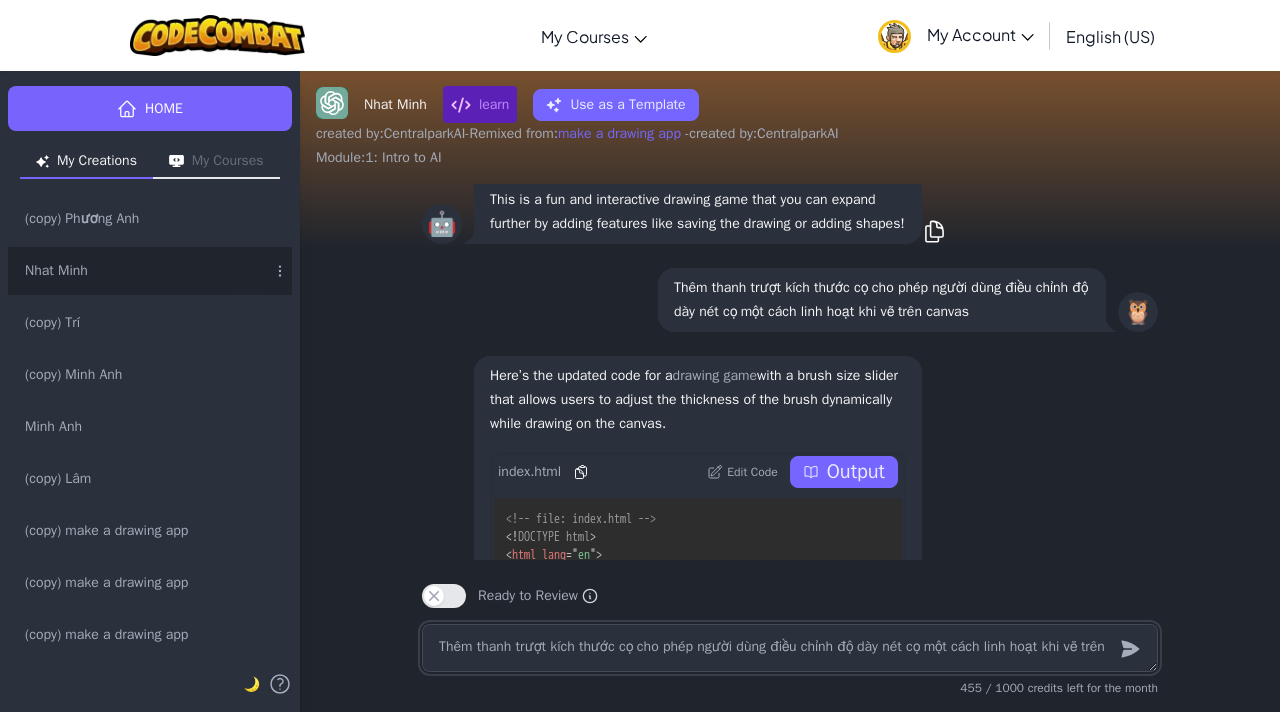click on "Thêm thanh trượt kích thước cọ cho phép người dùng điều chỉnh độ dày nét cọ một cách linh hoạt khi vẽ trên canvas" at bounding box center [790, 648] 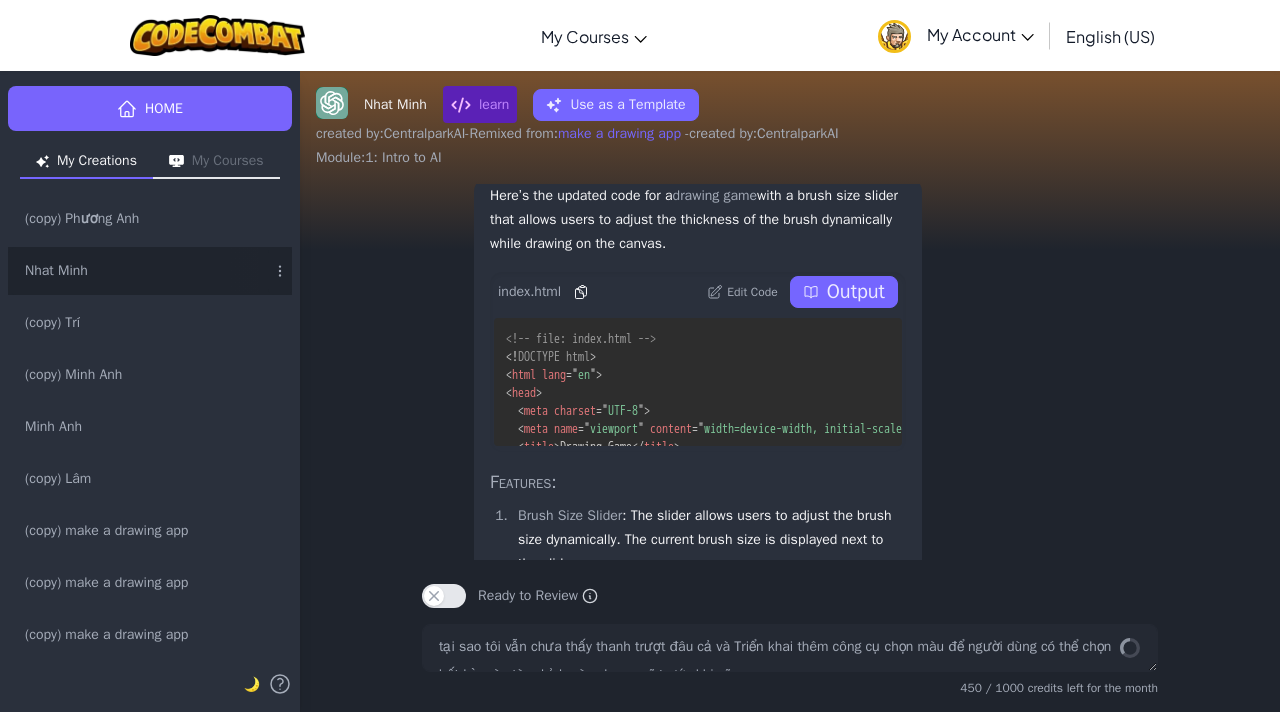 scroll, scrollTop: 0, scrollLeft: 0, axis: both 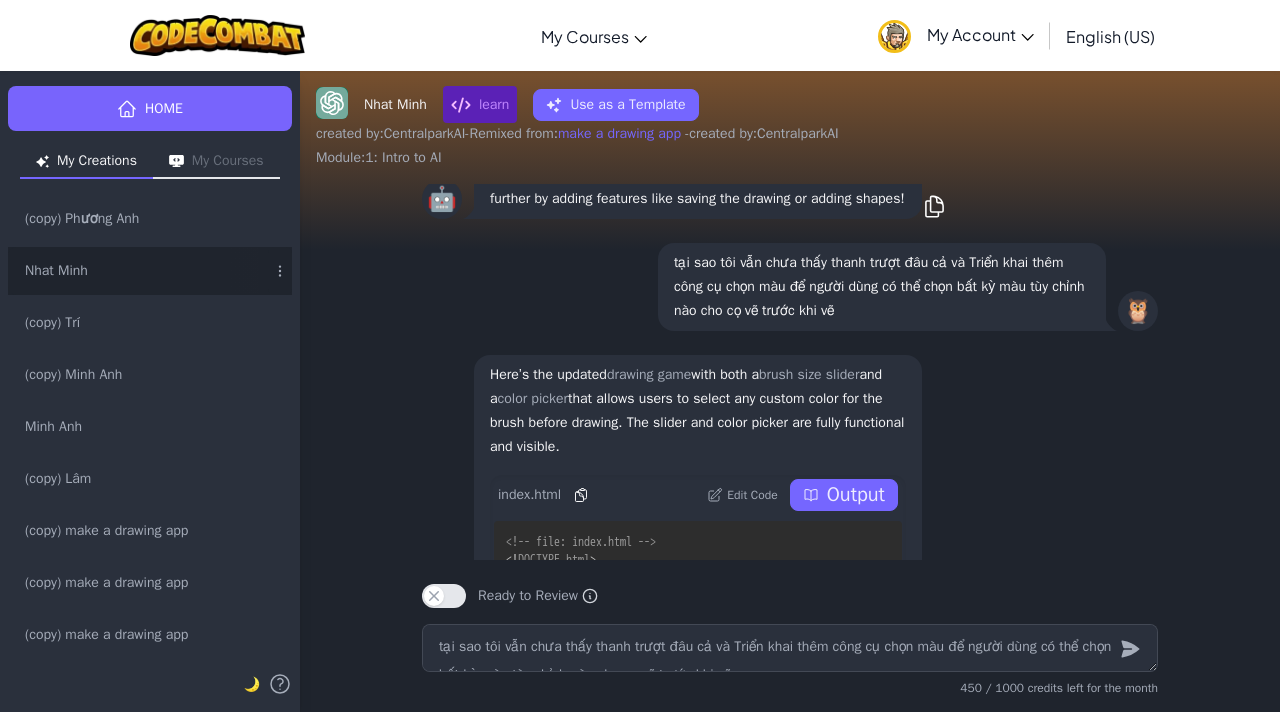 drag, startPoint x: 818, startPoint y: 486, endPoint x: 791, endPoint y: 491, distance: 27.45906 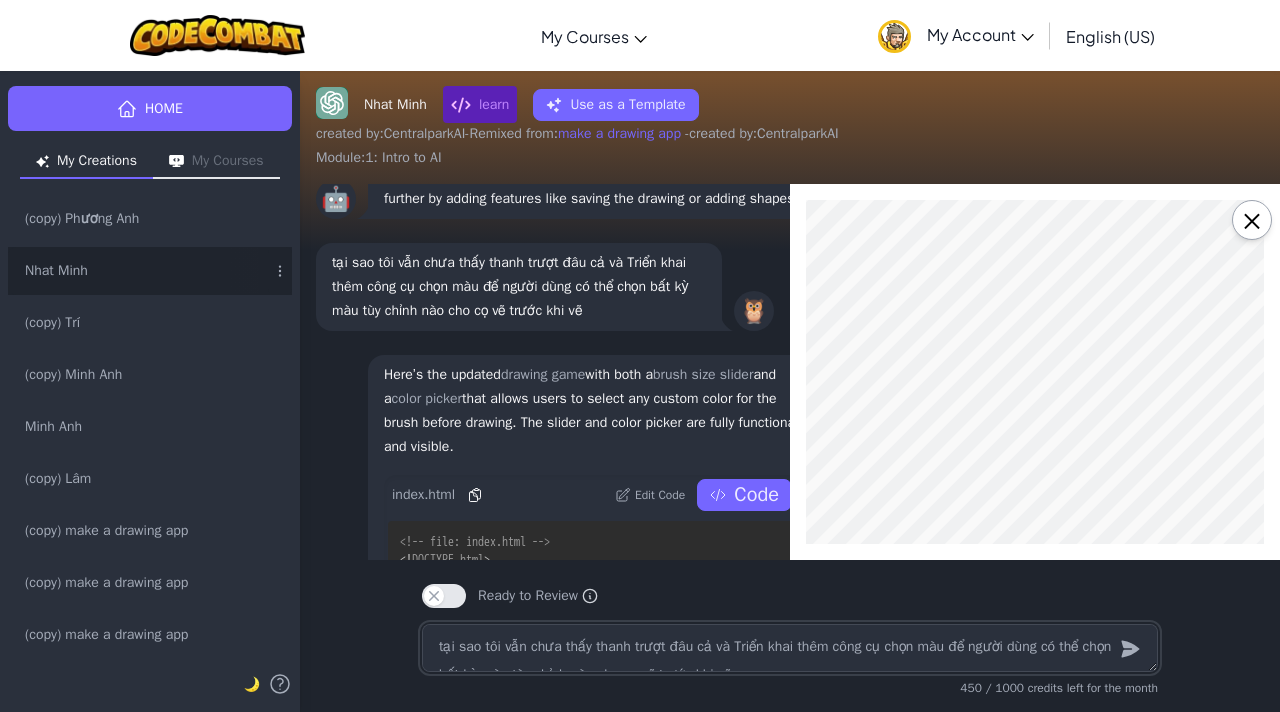scroll, scrollTop: 0, scrollLeft: 0, axis: both 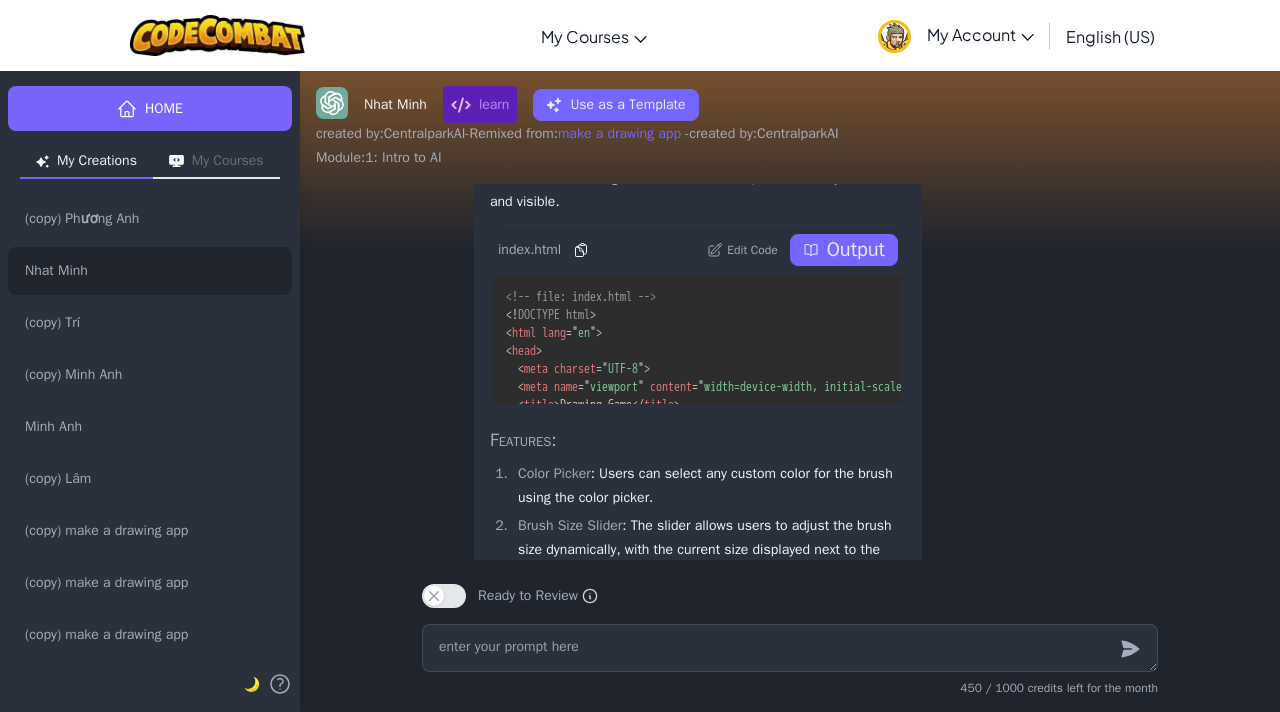 click on "Output" at bounding box center [856, 250] 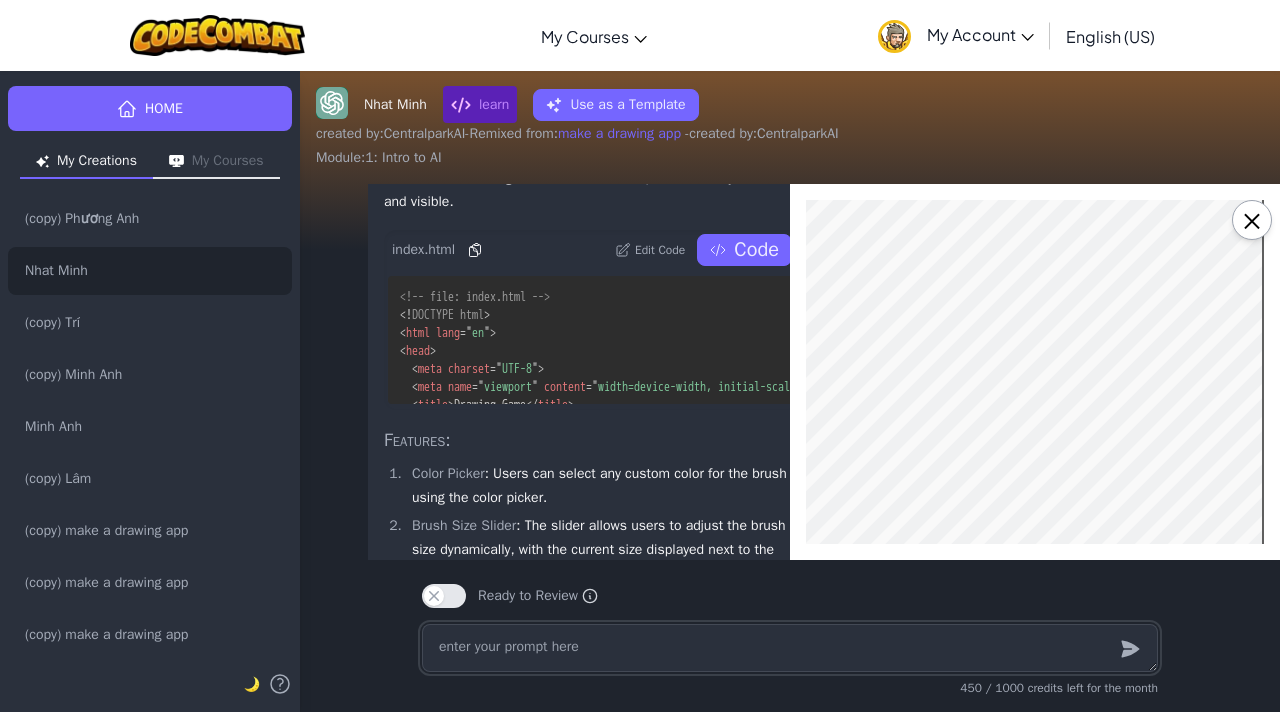 scroll, scrollTop: 0, scrollLeft: 0, axis: both 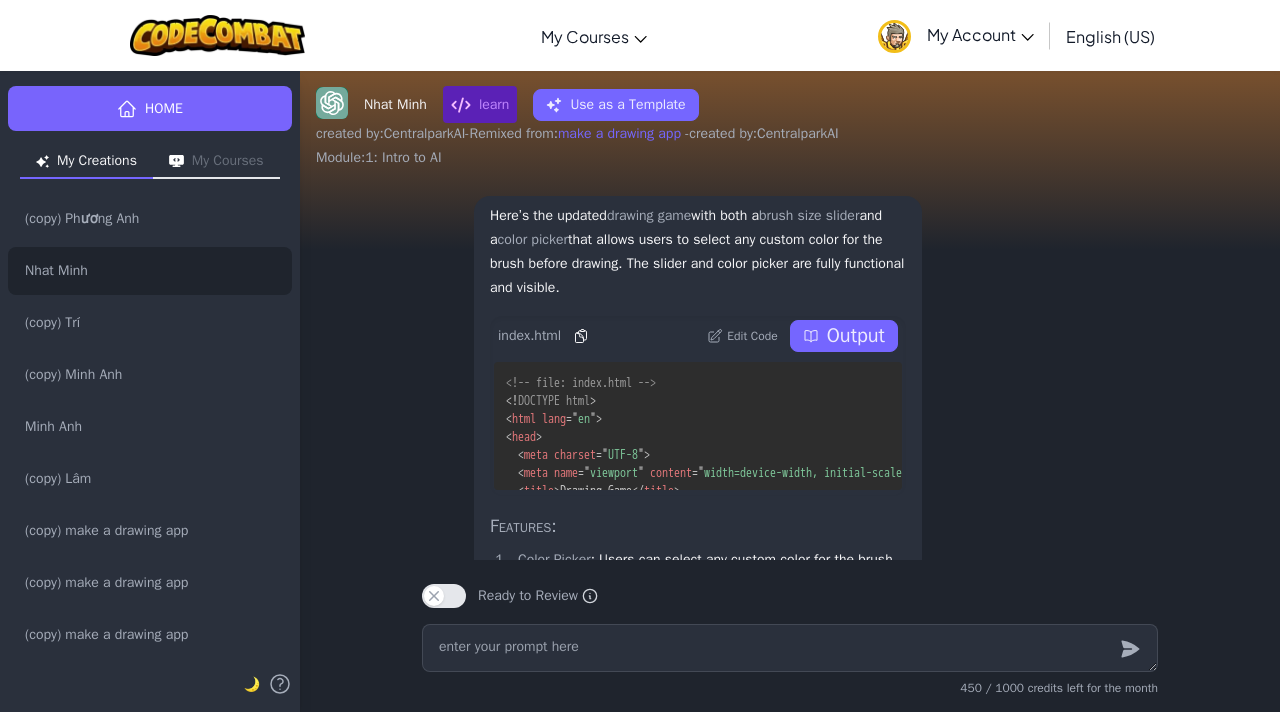 click on "Output" at bounding box center [856, 336] 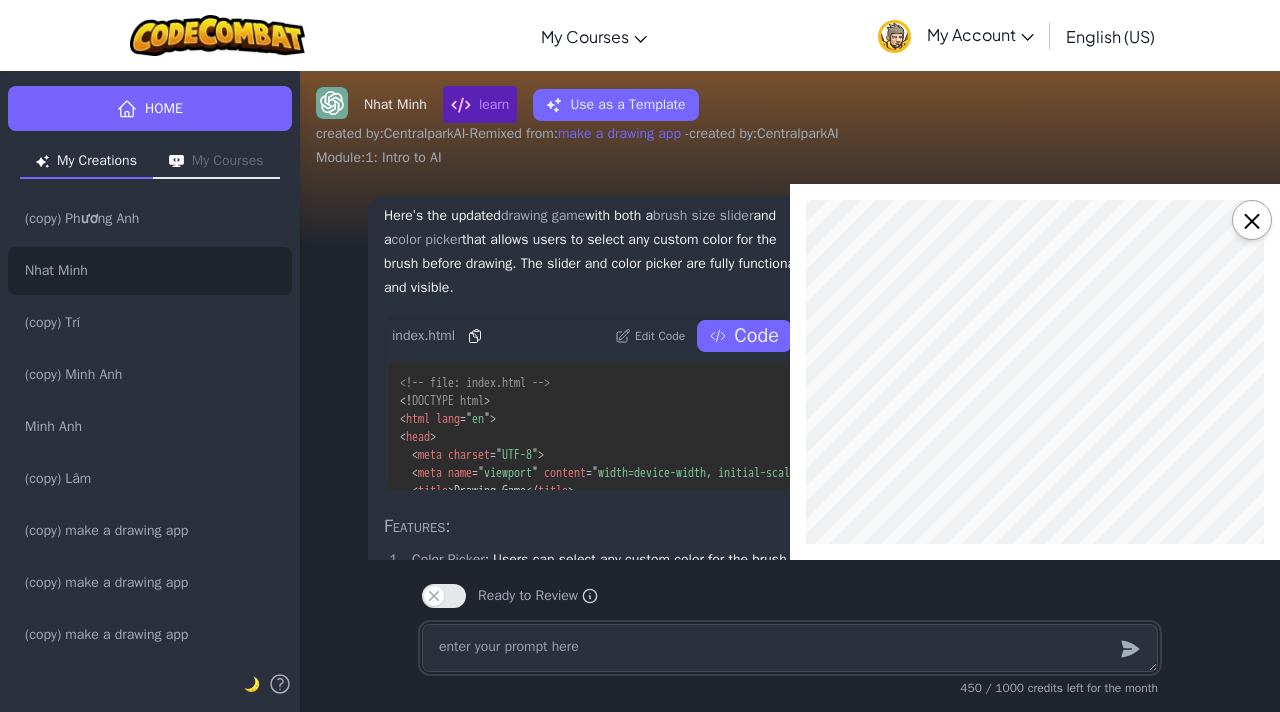 scroll, scrollTop: 65, scrollLeft: 0, axis: vertical 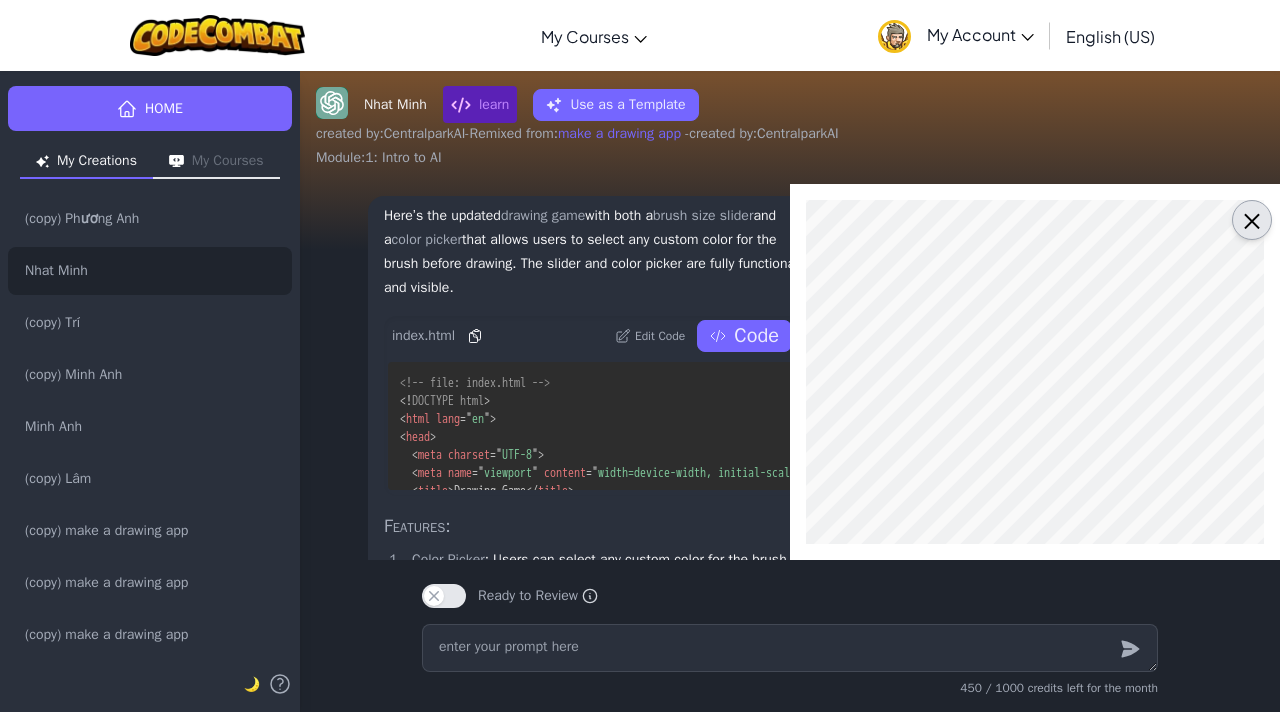 click on "×" at bounding box center [1252, 220] 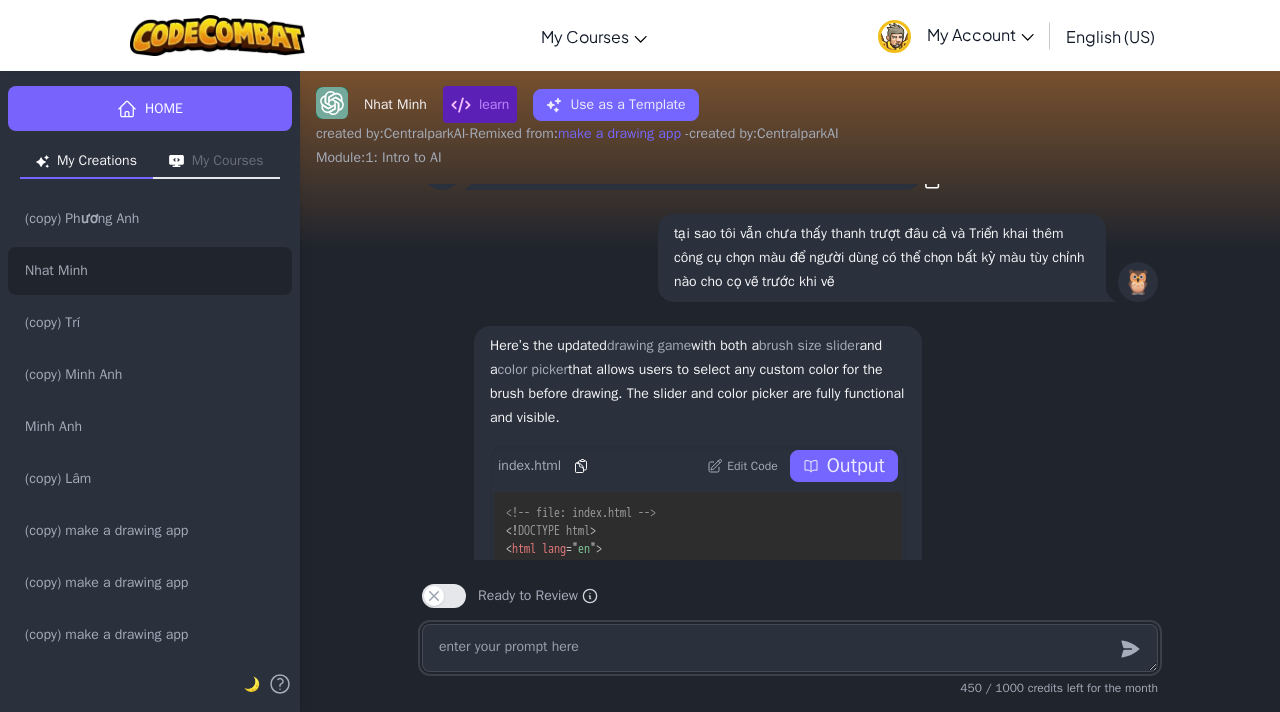 scroll, scrollTop: -579, scrollLeft: 0, axis: vertical 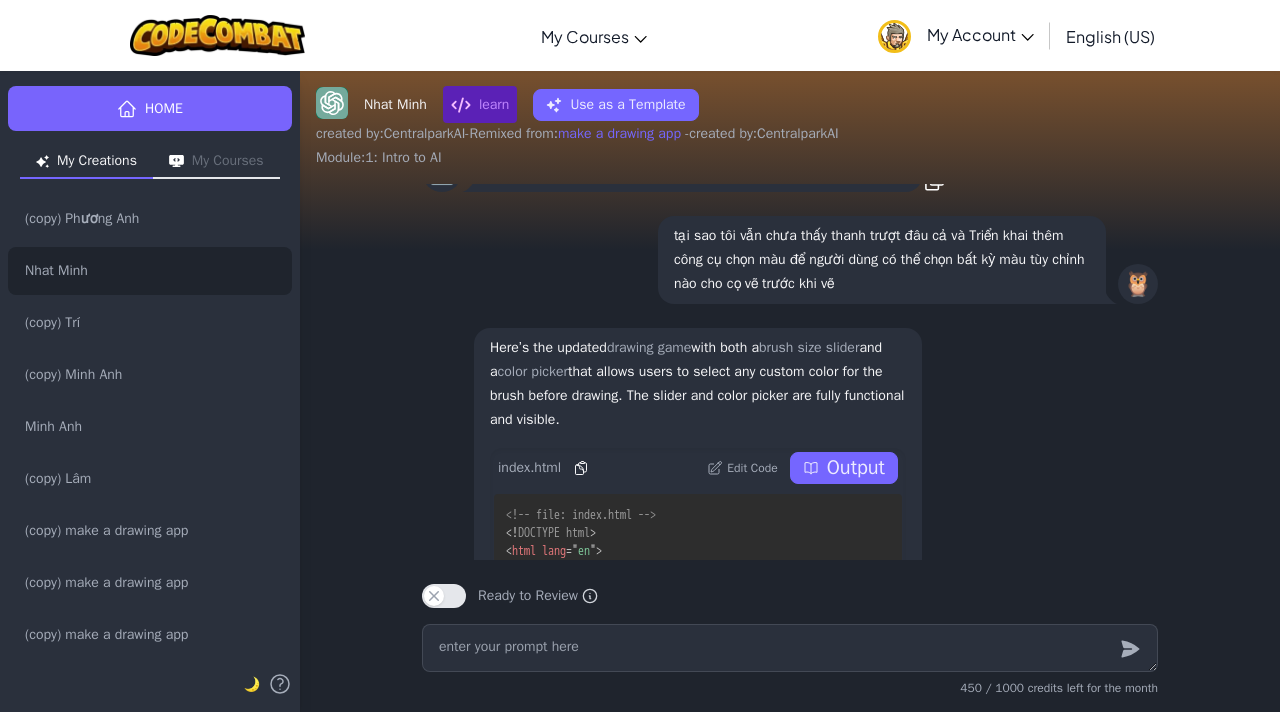 click on "Output" at bounding box center [844, 468] 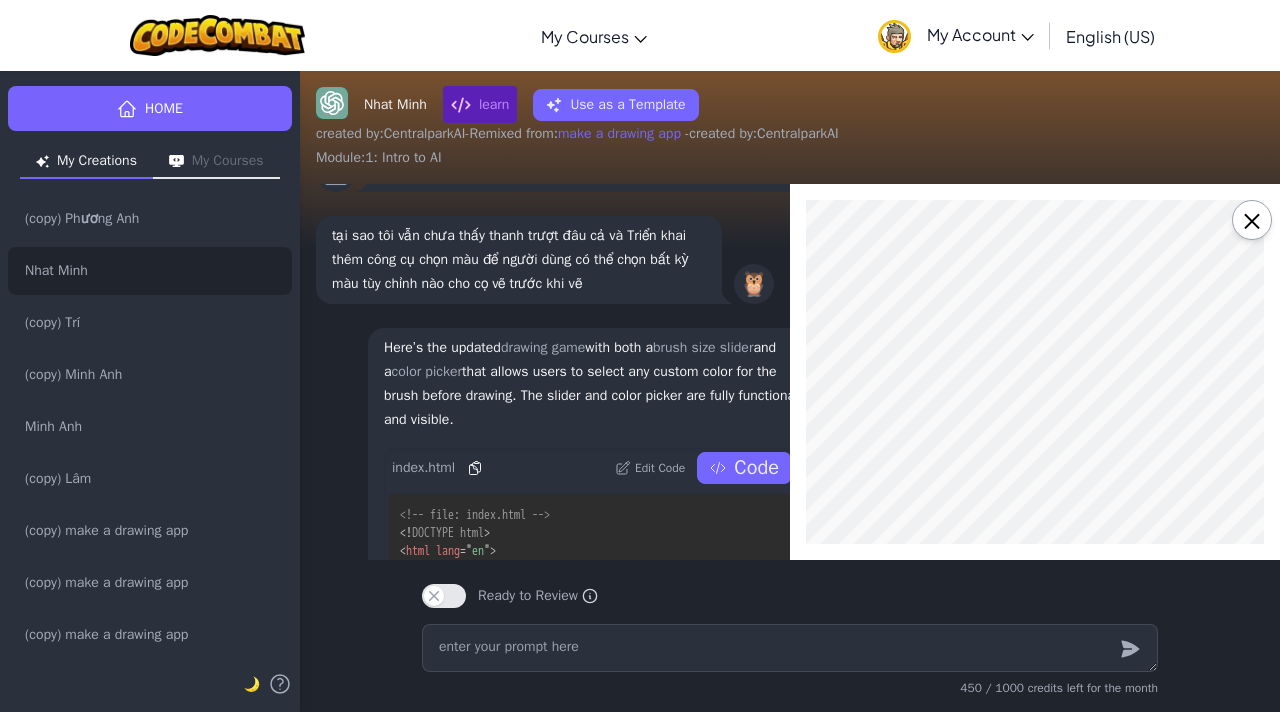 scroll, scrollTop: 0, scrollLeft: 9, axis: horizontal 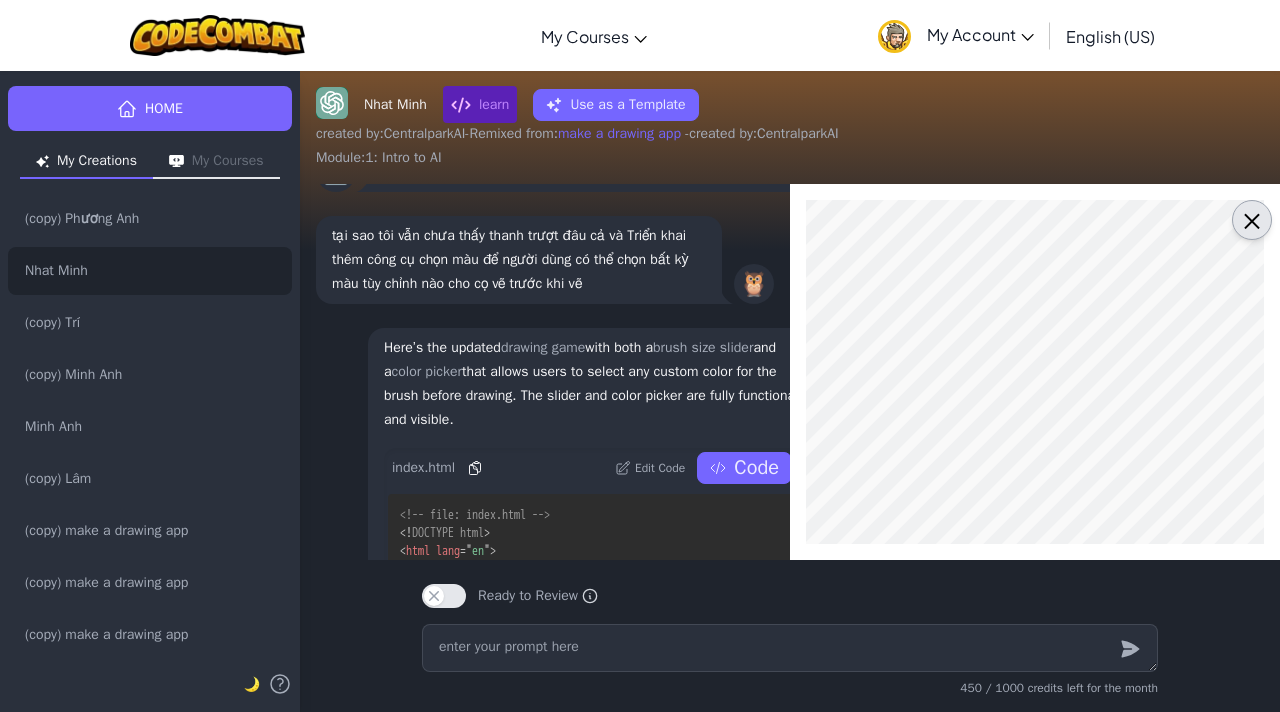 click on "×" at bounding box center [1252, 220] 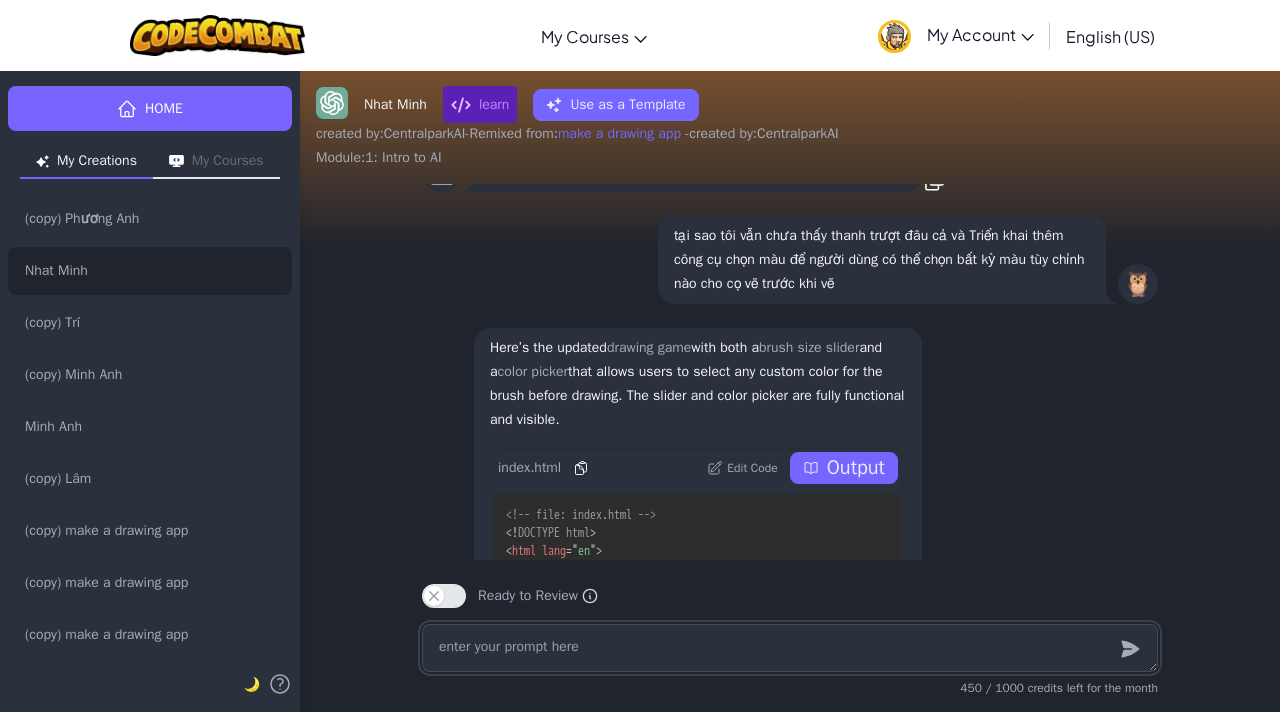click at bounding box center (790, 648) 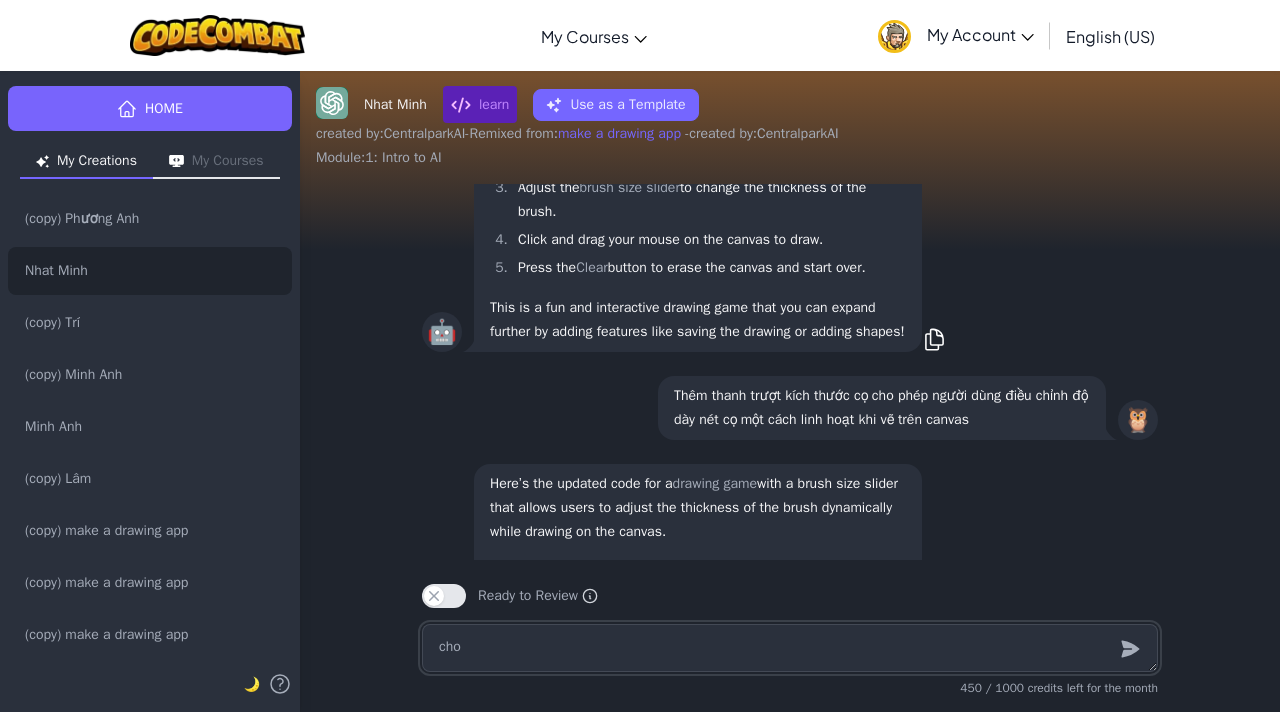 scroll, scrollTop: -1601, scrollLeft: 0, axis: vertical 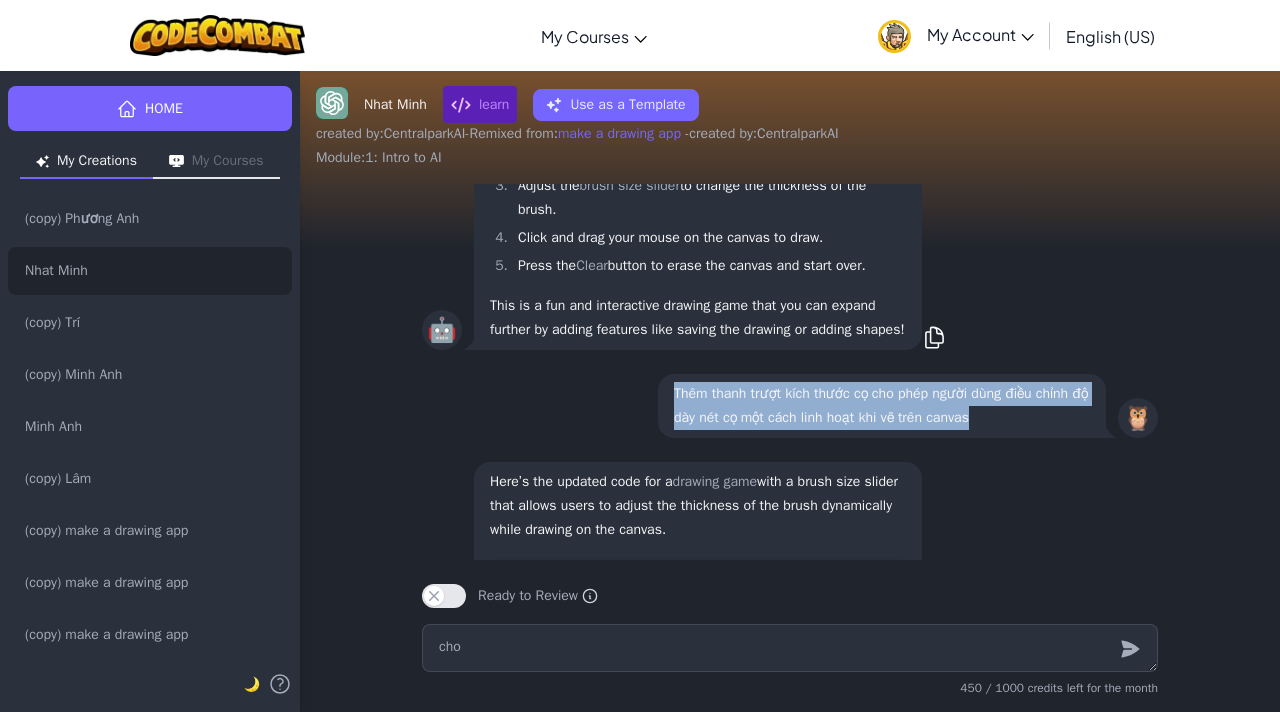 drag, startPoint x: 666, startPoint y: 373, endPoint x: 1003, endPoint y: 397, distance: 337.85352 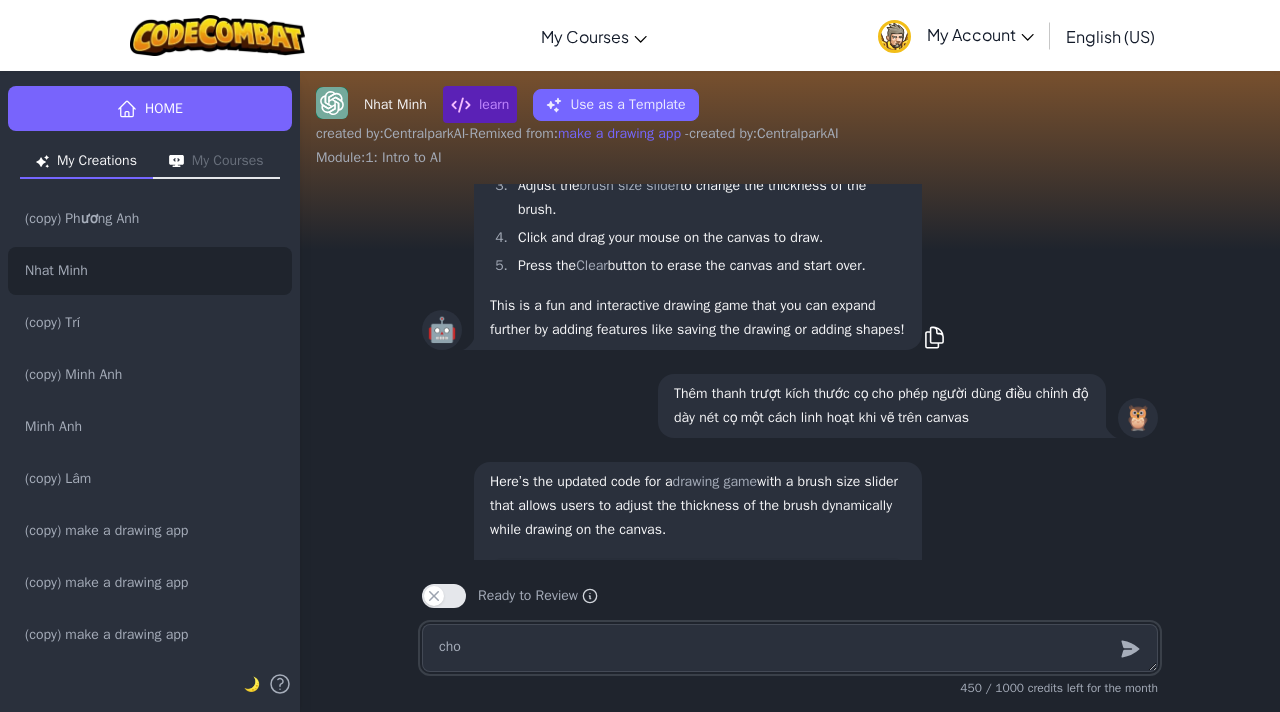 click on "cho" at bounding box center [790, 648] 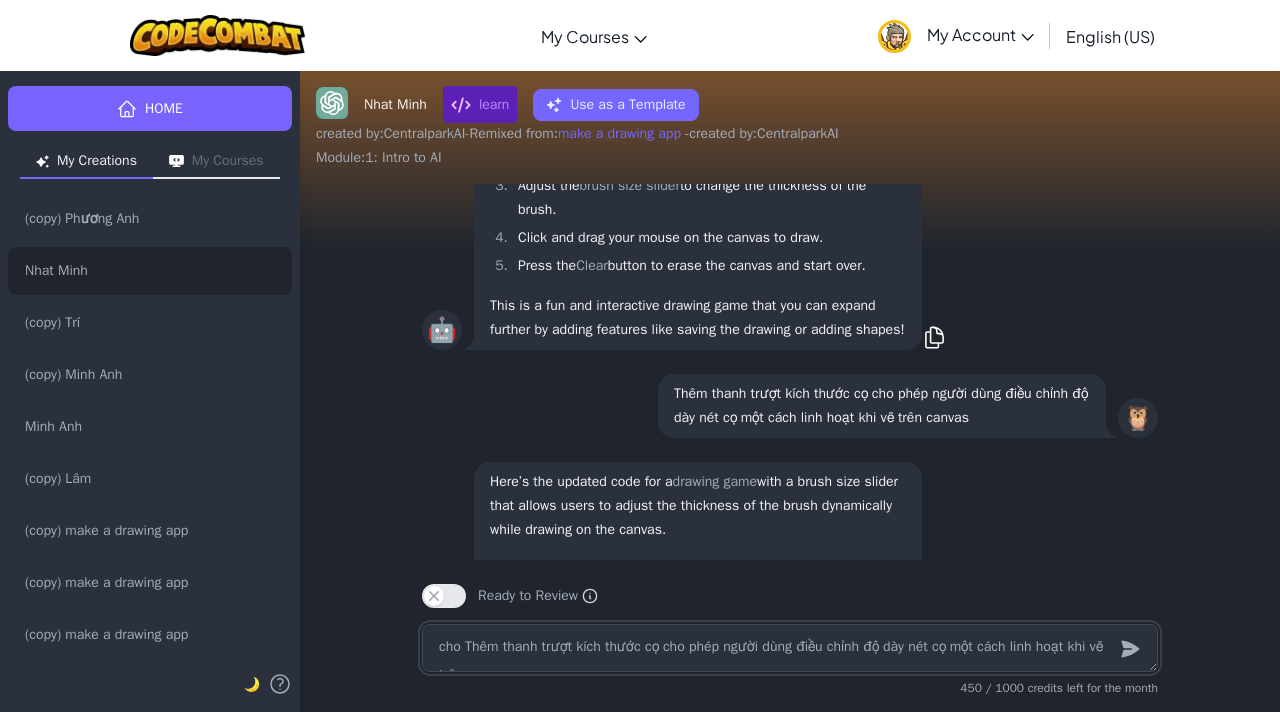scroll, scrollTop: -1626, scrollLeft: 0, axis: vertical 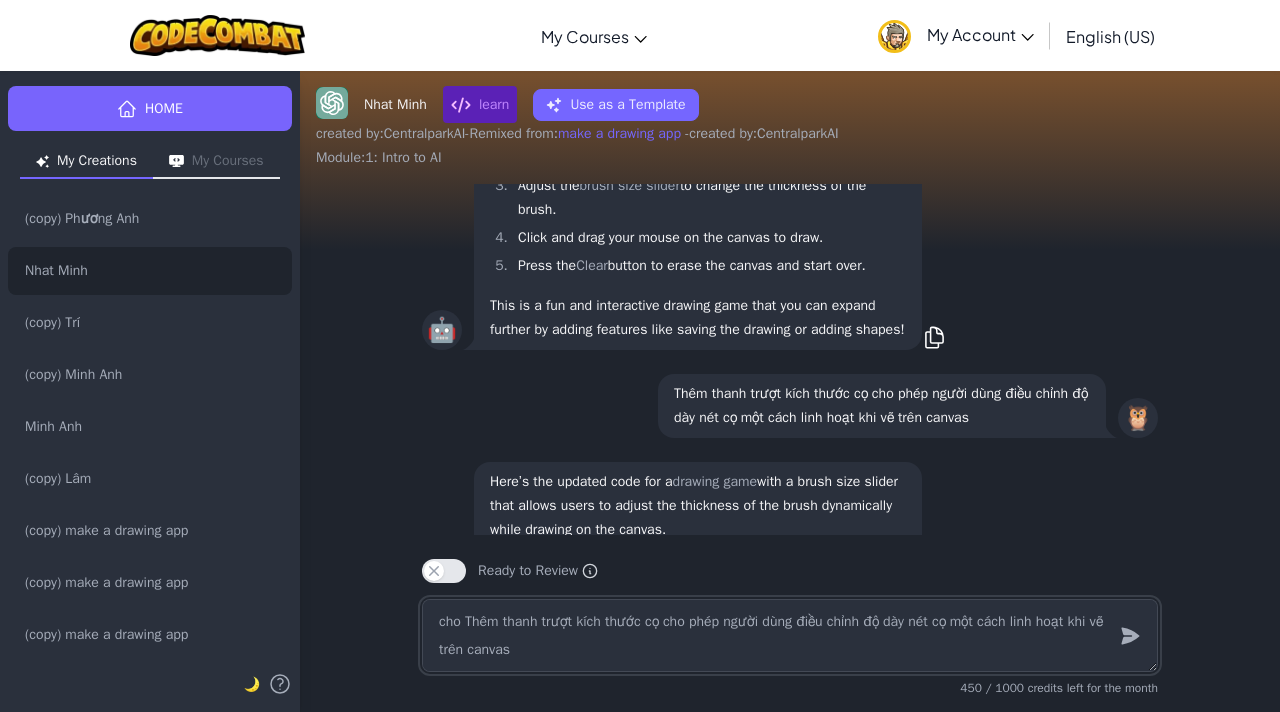 click on "cho Thêm thanh trượt kích thước cọ cho phép người dùng điều chỉnh độ dày nét cọ một cách linh hoạt khi vẽ trên canvas" at bounding box center (790, 635) 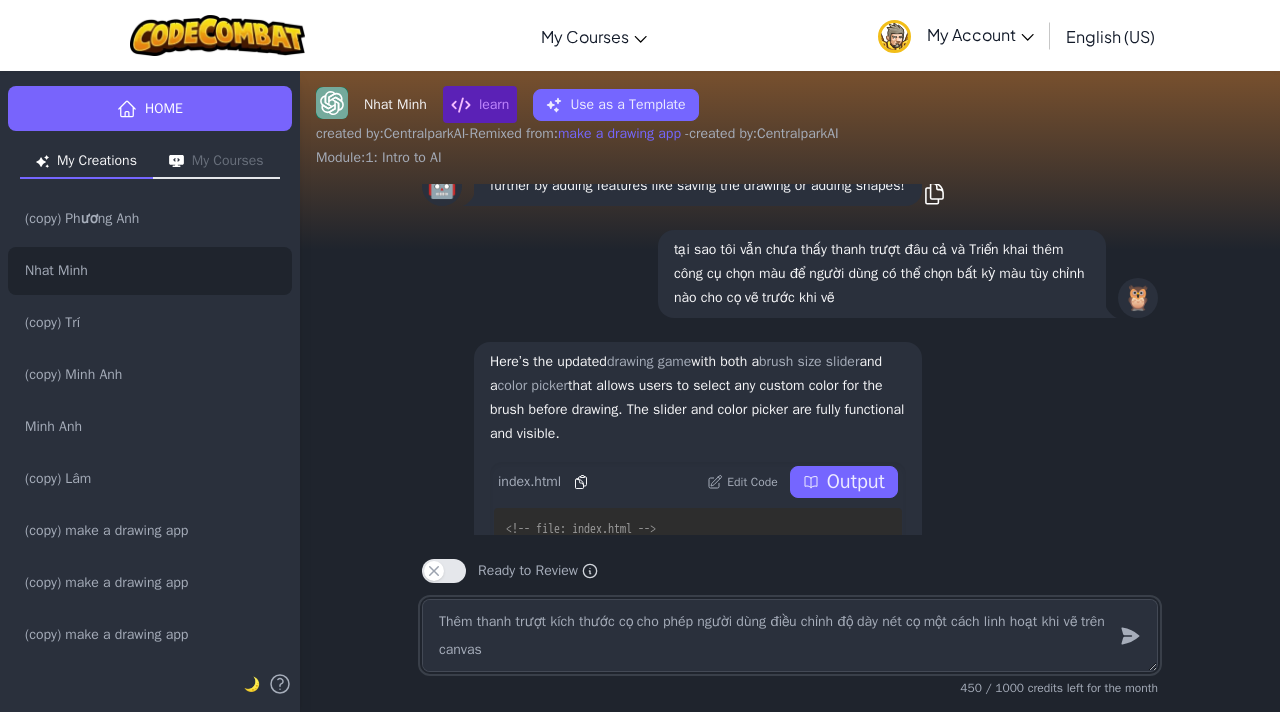 scroll, scrollTop: -619, scrollLeft: 0, axis: vertical 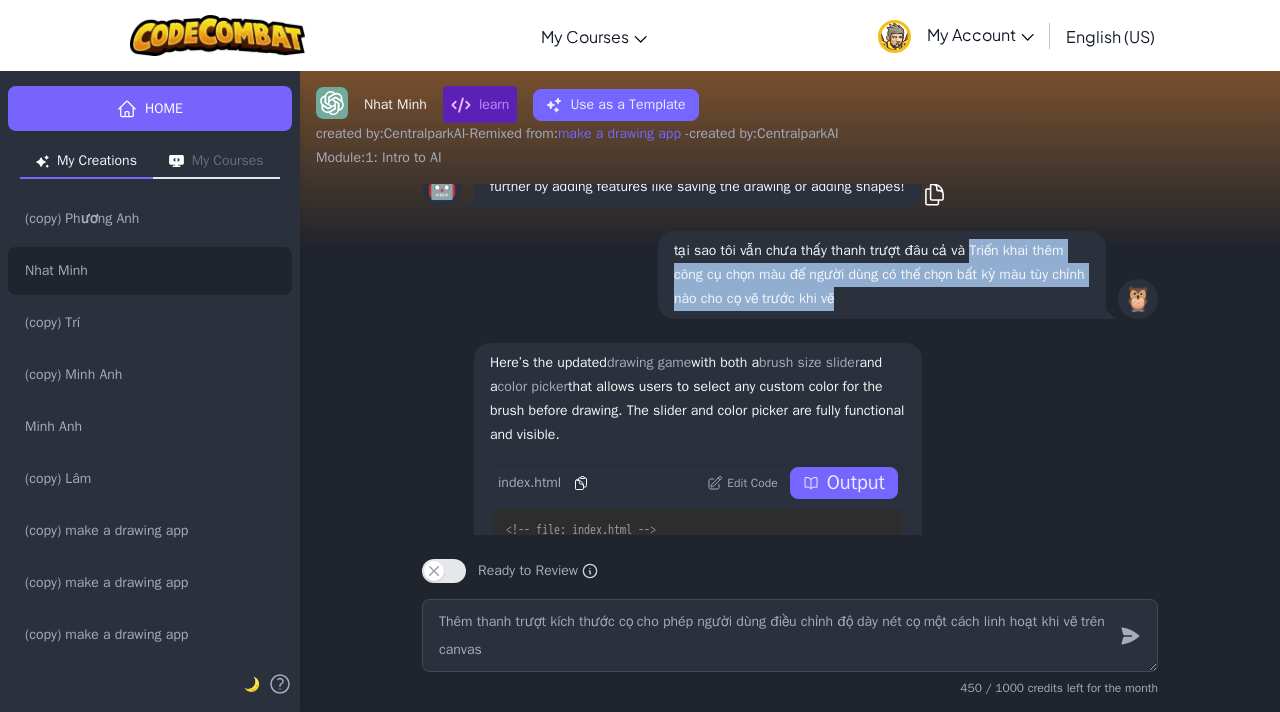 drag, startPoint x: 959, startPoint y: 255, endPoint x: 1071, endPoint y: 317, distance: 128.01562 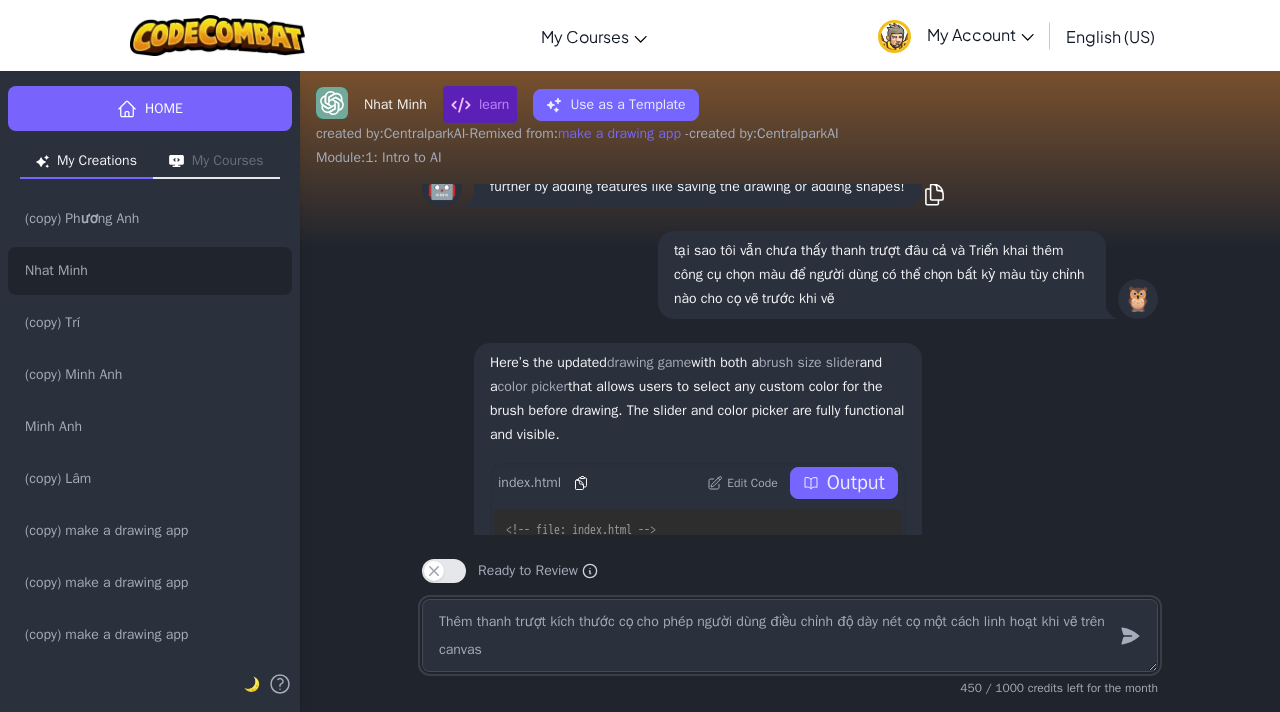click on "Thêm thanh trượt kích thước cọ cho phép người dùng điều chỉnh độ dày nét cọ một cách linh hoạt khi vẽ trên canvas" at bounding box center [790, 635] 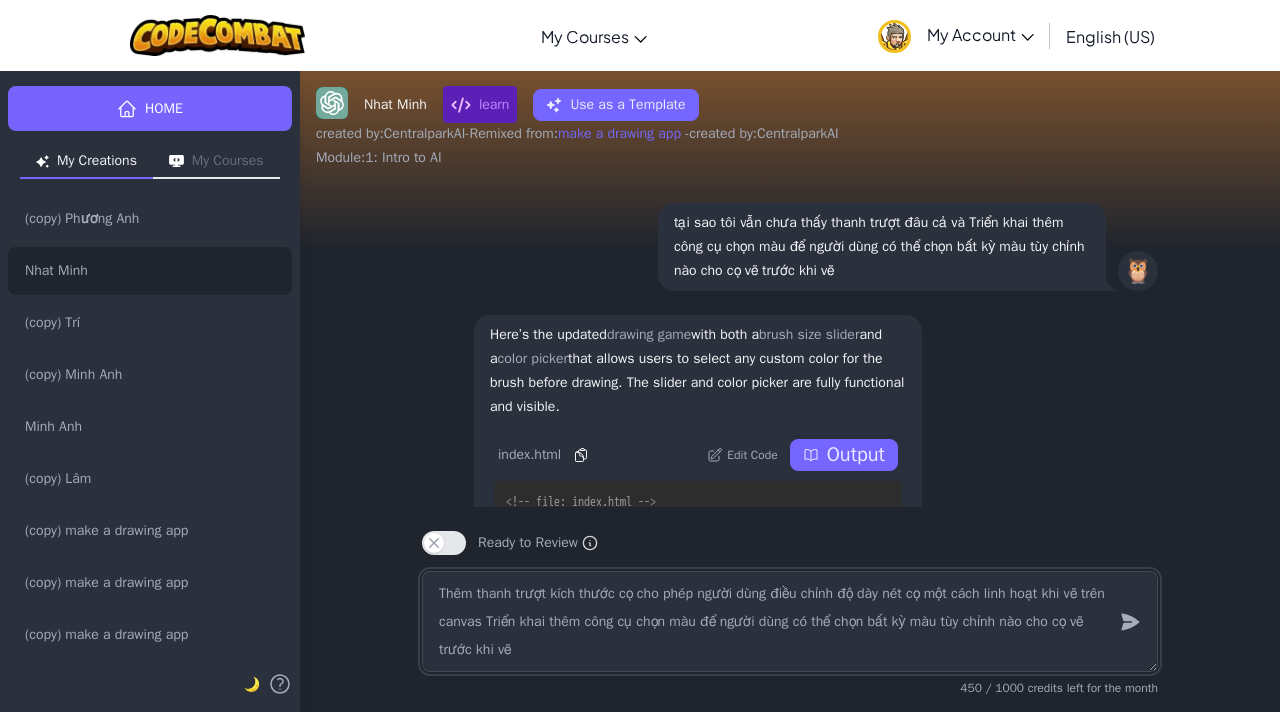 scroll, scrollTop: -647, scrollLeft: 0, axis: vertical 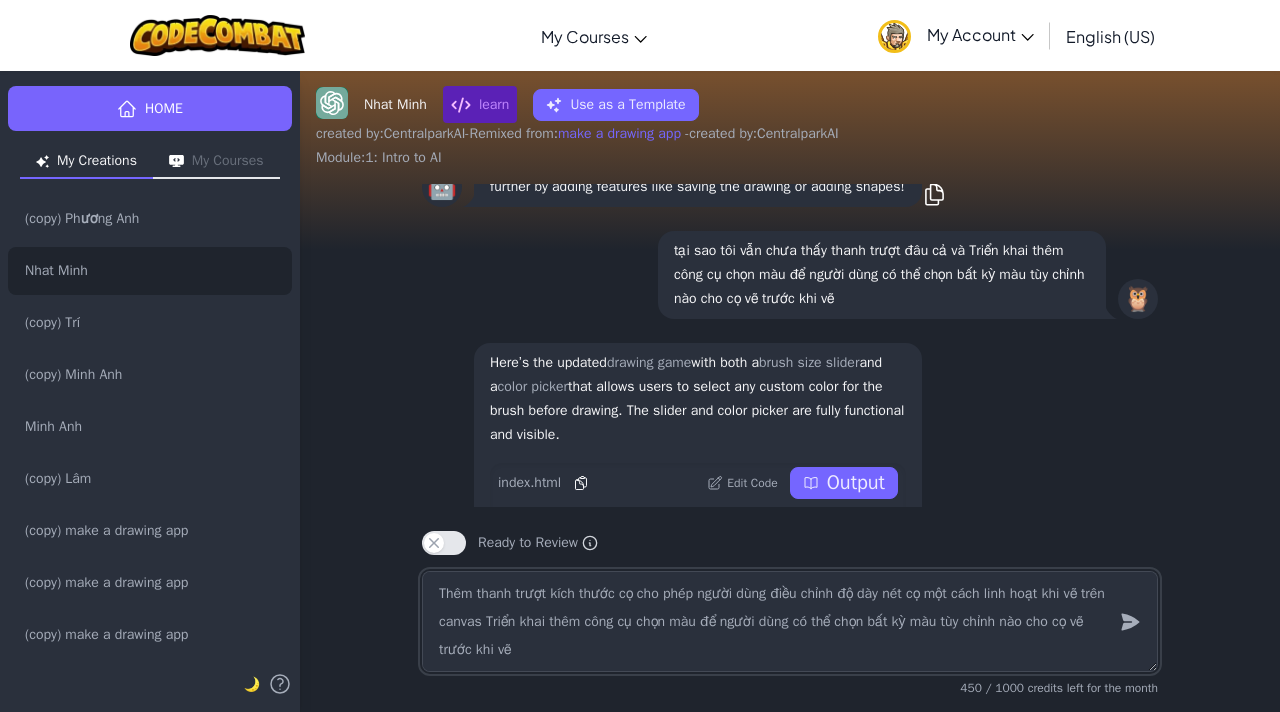 click on "Thêm thanh trượt kích thước cọ cho phép người dùng điều chỉnh độ dày nét cọ một cách linh hoạt khi vẽ trên canvas Triển khai thêm công cụ chọn màu để người dùng có thể chọn bất kỳ màu tùy chỉnh nào cho cọ vẽ trước khi vẽ" at bounding box center (790, 621) 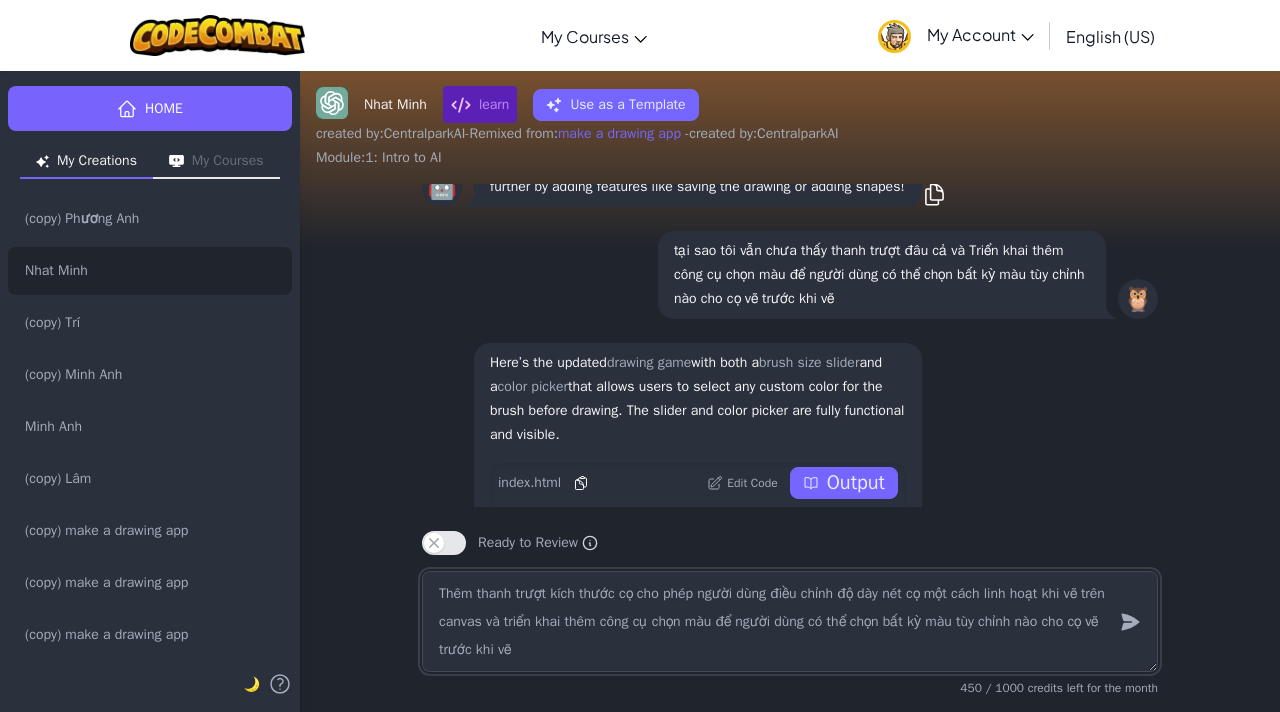 click on "Thêm thanh trượt kích thước cọ cho phép người dùng điều chỉnh độ dày nét cọ một cách linh hoạt khi vẽ trên canvas và triển khai thêm công cụ chọn màu để người dùng có thể chọn bất kỳ màu tùy chỉnh nào cho cọ vẽ trước khi vẽ" at bounding box center [790, 621] 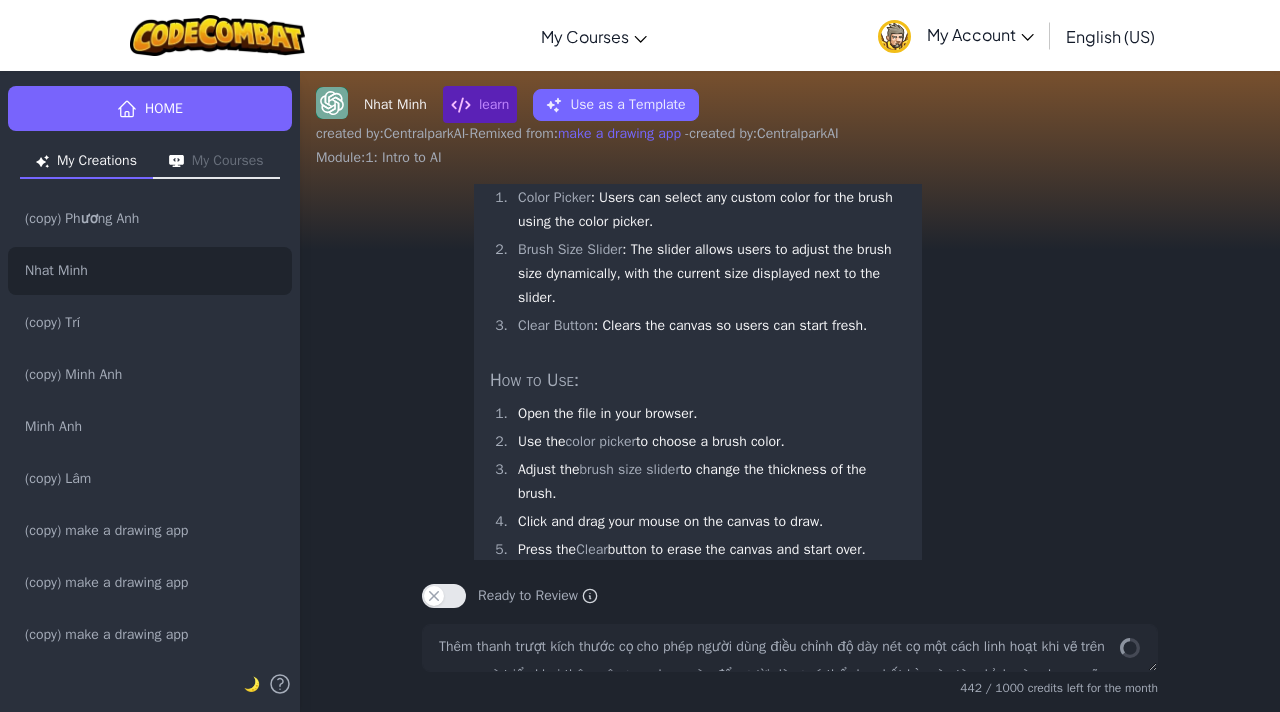 scroll, scrollTop: 0, scrollLeft: 0, axis: both 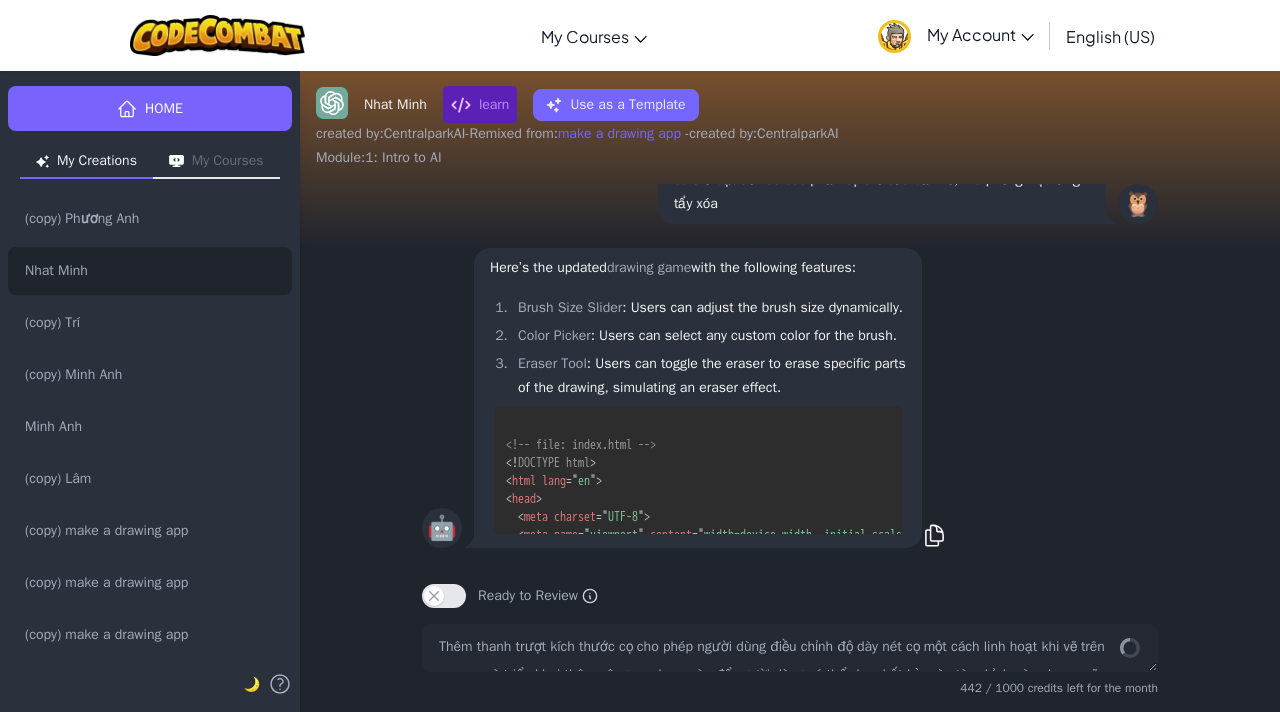 click on "Thêm thanh trượt kích thước cọ cho phép người dùng điều chỉnh độ dày nét cọ một cách linh hoạt khi vẽ trên canvas và triển khai thêm công cụ chọn màu để người dùng có thể chọn bất kỳ màu tùy chỉnh nào cho cọ vẽ trước khi vẽ và tạo một công cụ tẩy mà người dùng có thể bật để xóa các phần cụ thể của bản vẽ, mô phỏng hiệu ứng tẩy xóa" at bounding box center (882, 144) 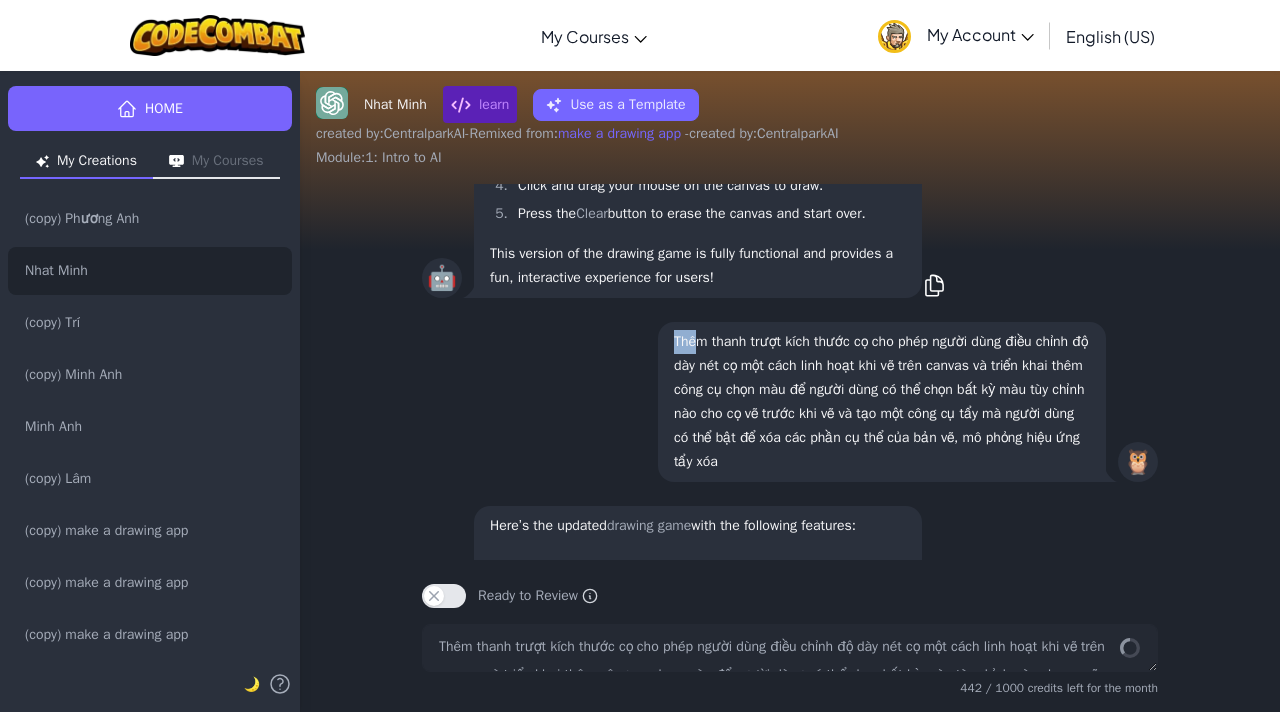 click on "🤖 Here’s the updated  drawing game  with the following features:
Brush Size Slider : Users can adjust the brush size dynamically.
Color Picker : Users can select any custom color for the brush.
Eraser Tool : Users can toggle the eraser to erase specific parts of the drawing, simulating an eraser effect.
<!-- file: index.html -->
<! DOCTYPE   html >
< html   lang = " en " >
< head >
< meta   charset = " UTF-8 " >
< meta   name = " viewport "   content = " width=device-width, initial-scale=1.0 " >
< title > Drawing Game </ title >
< style >
body   {
margin :   0 ;
font-family :  Arial ,  sans-serif ;
display :  flex ;
flex-direction :  column ;
align-items :  center ;
justify-content :  center ;
height :   100 vh ;
background-color :   #f0f0f0 ;
}
#toolbar   {
display :  flex ;
justify-content :  center ;
margin-bottom :   10 px ;
}" at bounding box center (790, 372) 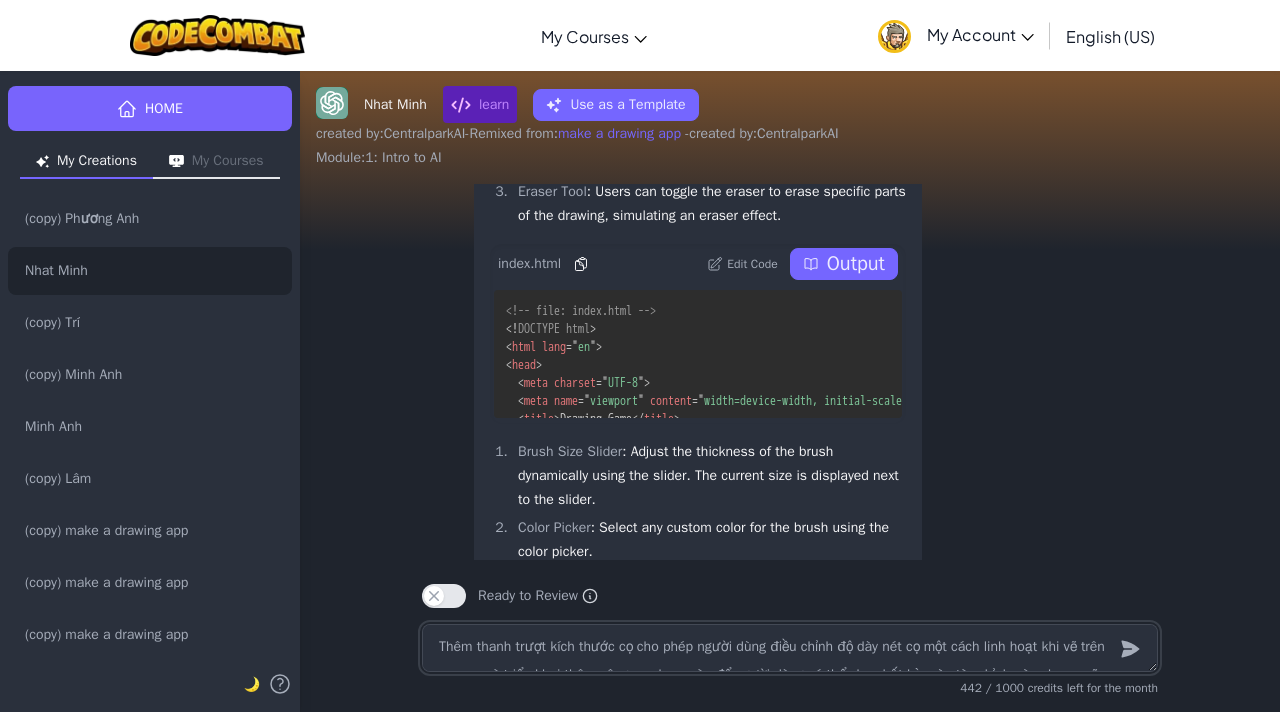 scroll, scrollTop: -549, scrollLeft: 0, axis: vertical 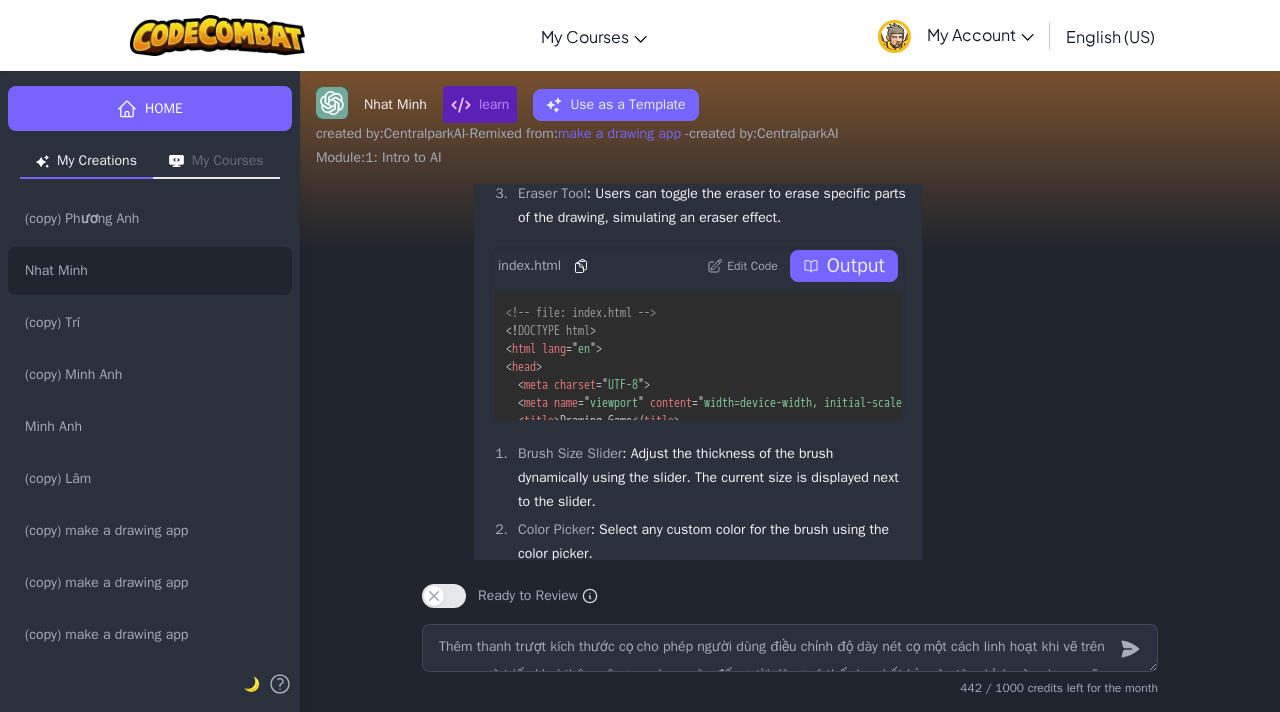 click on "Output" at bounding box center (856, 266) 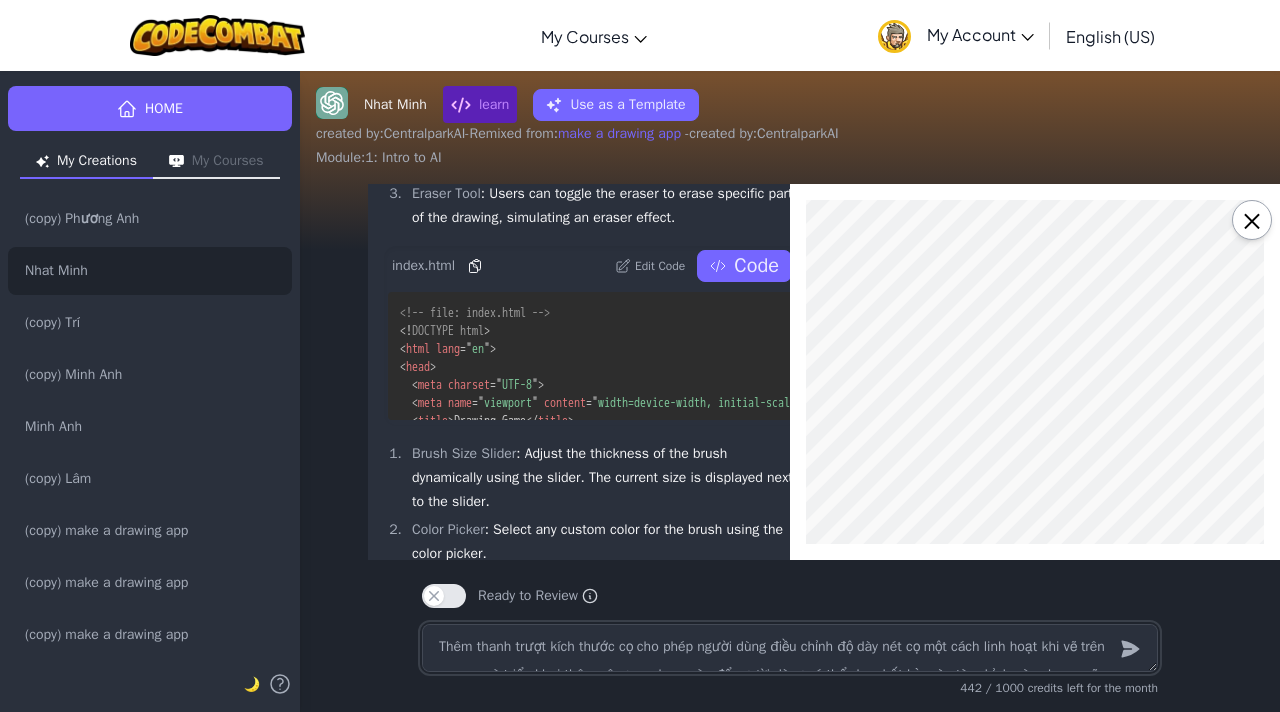 scroll, scrollTop: 0, scrollLeft: 0, axis: both 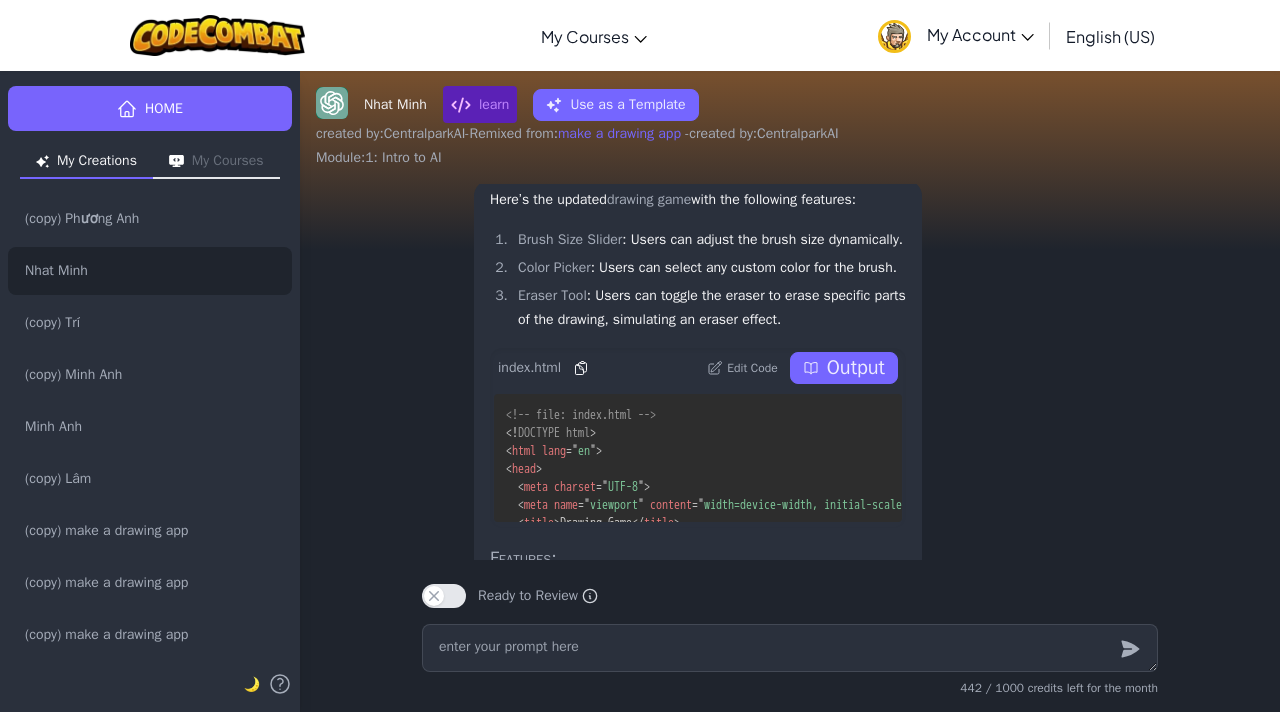 click on "Output" at bounding box center (856, 368) 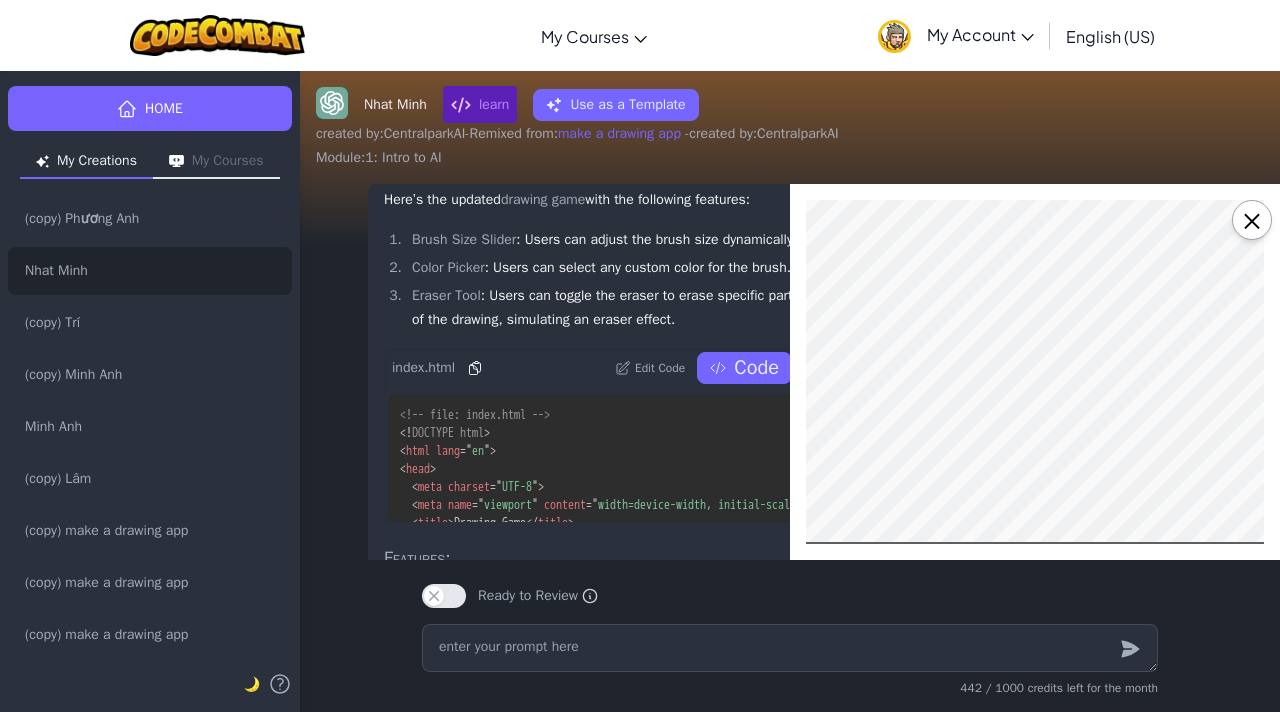 scroll, scrollTop: 119, scrollLeft: 0, axis: vertical 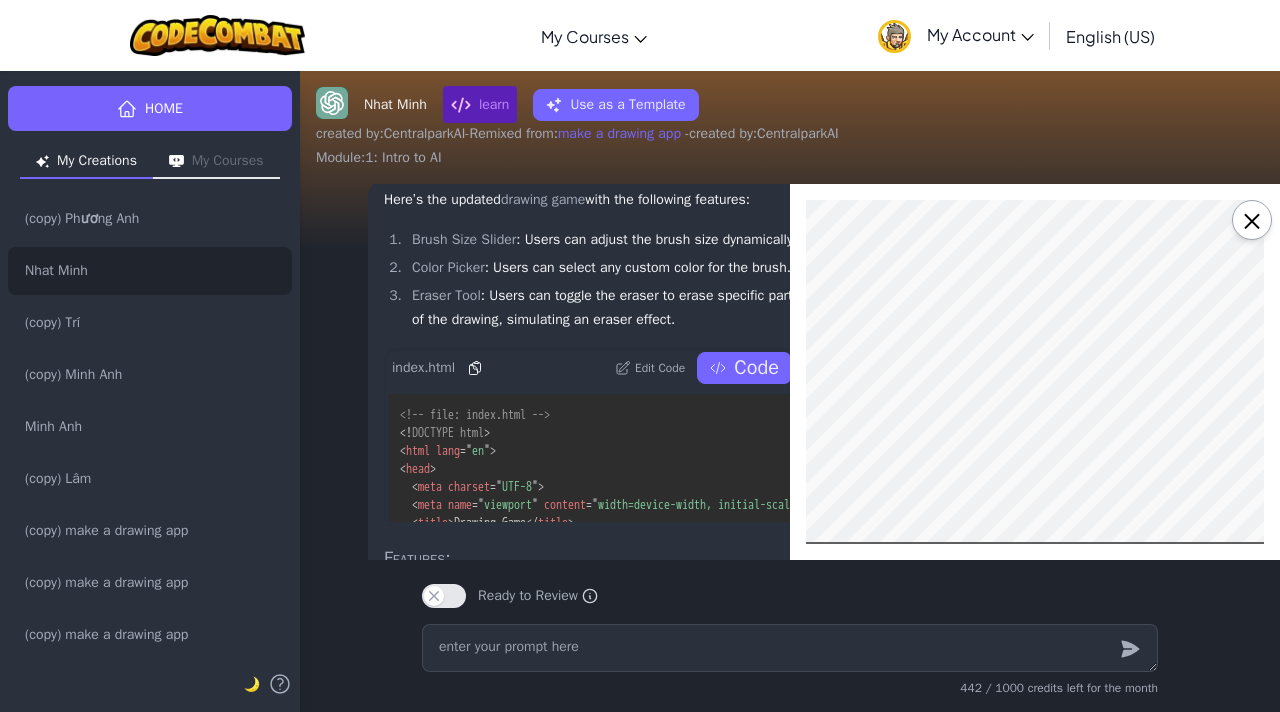 click on "#000000
Brush Size: 5
Eraser
Clear" at bounding box center (1035, 269) 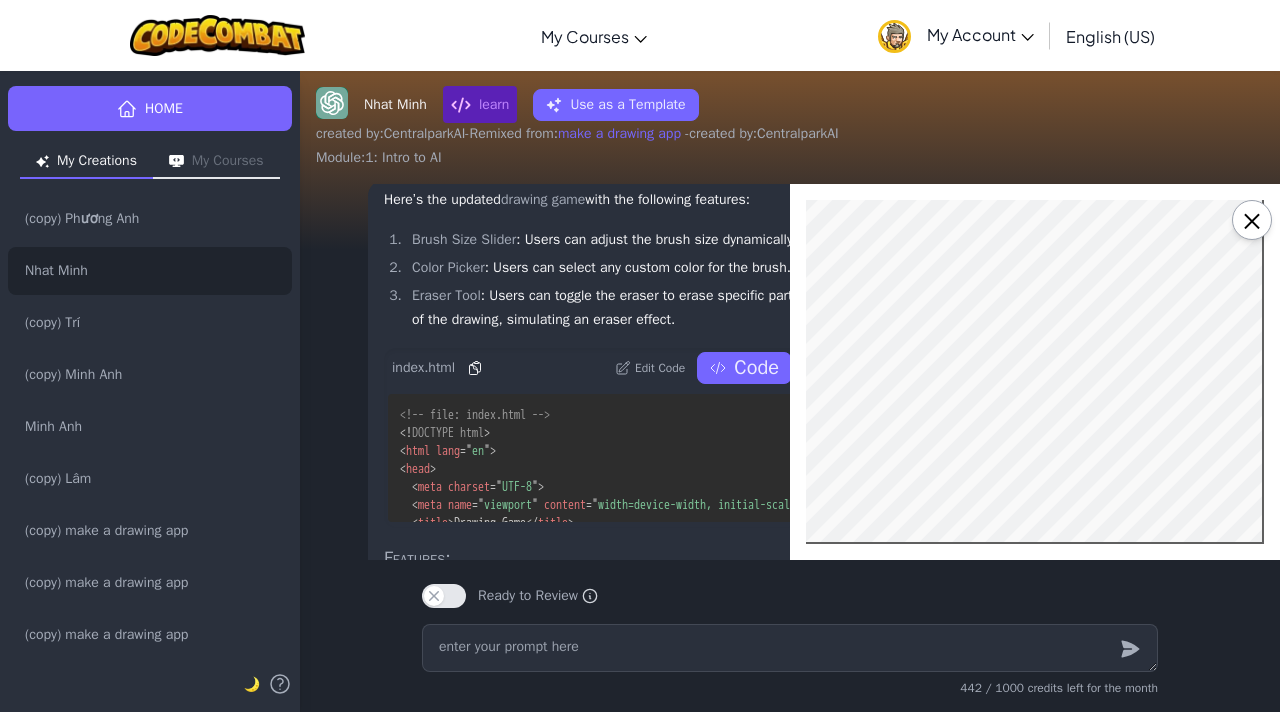 scroll, scrollTop: 116, scrollLeft: 174, axis: both 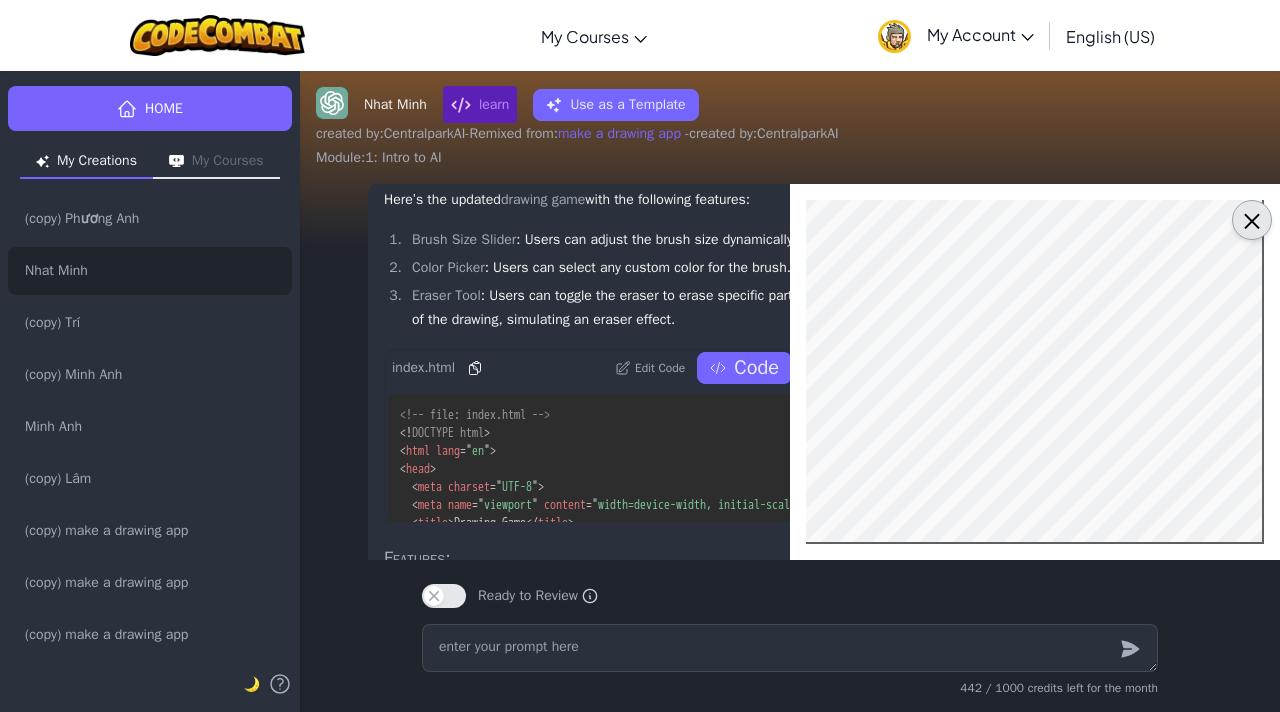 click on "×" at bounding box center (1252, 220) 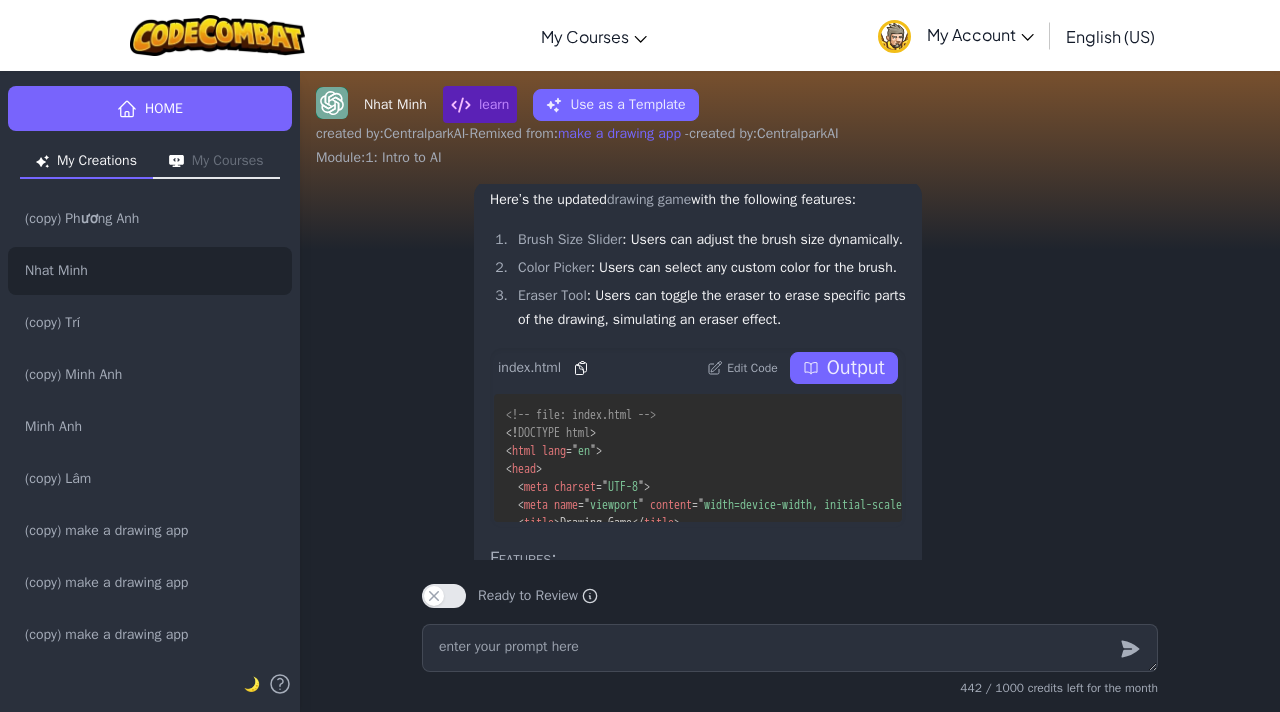 click on "Edit Code" at bounding box center [752, 368] 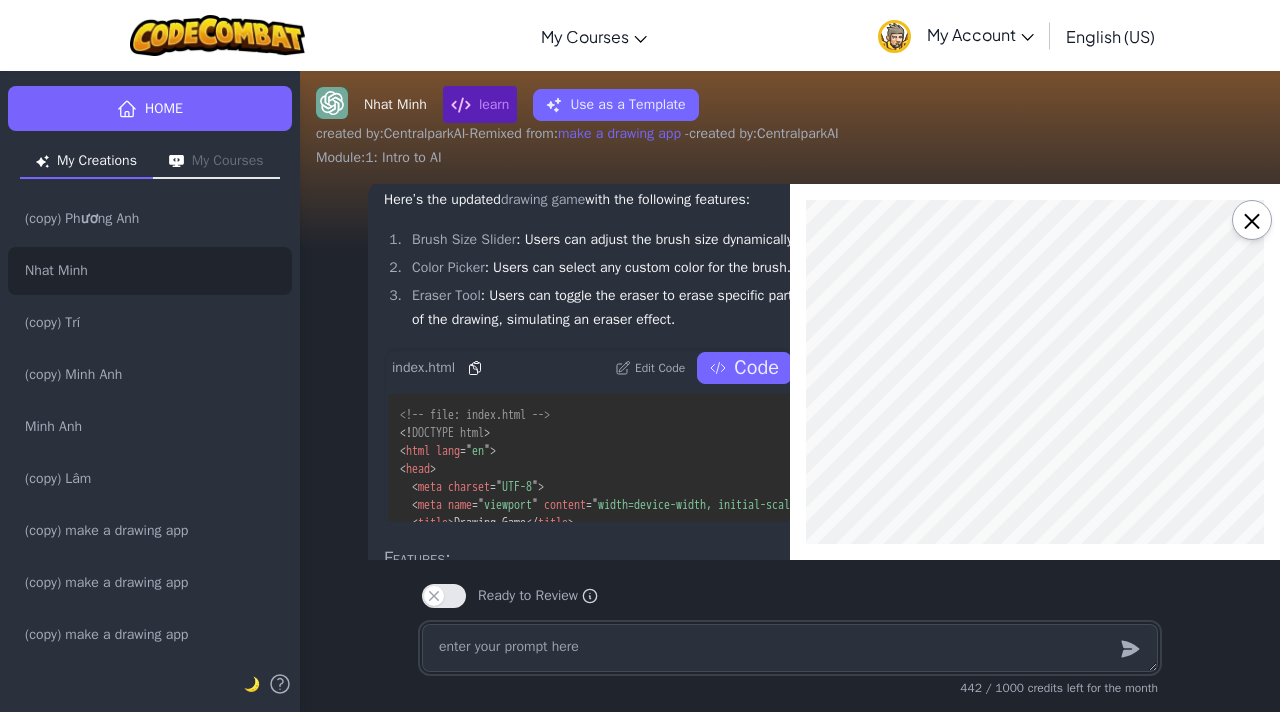 scroll, scrollTop: 0, scrollLeft: 0, axis: both 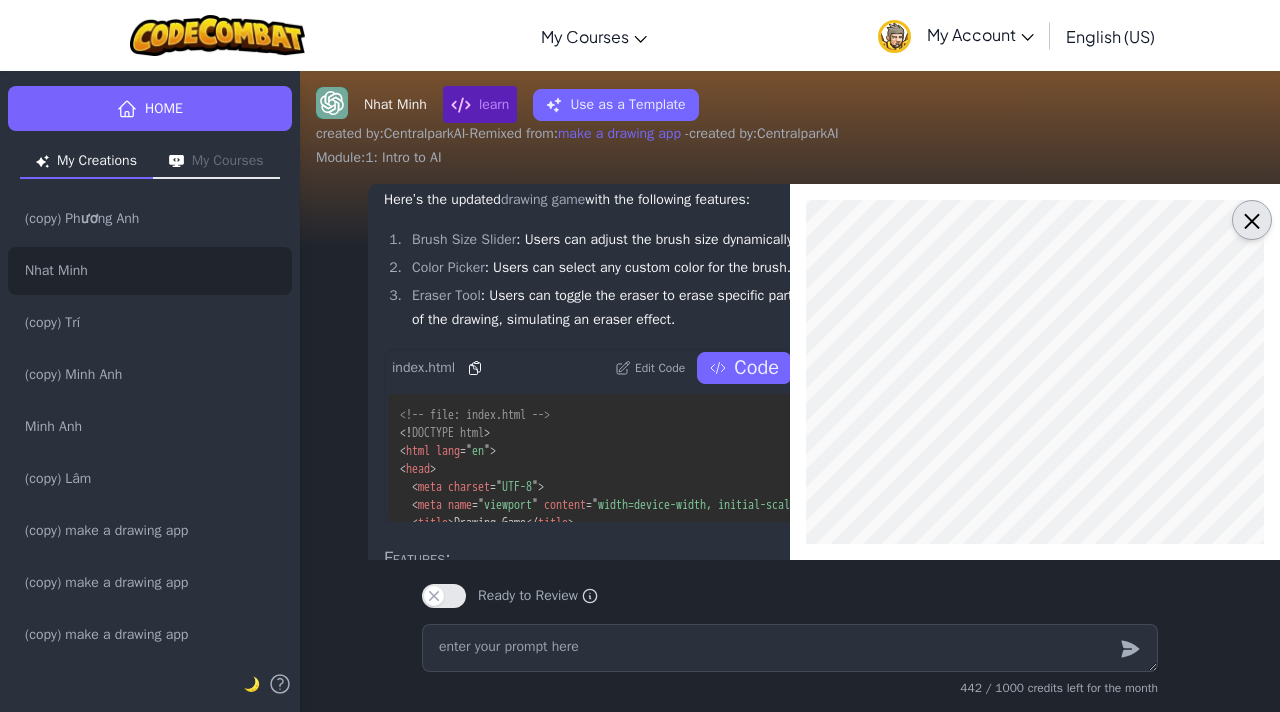 click on "×" at bounding box center (1252, 220) 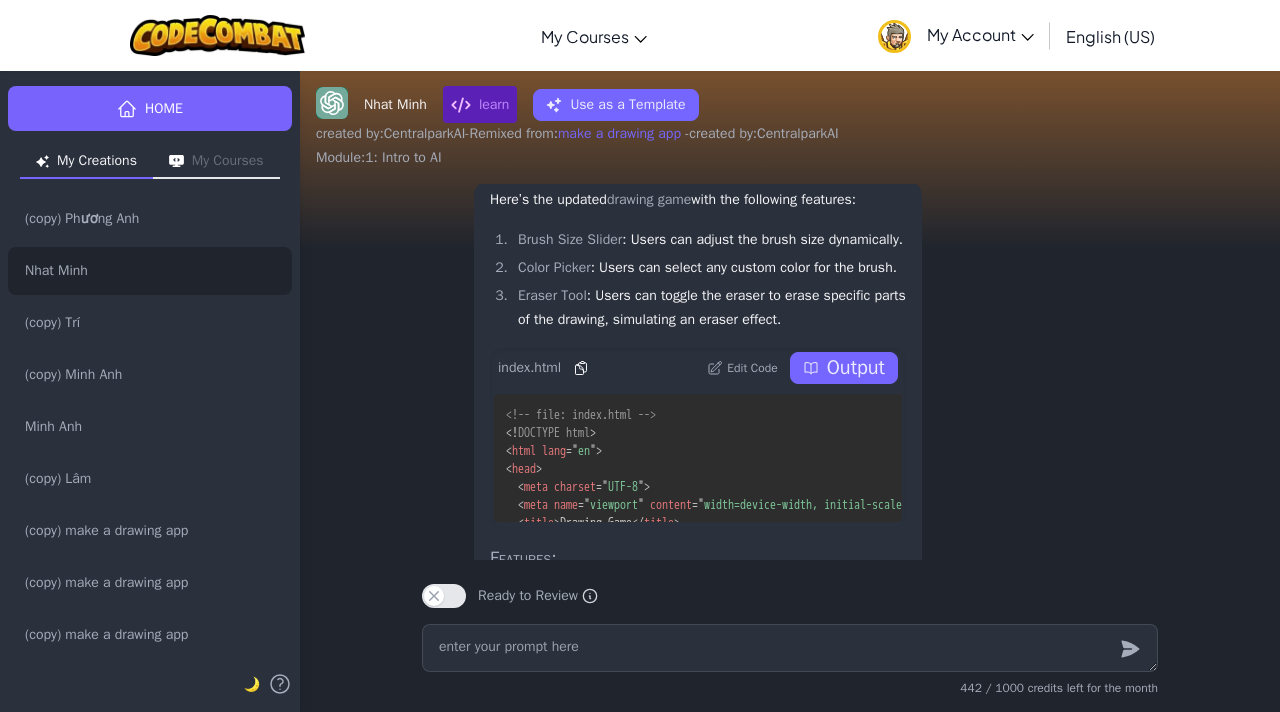 click on "🤖 Here’s the updated  drawing game  with the following features:
Brush Size Slider : Users can adjust the brush size dynamically.
Color Picker : Users can select any custom color for the brush.
Eraser Tool : Users can toggle the eraser to erase specific parts of the drawing, simulating an eraser effect.
index.html Edit Code Output <!-- file: index.html -->
<! DOCTYPE   html >
< html   lang = " en " >
< head >
< meta   charset = " UTF-8 " >
< meta   name = " viewport "   content = " width=device-width, initial-scale=1.0 " >
< title > Drawing Game </ title >
< style >
body   {
margin :   0 ;
font-family :  Arial ,  sans-serif ;
display :  flex ;
flex-direction :  column ;
align-items :  center ;
justify-content :  center ;
height :   100 vh ;
background-color :   #f0f0f0 ;
}
#toolbar   {
display :  flex ;
justify-content :  center ;
margin-bottom :" at bounding box center [790, 680] 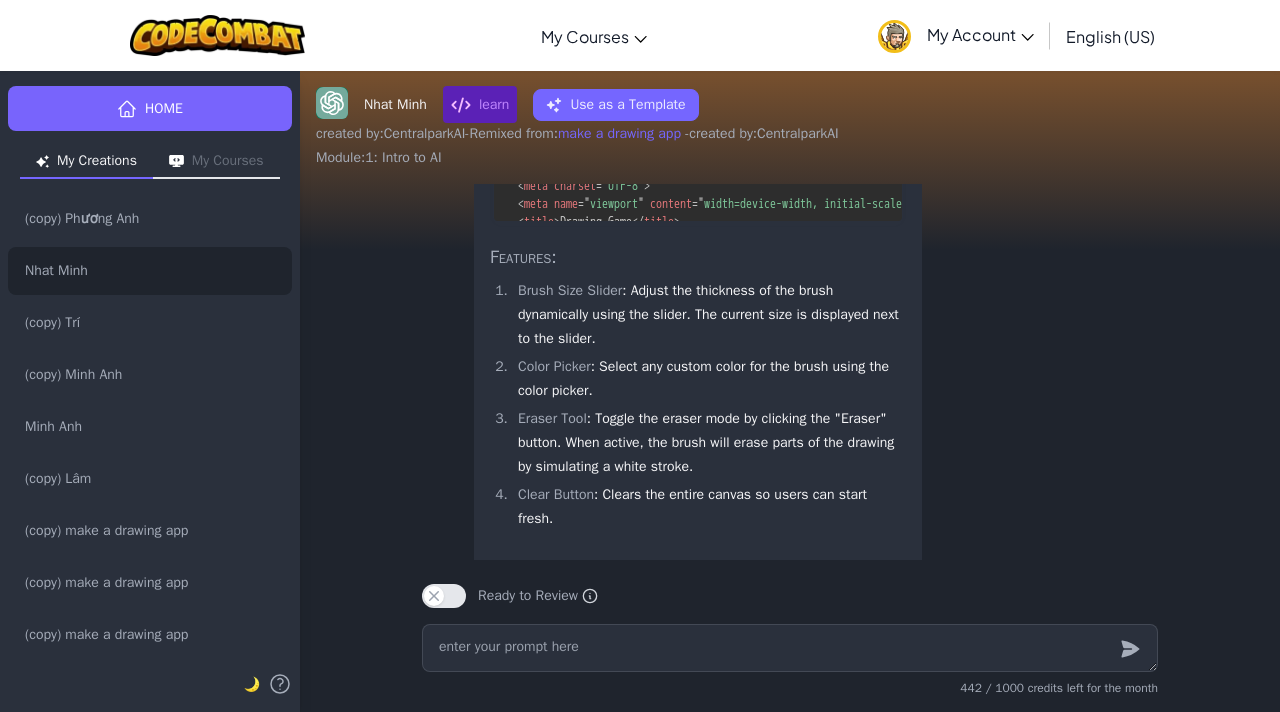 scroll, scrollTop: -302, scrollLeft: 0, axis: vertical 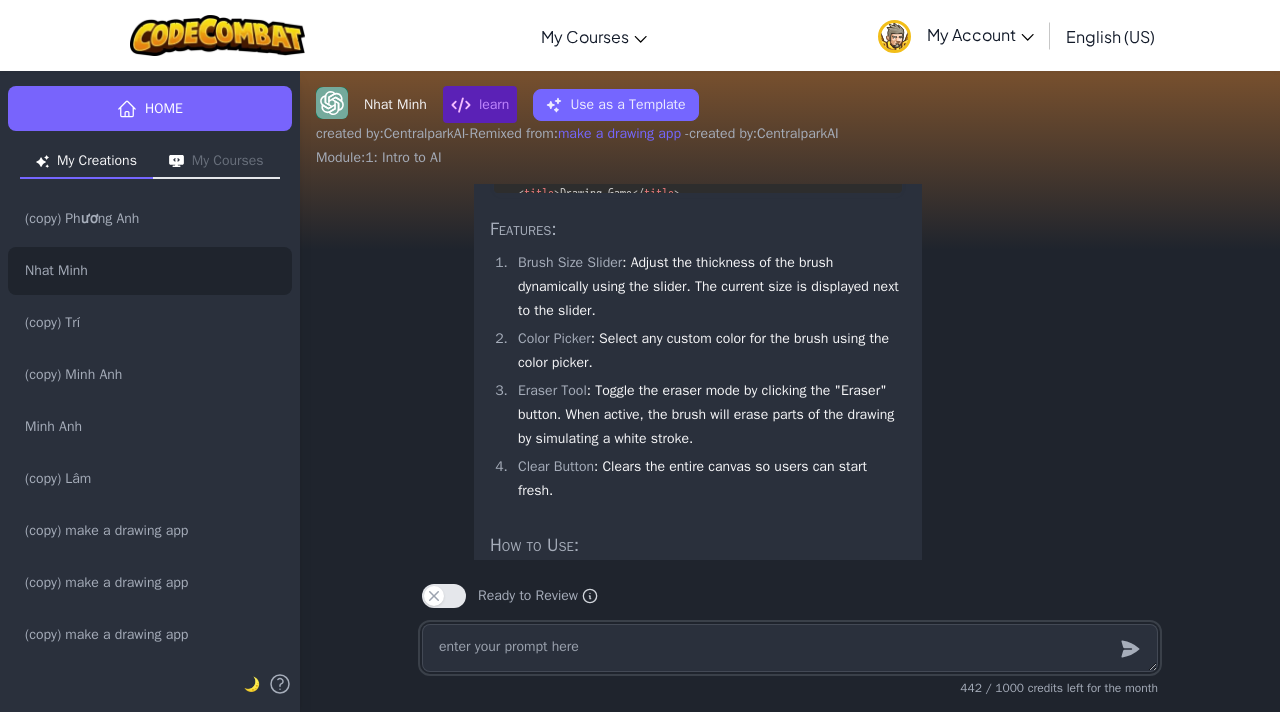 click at bounding box center (790, 648) 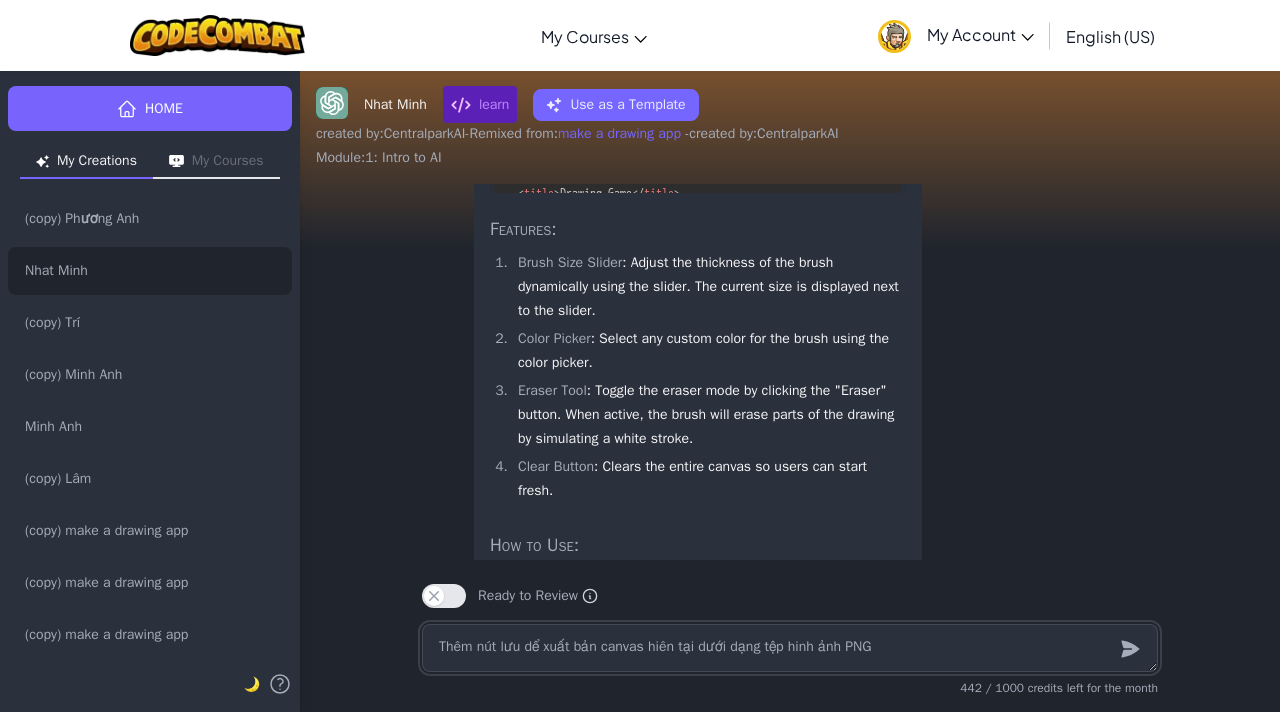 click on "Thêm nút lưu dể xuất bản canvas hiên tại dưới dạng tệp hinh ảnh PNG" at bounding box center (790, 648) 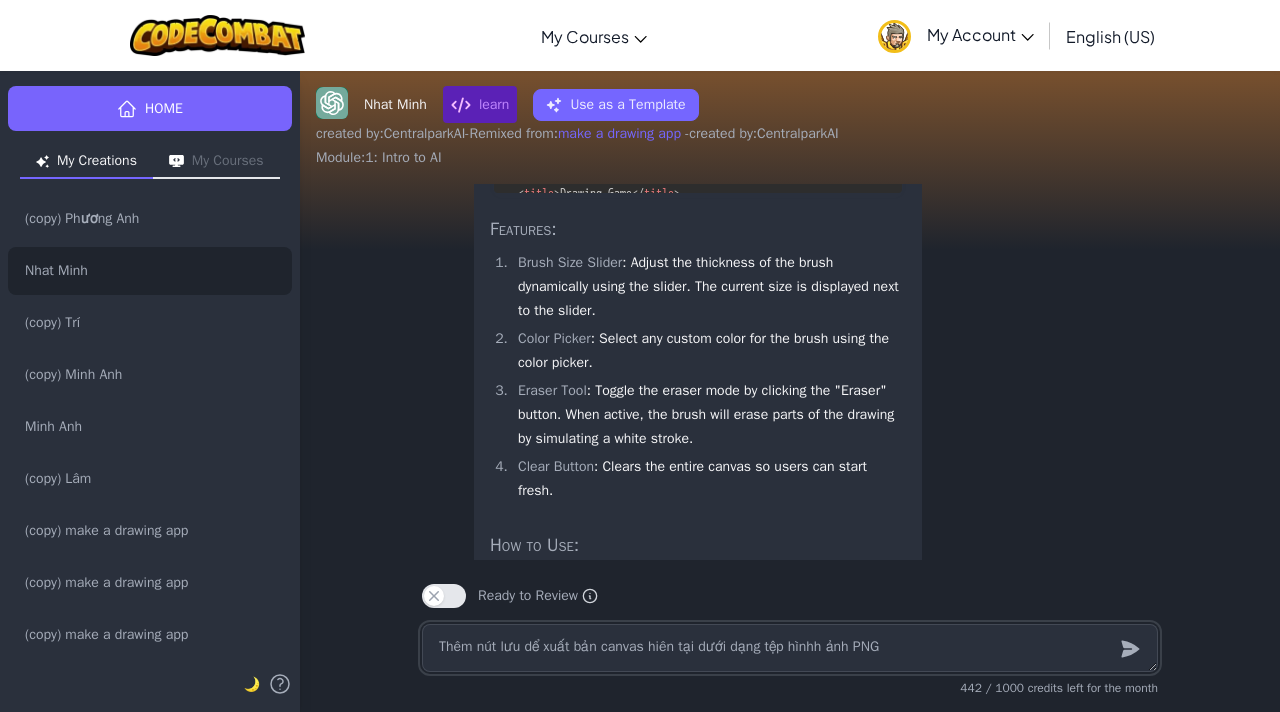 click on "Thêm nút lưu dể xuất bản canvas hiên tại dưới dạng tệp hìnhh ảnh PNG" at bounding box center (790, 648) 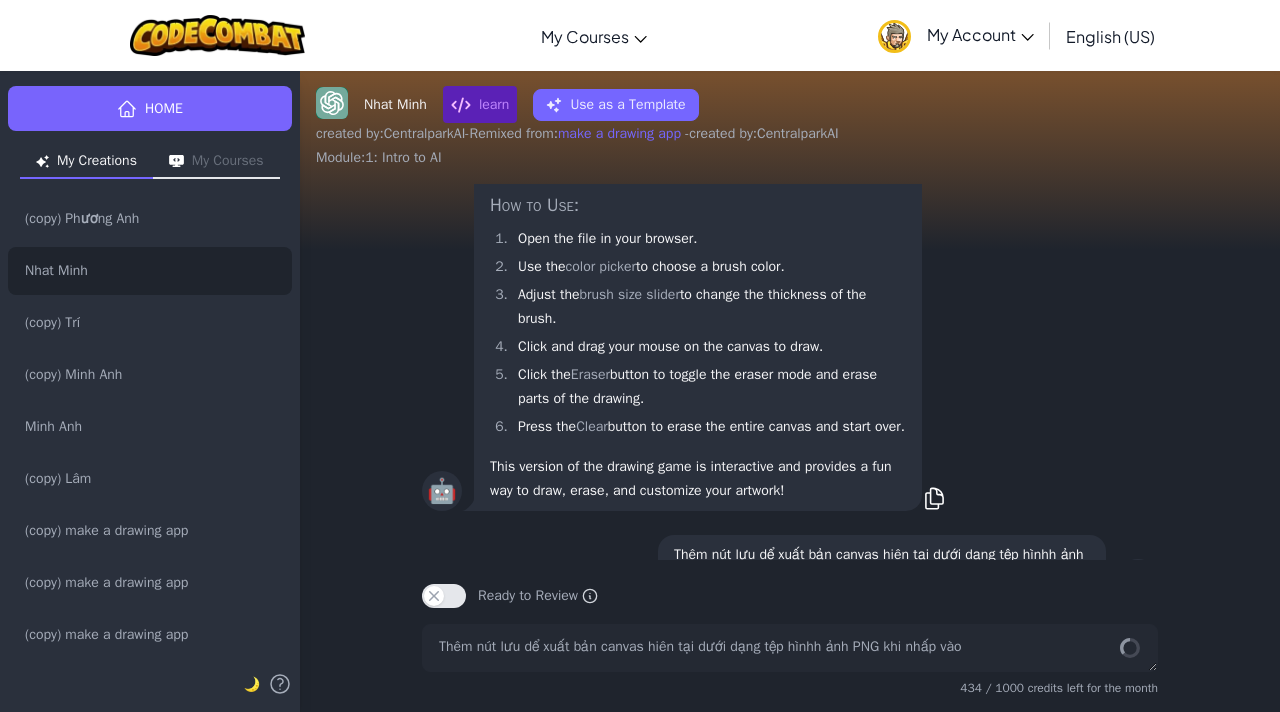 scroll, scrollTop: 0, scrollLeft: 0, axis: both 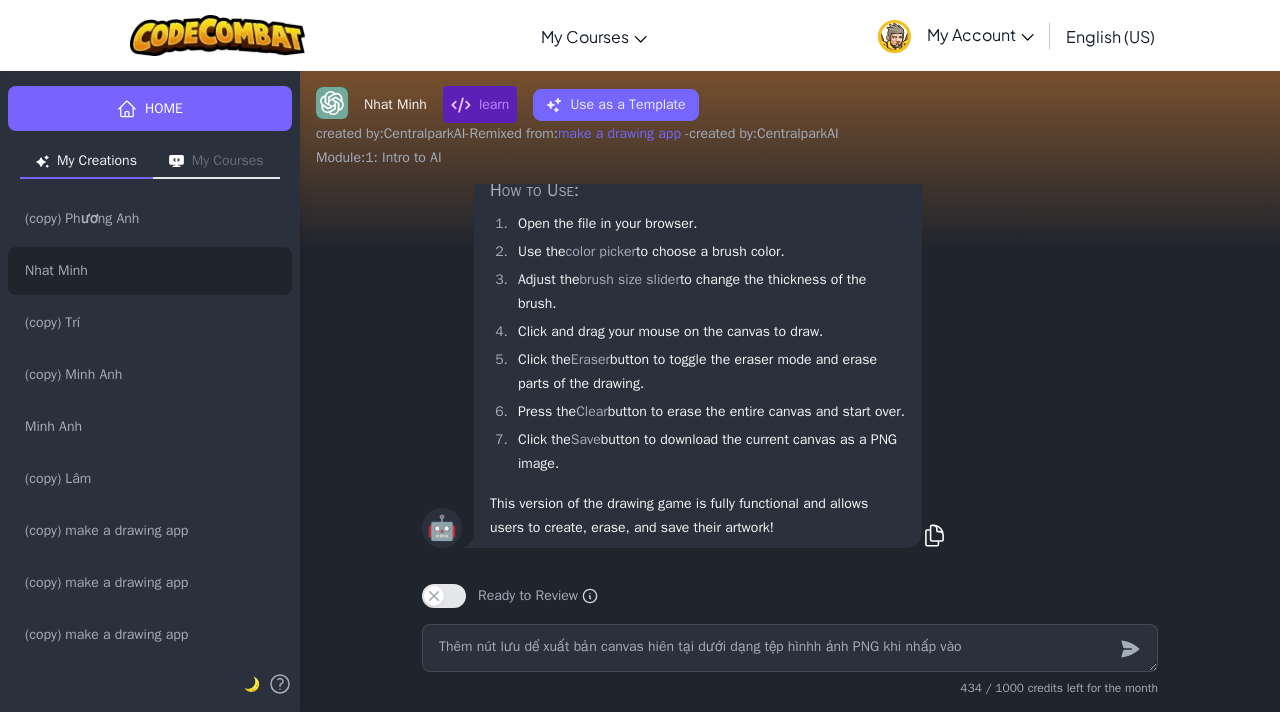 click on "Nhat Minh learn   Use as a Template created by :  CentralparkAI  -  Remixed from :  make a drawing app   -  created by :  CentralparkAI Module :  1: Intro to AI 🤖 Here’s the updated  drawing game  with a  Save Button  that allows users to export the current canvas as a PNG image. When the user clicks the "Save" button, the canvas is saved as an image file. index.html Edit Code Output <!-- file: index.html -->
<! DOCTYPE   html >
< html   lang = " en " >
< head >
< meta   charset = " UTF-8 " >
< meta   name = " viewport "   content = " width=device-width, initial-scale=1.0 " >
< title > Drawing Game </ title >
< style >
body   {
margin :   0 ;
font-family :  Arial ,  sans-serif ;
display :  flex ;
flex-direction :  column ;
align-items :  center ;
justify-content :  center ;
height :   100 vh ;
background-color :   #f0f0f0 ;
}
#toolbar   {
display :  flex ;
:  center ;" at bounding box center (790, 391) 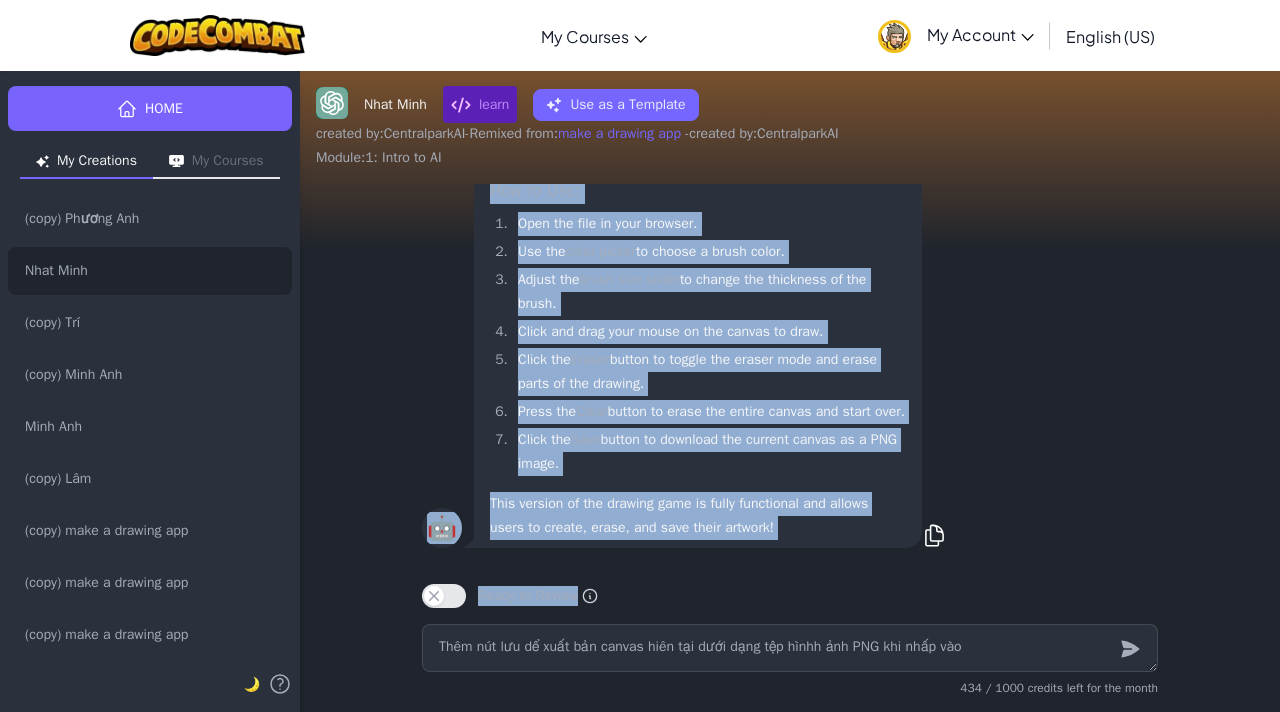 scroll, scrollTop: -707, scrollLeft: 0, axis: vertical 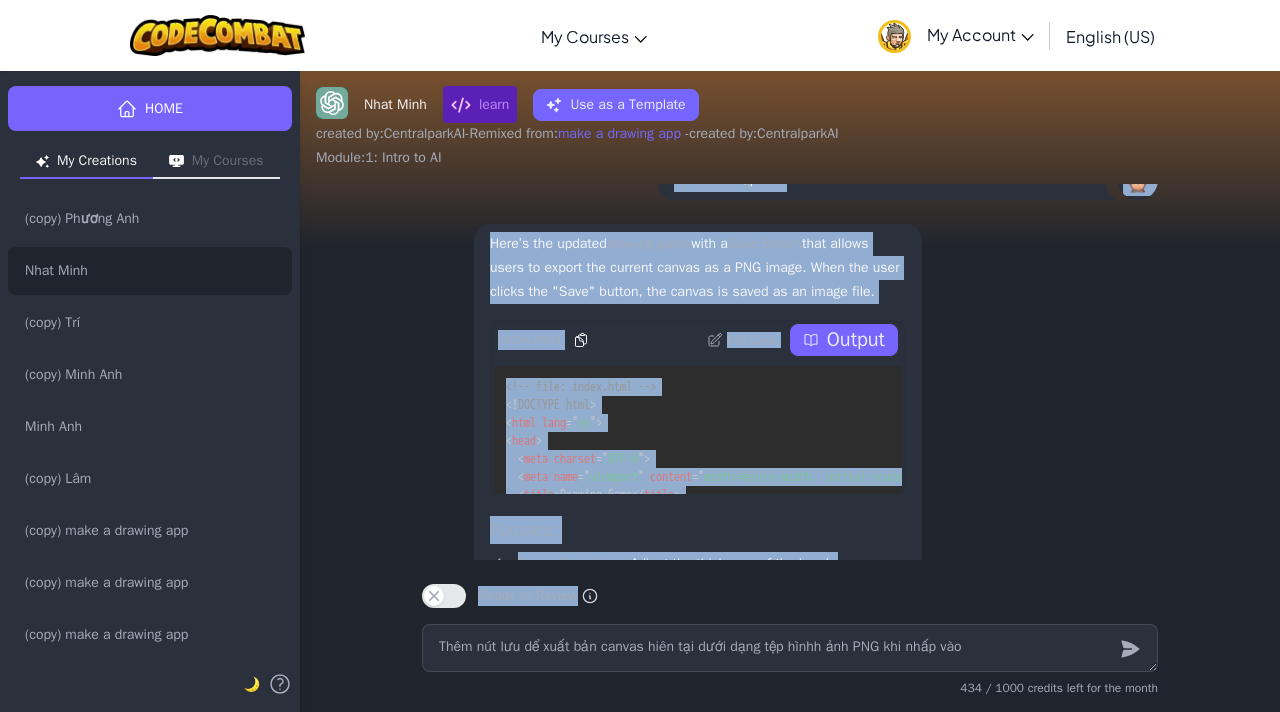 click on "Edit Code" at bounding box center (752, 340) 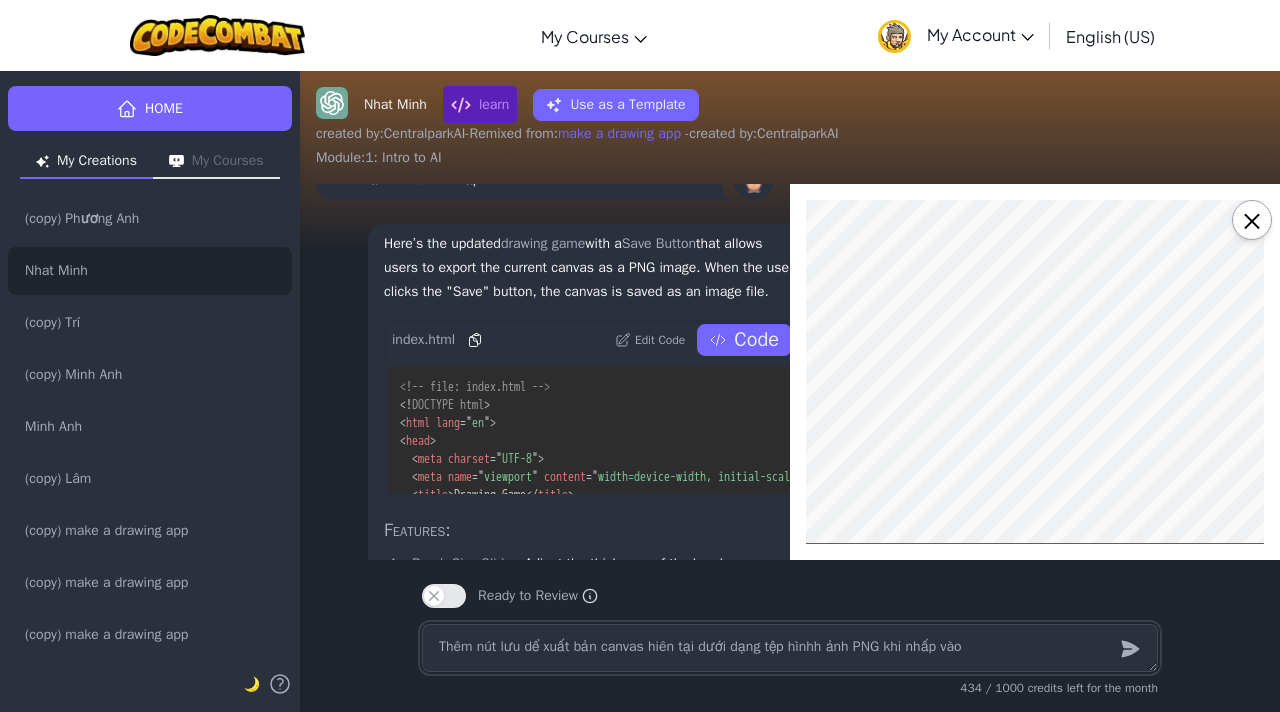 scroll, scrollTop: 98, scrollLeft: 0, axis: vertical 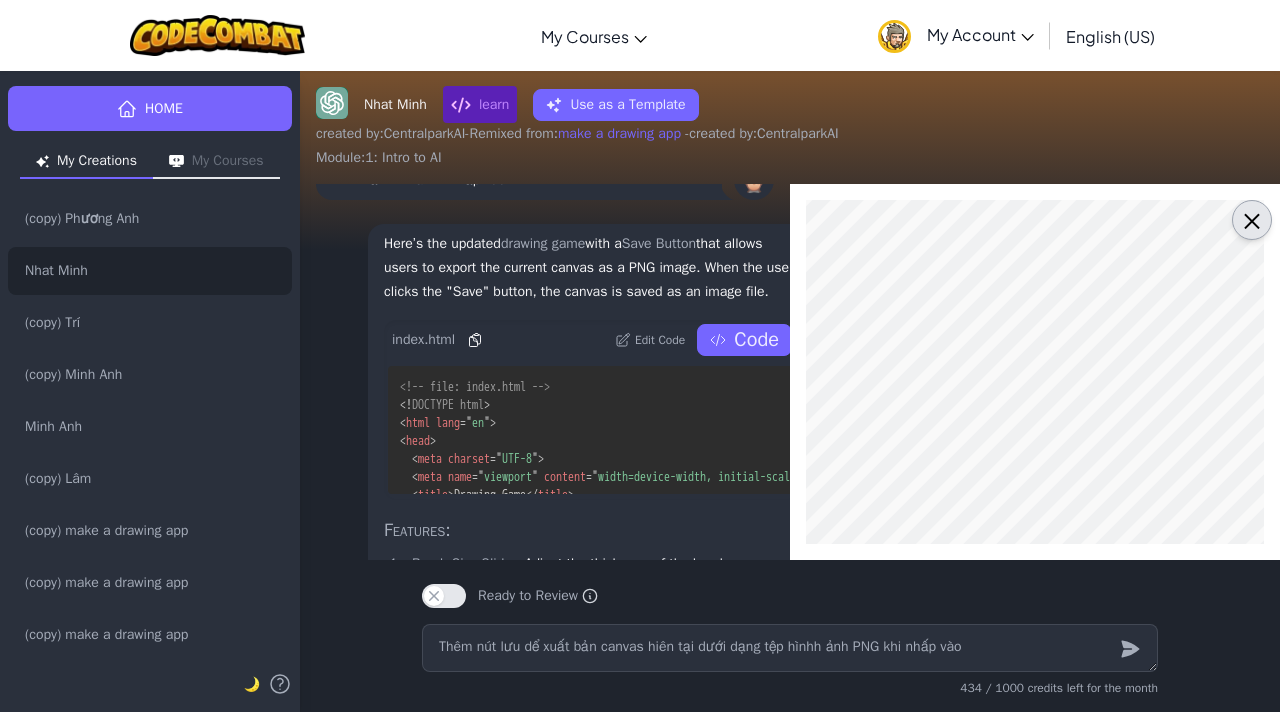 click on "×" at bounding box center (1252, 220) 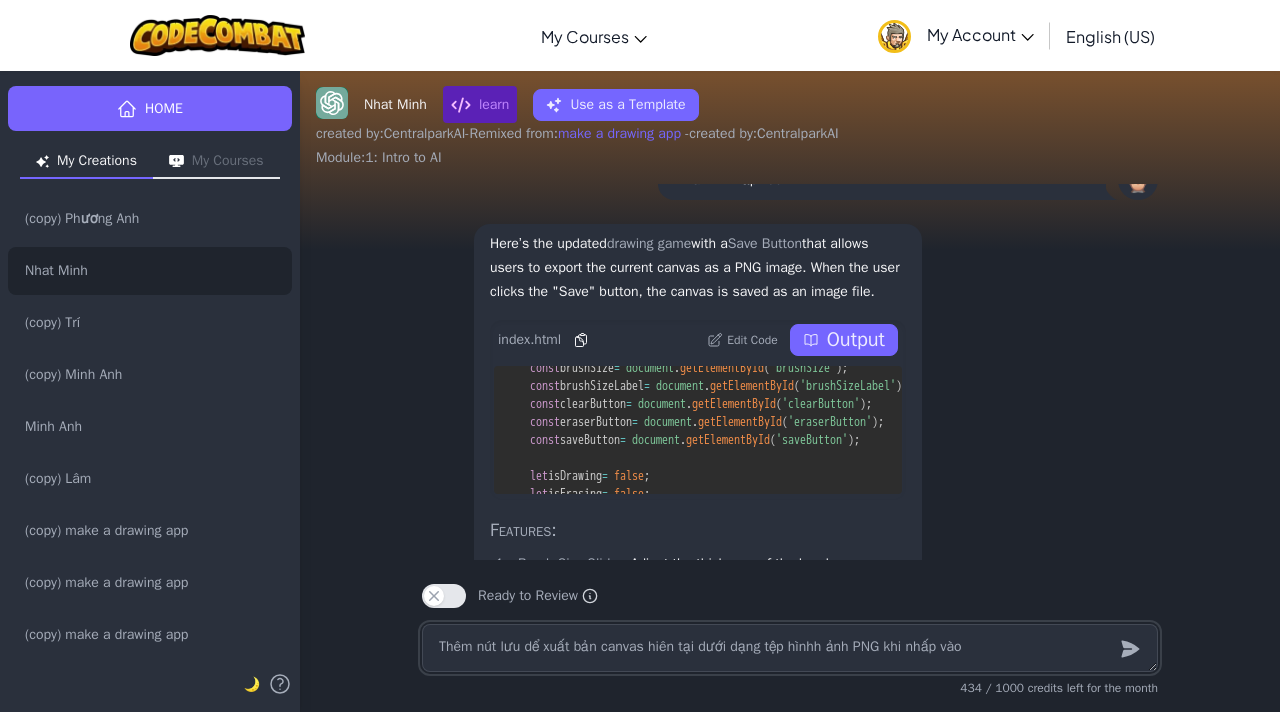 scroll, scrollTop: 1376, scrollLeft: 0, axis: vertical 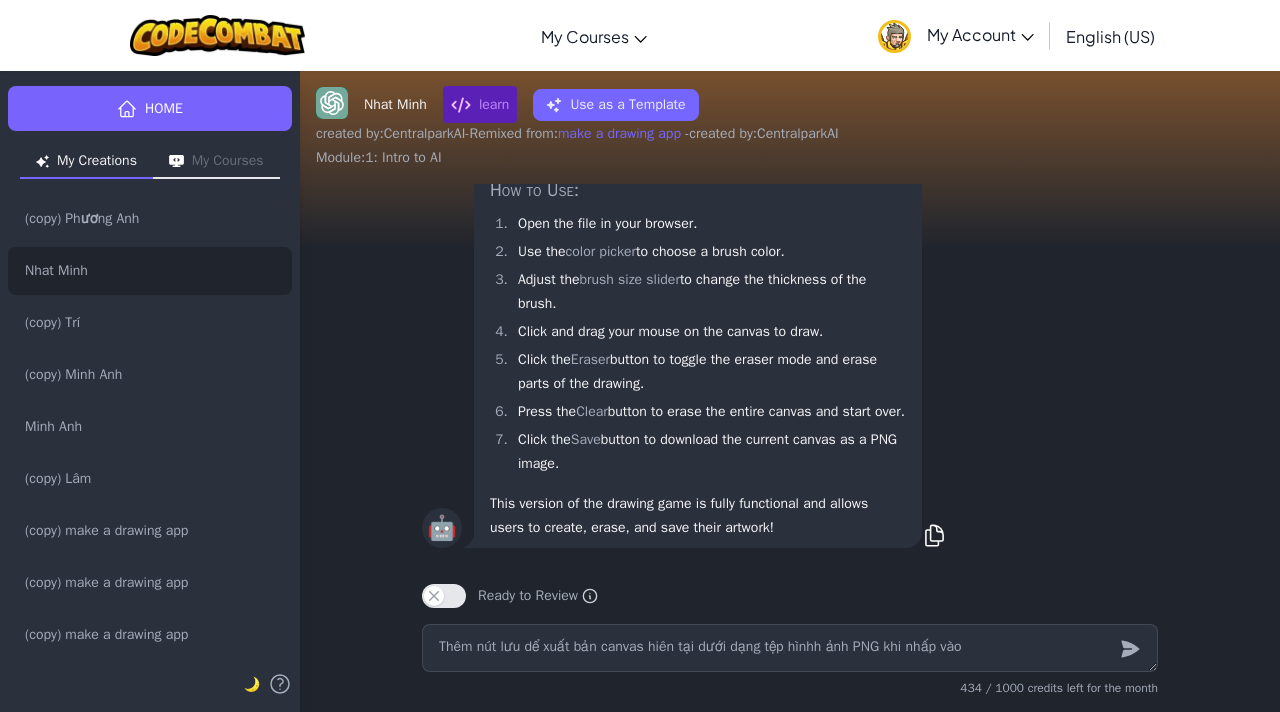 click on "Thêm nút lưu dể xuất bản canvas hiên tại dưới dạng tệp hìnhh ảnh PNG khi nhấp vào 434 / 1000 credits left for the month" at bounding box center [790, 664] 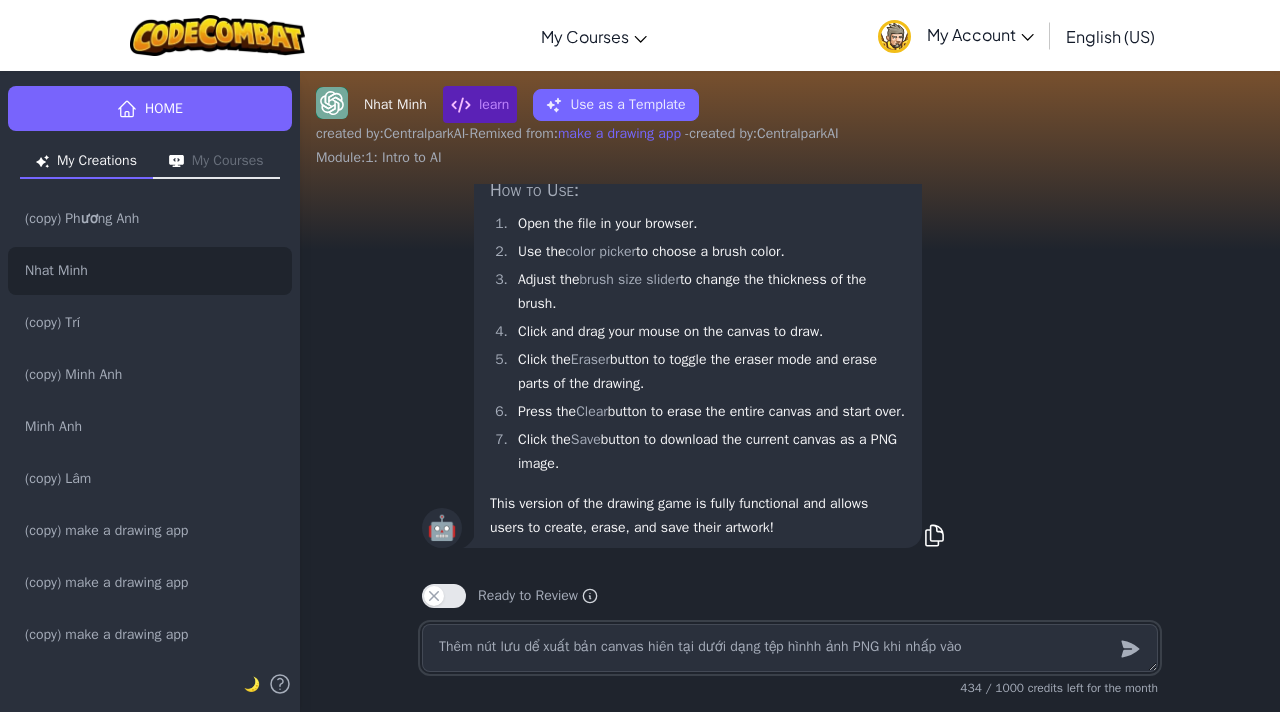 click on "Thêm nút lưu dể xuất bản canvas hiên tại dưới dạng tệp hìnhh ảnh PNG khi nhấp vào" at bounding box center [790, 648] 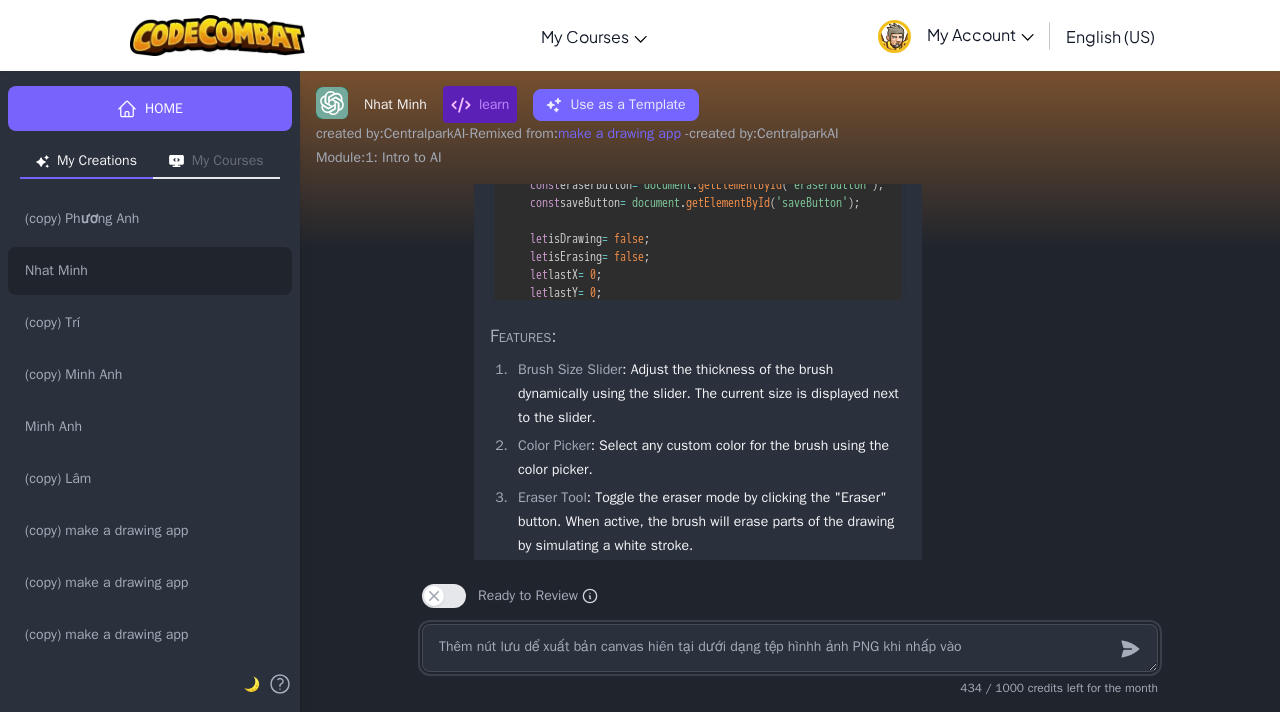 scroll, scrollTop: -531, scrollLeft: 0, axis: vertical 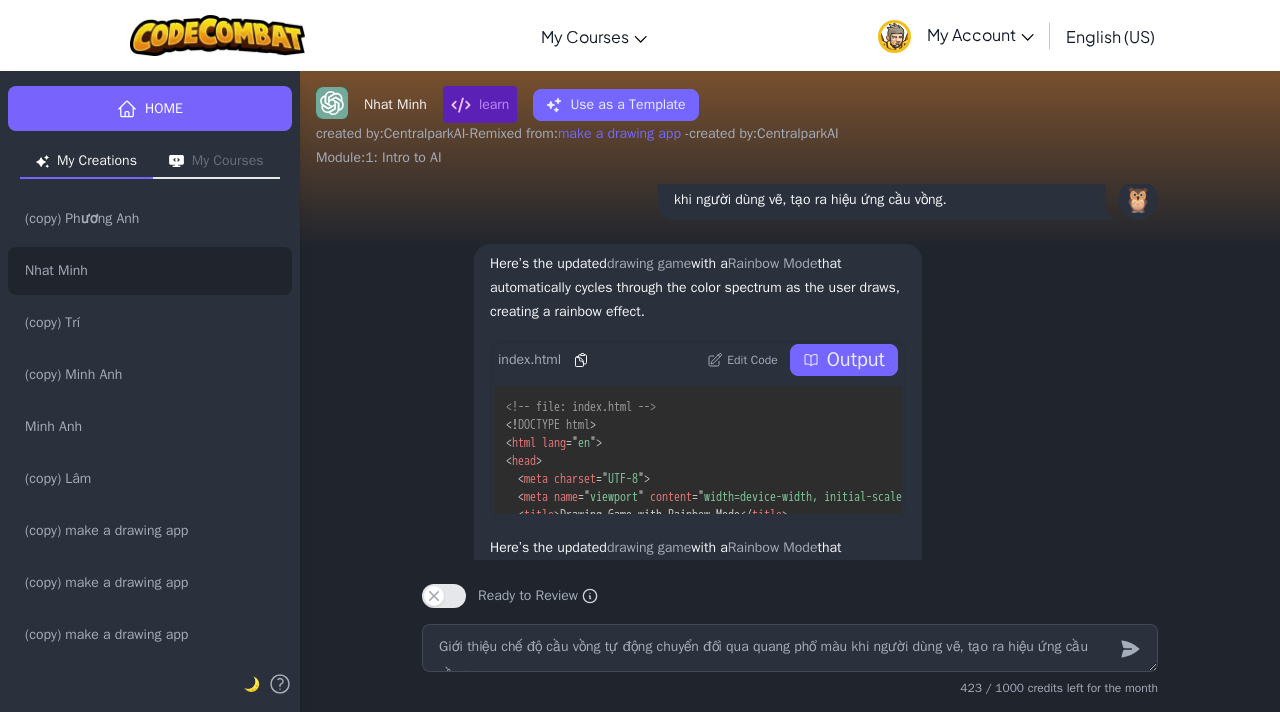 click on "Output" at bounding box center (856, 360) 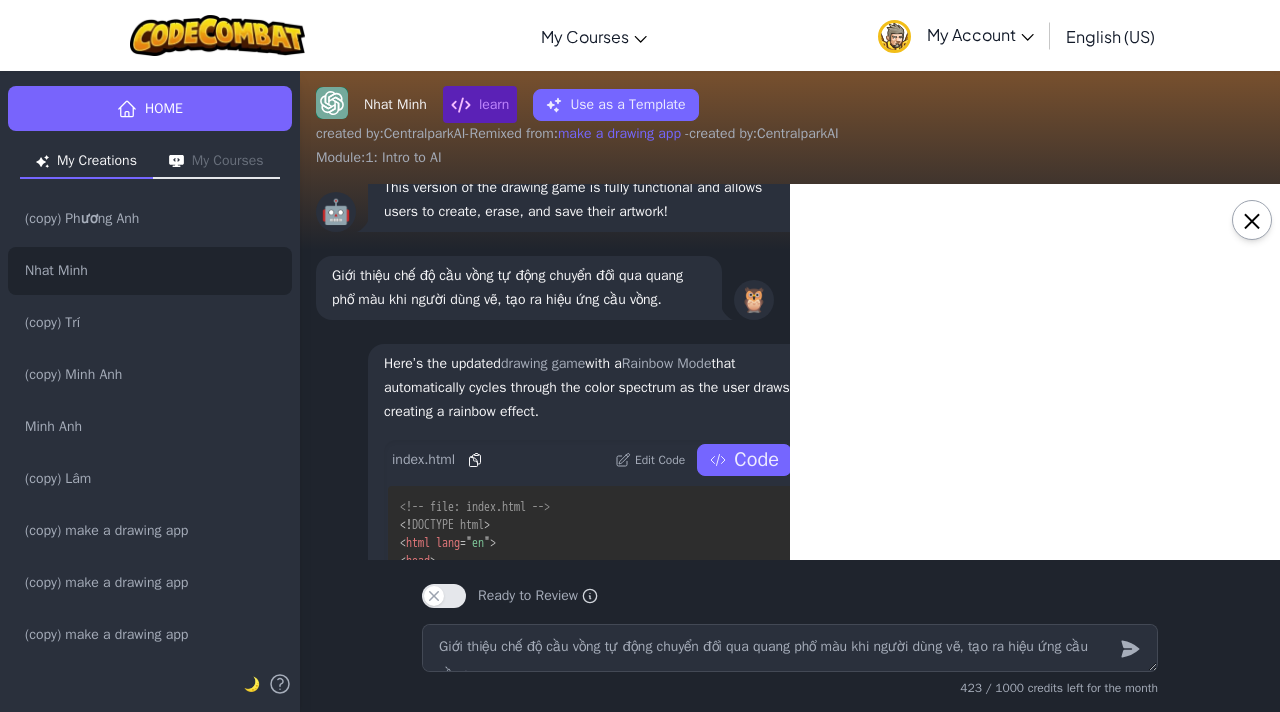 scroll, scrollTop: -856, scrollLeft: 0, axis: vertical 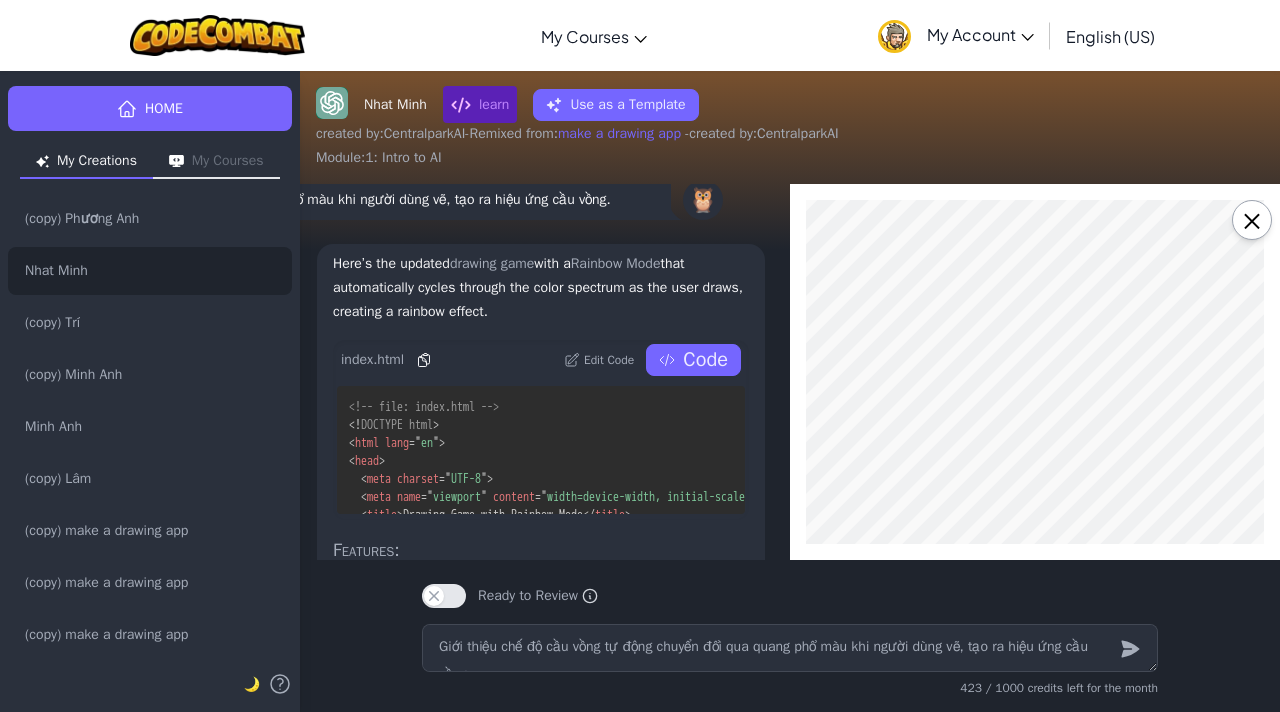 click on "Edit Code" at bounding box center (609, 360) 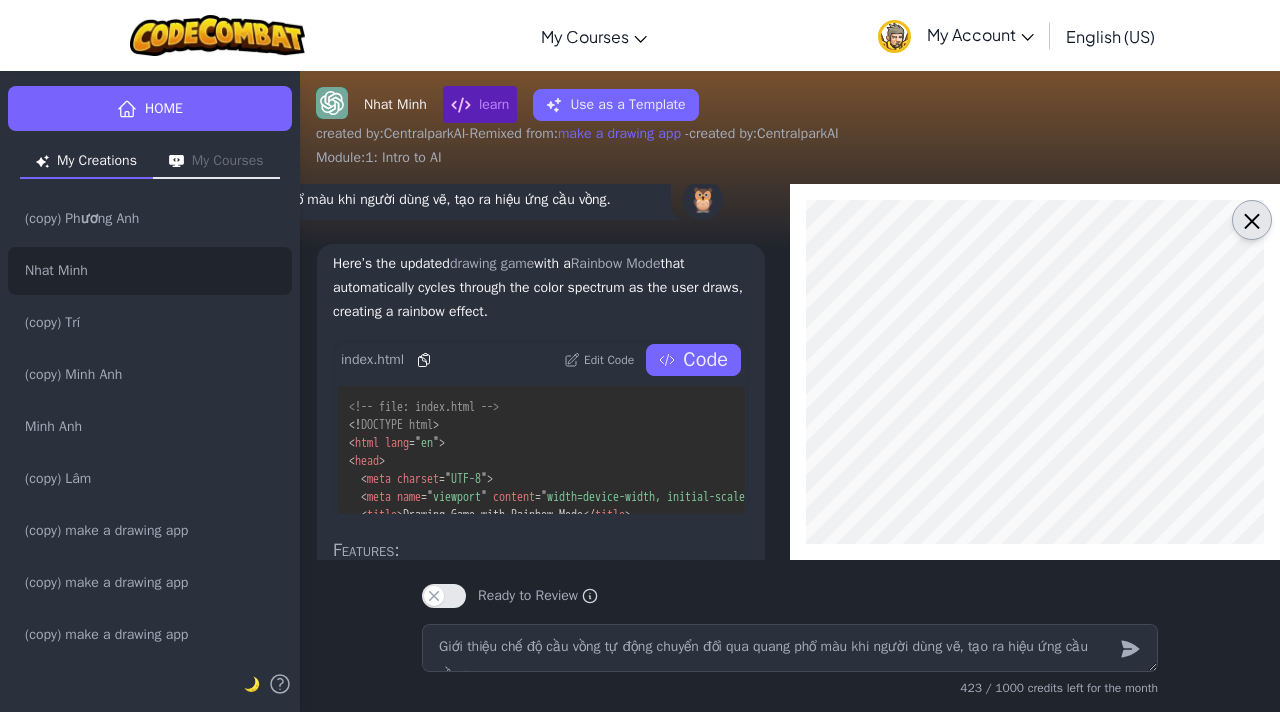 click on "×" at bounding box center (1252, 220) 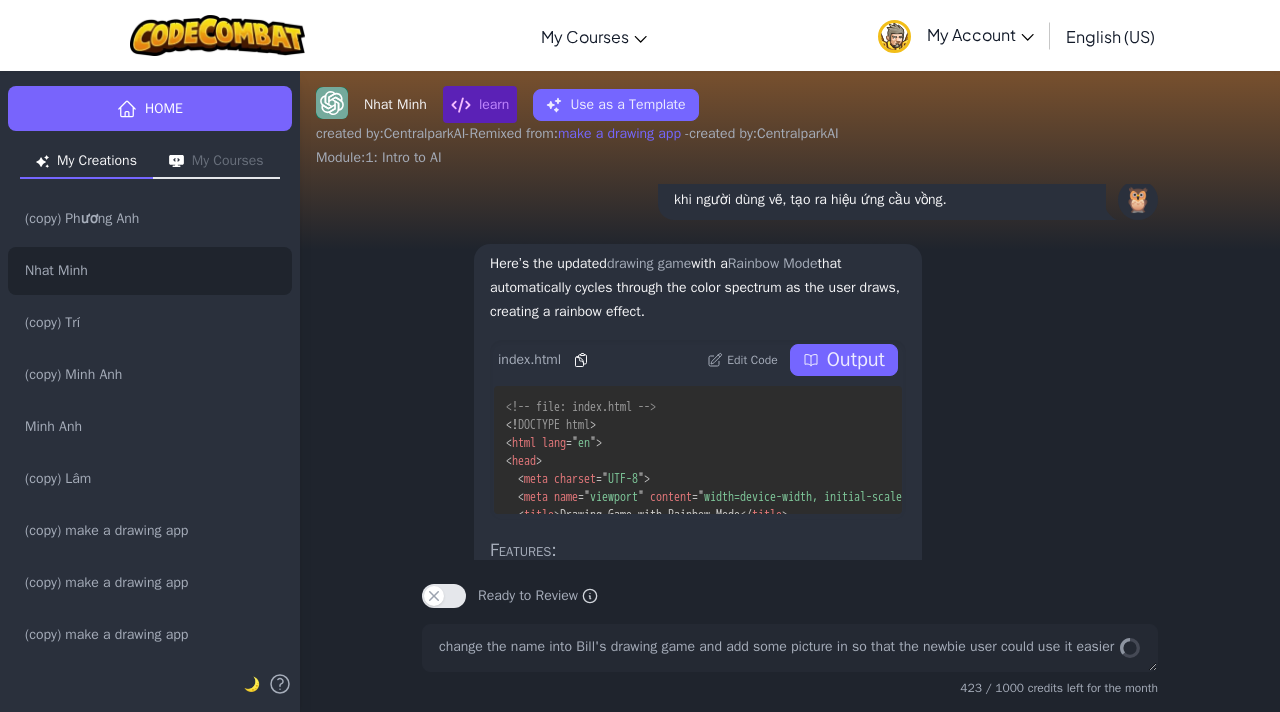 scroll, scrollTop: 0, scrollLeft: 0, axis: both 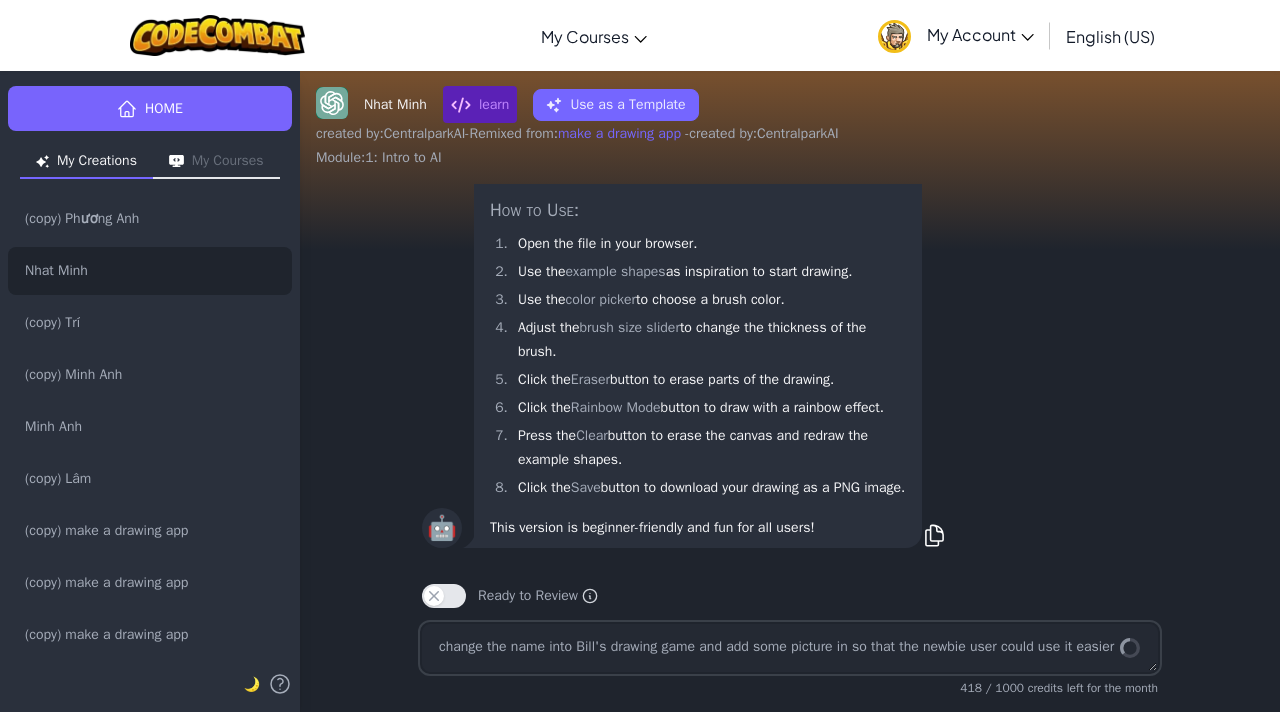 click on "change the name into Bill's drawing game and add some picture in so that the newbie user could use it easier" at bounding box center (790, 648) 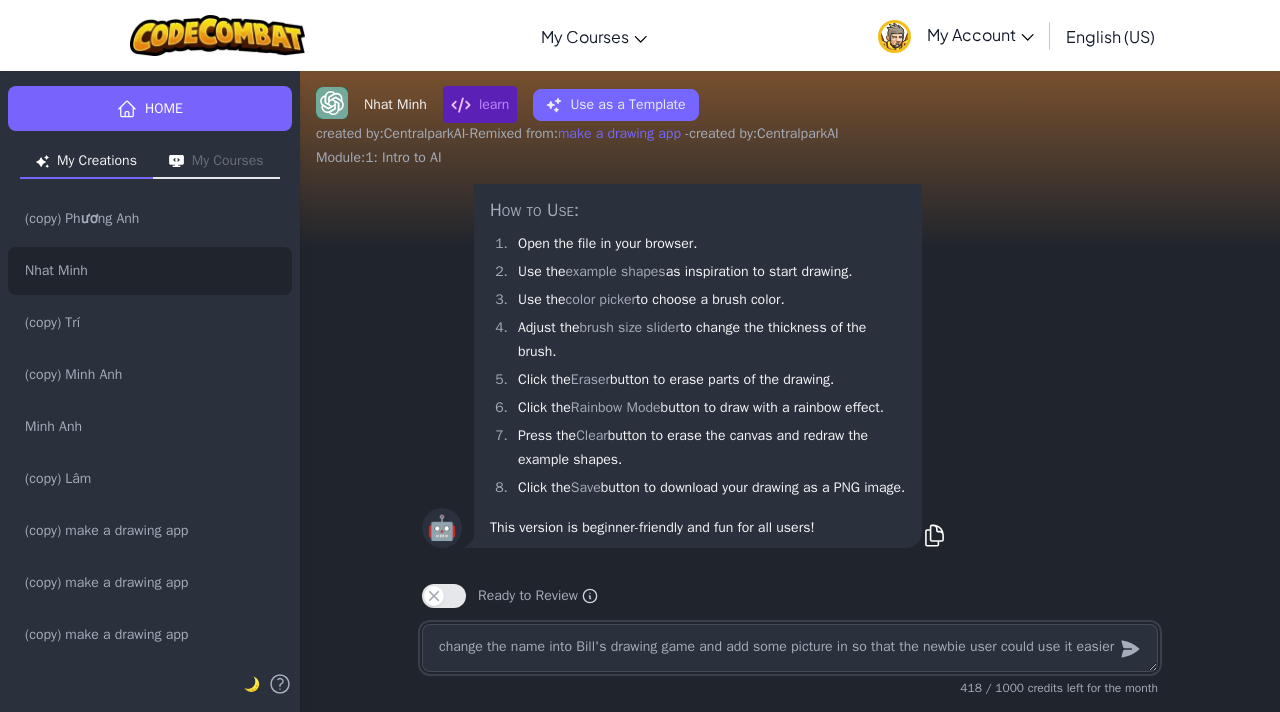 scroll, scrollTop: 0, scrollLeft: 0, axis: both 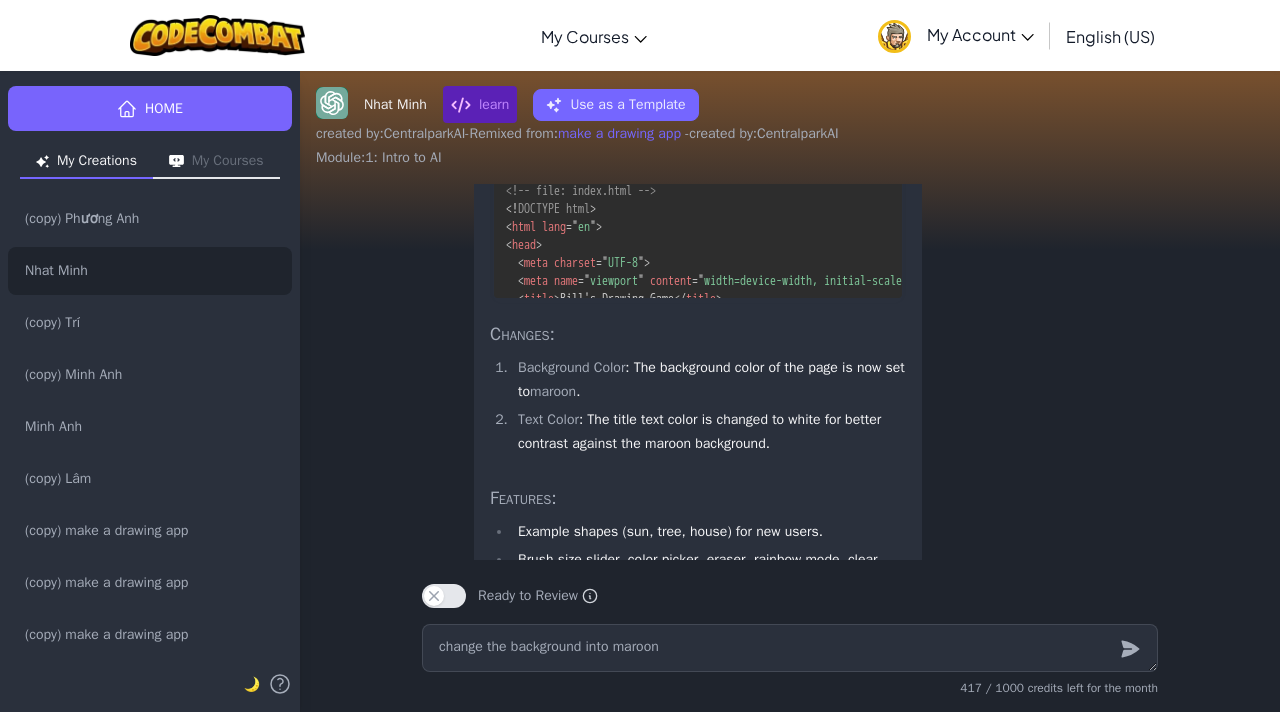 click on "Here’s the updated  [PERSON]'s Drawing Game  with the background color changed to  maroon . The rest of the features remain the same, including the example shapes, brush size slider, color picker, eraser, rainbow mode, and save functionality. index.html Edit Code Output <!-- file: index.html -->
<! DOCTYPE   html >
< html   lang = " en " >
< head >
< meta   charset = " UTF-8 " >
< meta   name = " viewport "   content = " width=device-width, initial-scale=1.0 " >
< title > [PERSON]'s Drawing Game </ title >
< style >
body   {
margin :   0 ;
font-family :  Arial ,  sans-serif ;
display :  flex ;
flex-direction :  column ;
align-items :  center ;
justify-content :  center ;
height :   100 vh ;
background-color :   maroon ;   /* Changed background to maroon */
}
h1   {
margin :   10 px   0 ;
font-size :   24 px ;
color :   #fff ;   /* White text for better contrast */
}" at bounding box center [698, 336] 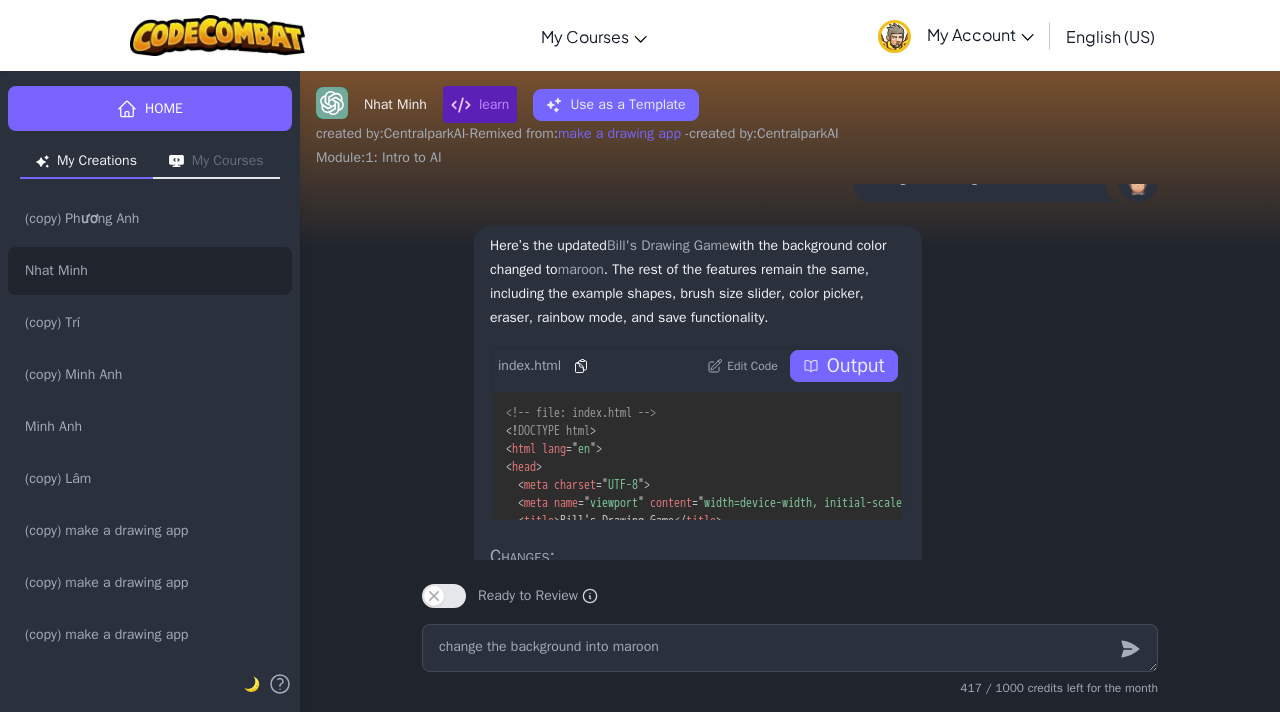 click on "Edit Code" at bounding box center [752, 366] 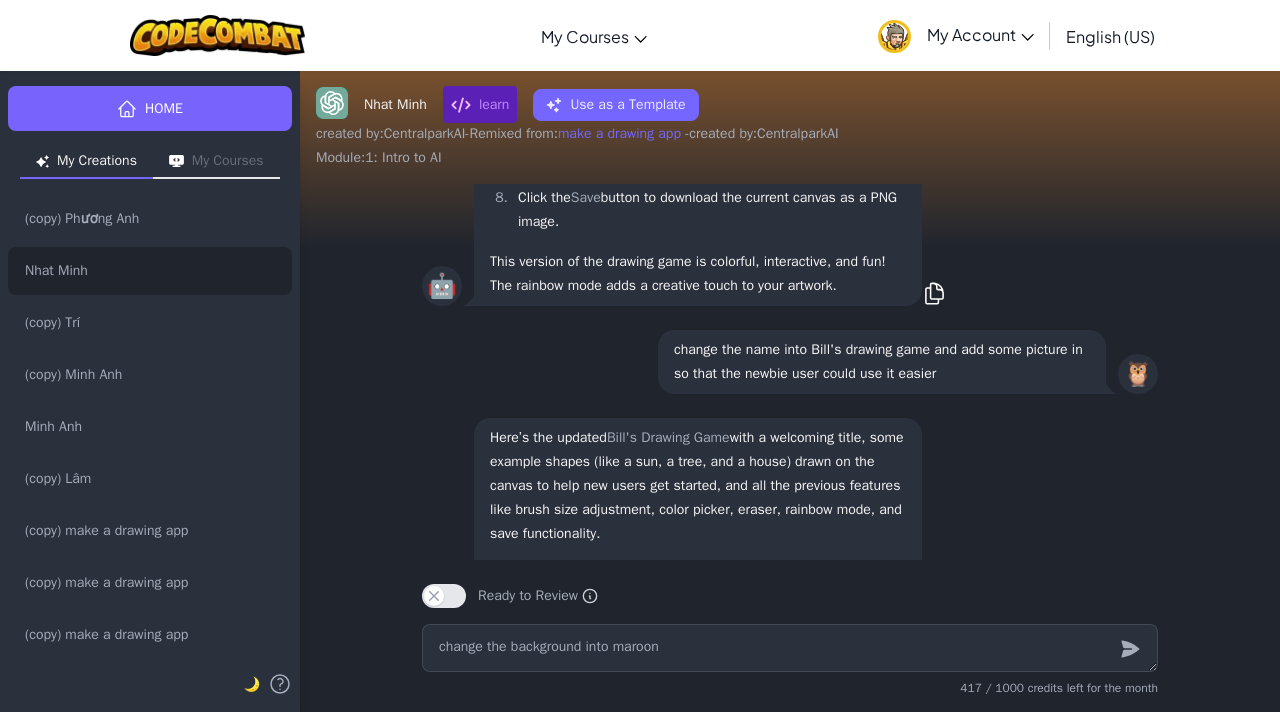 scroll, scrollTop: -1749, scrollLeft: 0, axis: vertical 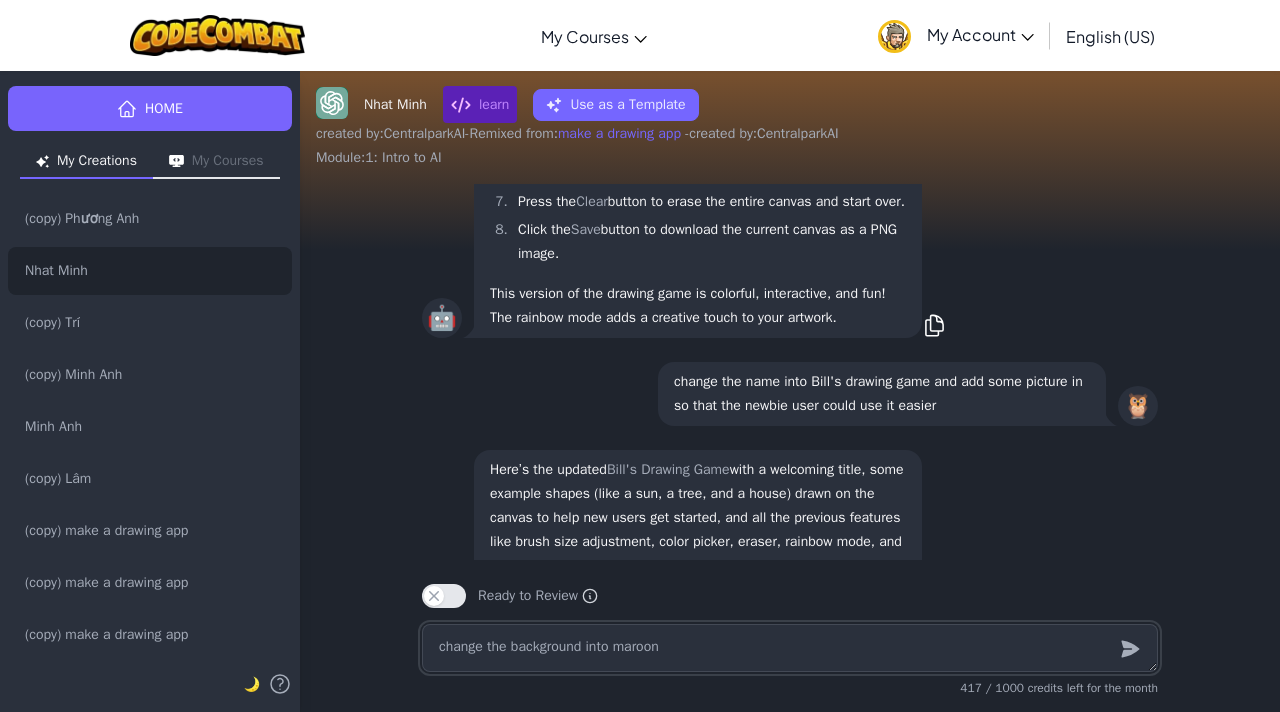 click on "change the background into maroon" at bounding box center [790, 648] 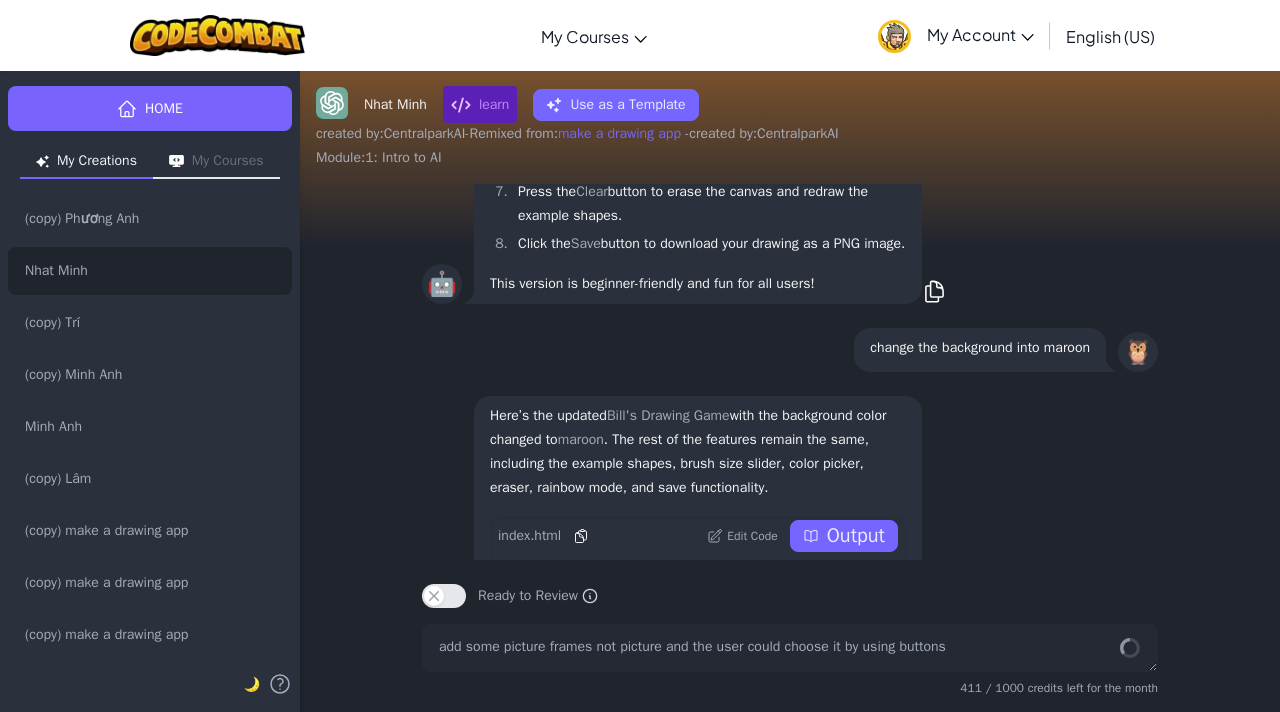 scroll, scrollTop: 0, scrollLeft: 0, axis: both 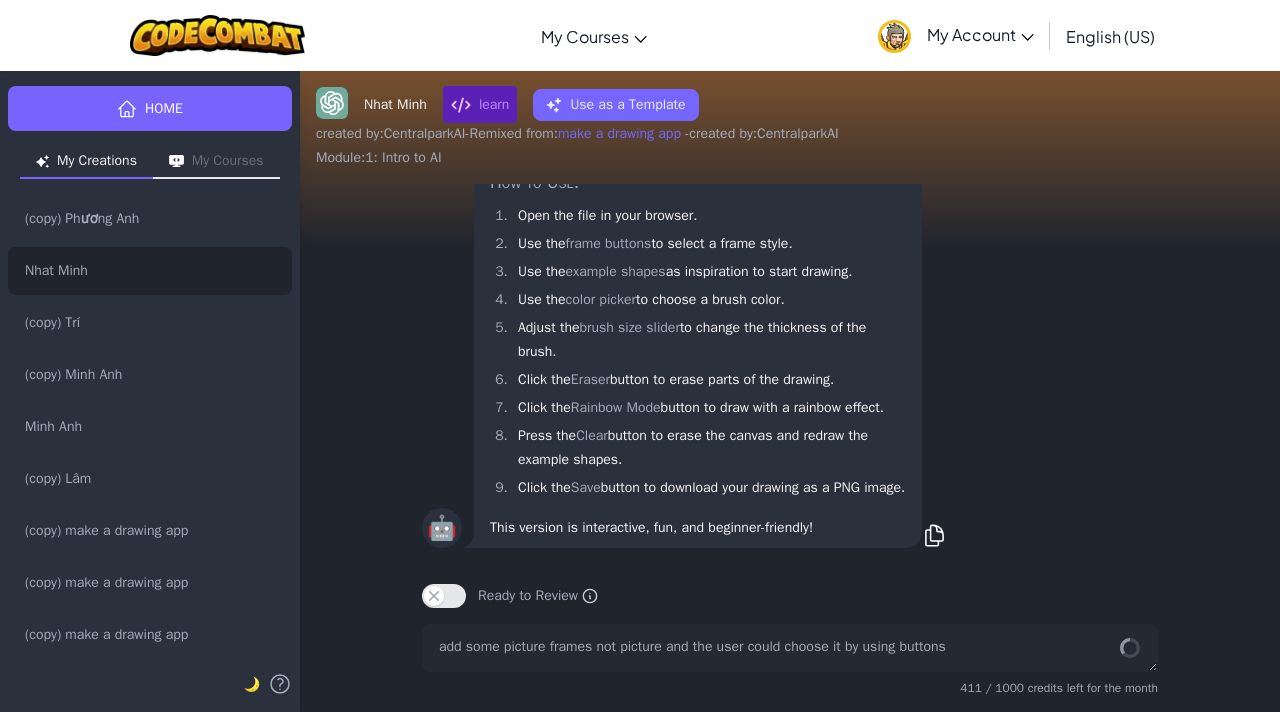 click on "Edit Code" at bounding box center (752, -628) 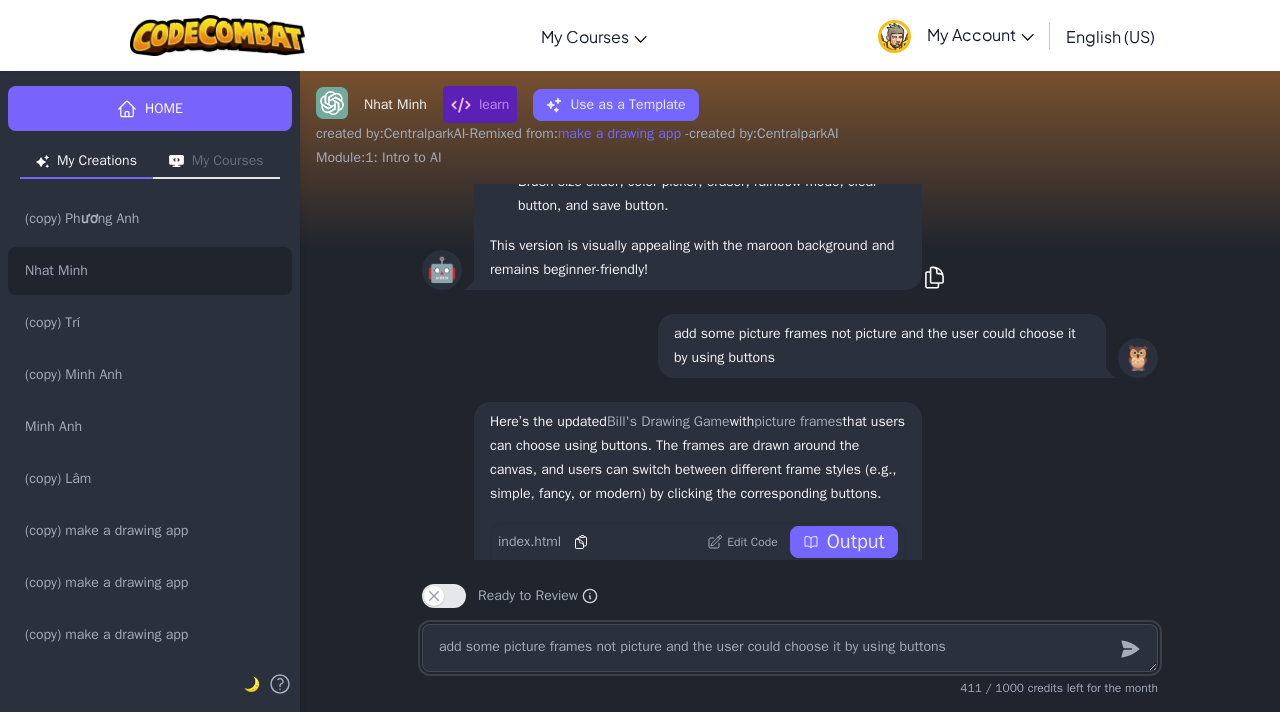 scroll, scrollTop: -950, scrollLeft: 0, axis: vertical 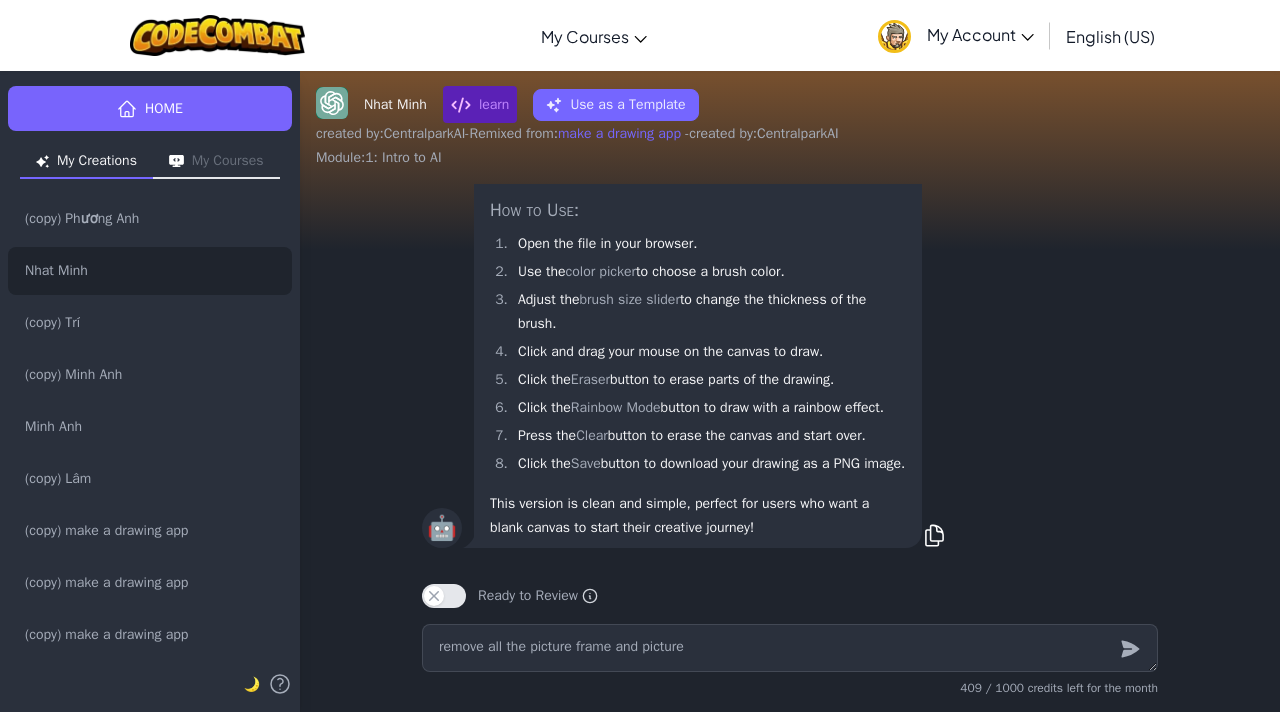click on "Bill's Drawing Game" at bounding box center [668, -625] 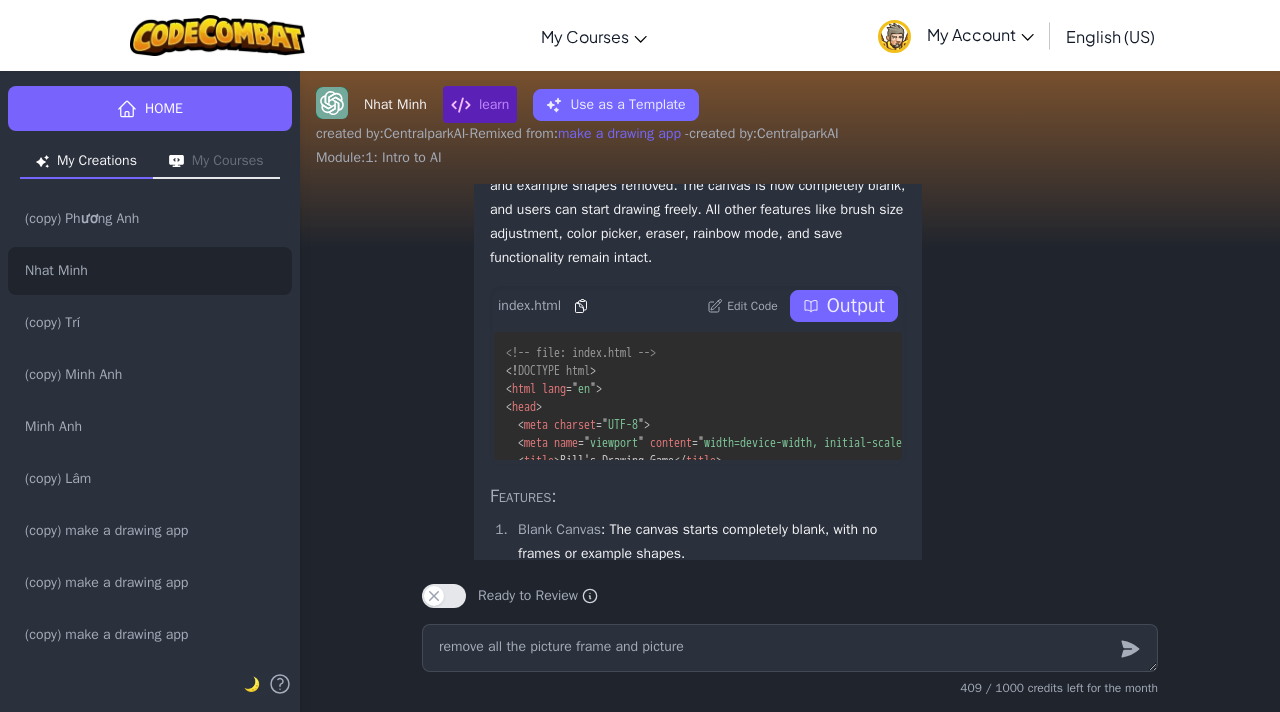 click on "Edit Code" at bounding box center (752, 306) 